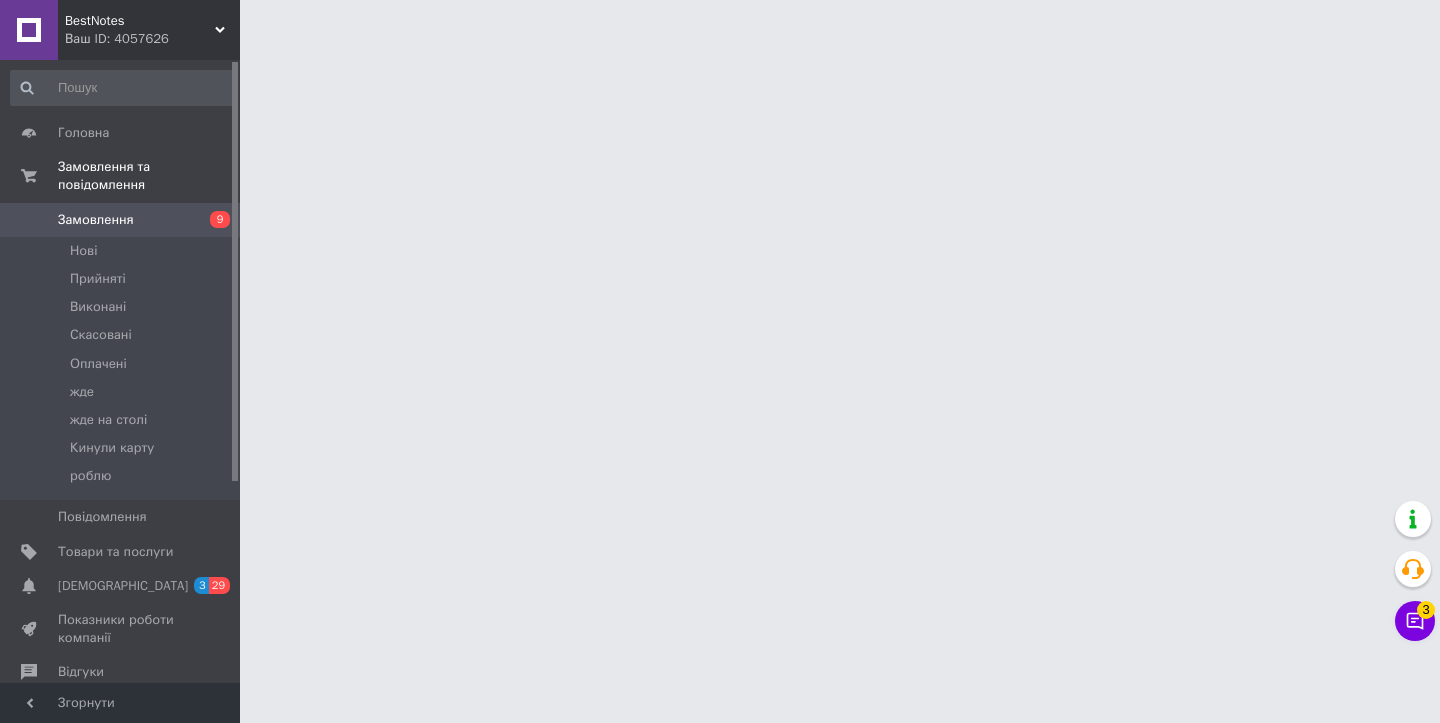 scroll, scrollTop: 0, scrollLeft: 0, axis: both 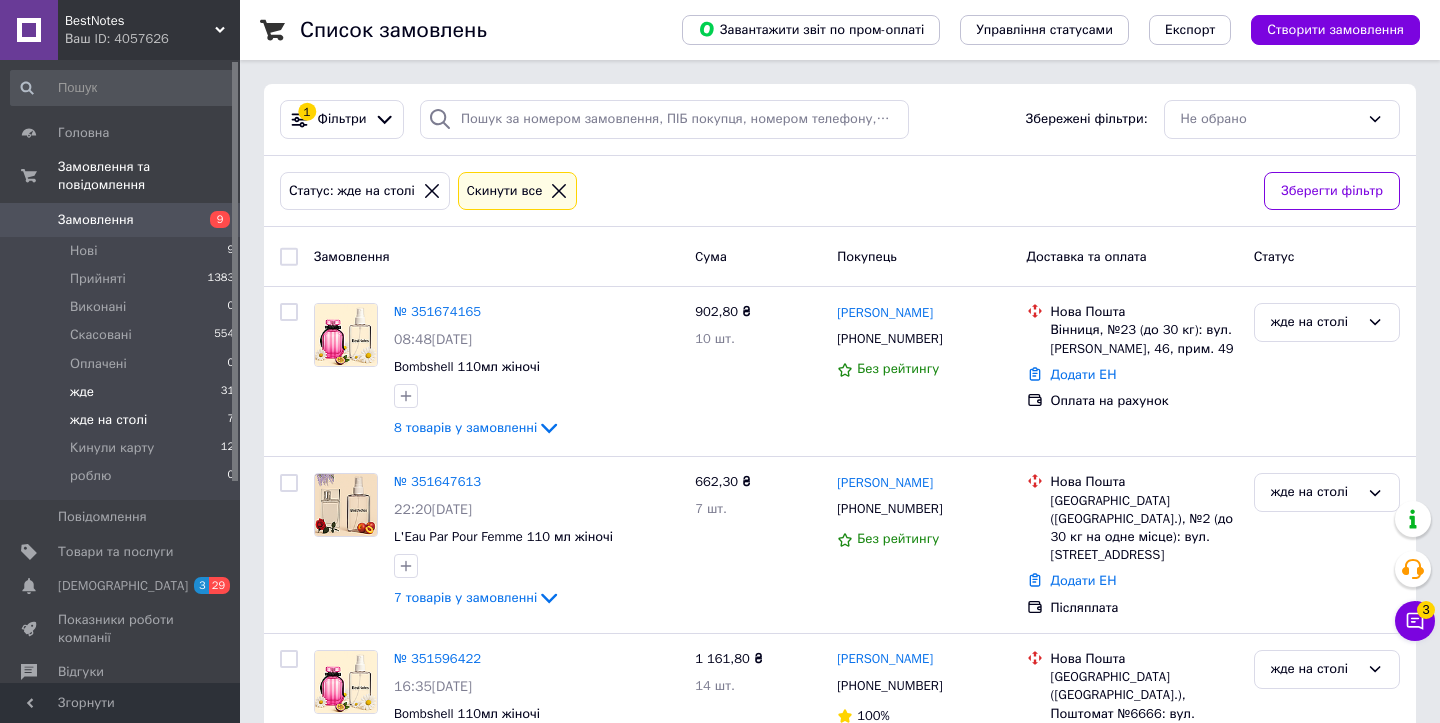 click on "жде 31" at bounding box center [123, 392] 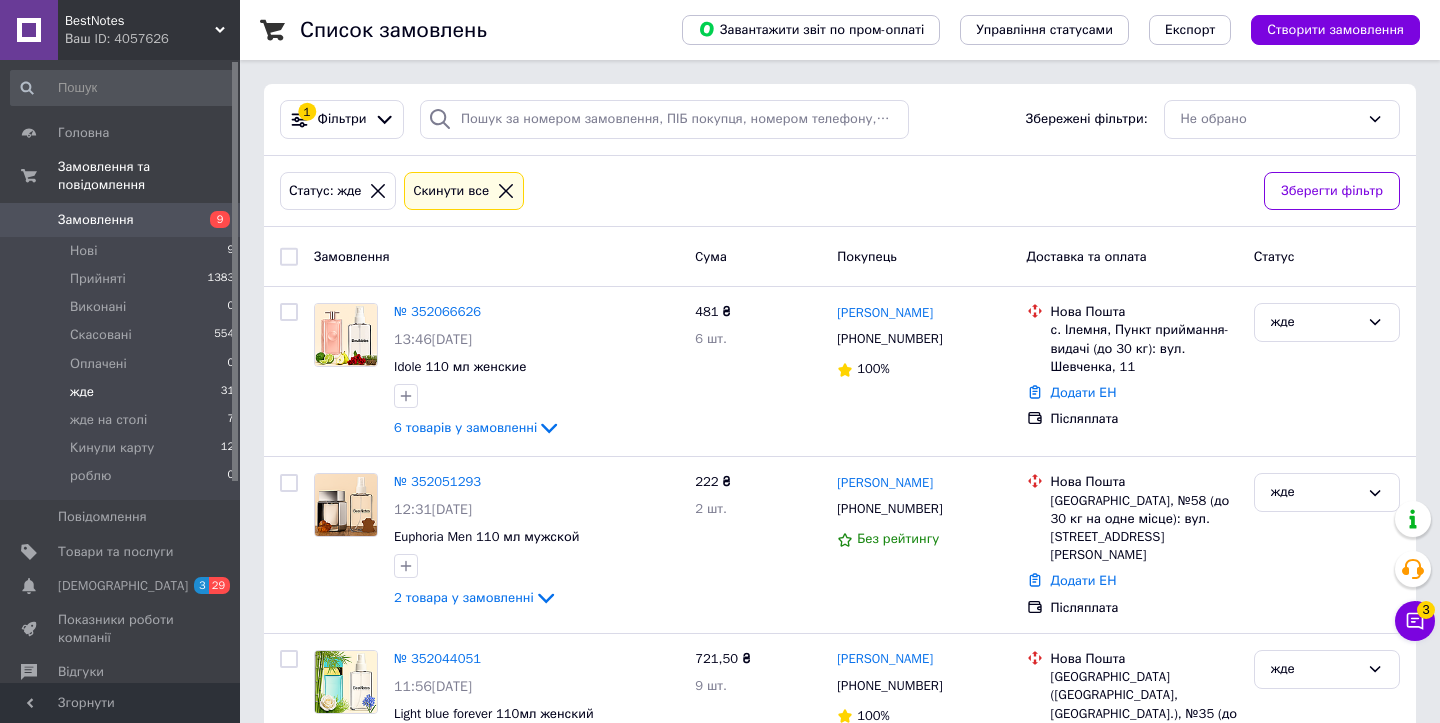 click at bounding box center [289, 257] 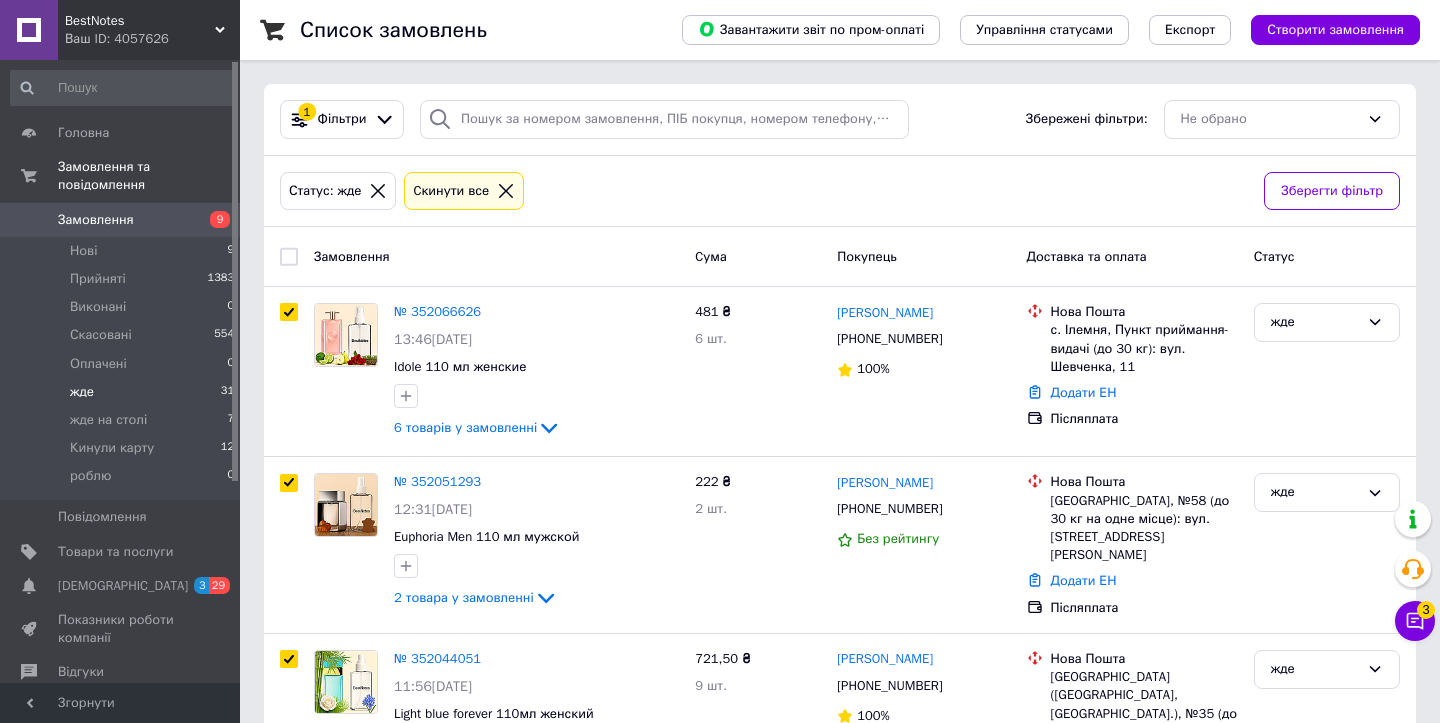 checkbox on "true" 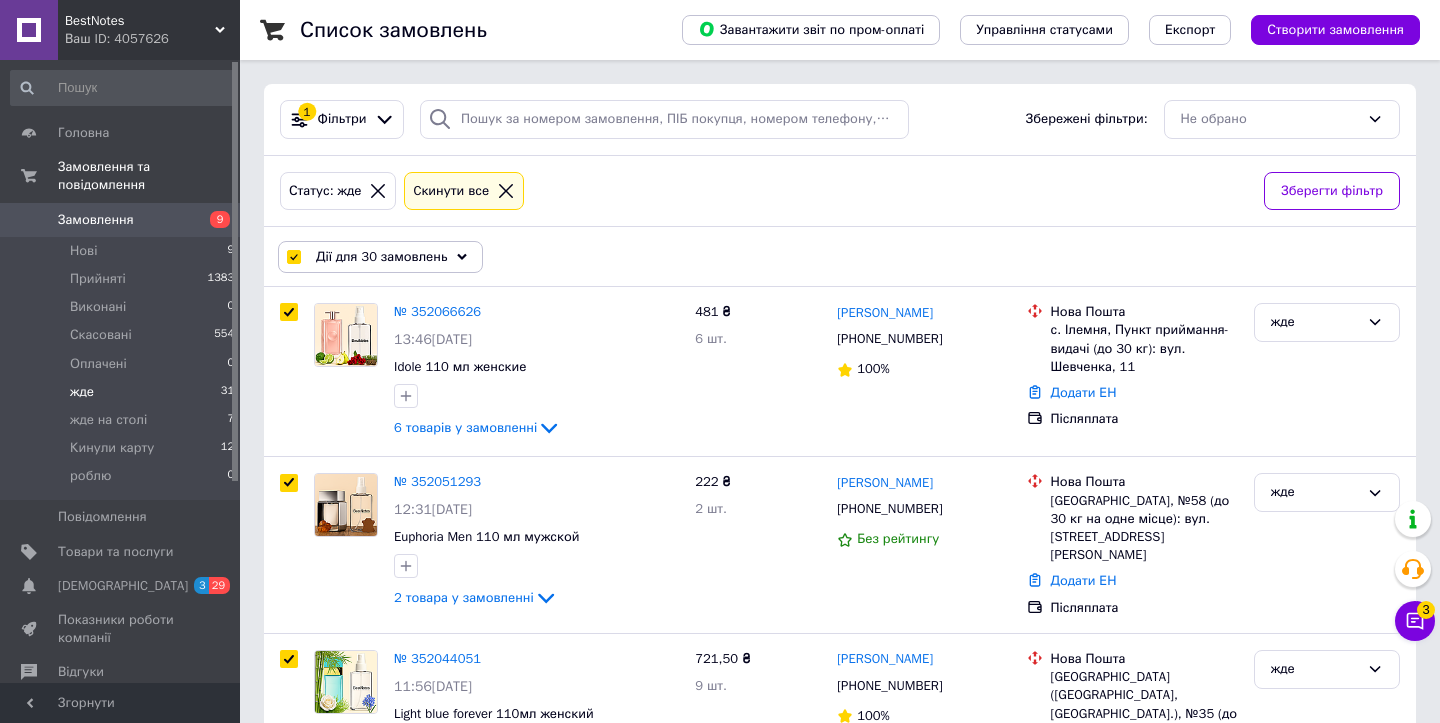 click at bounding box center [293, 257] 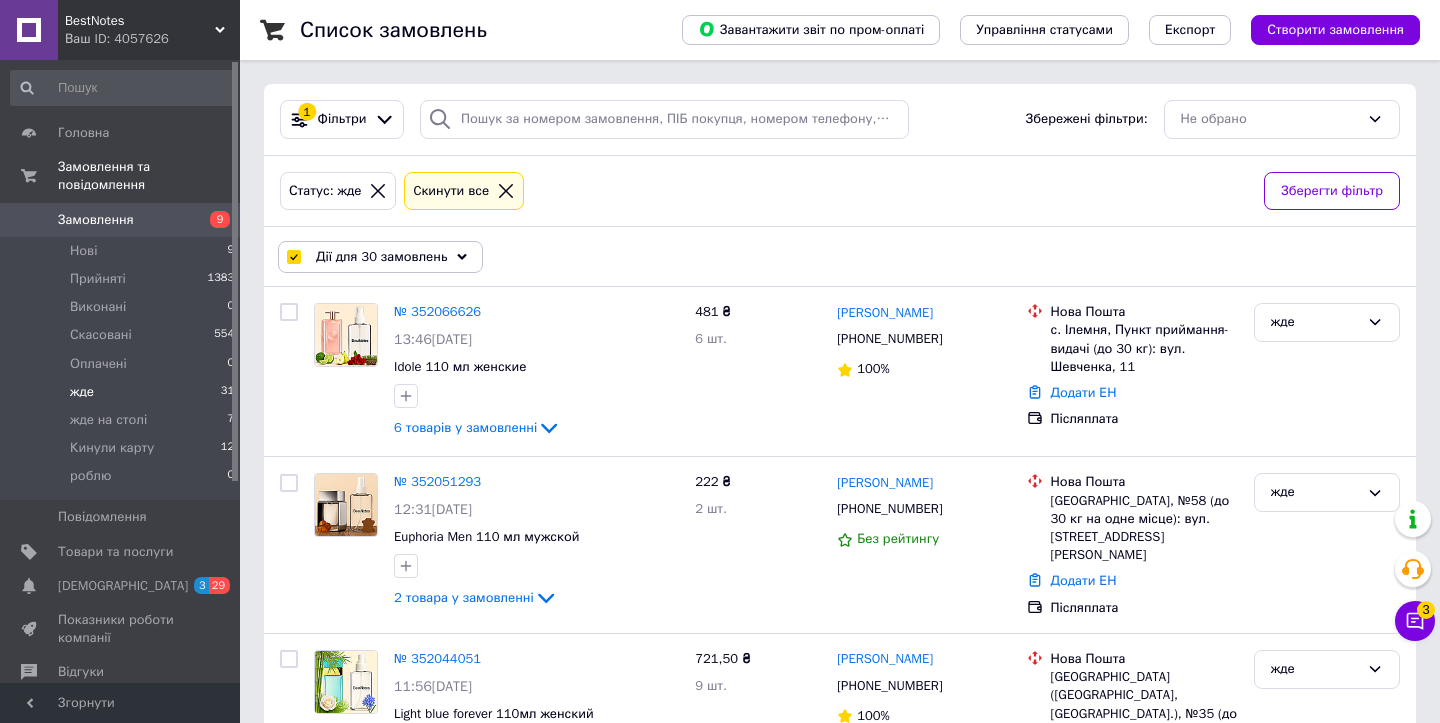 checkbox on "false" 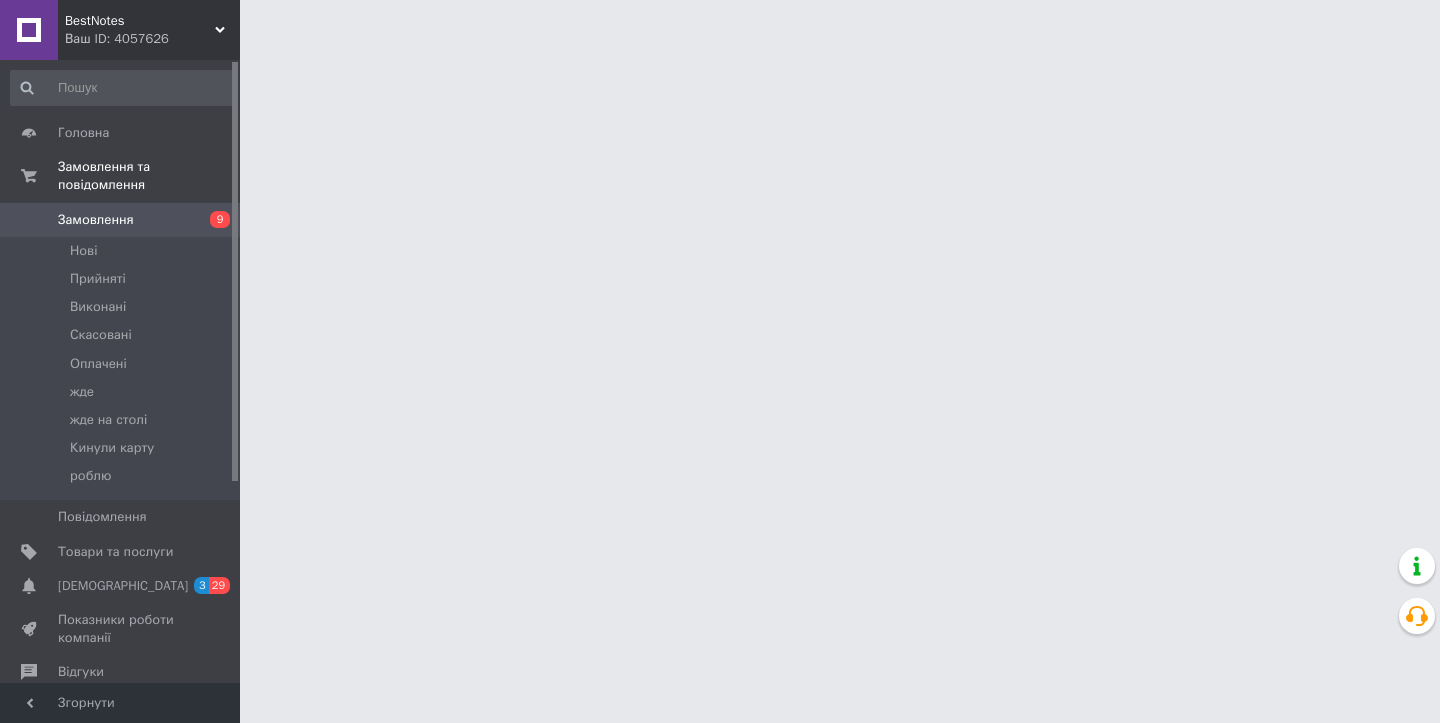 scroll, scrollTop: 0, scrollLeft: 0, axis: both 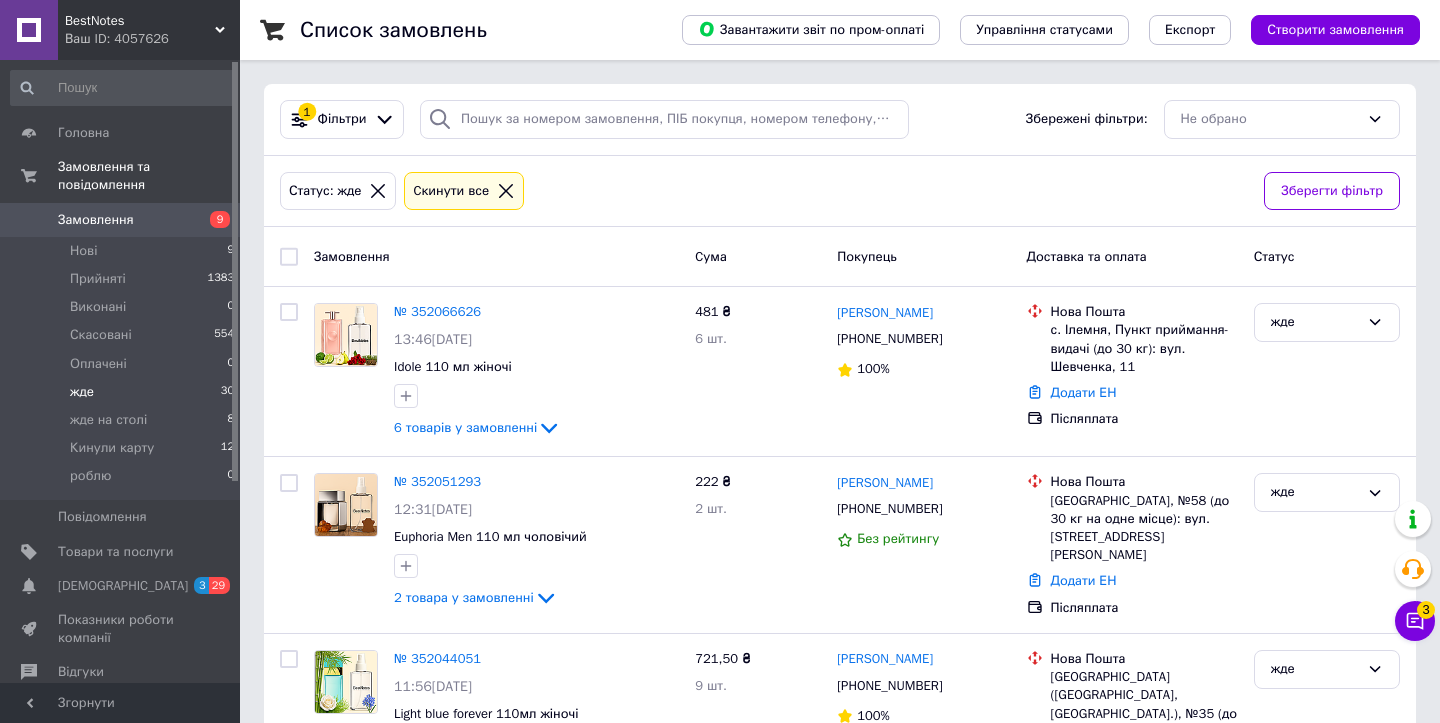 click at bounding box center (289, 257) 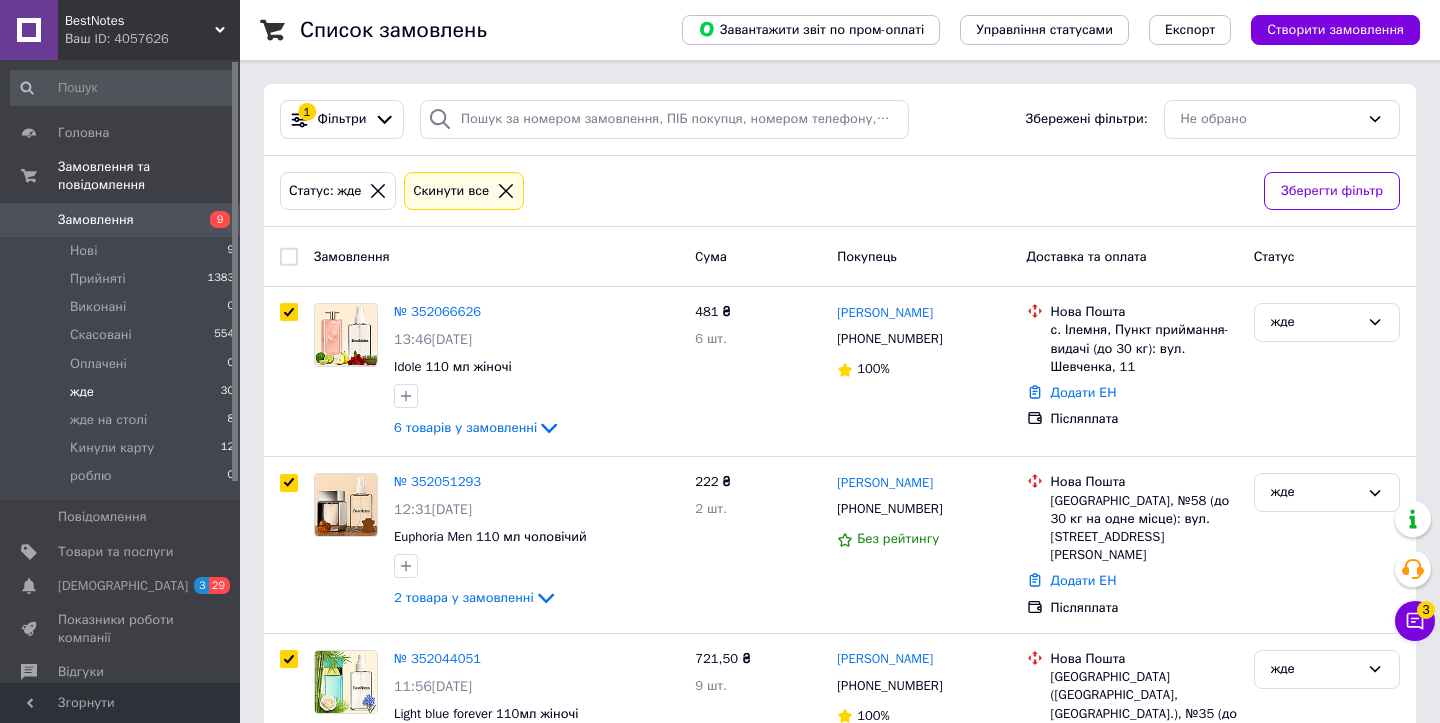 checkbox on "true" 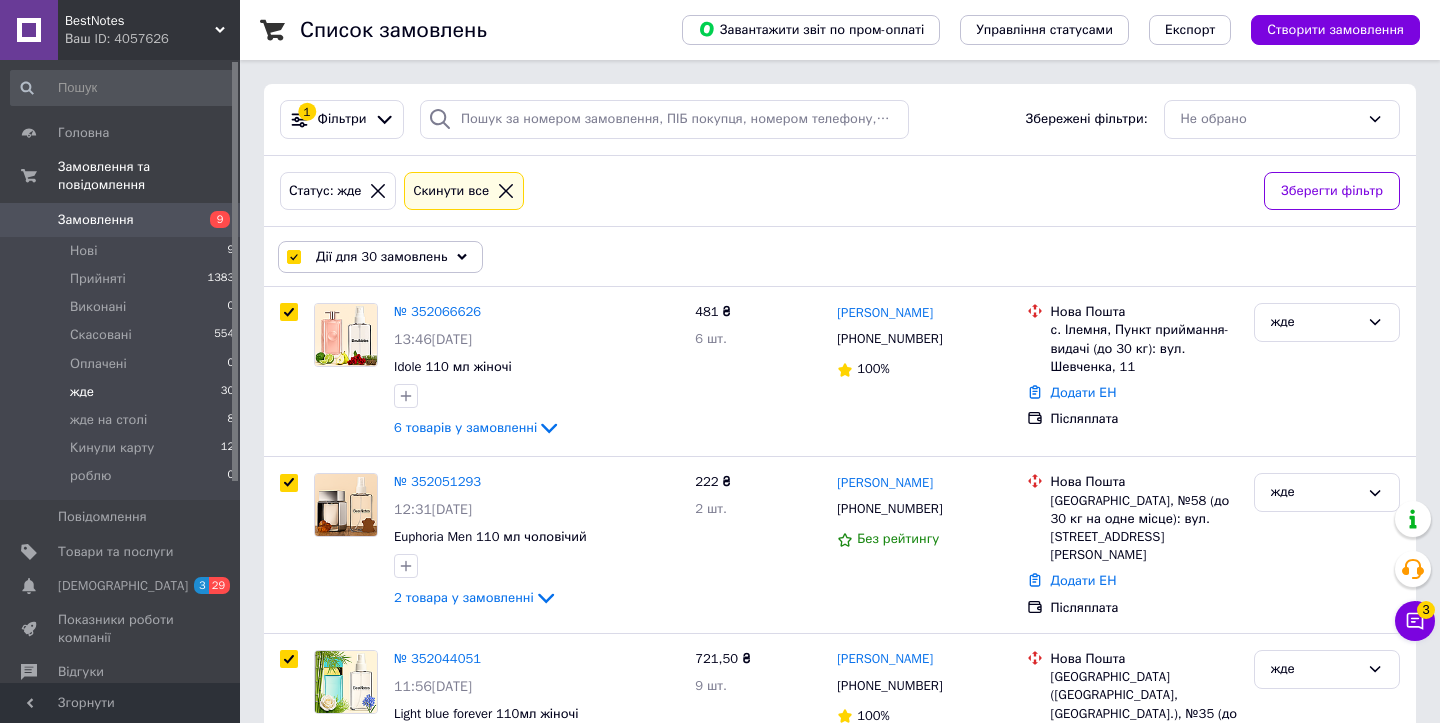 click on "Дії для 30 замовлень" at bounding box center (380, 257) 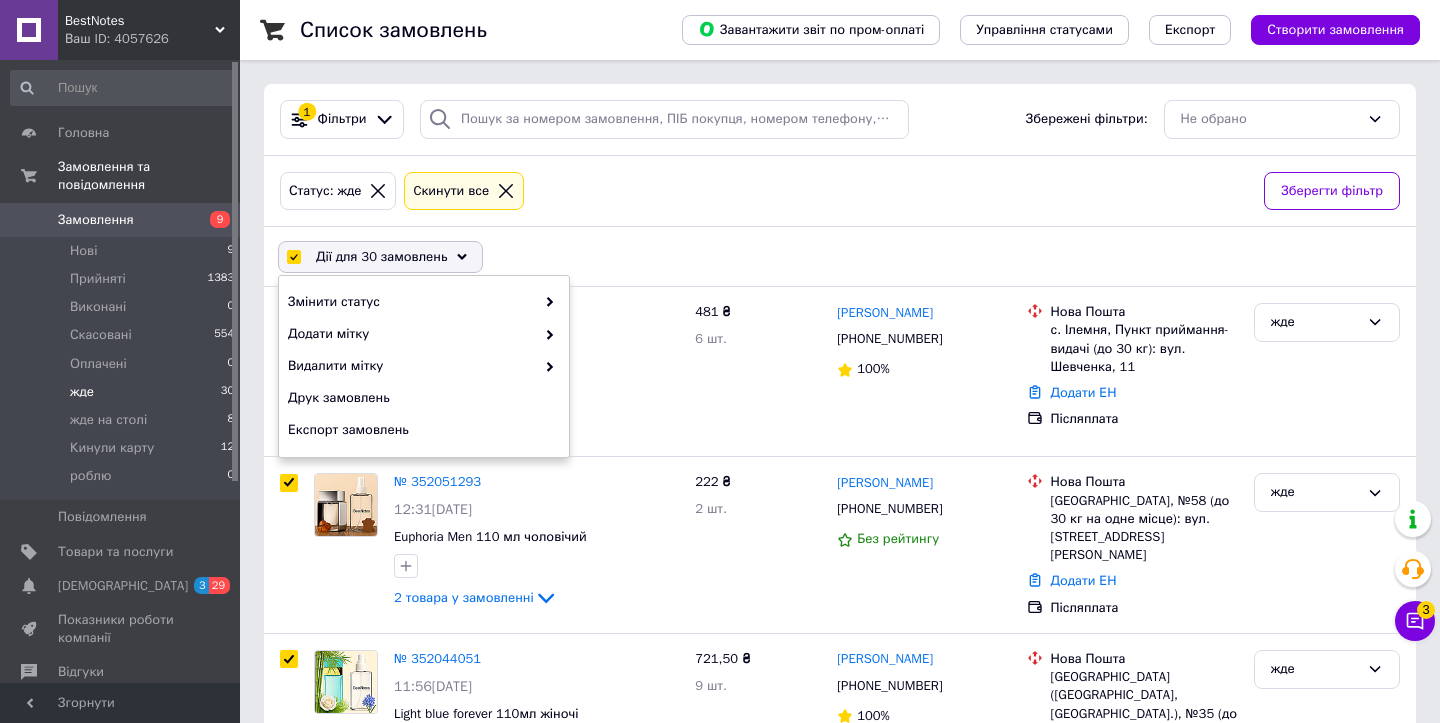 click on "жде 30" at bounding box center (123, 392) 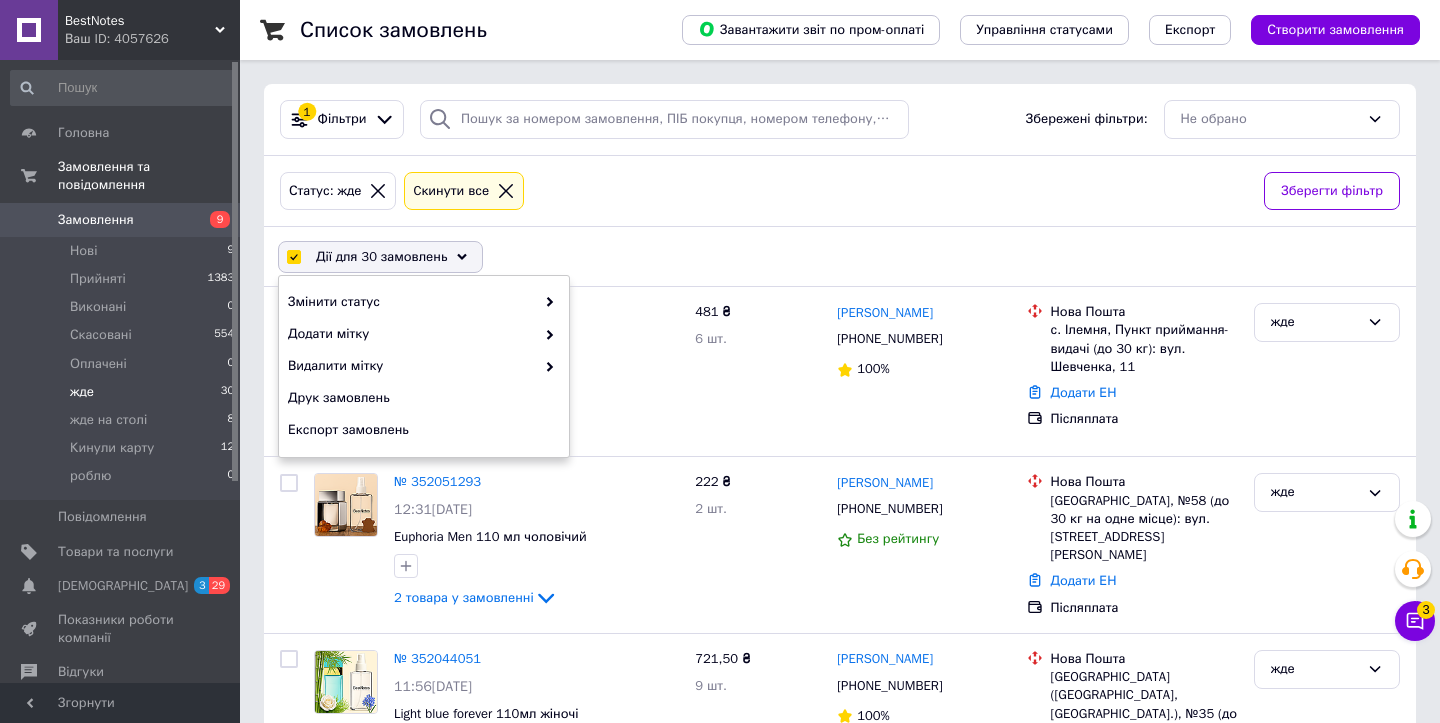 checkbox on "false" 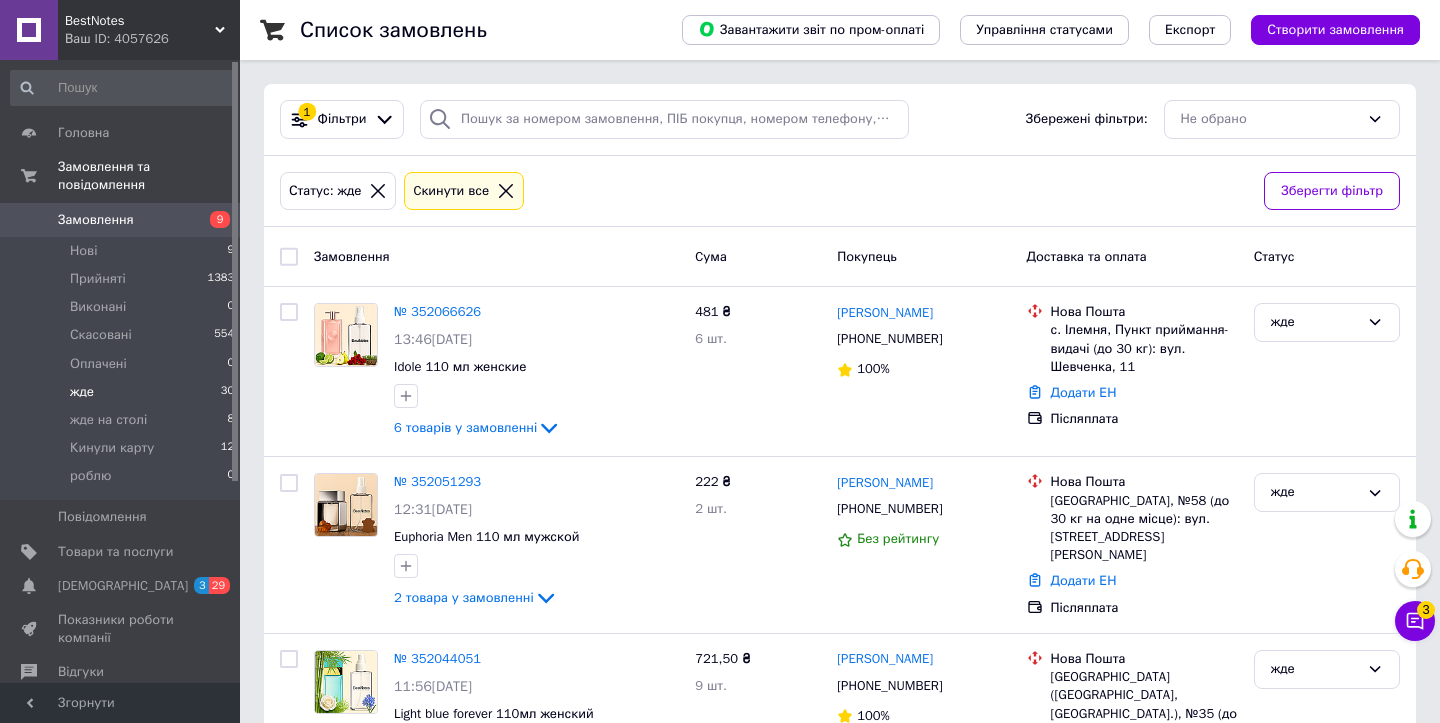 click at bounding box center [289, 257] 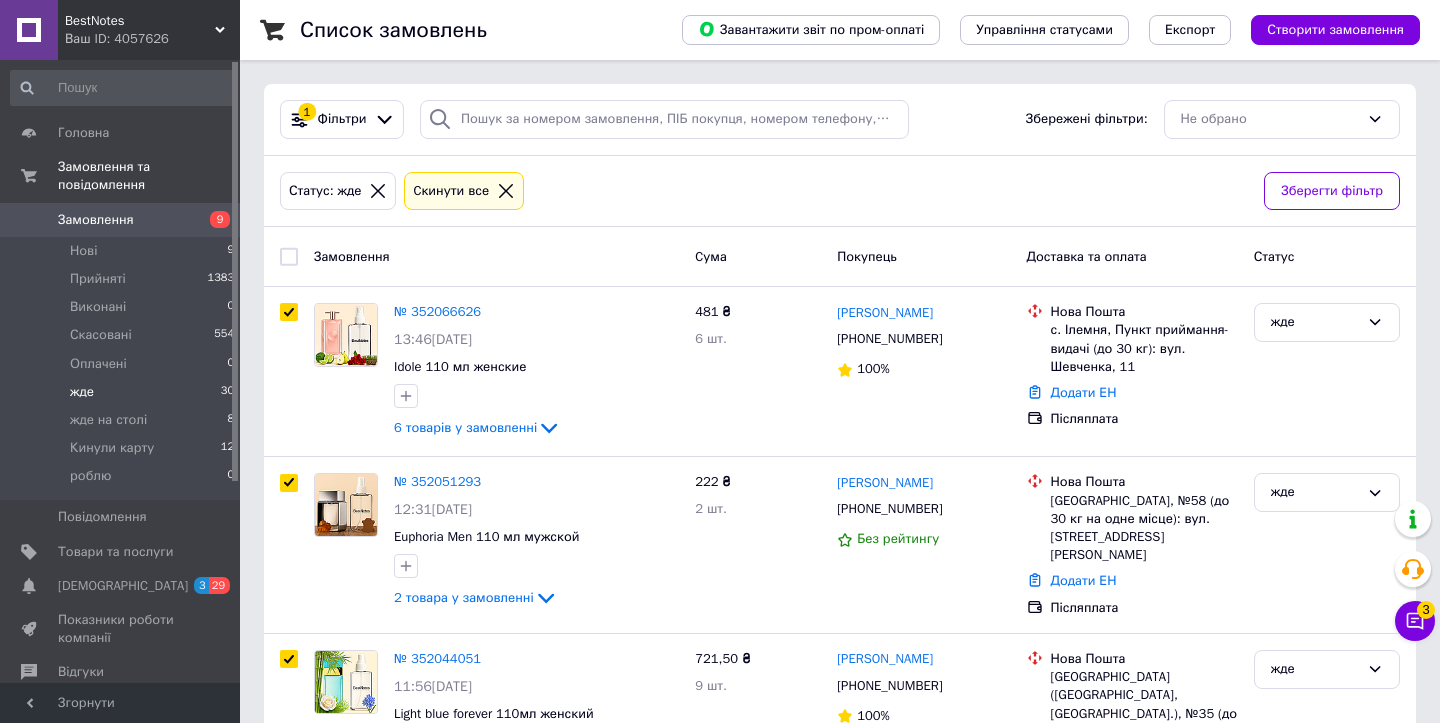 checkbox on "true" 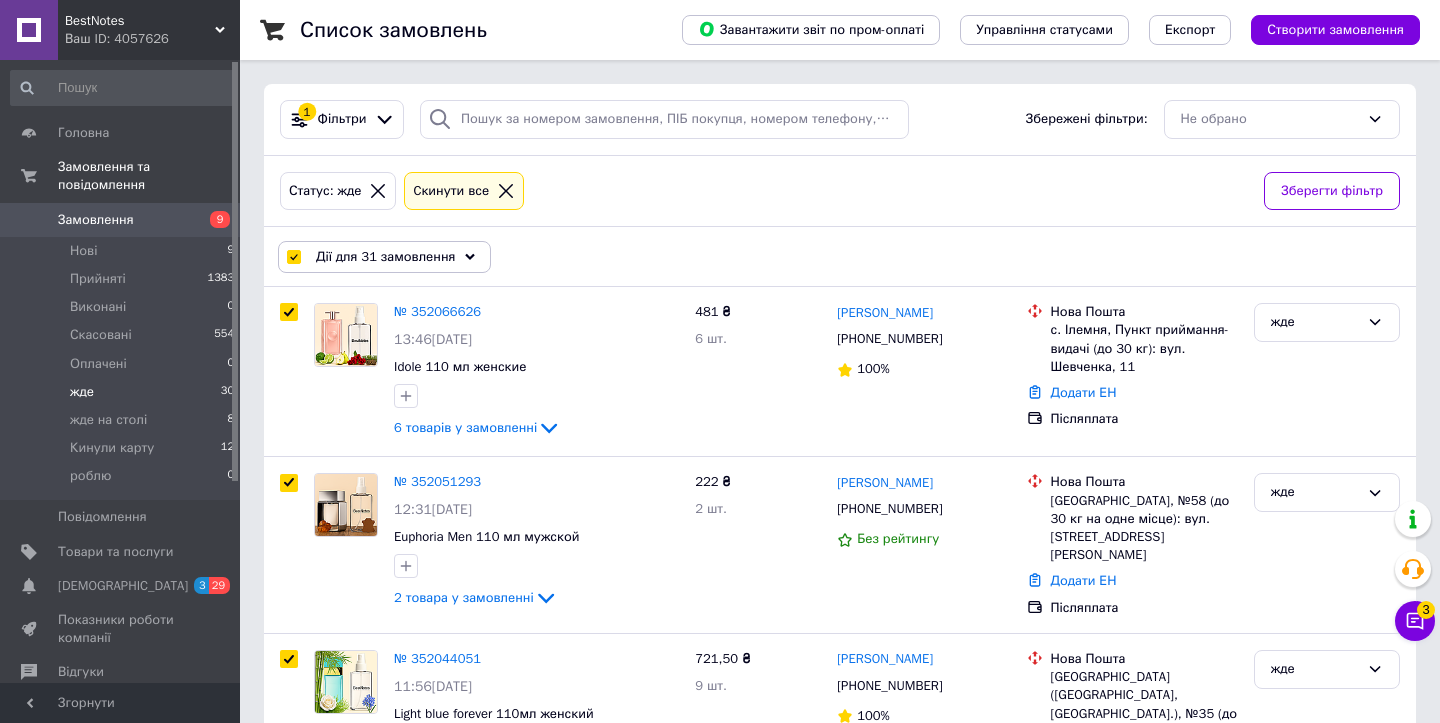 click at bounding box center [293, 257] 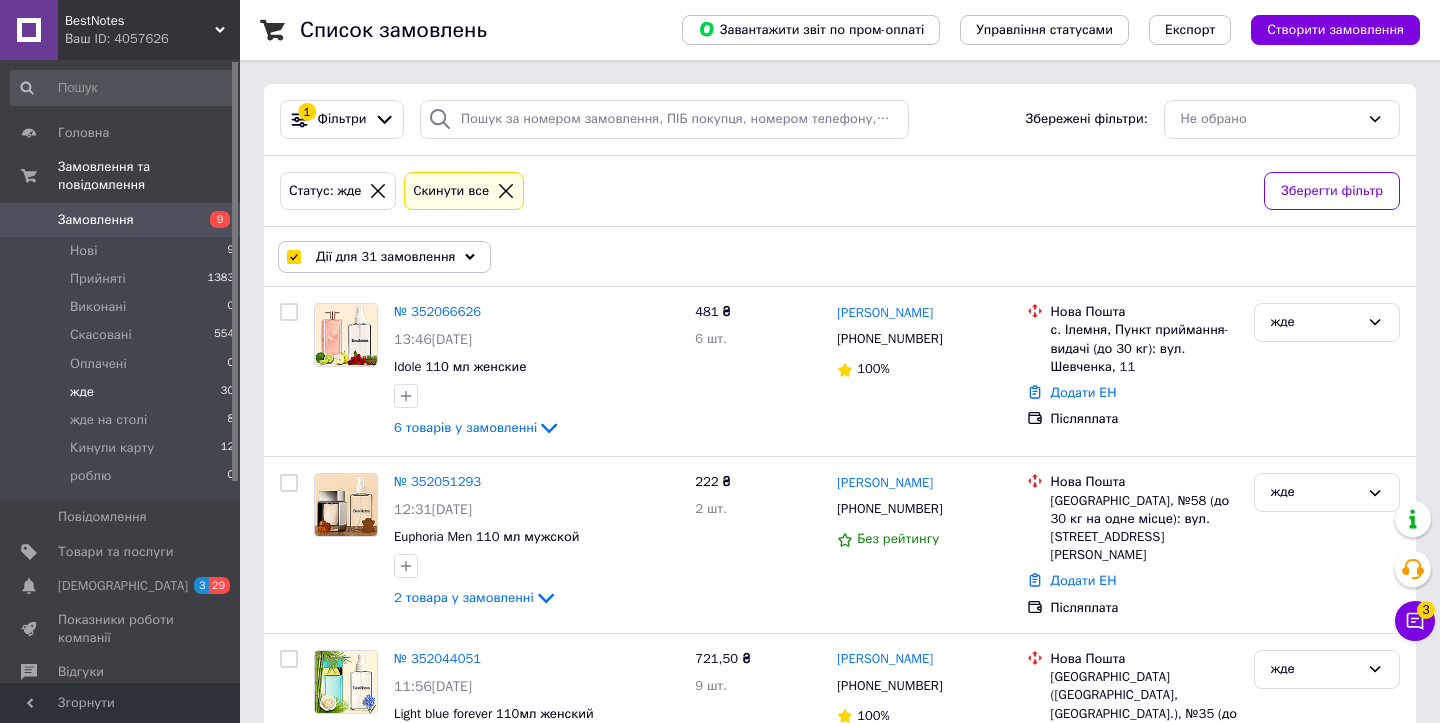 checkbox on "false" 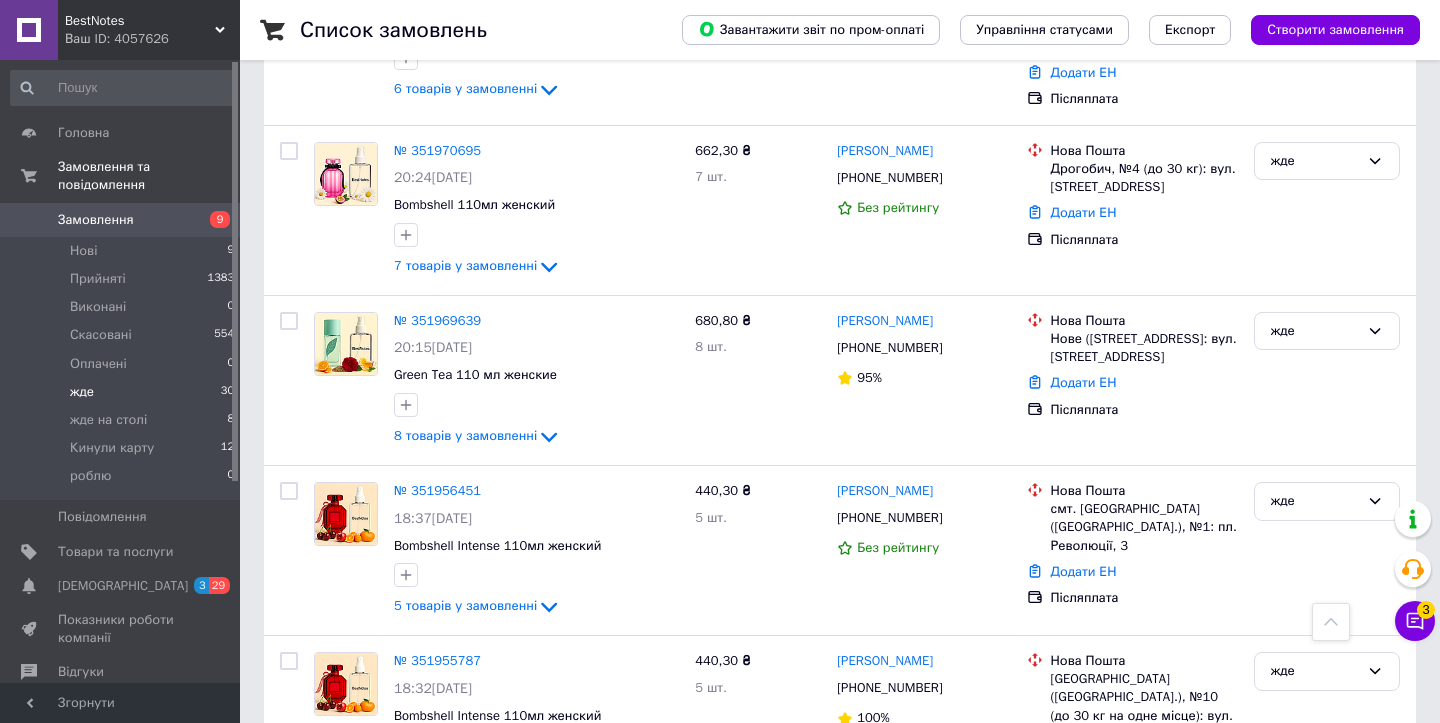 scroll, scrollTop: 3734, scrollLeft: 0, axis: vertical 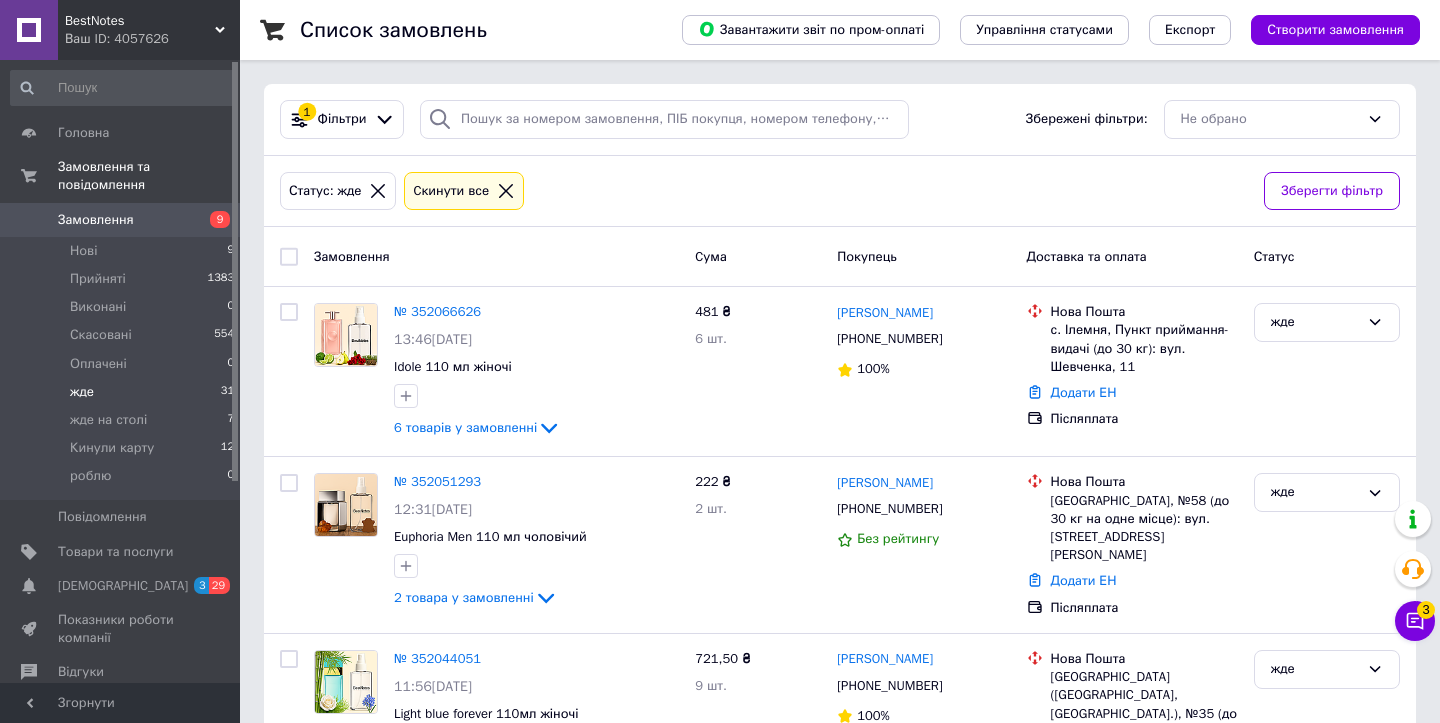 click on "жде 31" at bounding box center [123, 392] 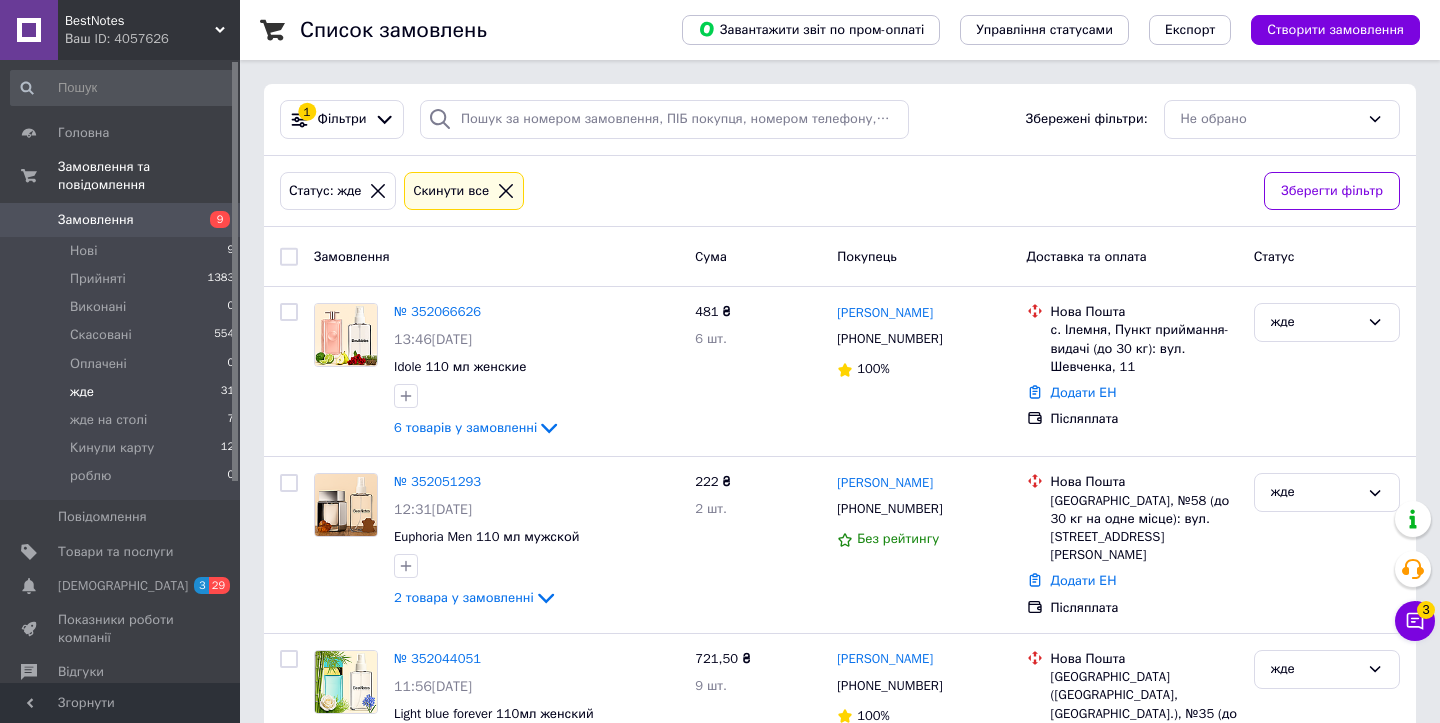 click at bounding box center (289, 257) 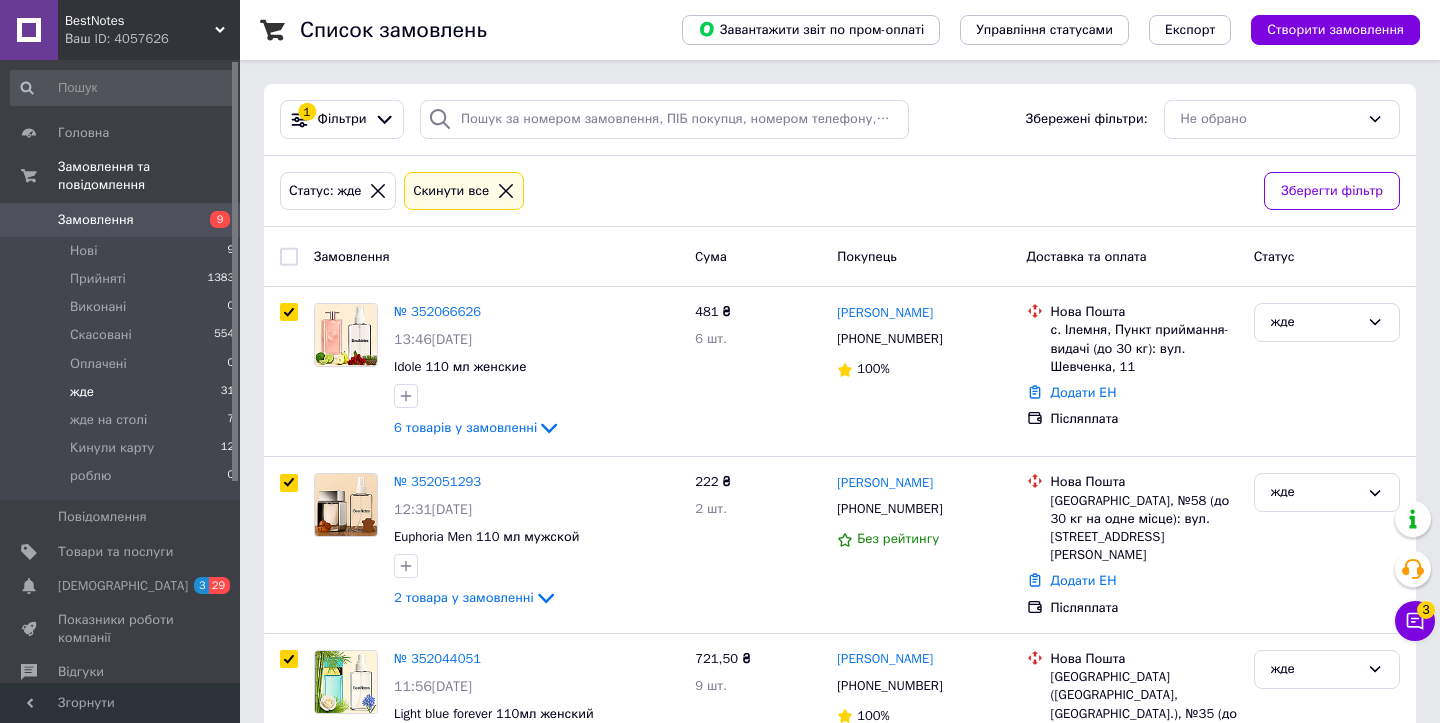 checkbox on "true" 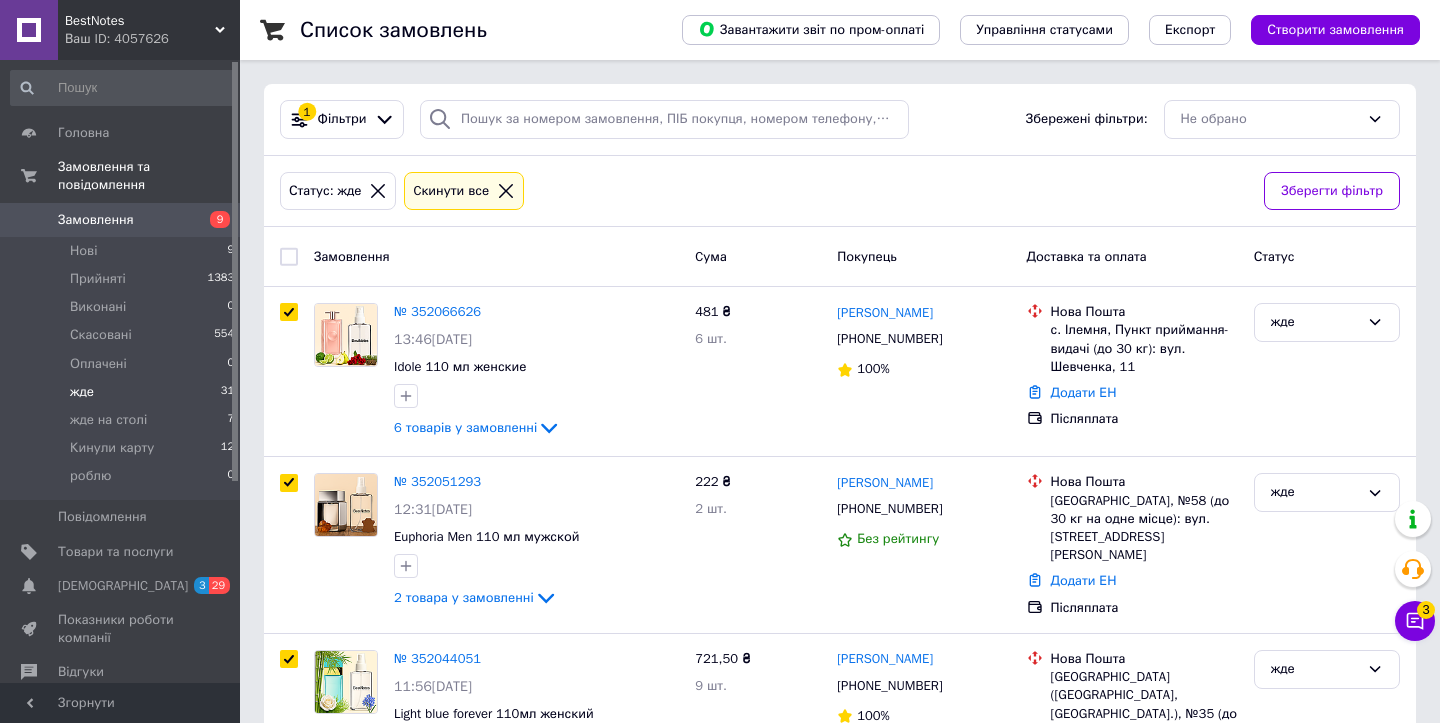 checkbox on "true" 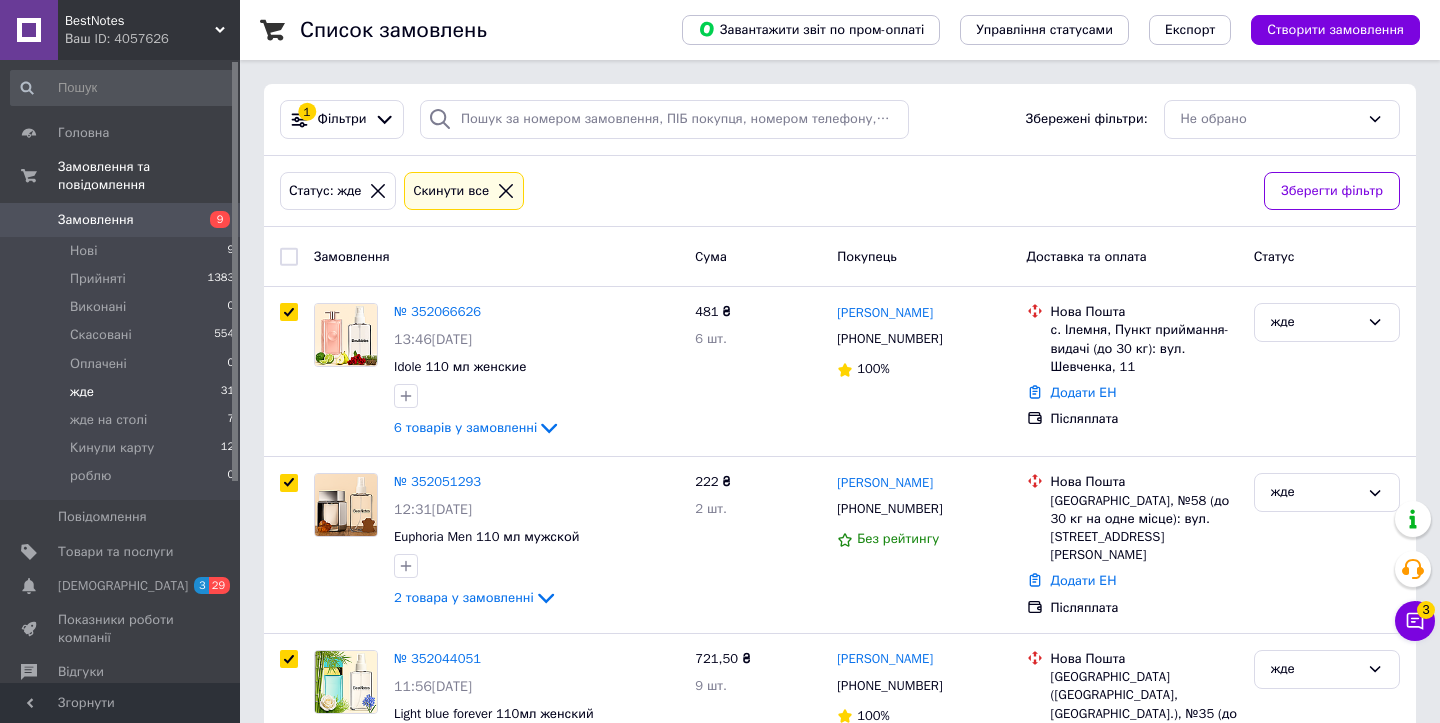 checkbox on "true" 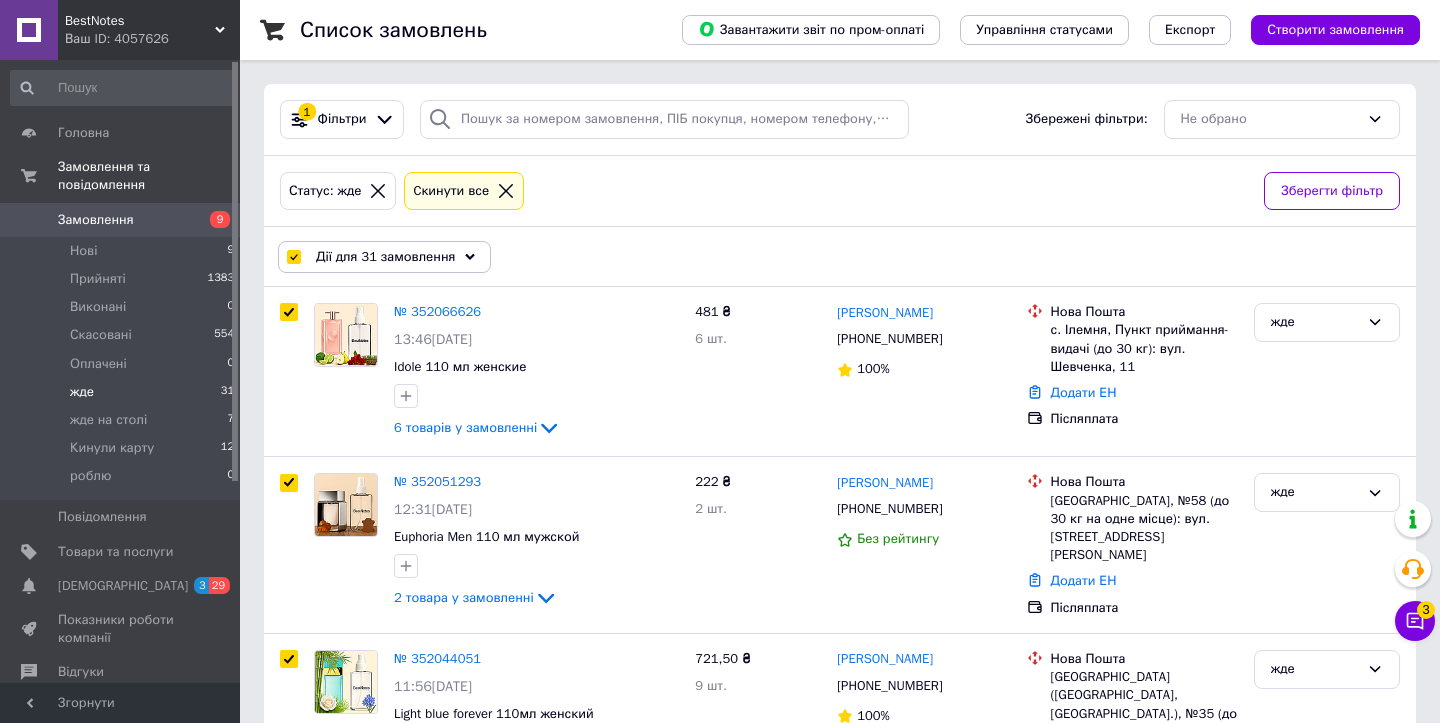 click at bounding box center (293, 257) 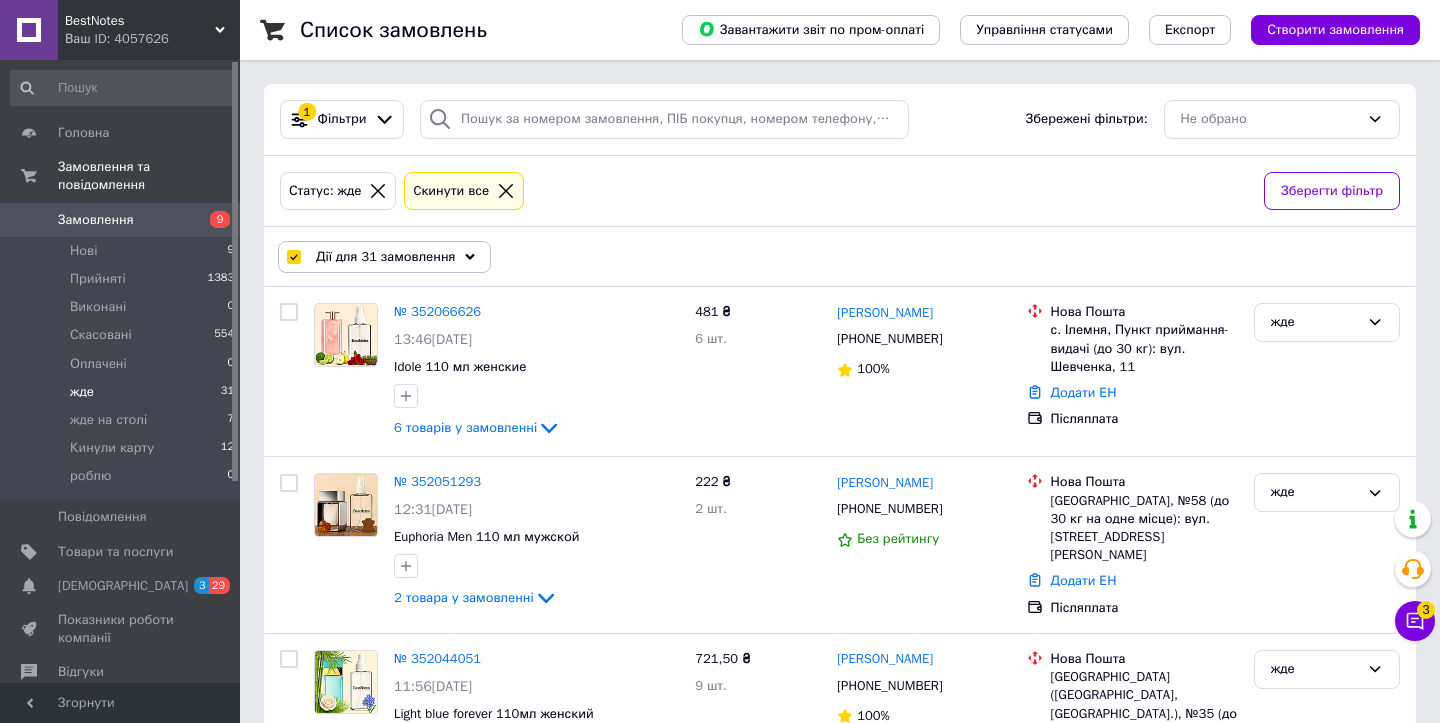 checkbox on "false" 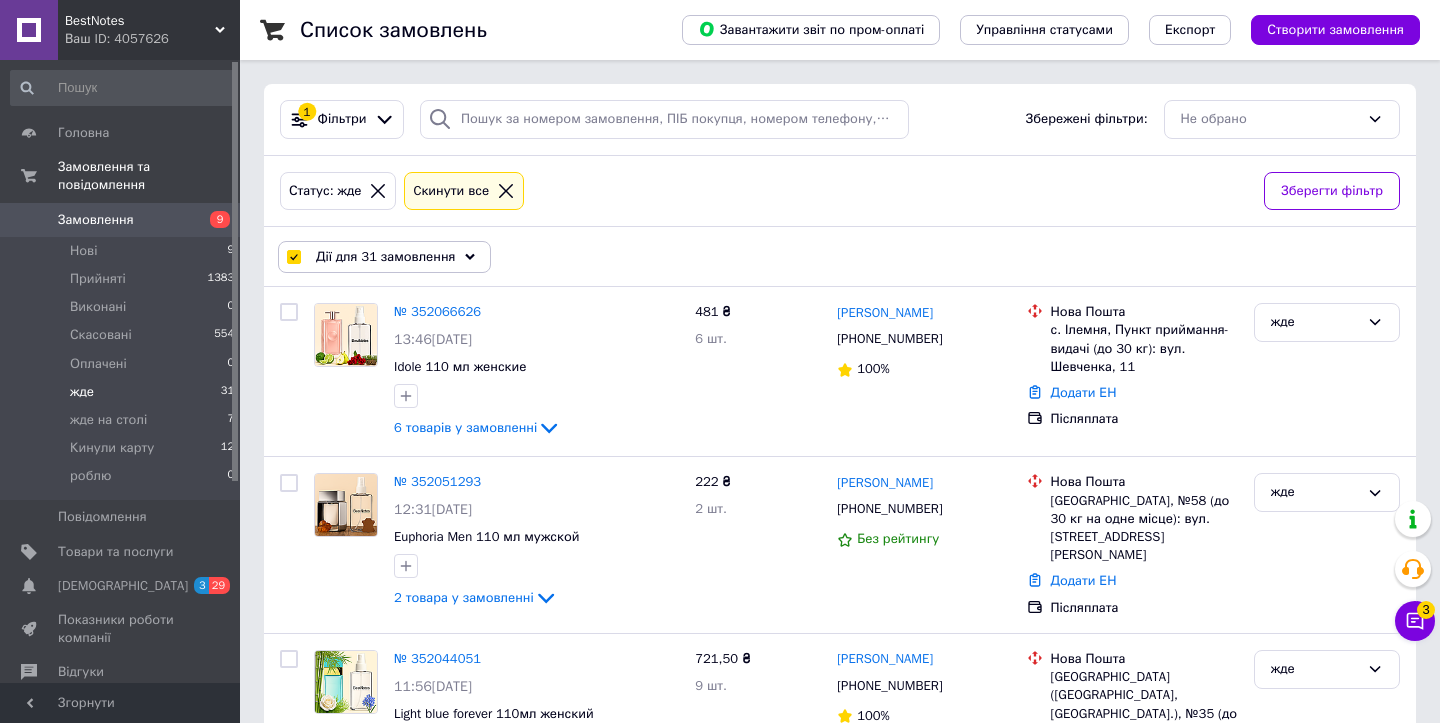 checkbox on "false" 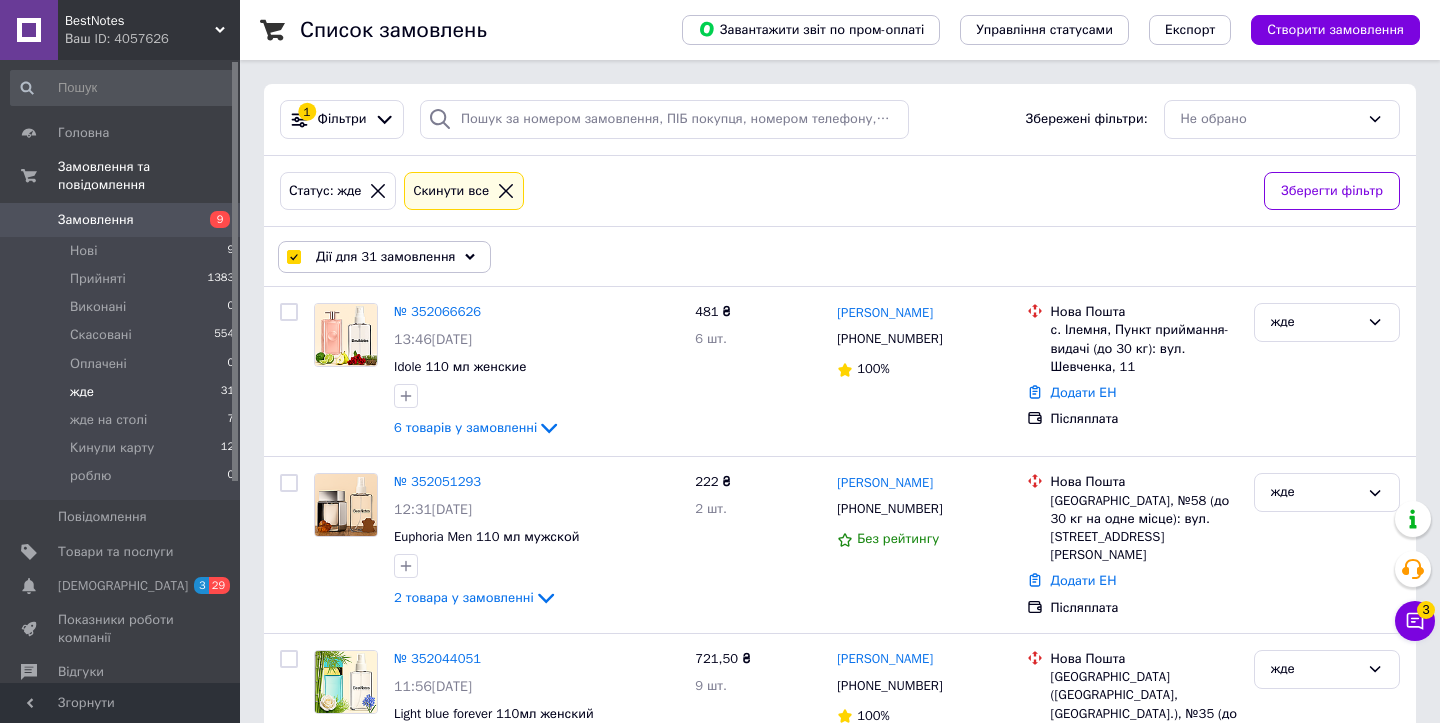 checkbox on "false" 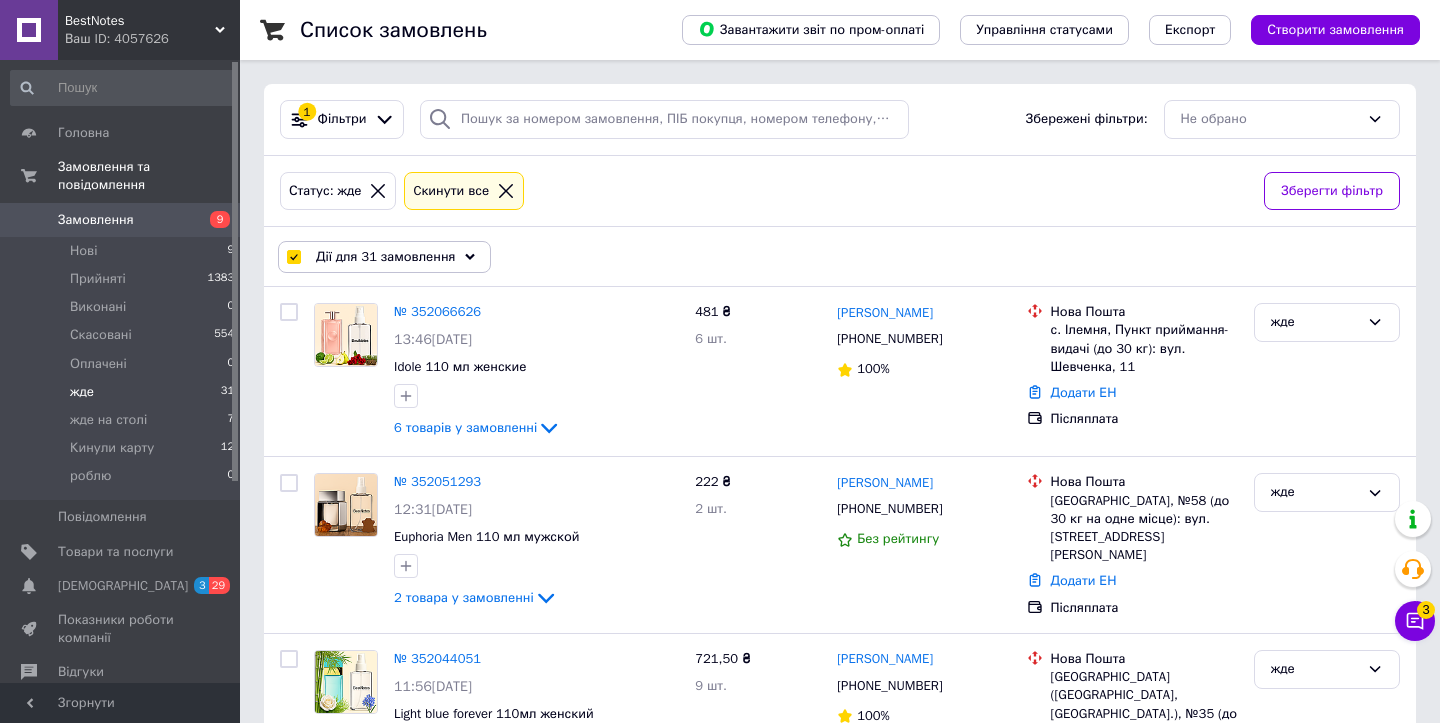checkbox on "false" 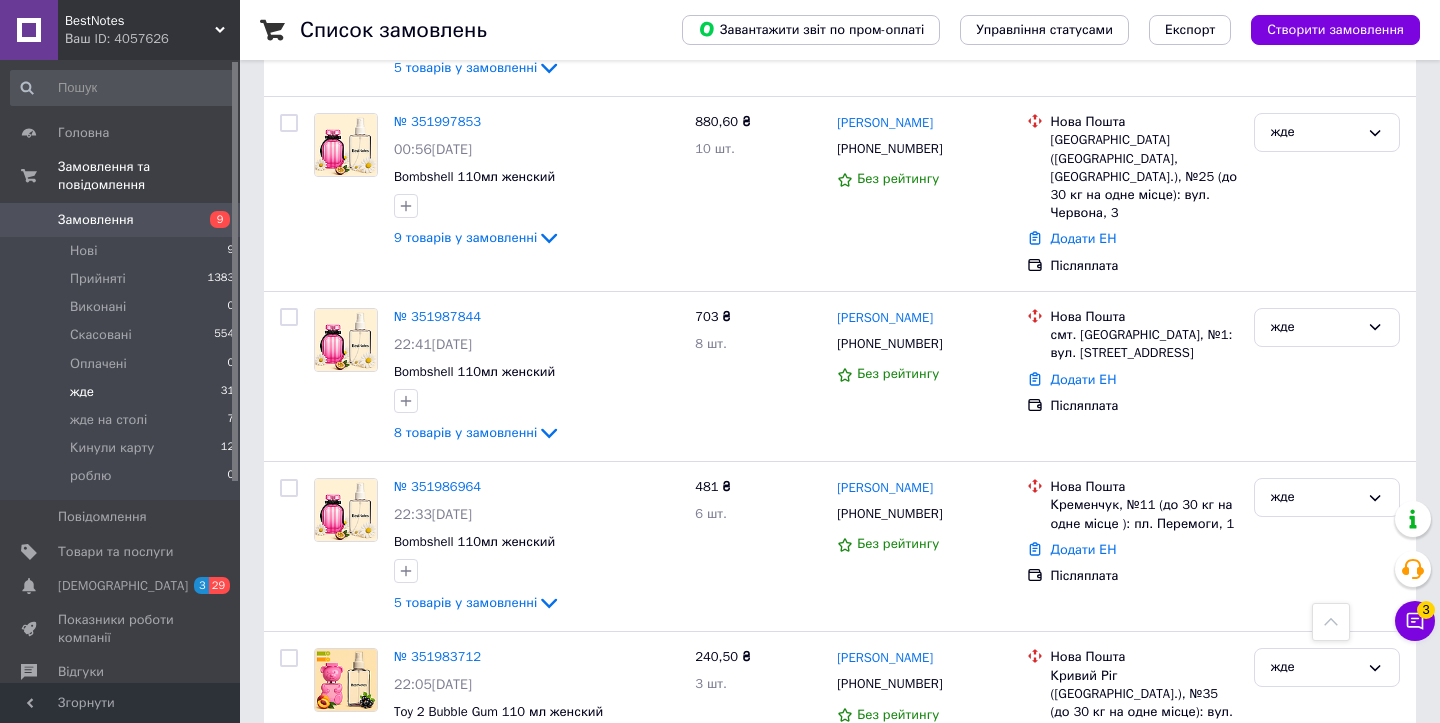 scroll, scrollTop: 0, scrollLeft: 0, axis: both 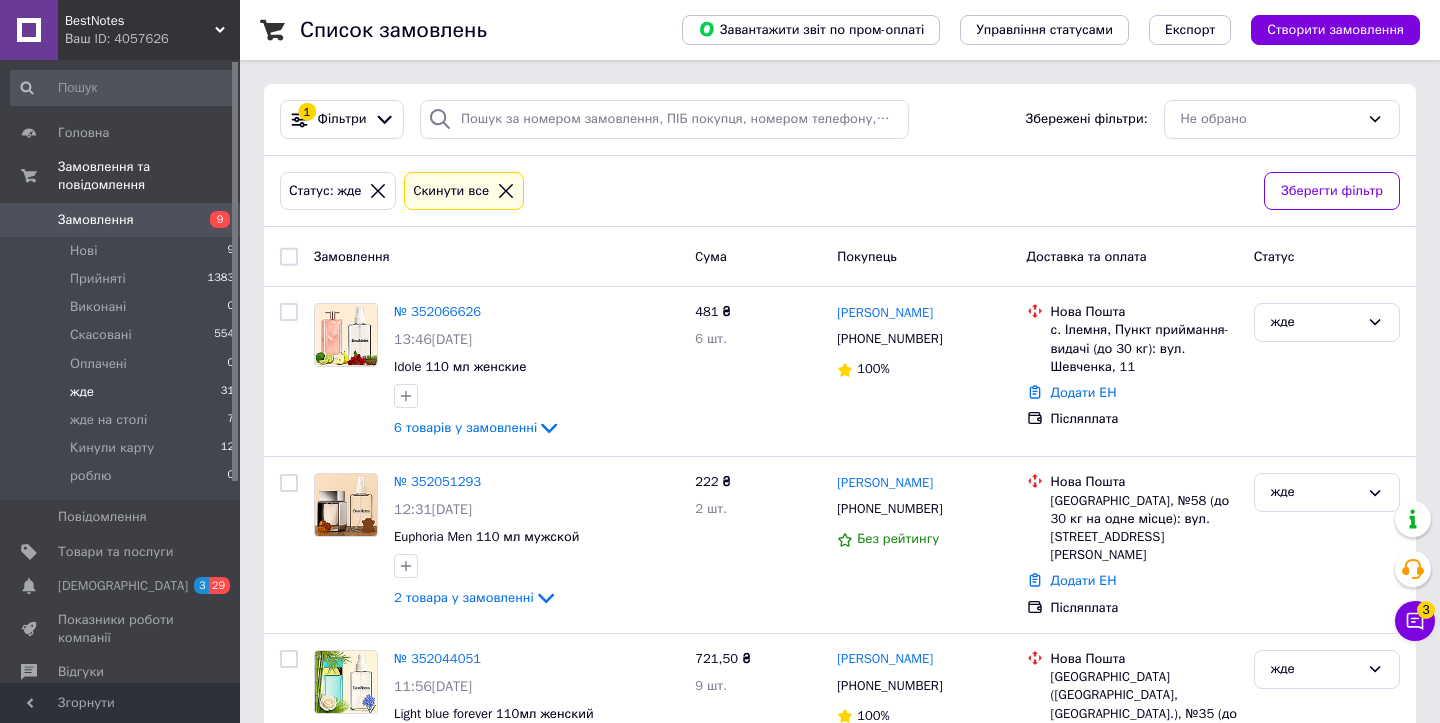 click on "жде 31" at bounding box center [123, 392] 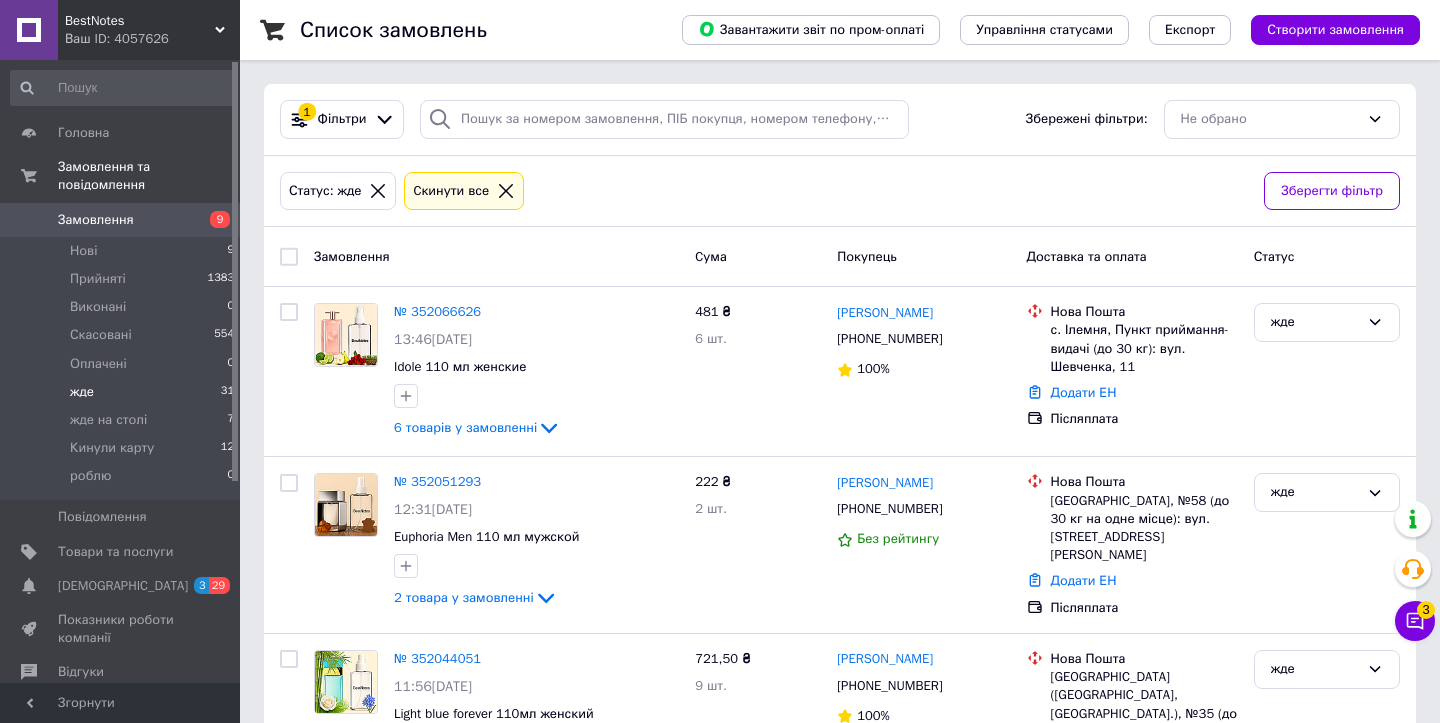 click at bounding box center (289, 257) 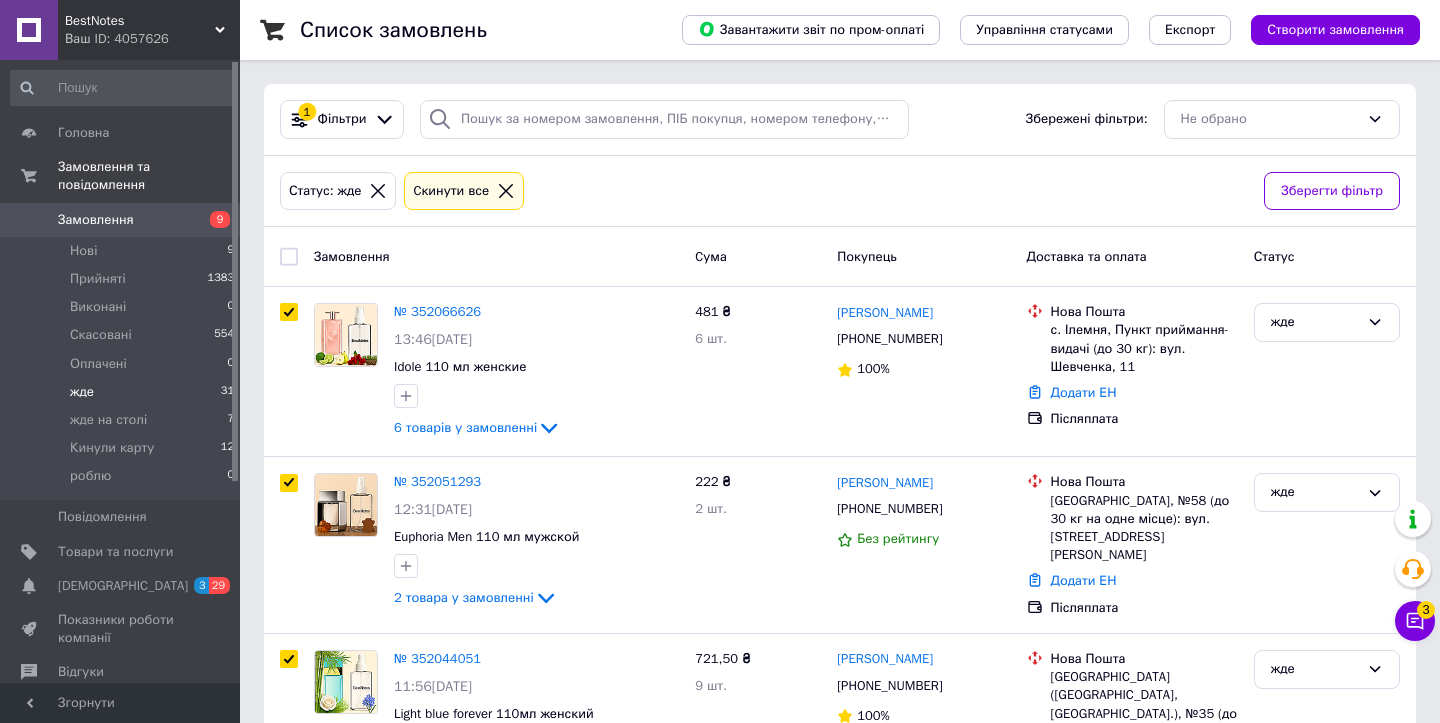 checkbox on "true" 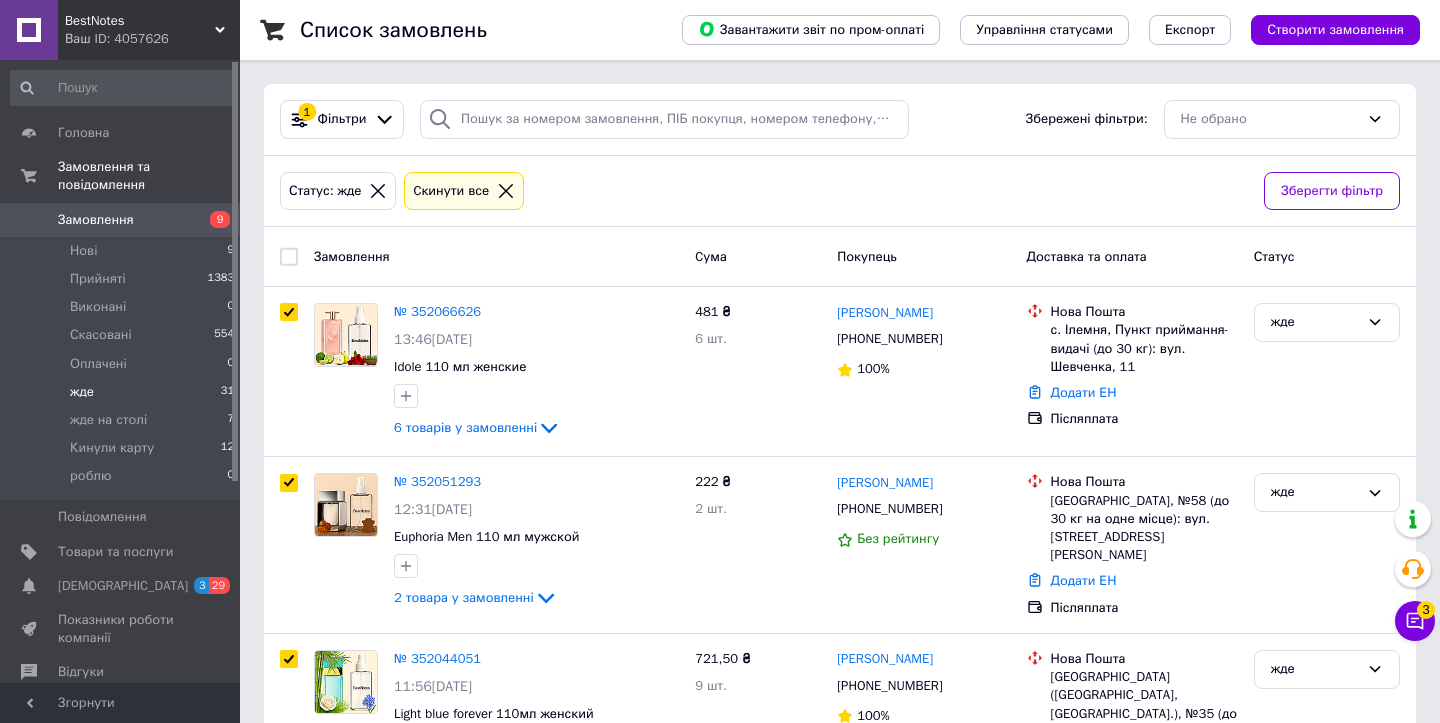 checkbox on "true" 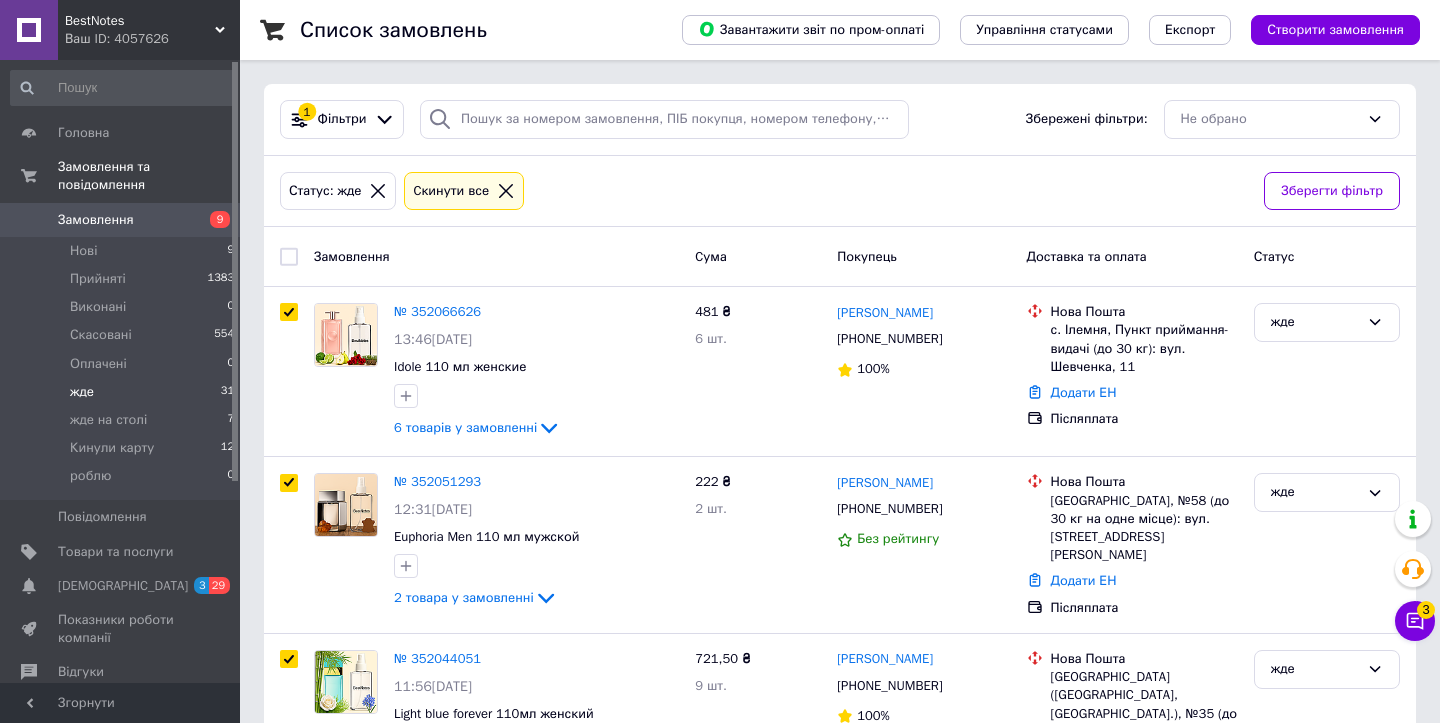 checkbox on "true" 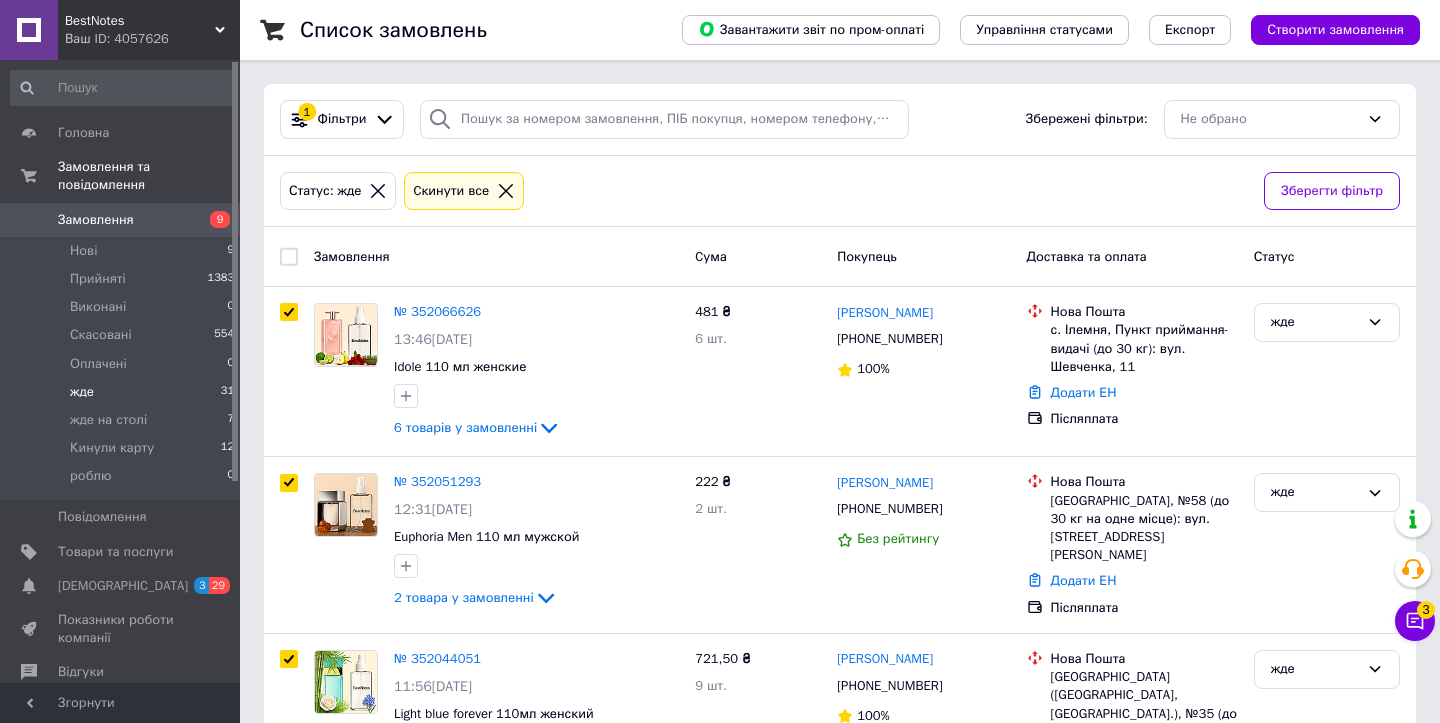 checkbox on "true" 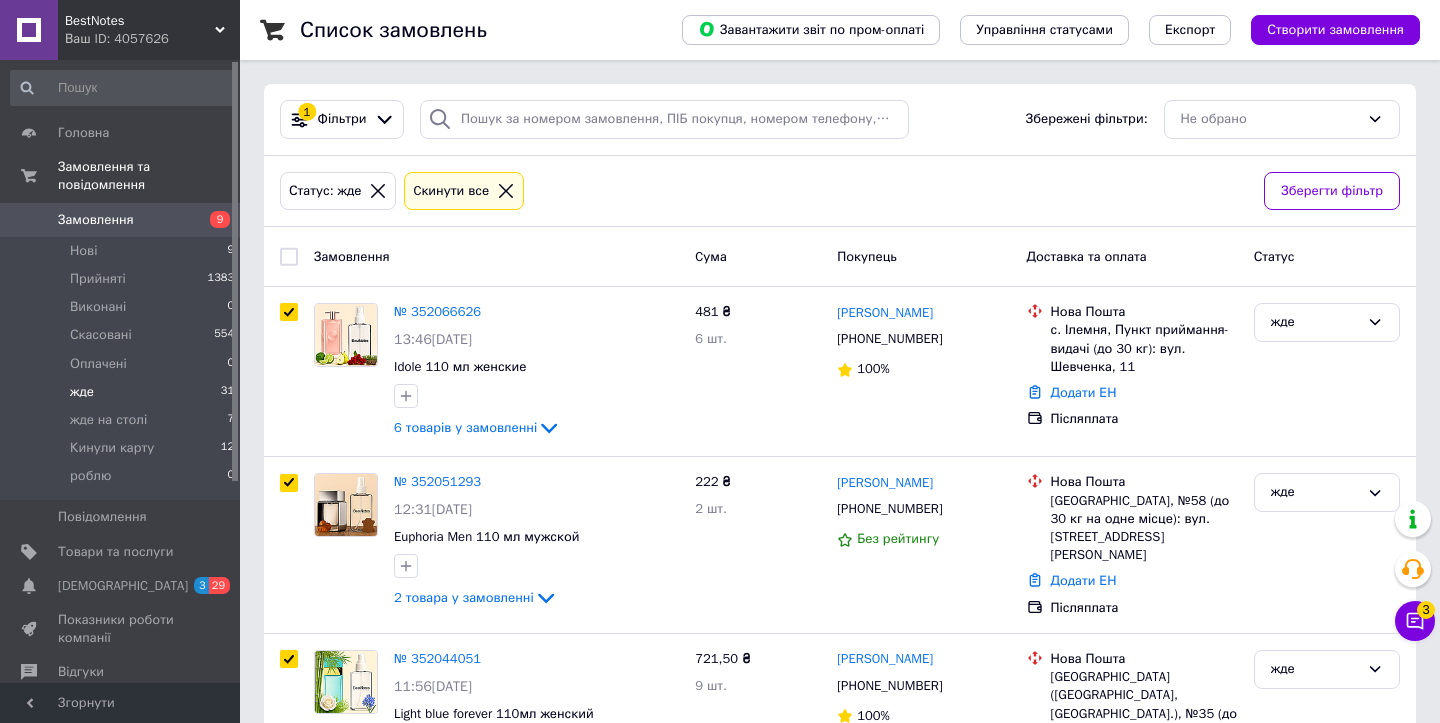 checkbox on "true" 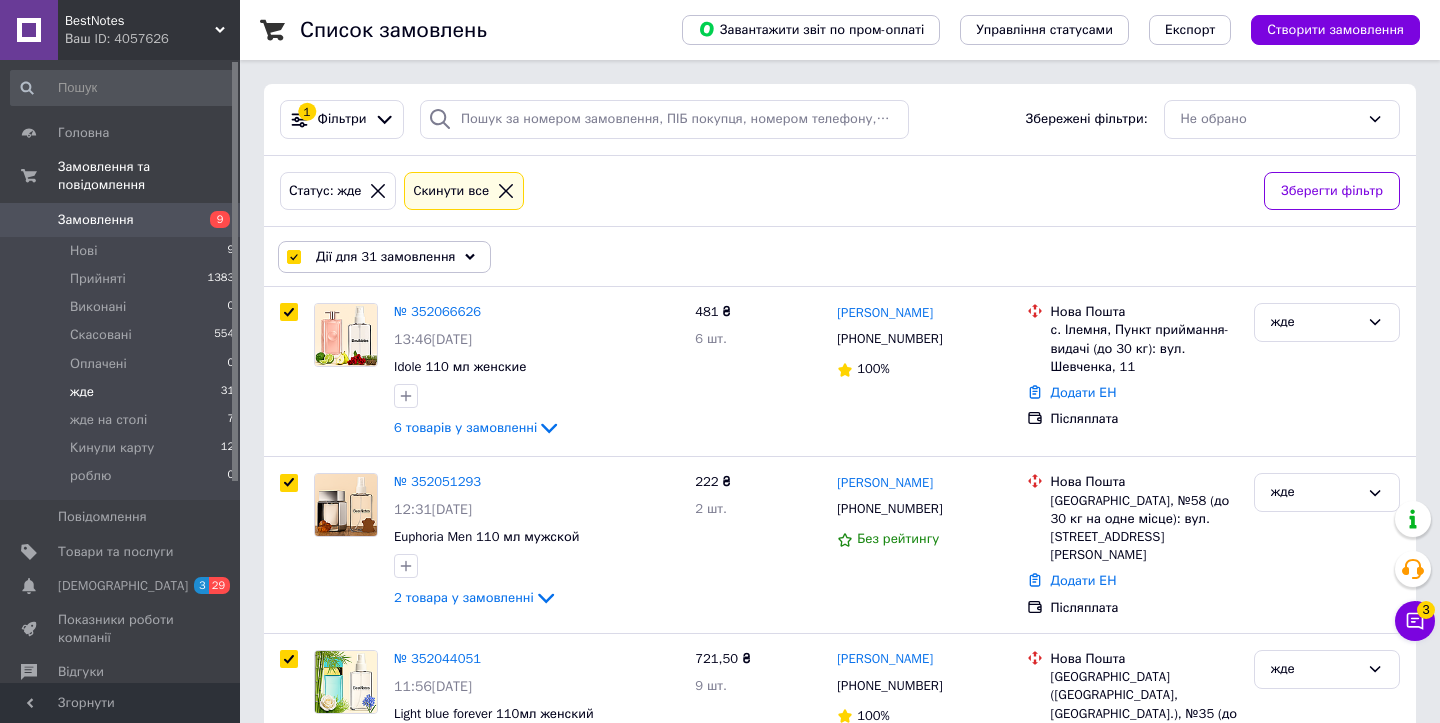 click at bounding box center [293, 257] 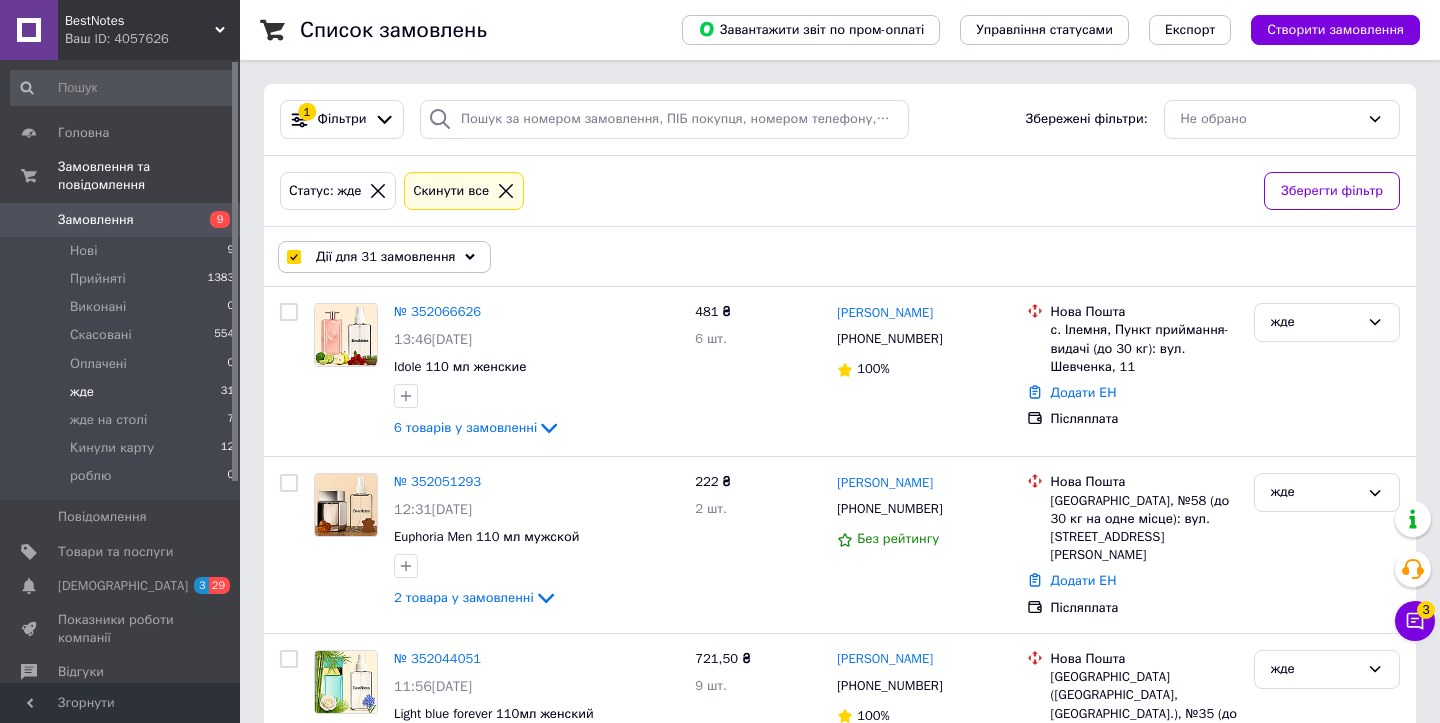 checkbox on "false" 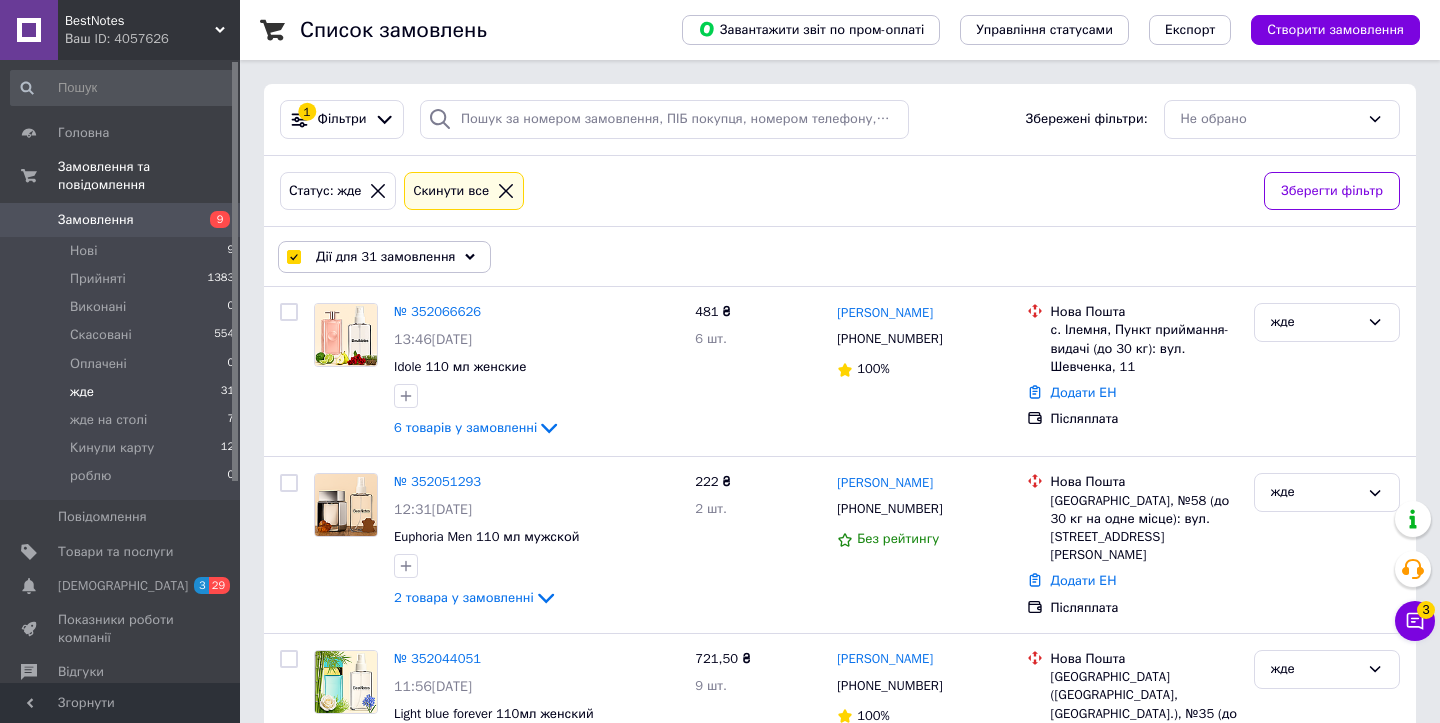 checkbox on "false" 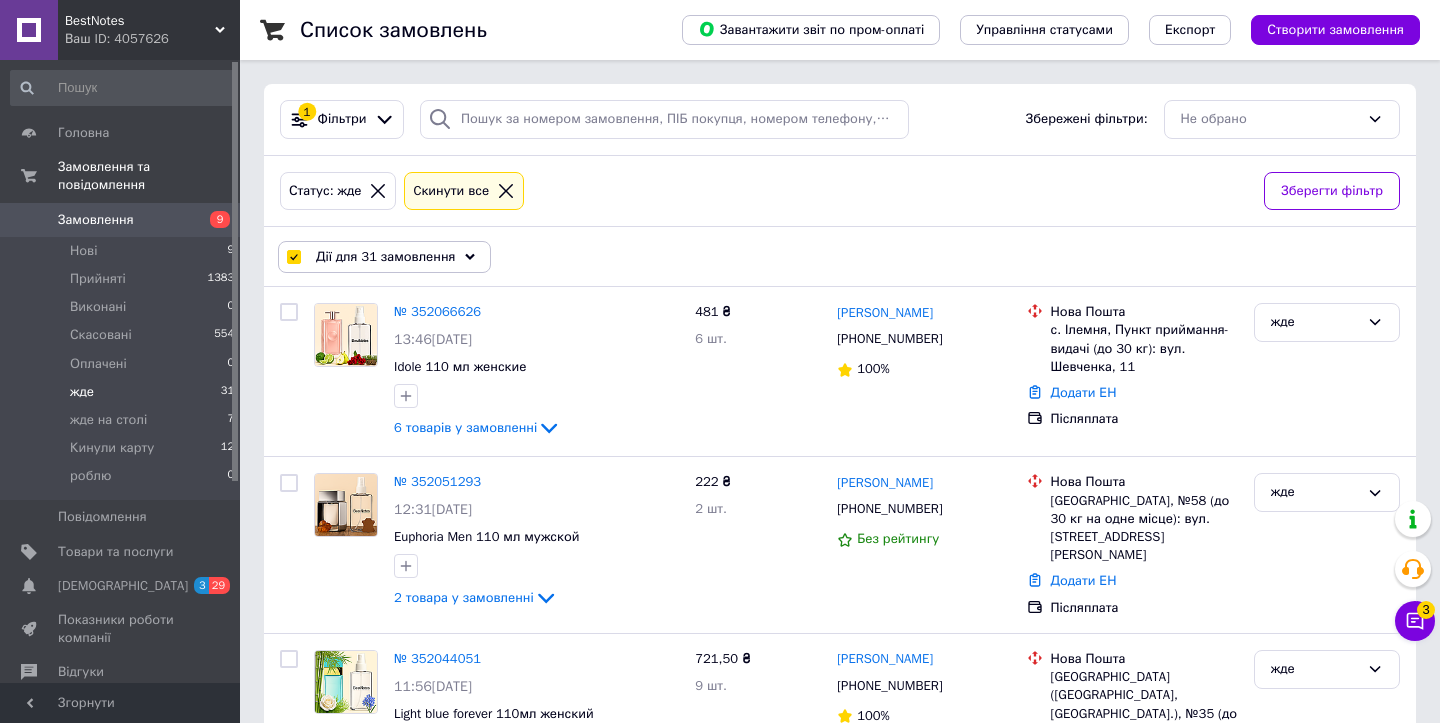 checkbox on "false" 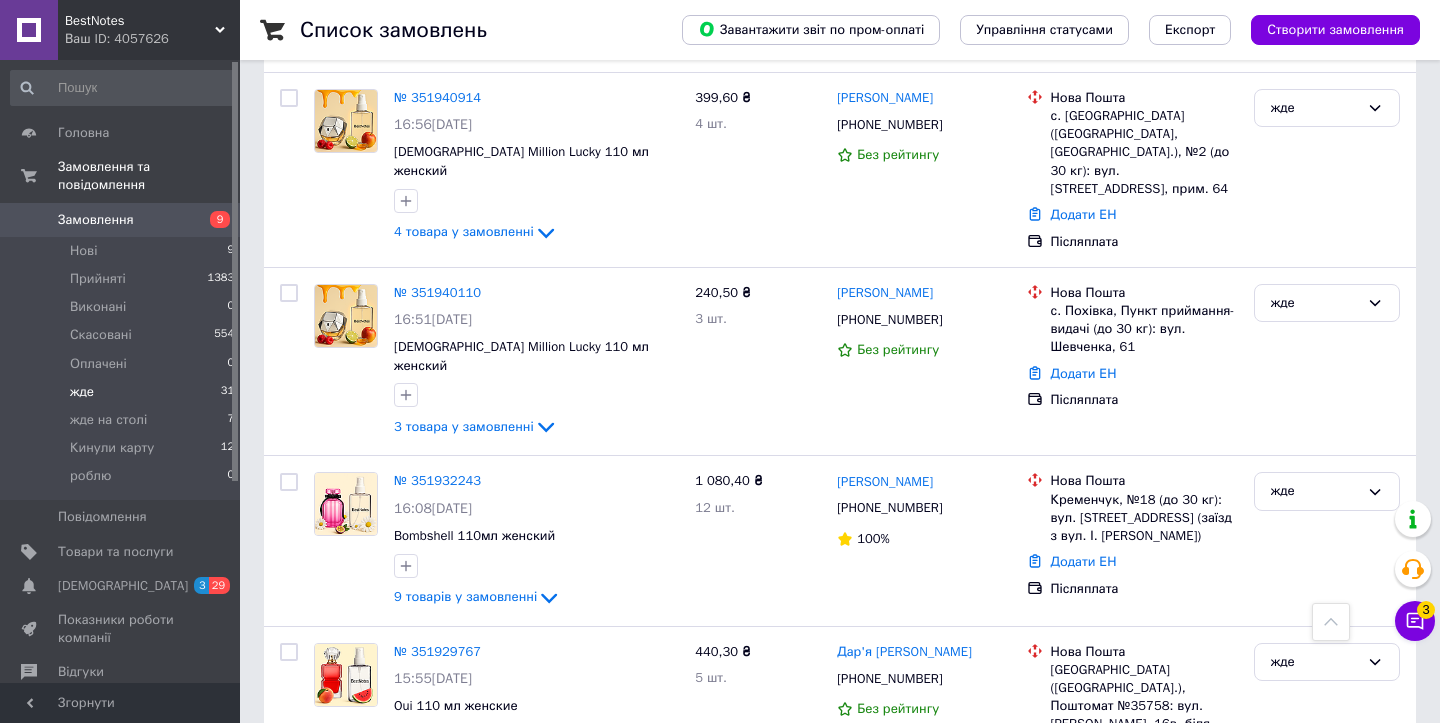 scroll, scrollTop: 5023, scrollLeft: 0, axis: vertical 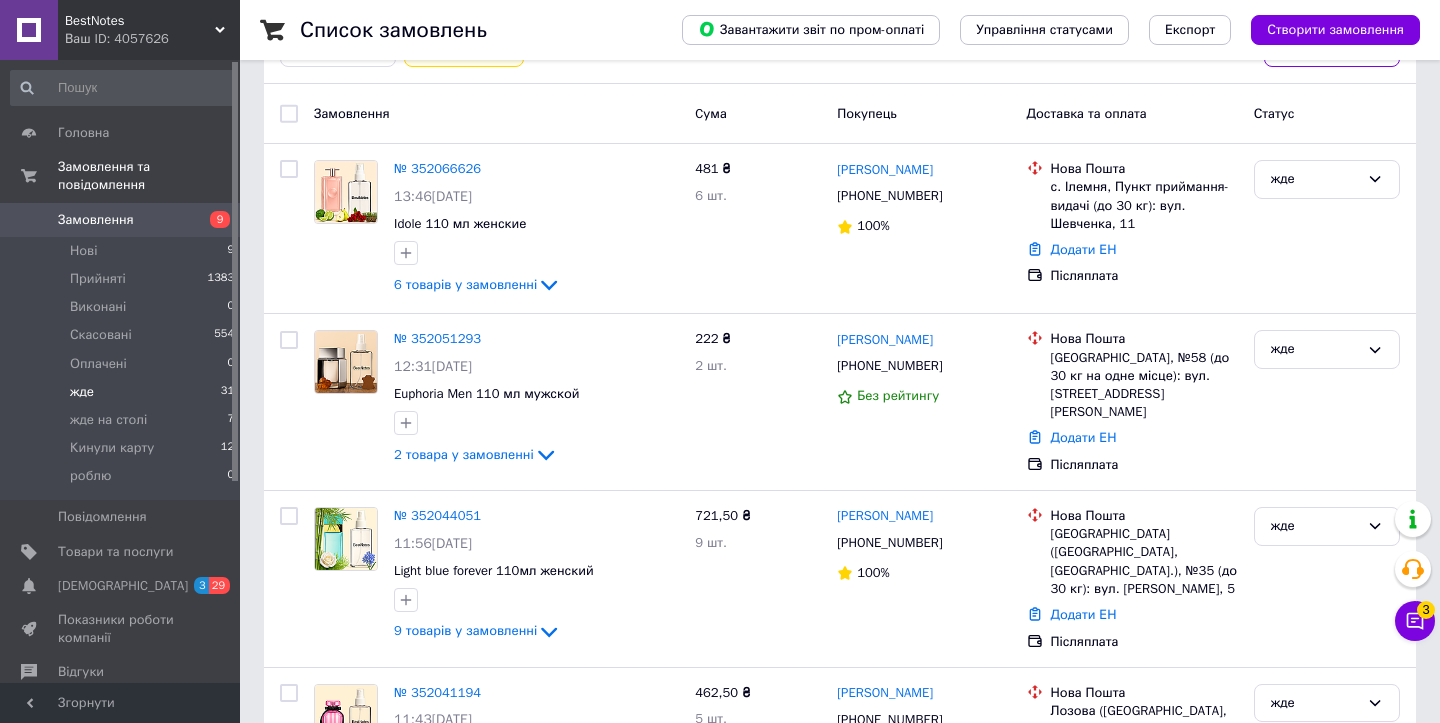 click on "BestNotes" at bounding box center (140, 21) 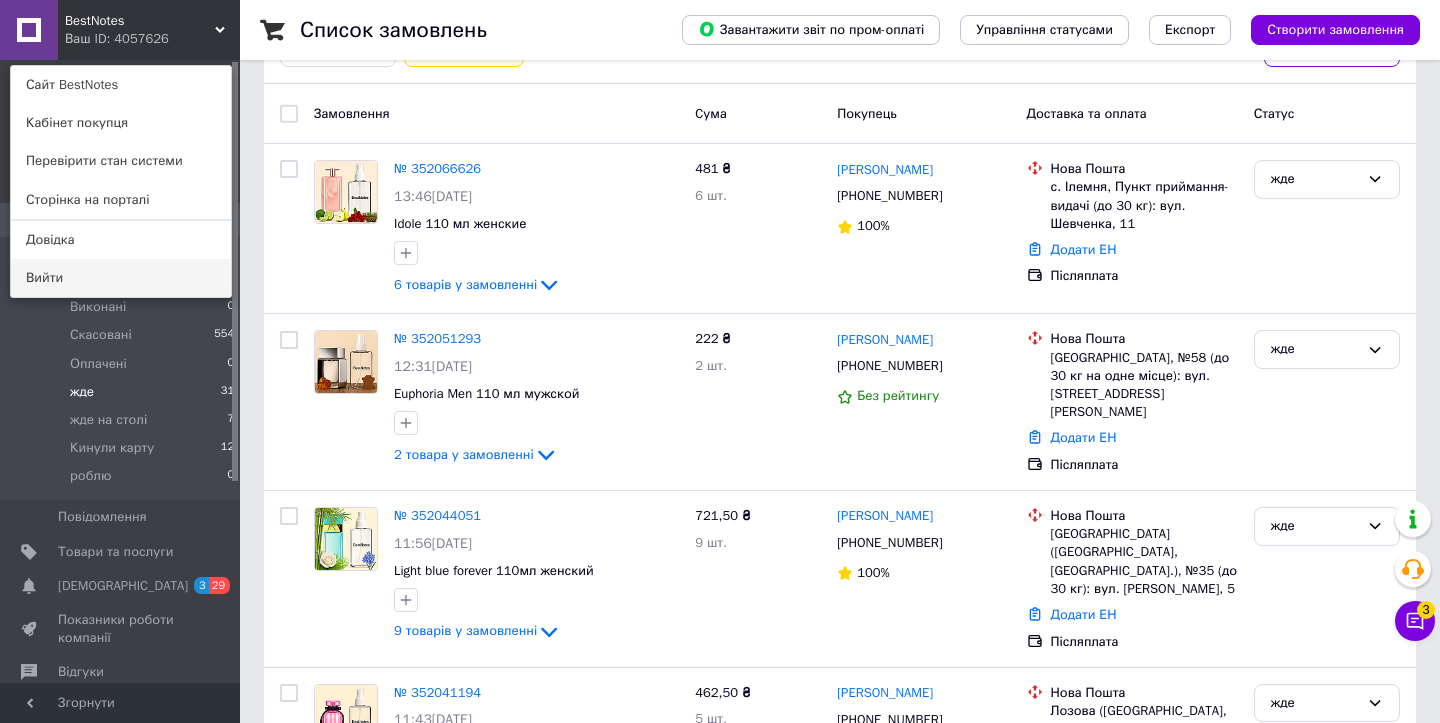 click on "Вийти" at bounding box center (121, 278) 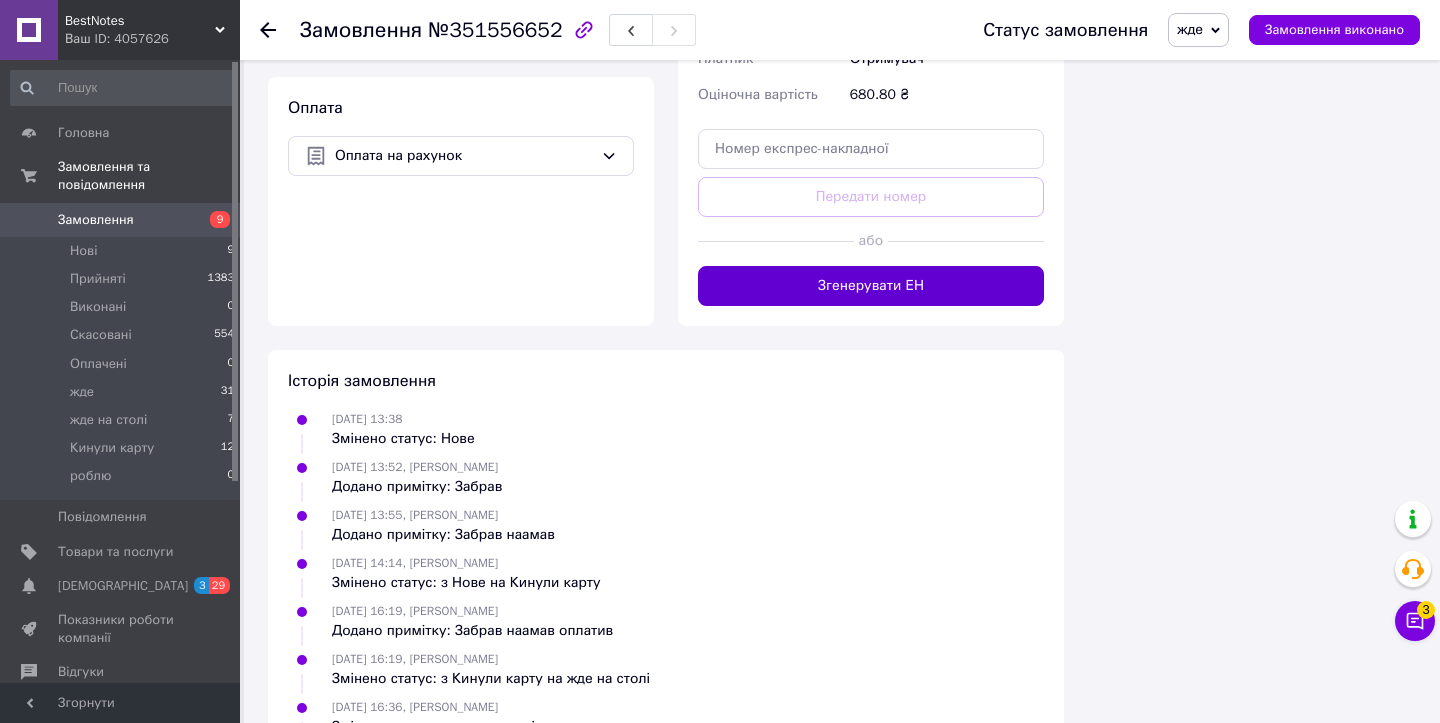 scroll, scrollTop: 1255, scrollLeft: 0, axis: vertical 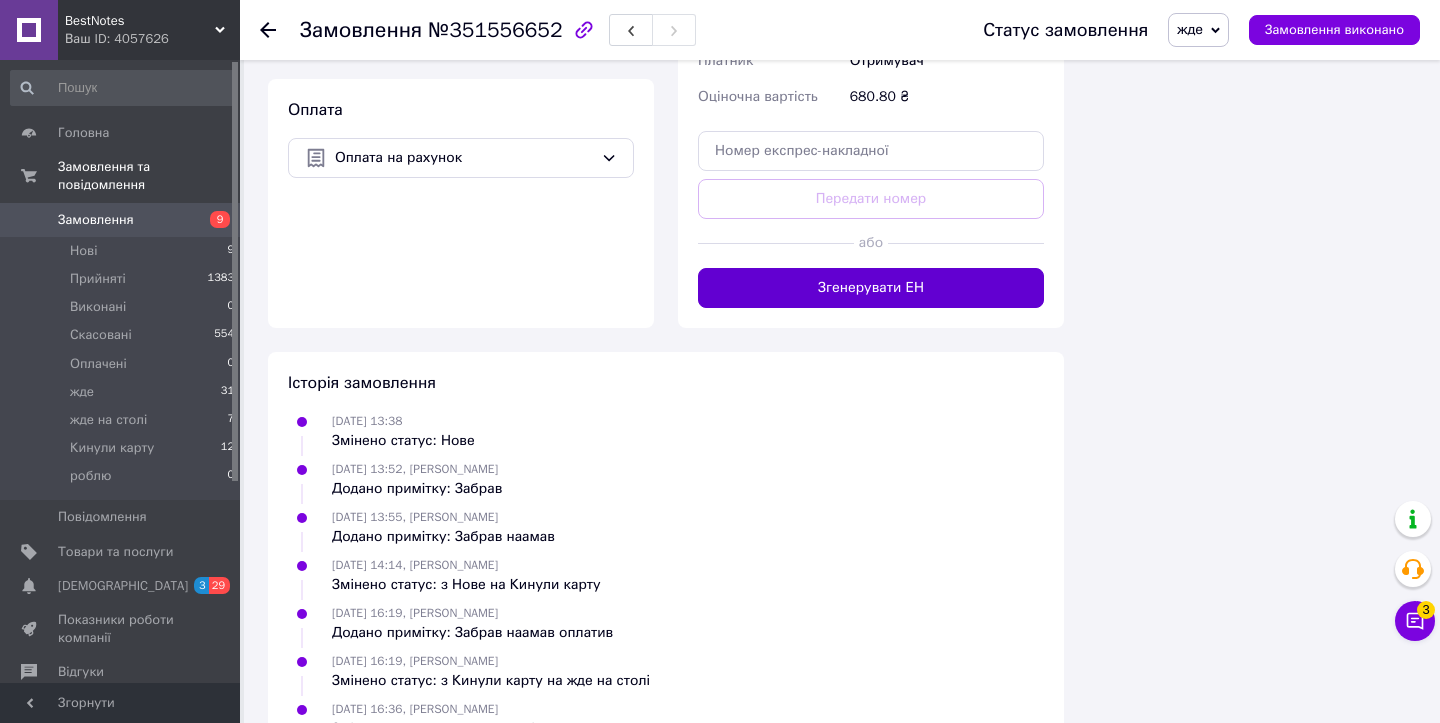 click on "Згенерувати ЕН" at bounding box center [871, 288] 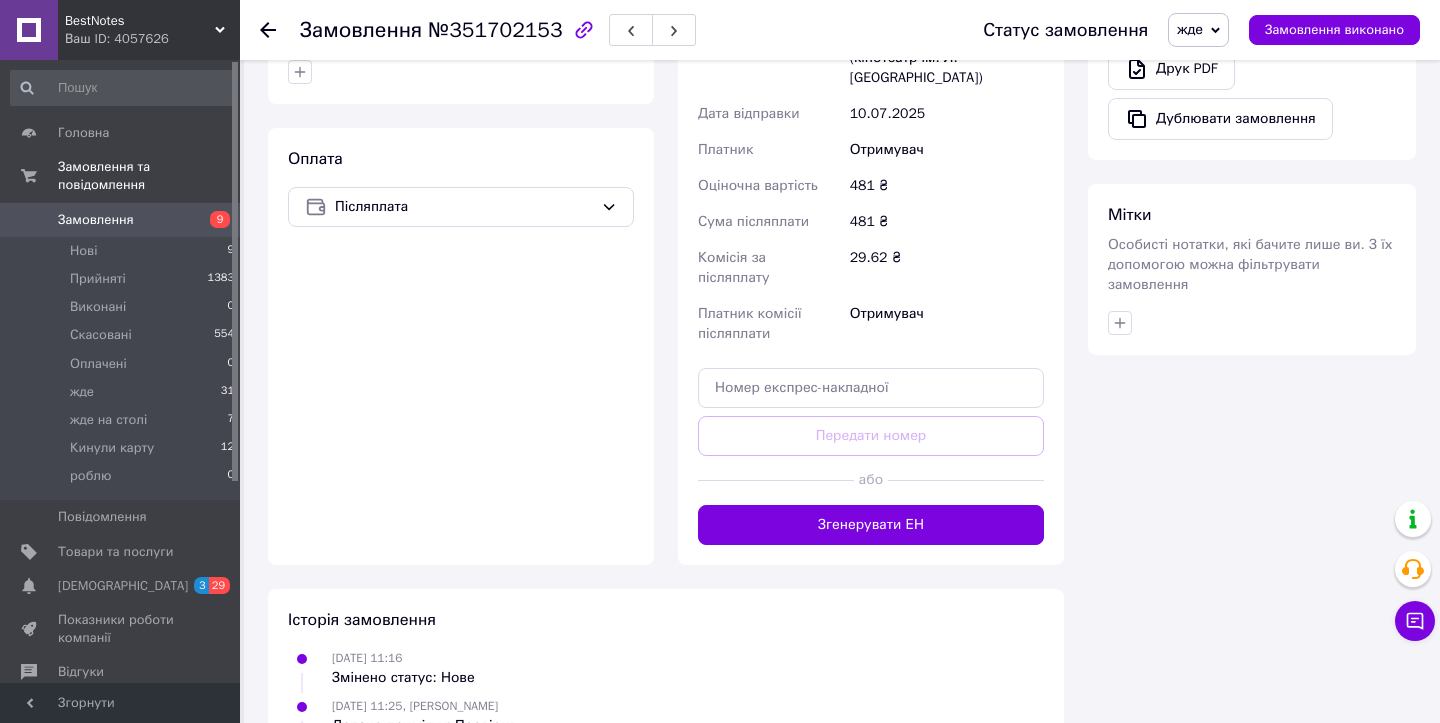 scroll, scrollTop: 997, scrollLeft: 0, axis: vertical 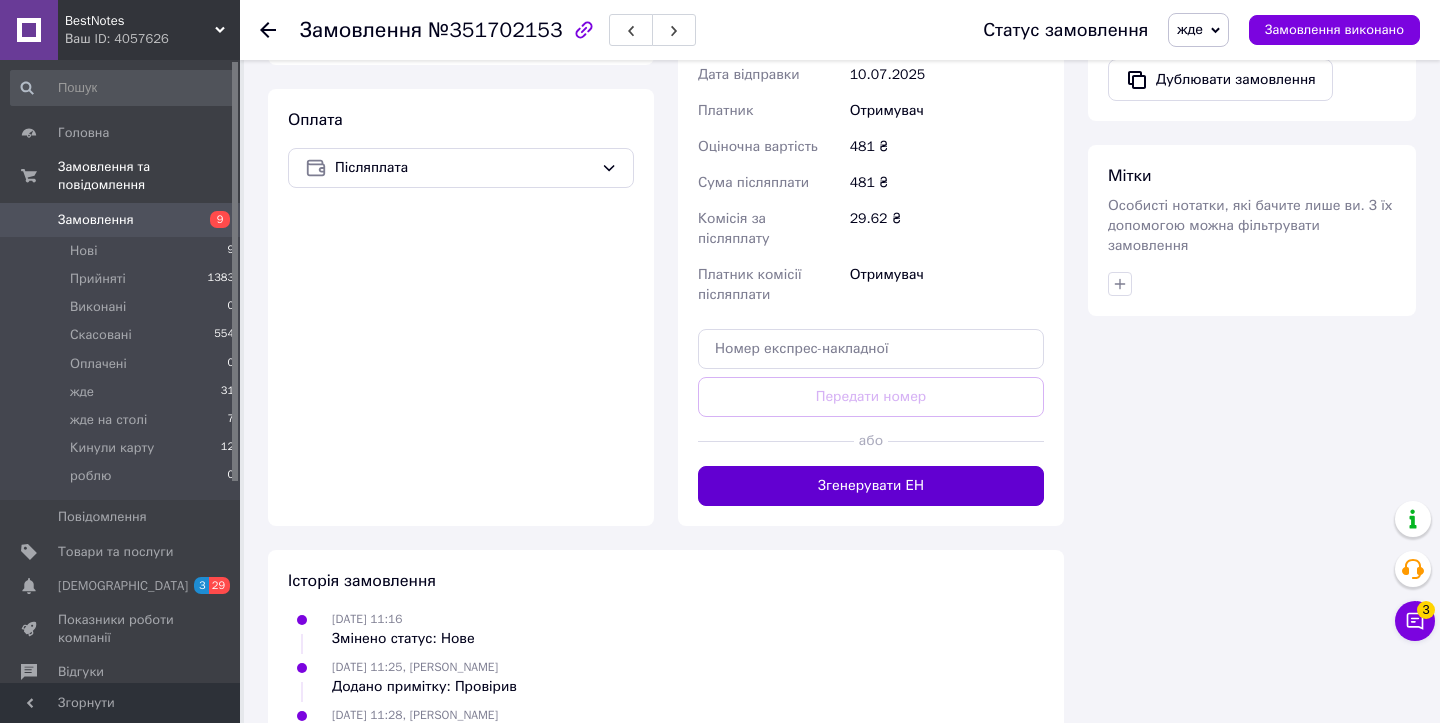click on "Згенерувати ЕН" at bounding box center [871, 486] 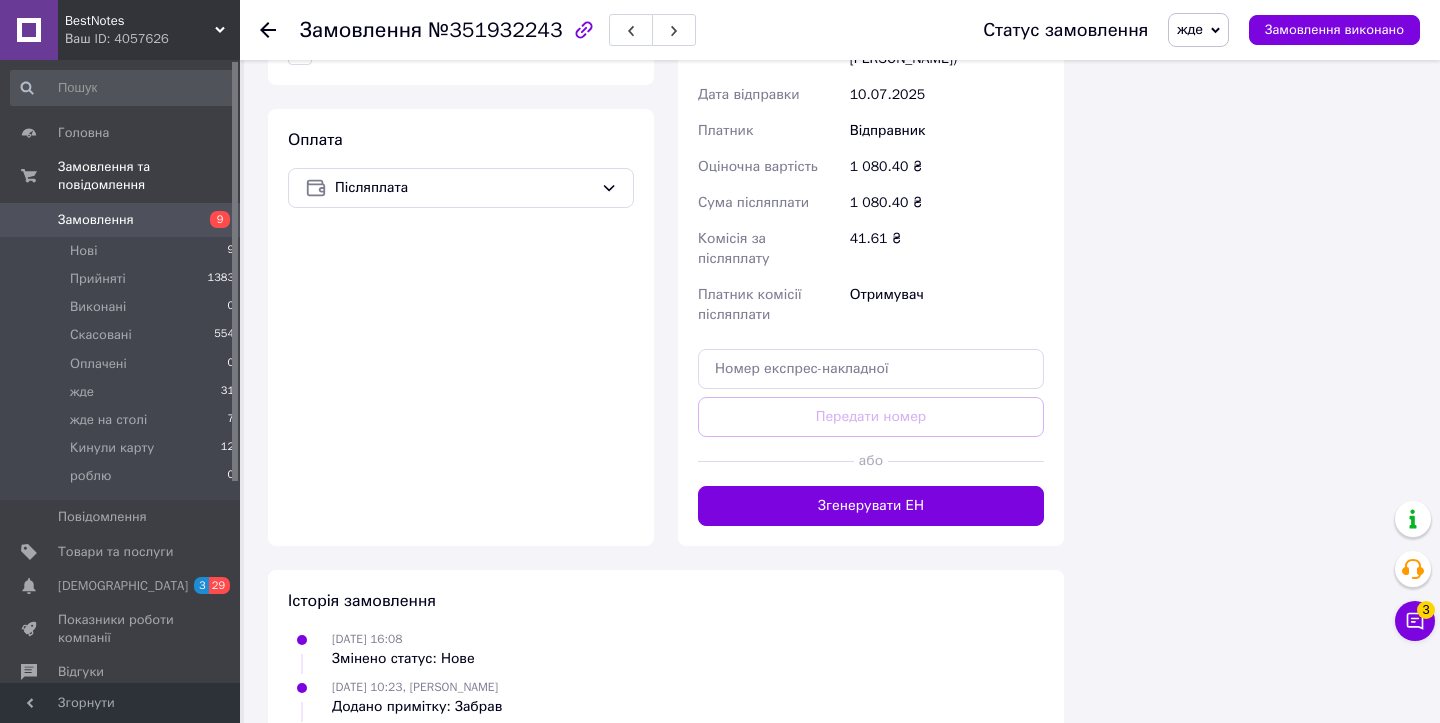 scroll, scrollTop: 1638, scrollLeft: 0, axis: vertical 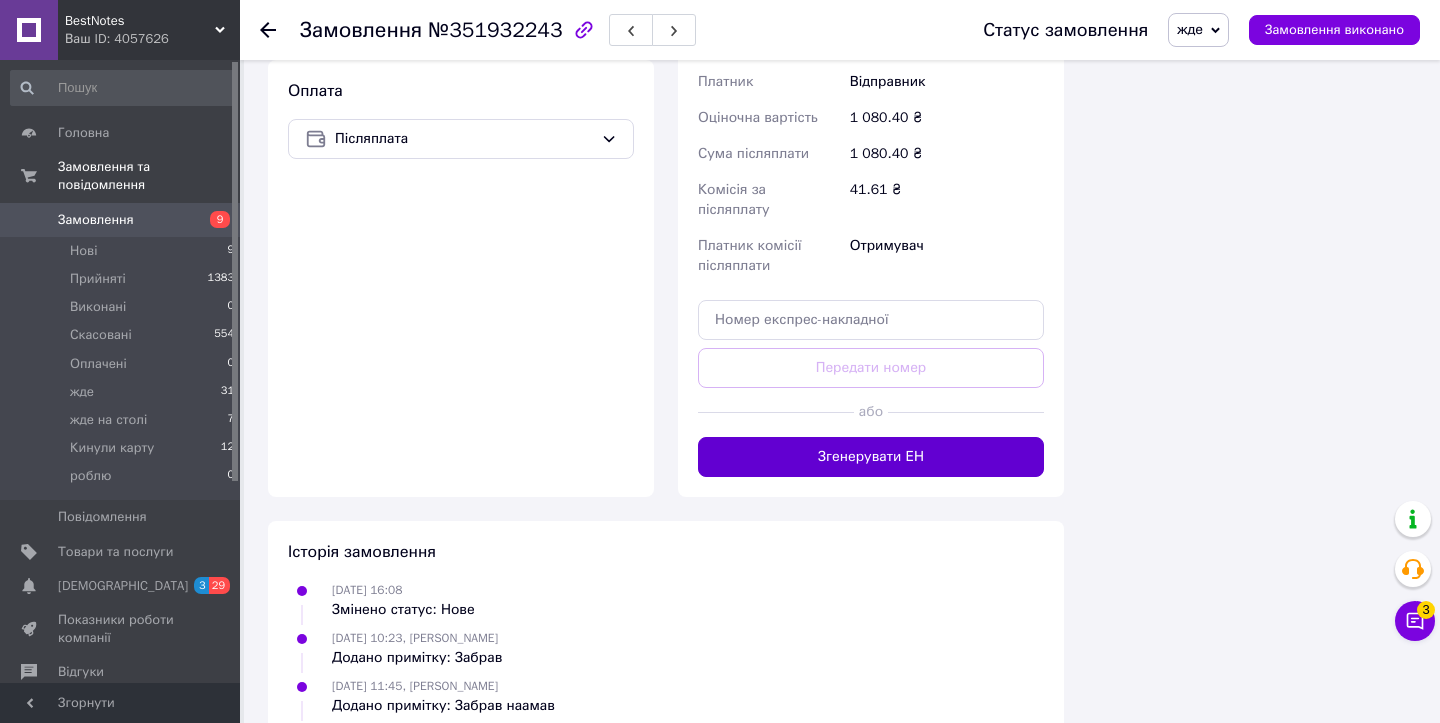 click on "Згенерувати ЕН" at bounding box center (871, 457) 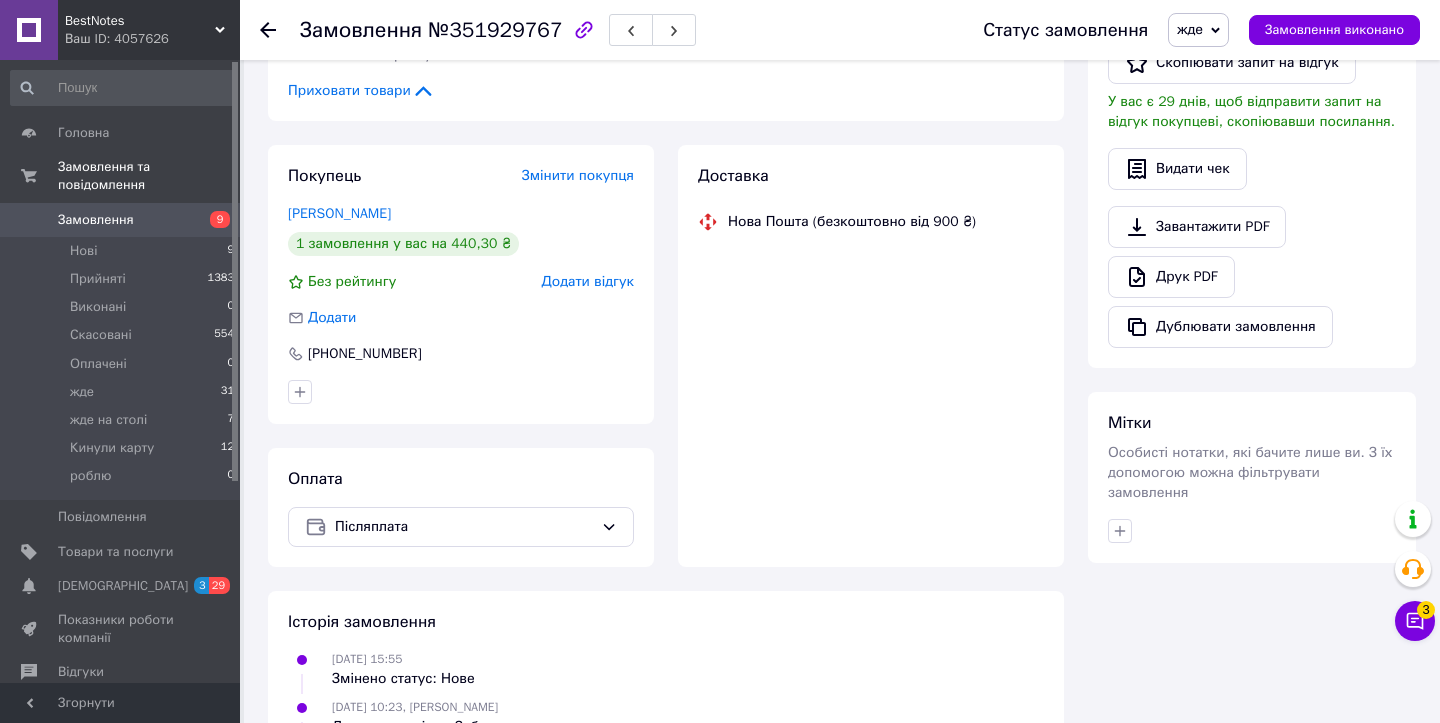 scroll, scrollTop: 868, scrollLeft: 0, axis: vertical 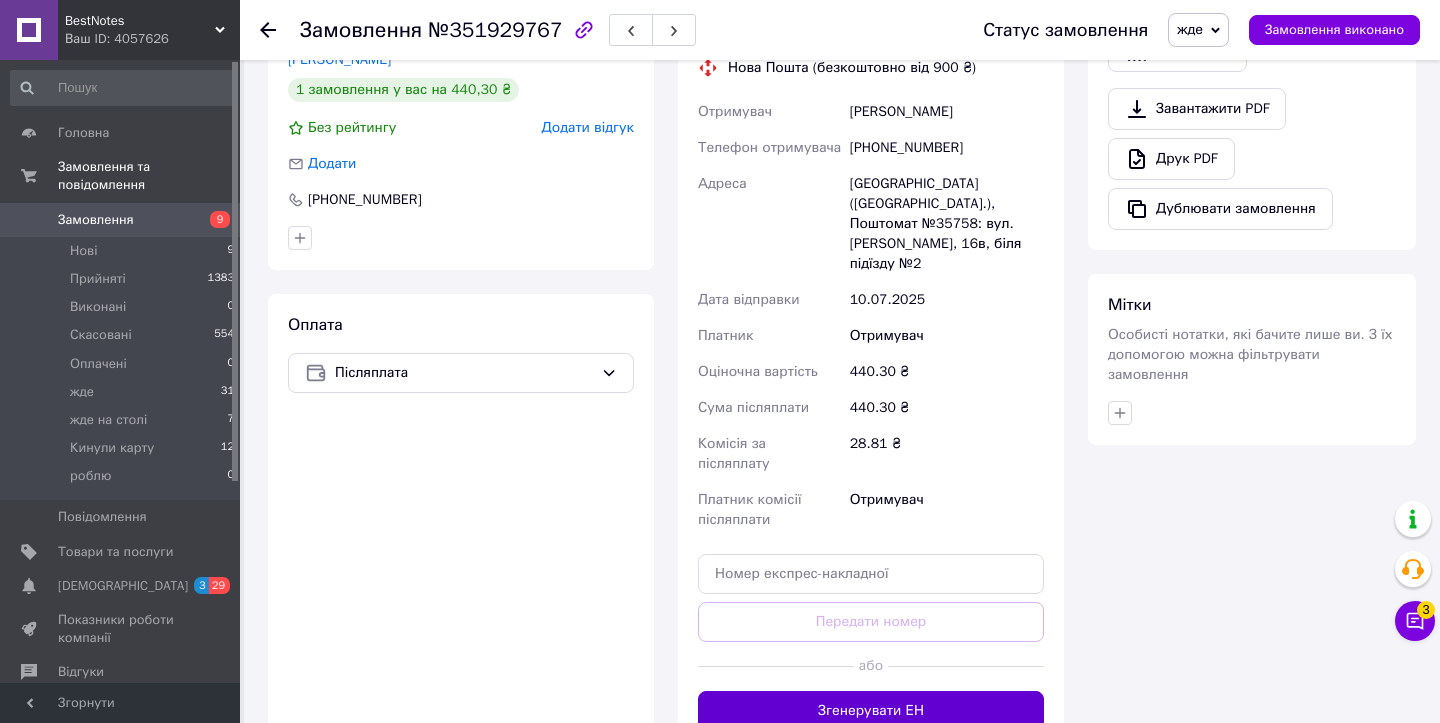 click on "Згенерувати ЕН" at bounding box center [871, 711] 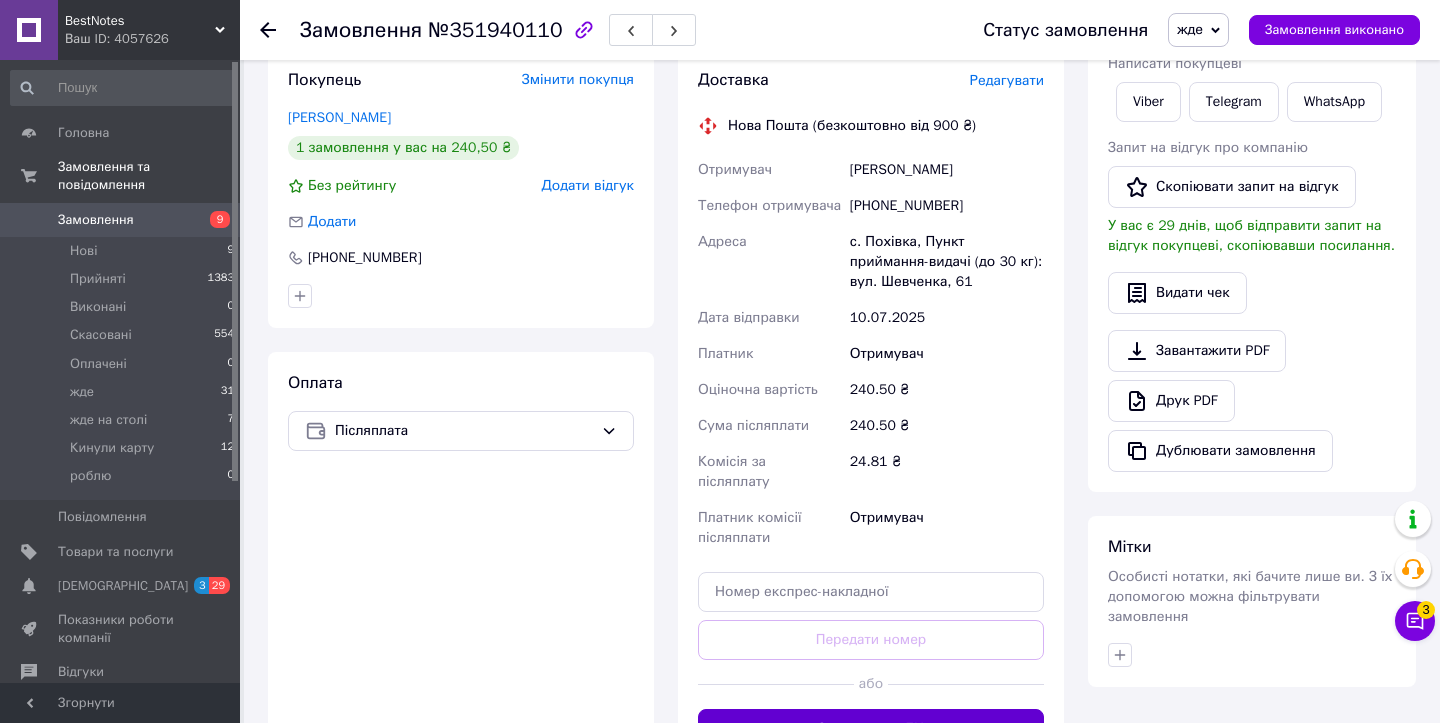 scroll, scrollTop: 844, scrollLeft: 0, axis: vertical 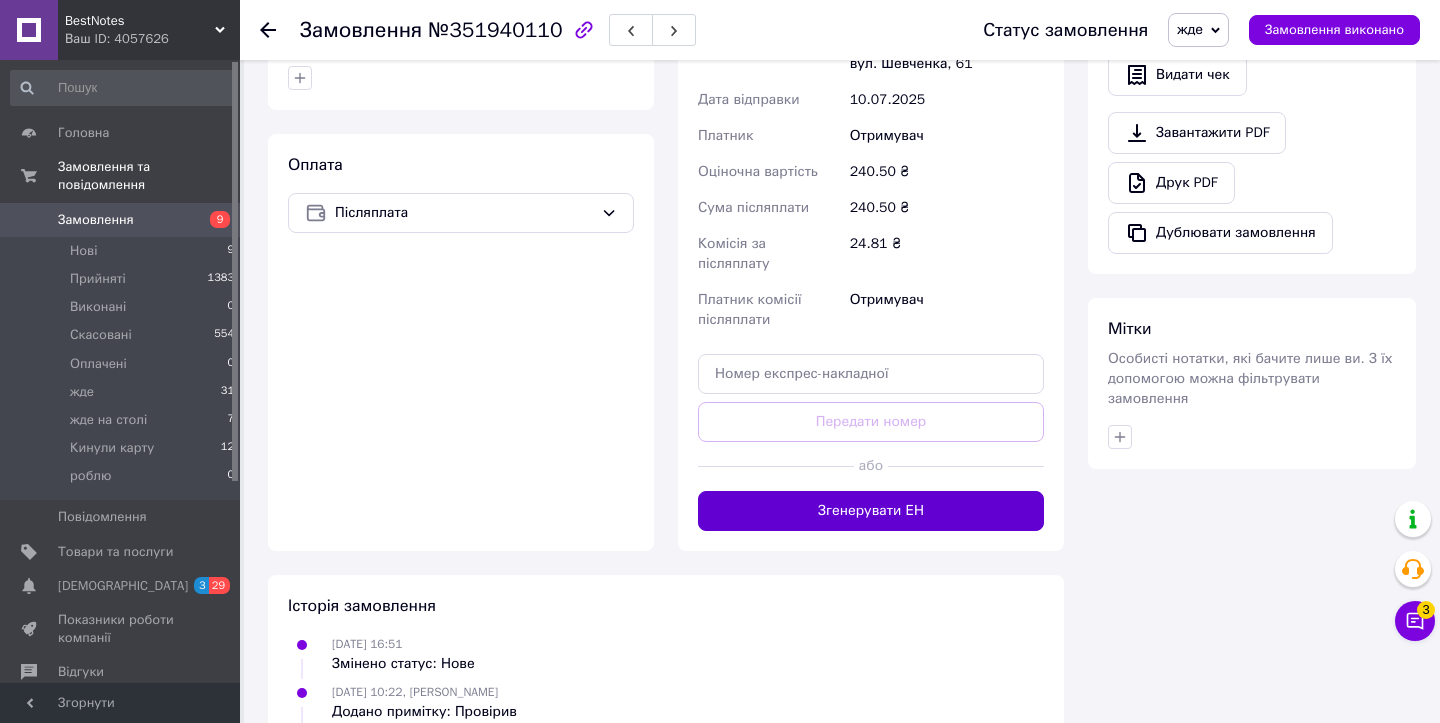 click on "Згенерувати ЕН" at bounding box center (871, 511) 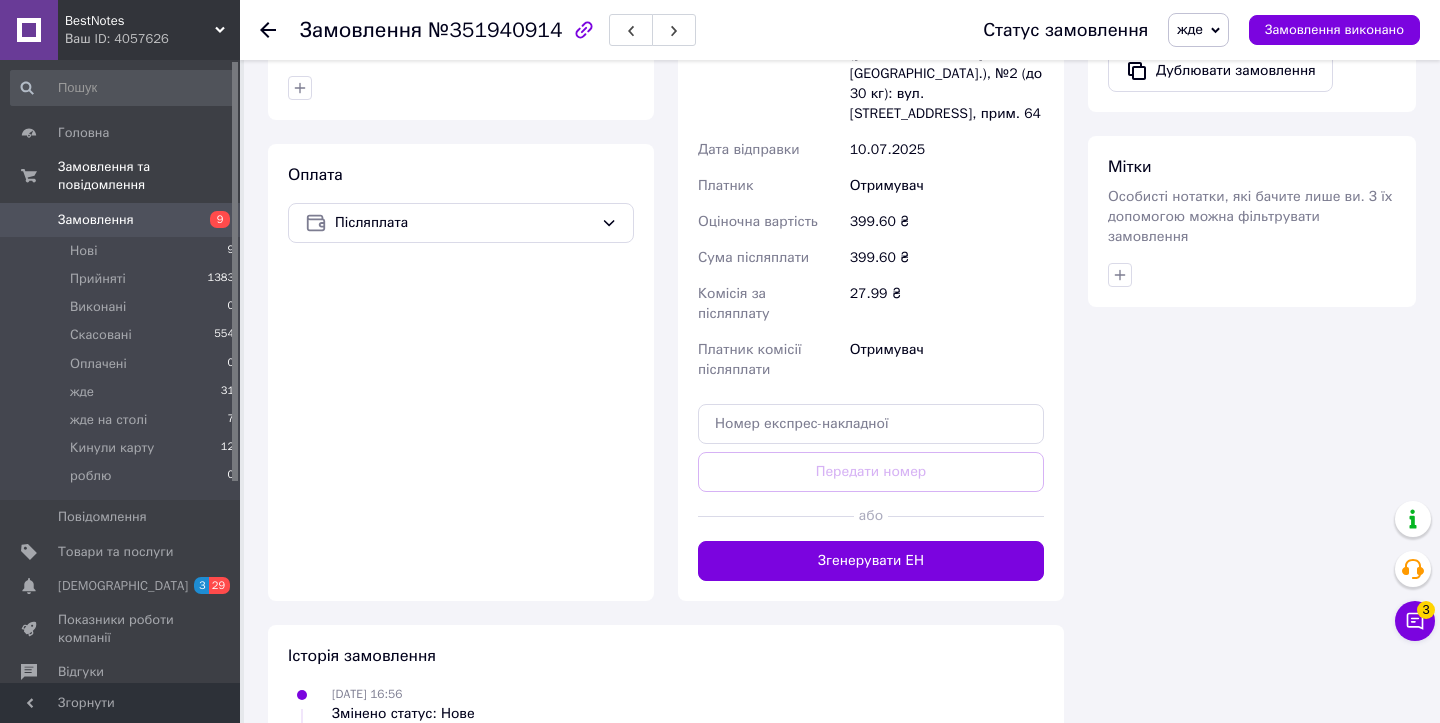 scroll, scrollTop: 1175, scrollLeft: 0, axis: vertical 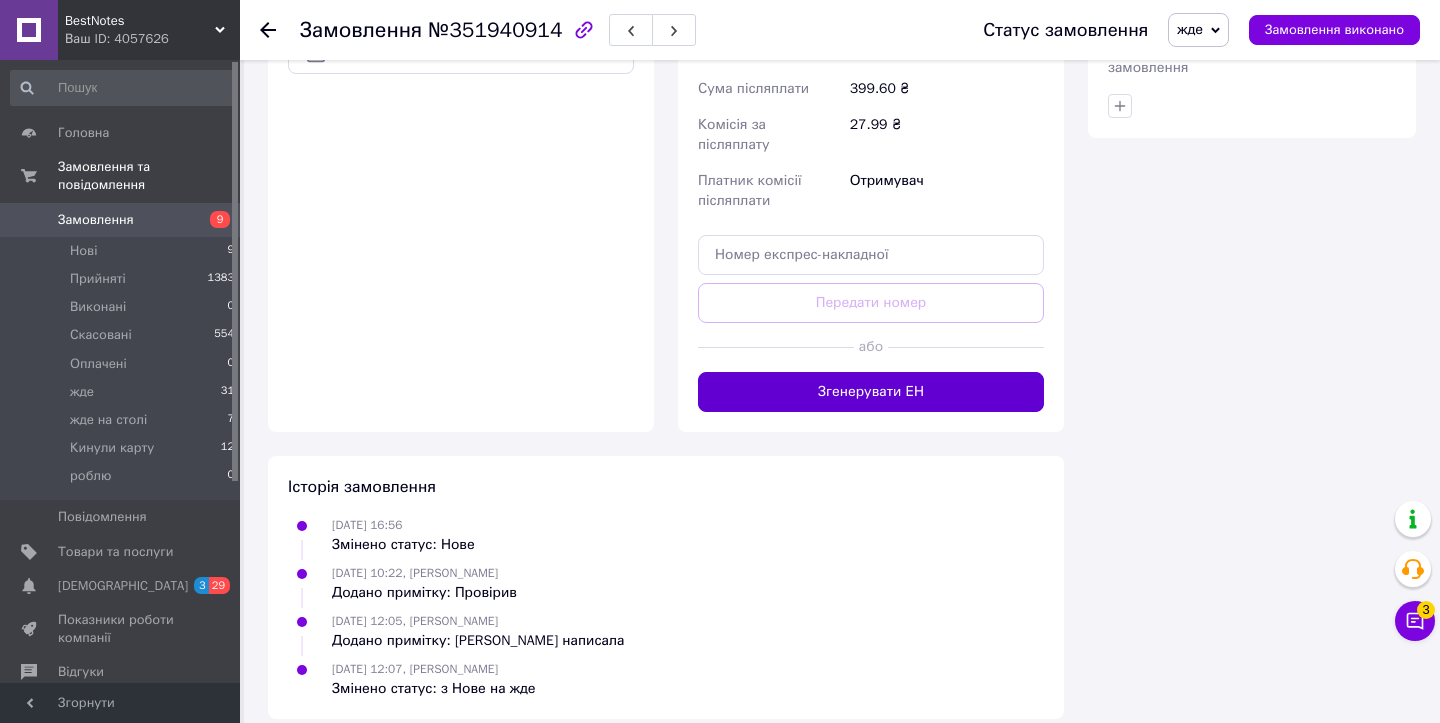 click on "Згенерувати ЕН" at bounding box center [871, 392] 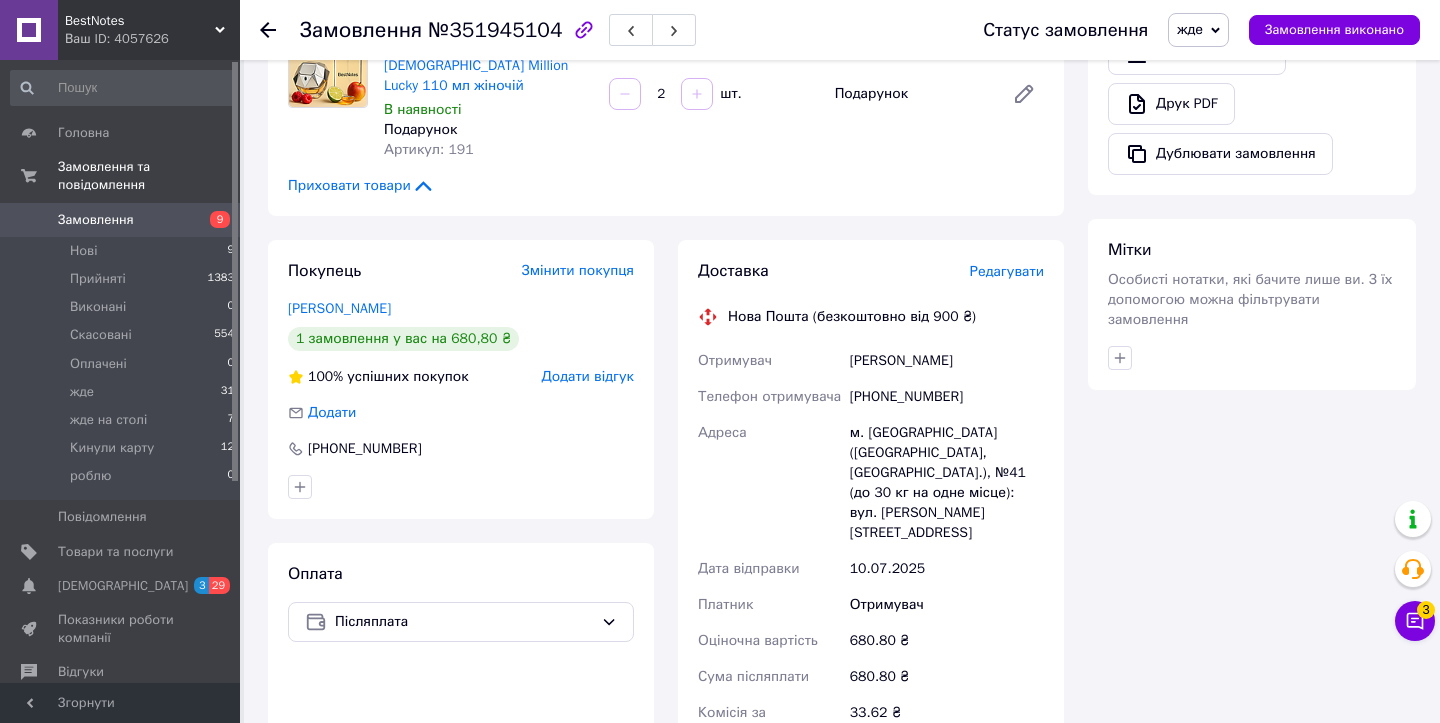 scroll, scrollTop: 1511, scrollLeft: 0, axis: vertical 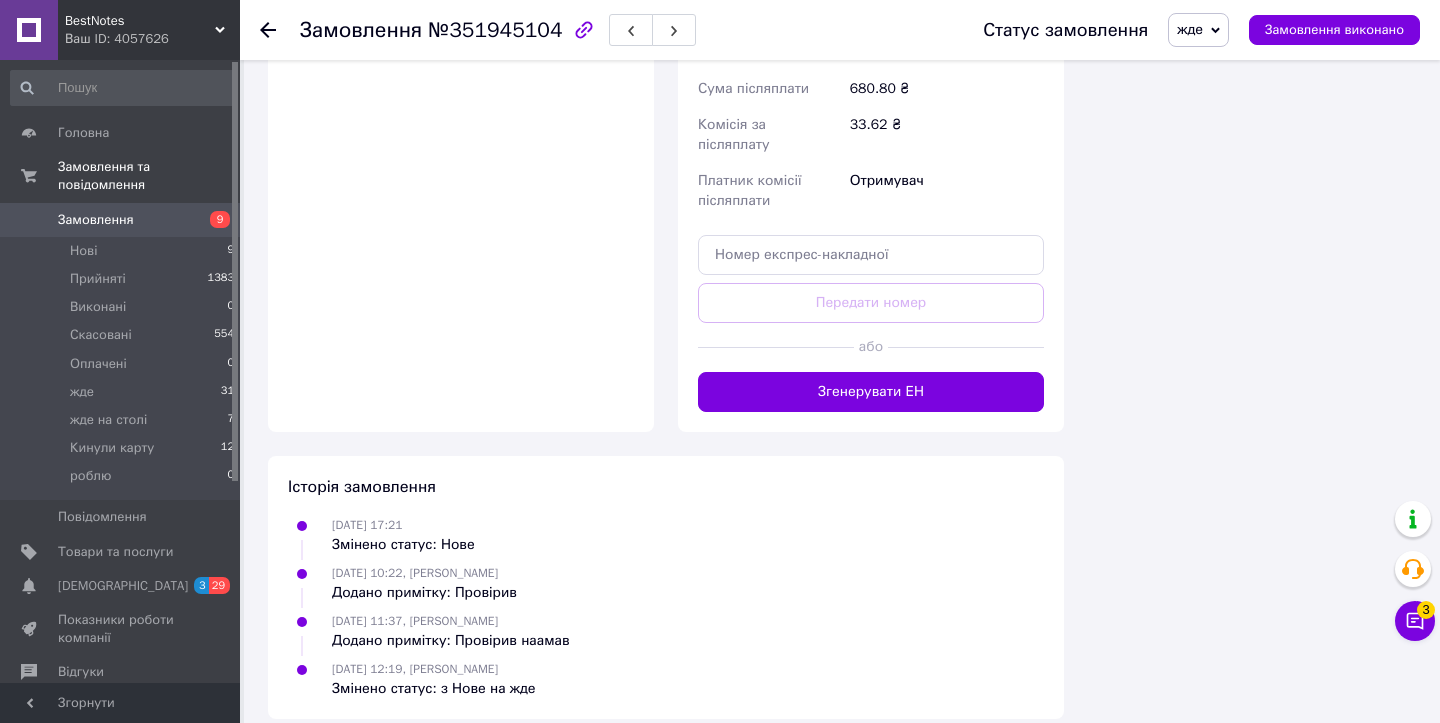 click on "Згенерувати ЕН" at bounding box center [871, 392] 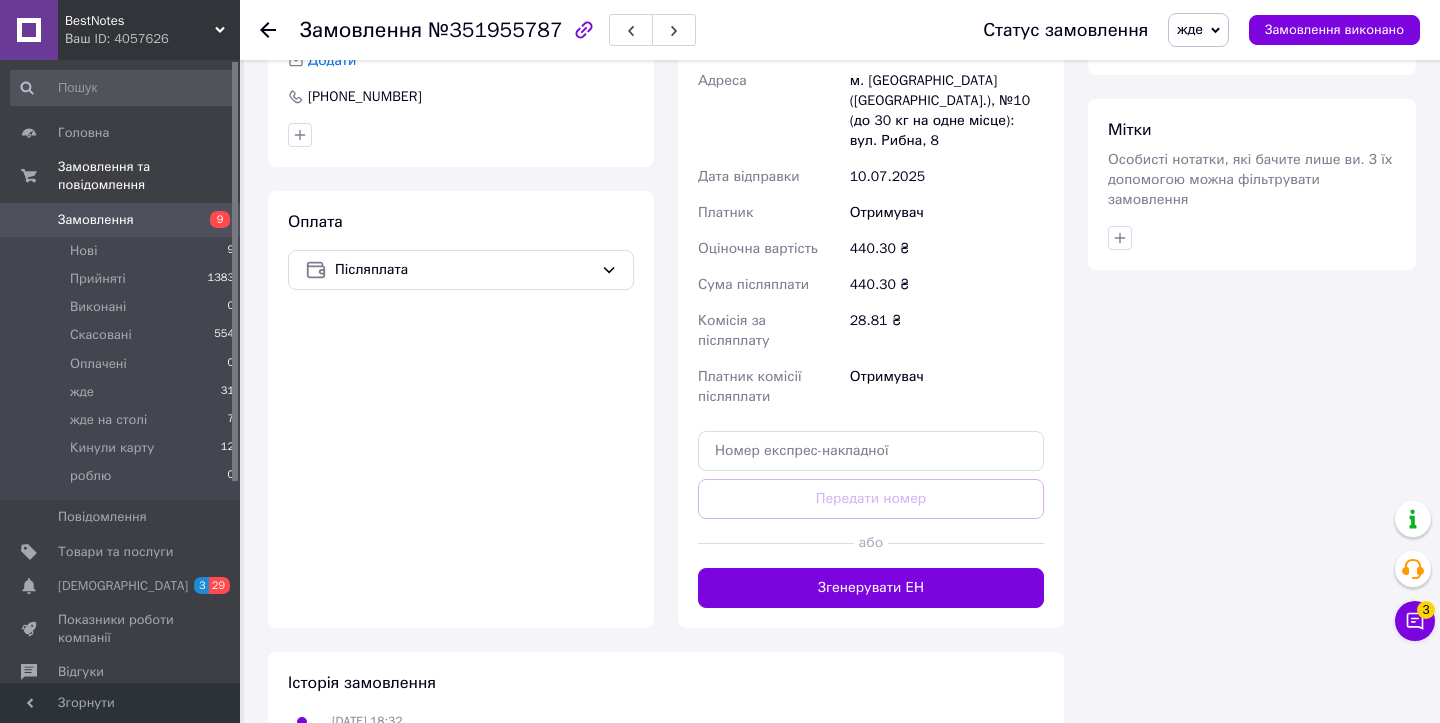 scroll, scrollTop: 1287, scrollLeft: 0, axis: vertical 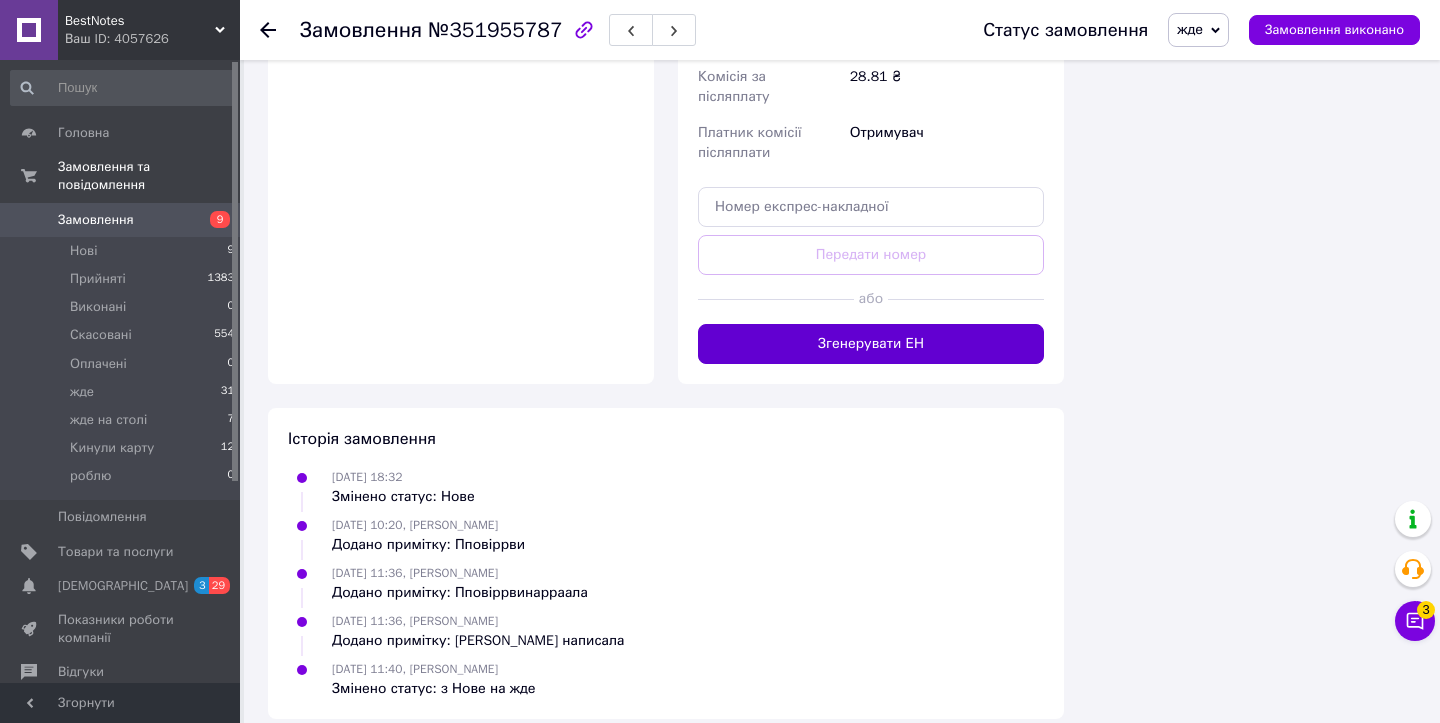 click on "Згенерувати ЕН" at bounding box center (871, 344) 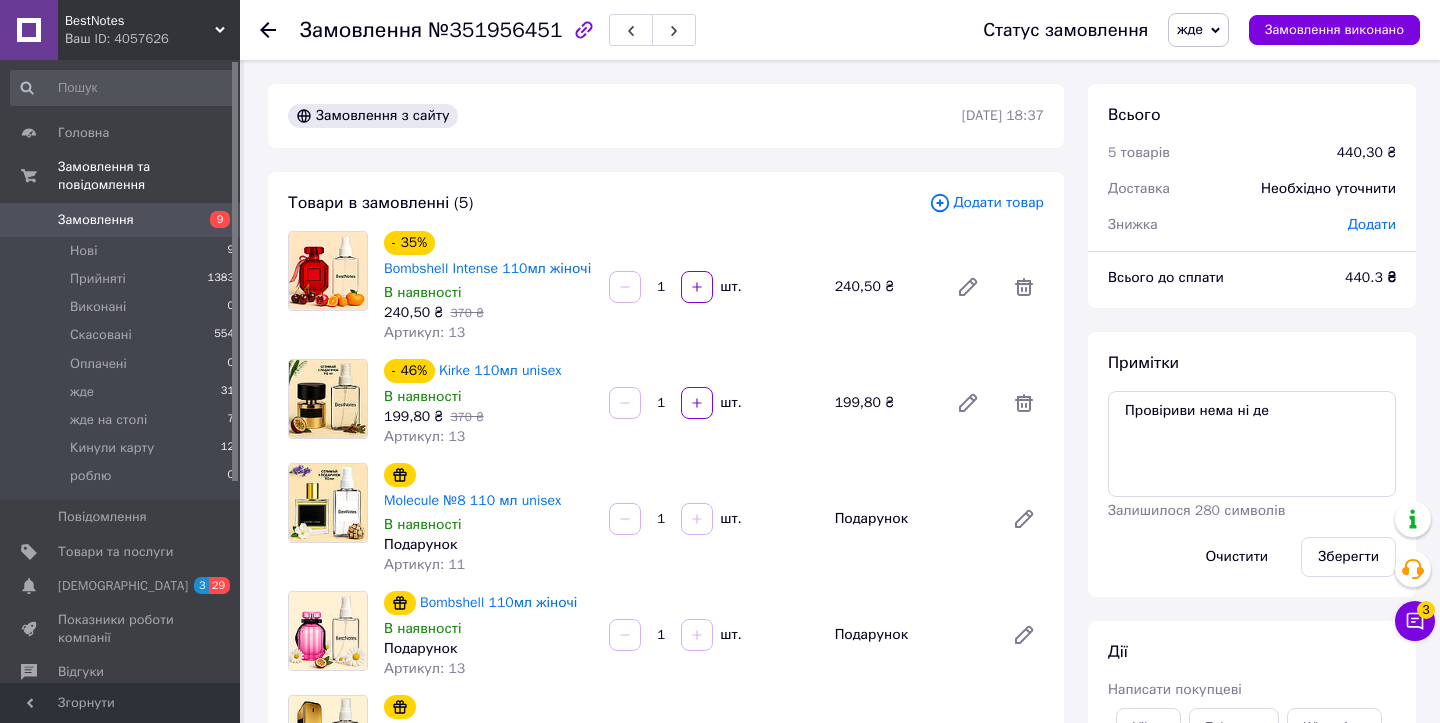 scroll, scrollTop: 1195, scrollLeft: 0, axis: vertical 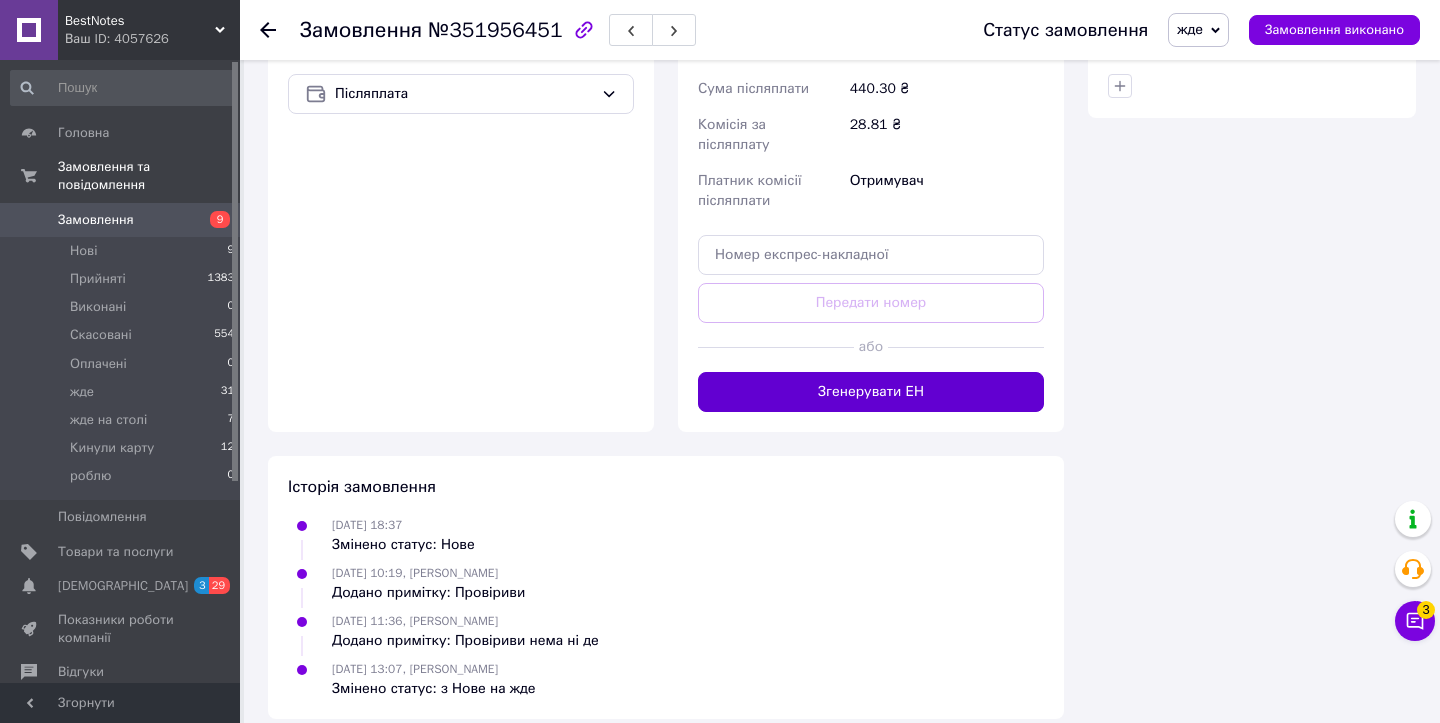 click on "Згенерувати ЕН" at bounding box center [871, 392] 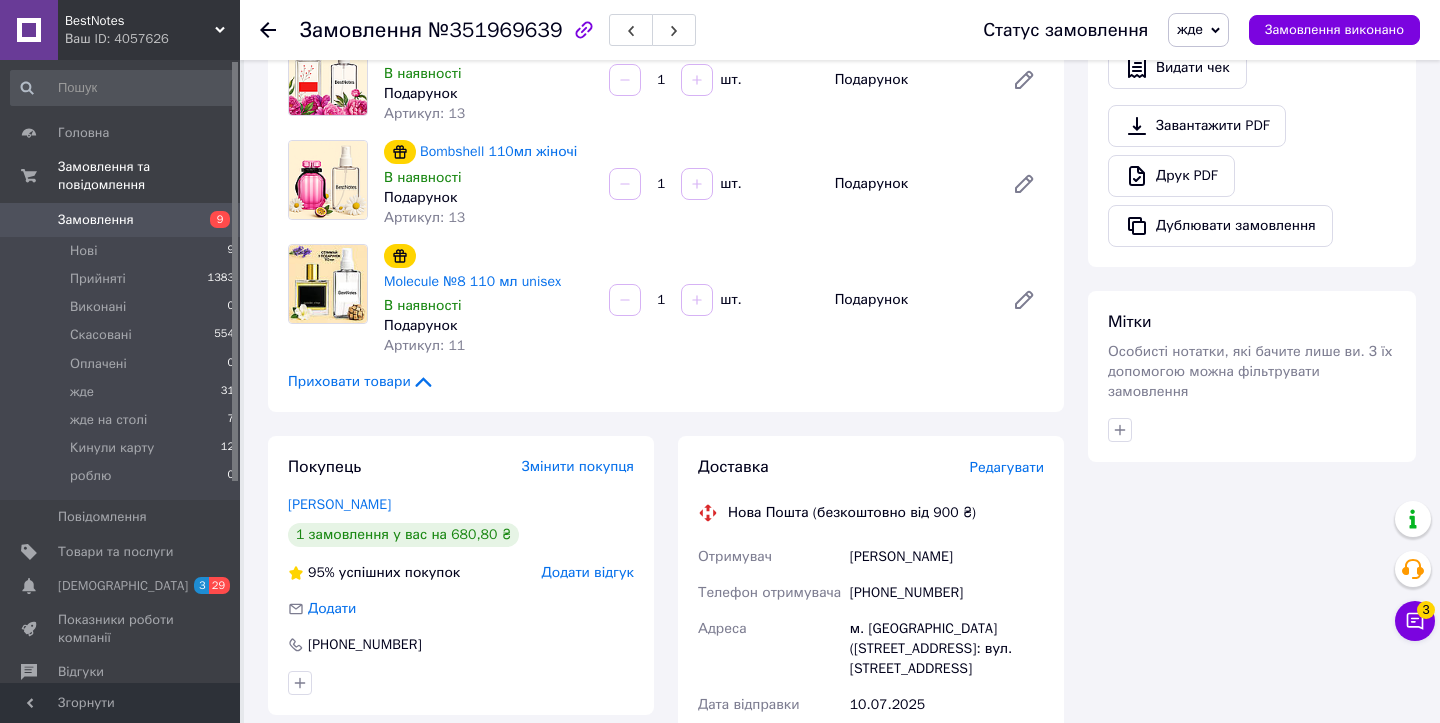 scroll, scrollTop: 1546, scrollLeft: 0, axis: vertical 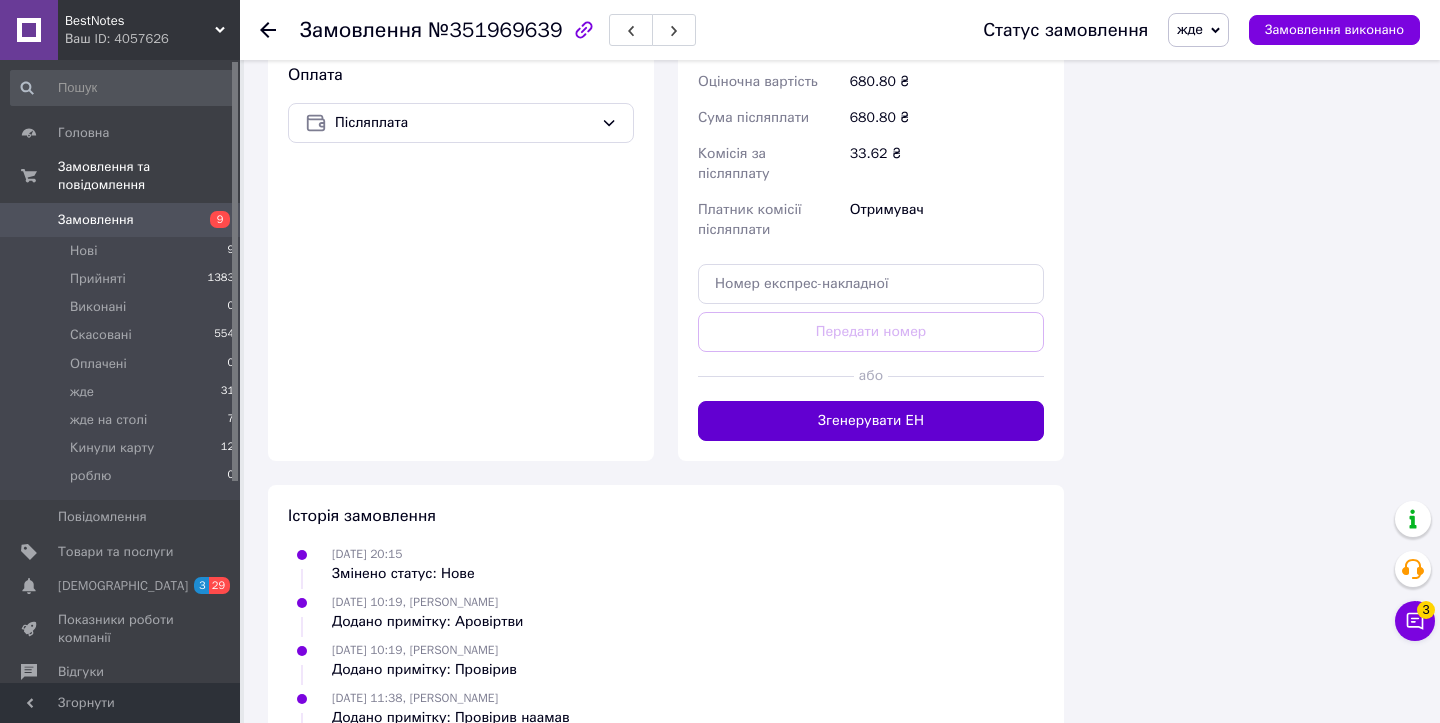 click on "Згенерувати ЕН" at bounding box center (871, 421) 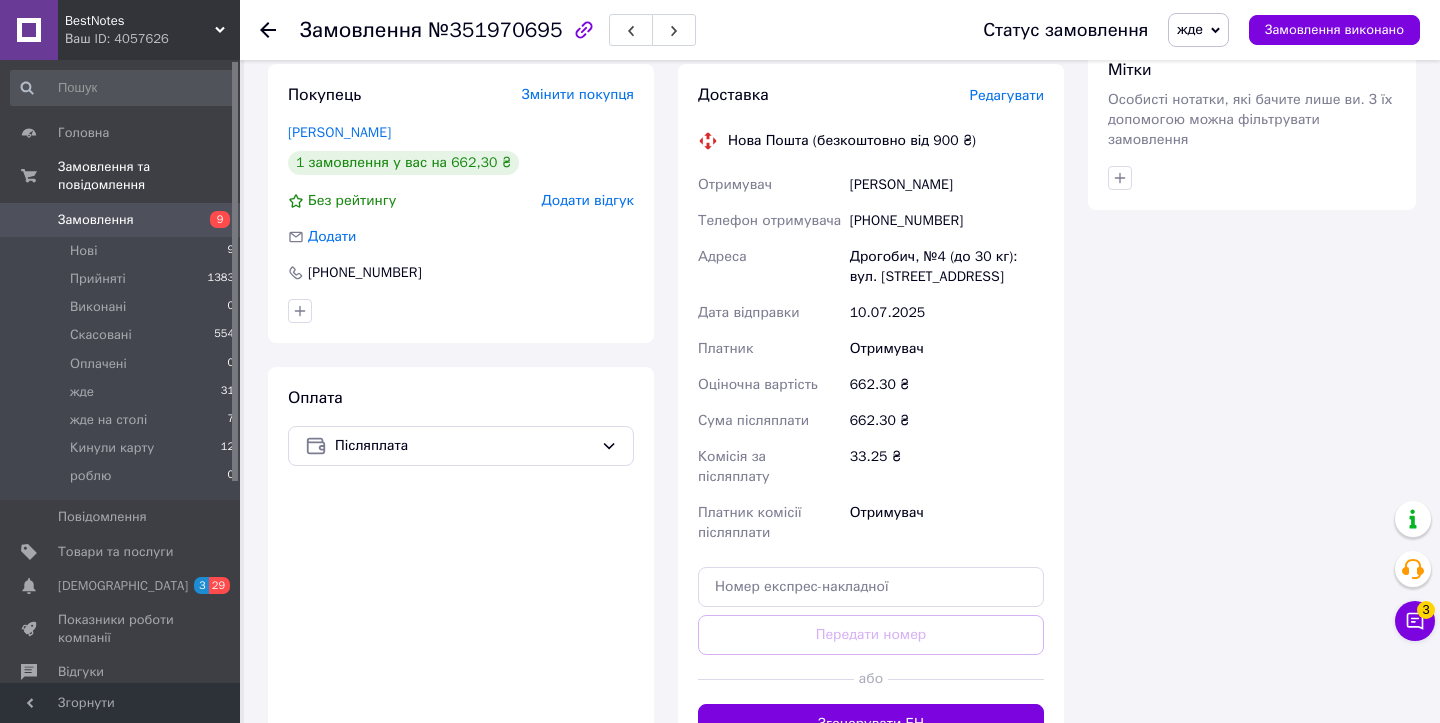 scroll, scrollTop: 1455, scrollLeft: 0, axis: vertical 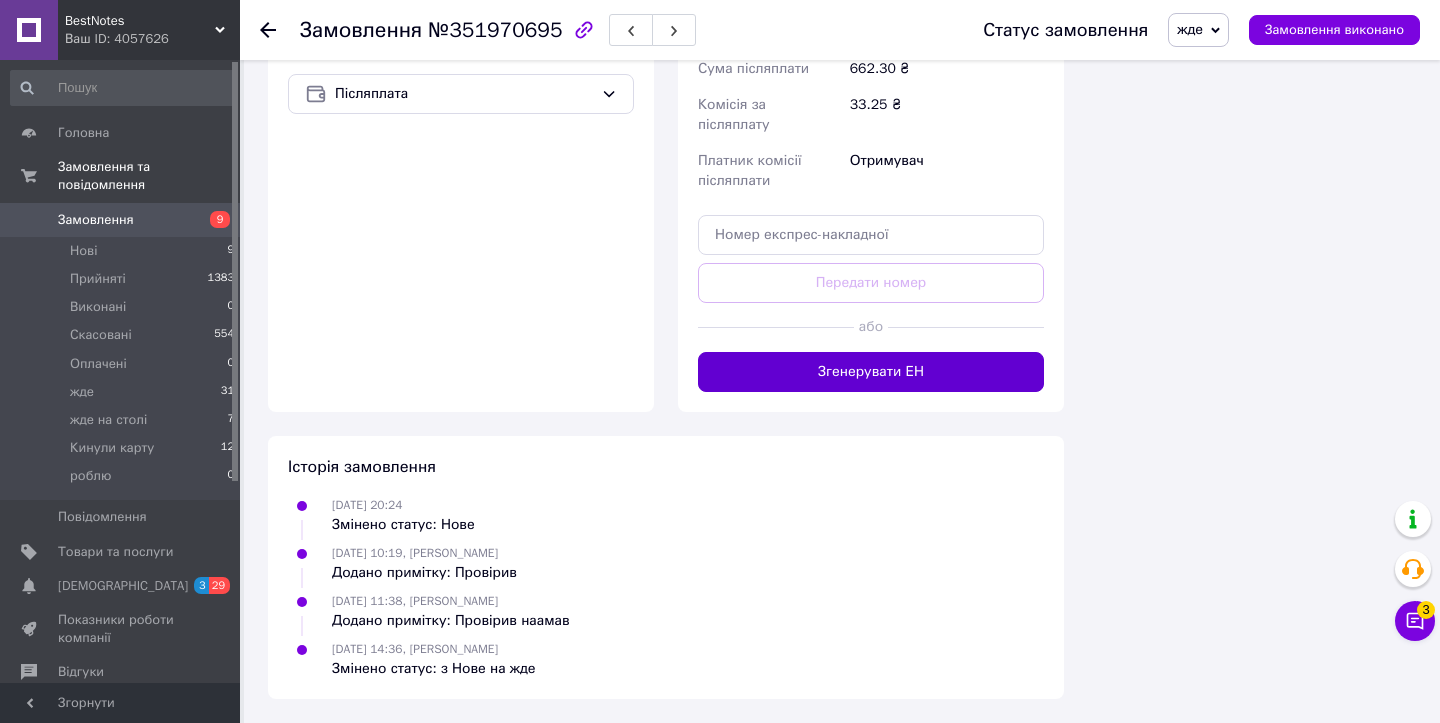 click on "Згенерувати ЕН" at bounding box center [871, 372] 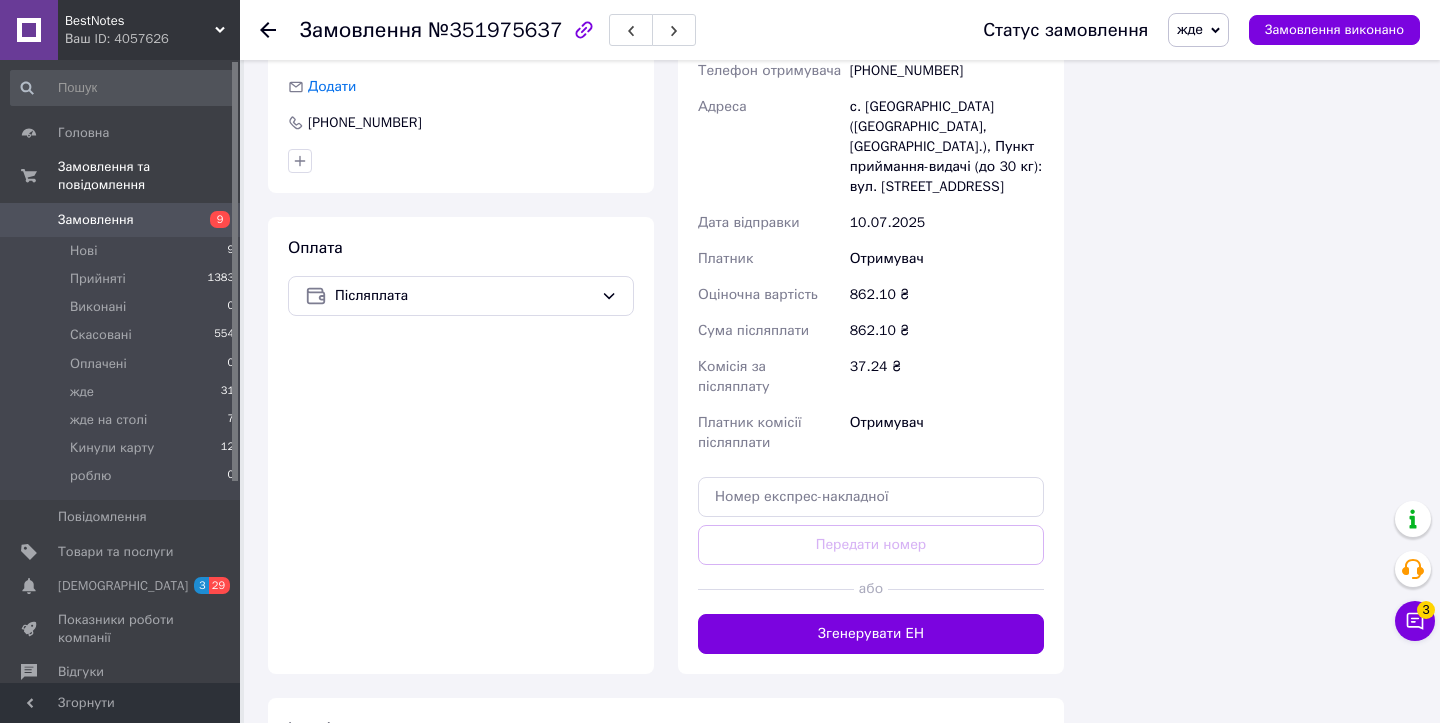scroll, scrollTop: 1703, scrollLeft: 0, axis: vertical 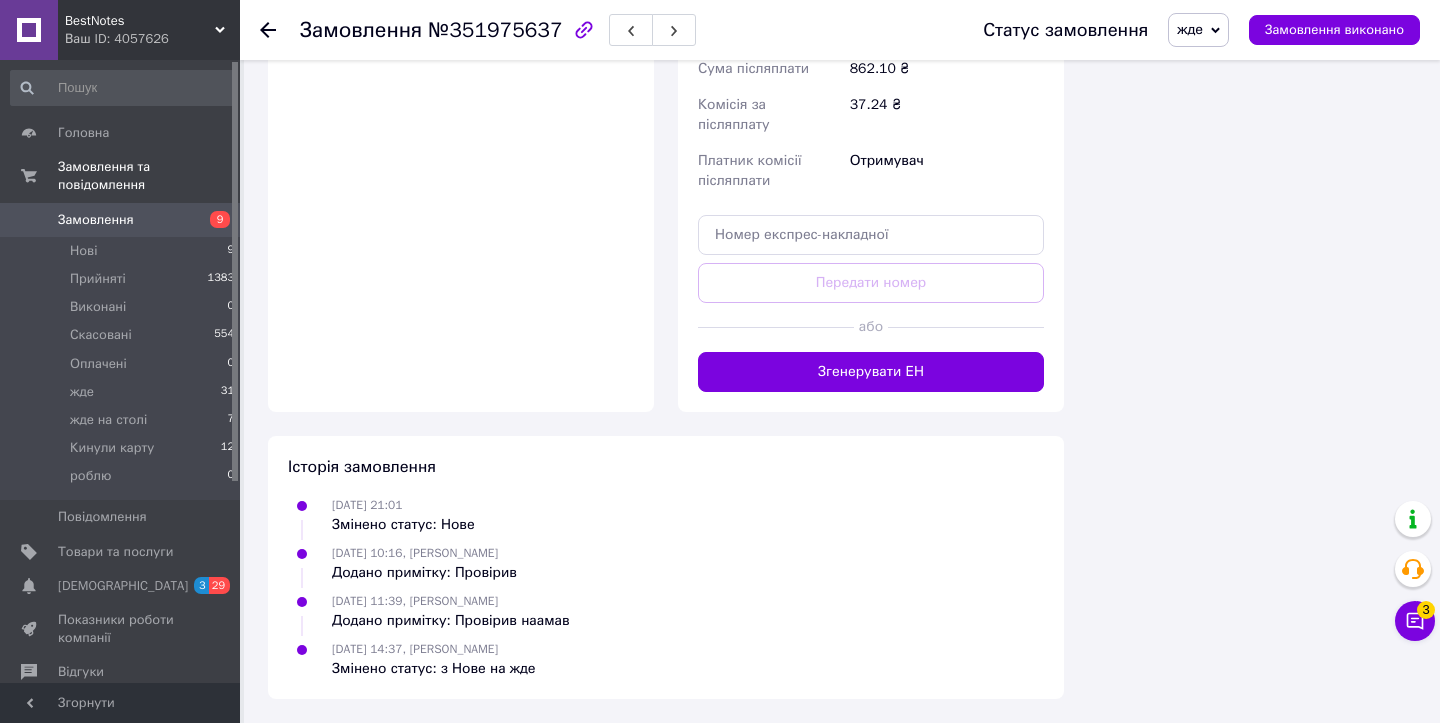 click on "Доставка Редагувати Нова Пошта (безкоштовно від 900 ₴) Отримувач Ковальська Галина Телефон отримувача +380687144190 Адреса с. Йосипівка (Вінницька обл., Хмільницький р-н.), Пункт приймання-видачі (до 30 кг): вул. Шевченка, 58а Дата відправки 10.07.2025 Платник Отримувач Оціночна вартість 862.10 ₴ Сума післяплати 862.10 ₴ Комісія за післяплату 37.24 ₴ Платник комісії післяплати Отримувач Передати номер або Згенерувати ЕН Платник Отримувач Відправник Прізвище отримувача Ковальська Ім'я отримувача Галина По батькові отримувача Телефон отримувача +380687144190 Тип доставки Кур'єром" at bounding box center [871, 32] 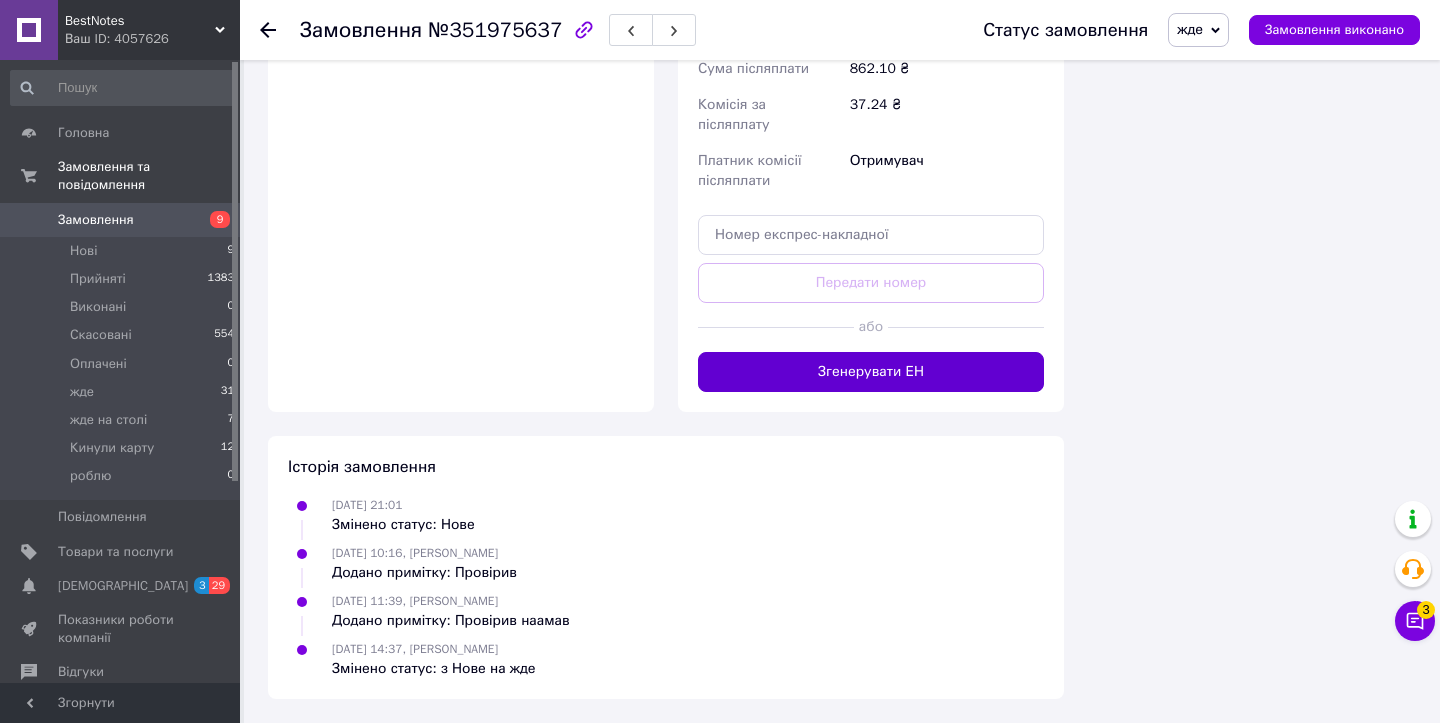 click on "Згенерувати ЕН" at bounding box center (871, 372) 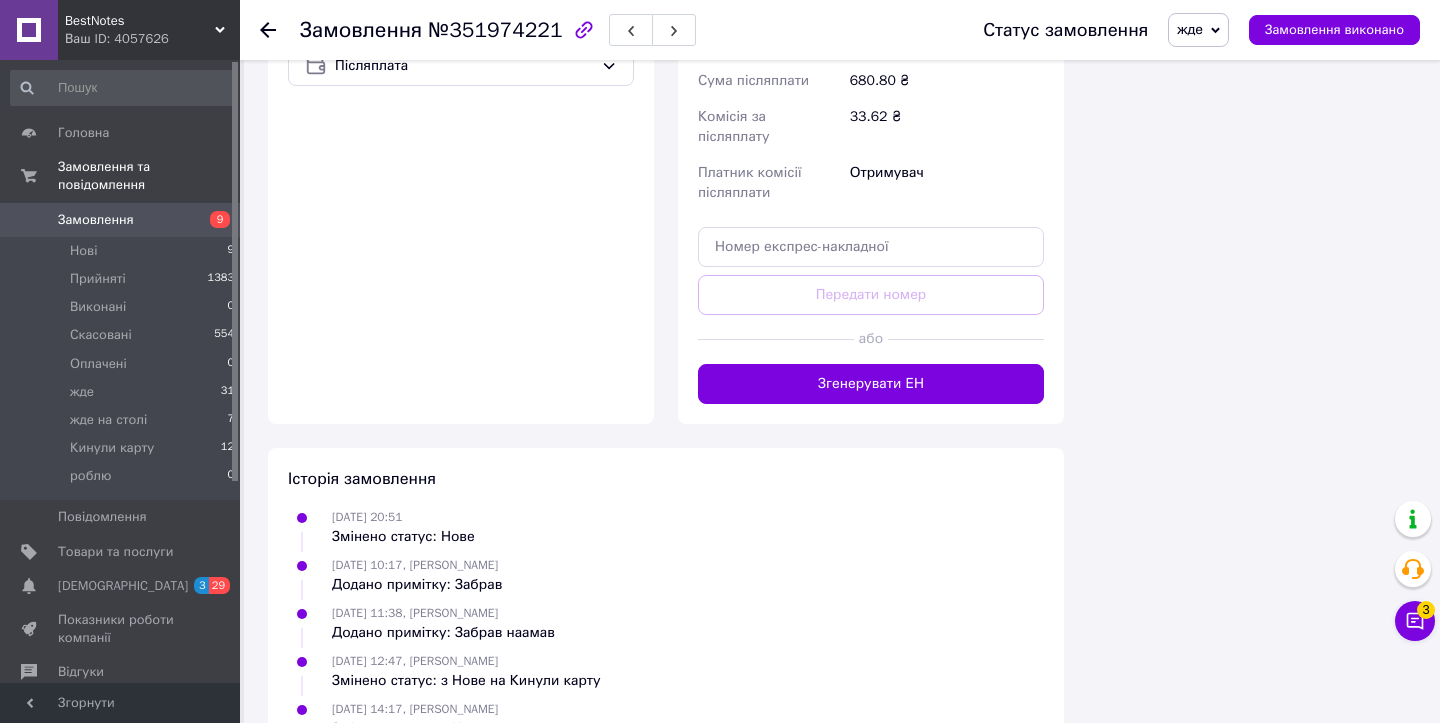 scroll, scrollTop: 1599, scrollLeft: 0, axis: vertical 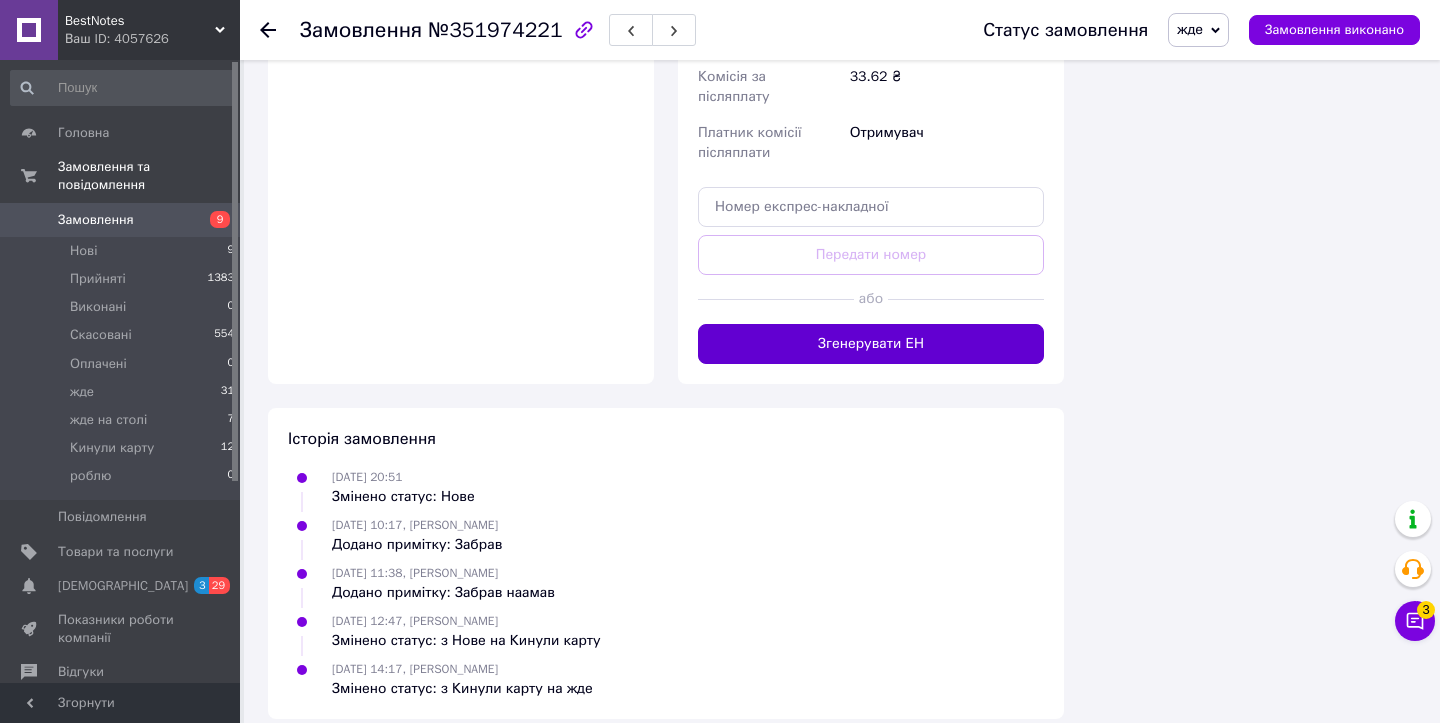 click on "Згенерувати ЕН" at bounding box center (871, 344) 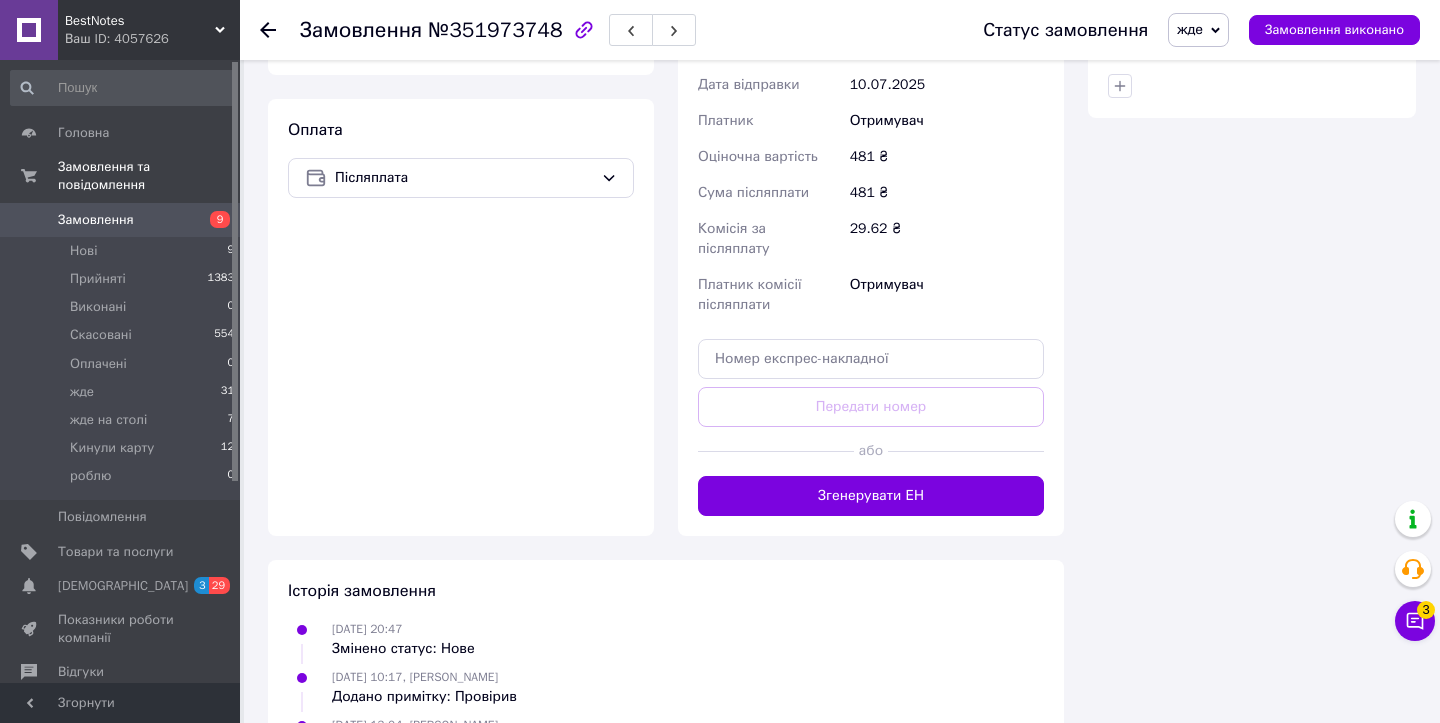 scroll, scrollTop: 1299, scrollLeft: 0, axis: vertical 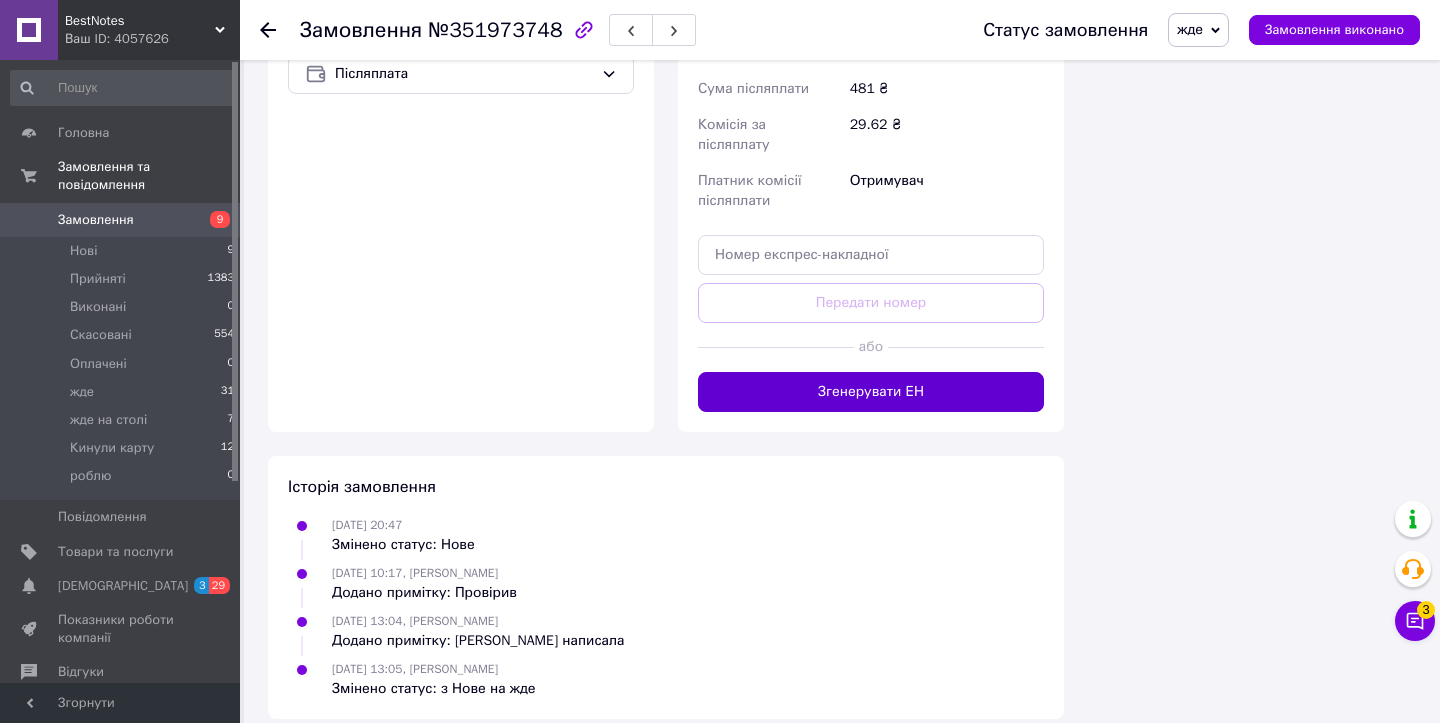 click on "Згенерувати ЕН" at bounding box center (871, 392) 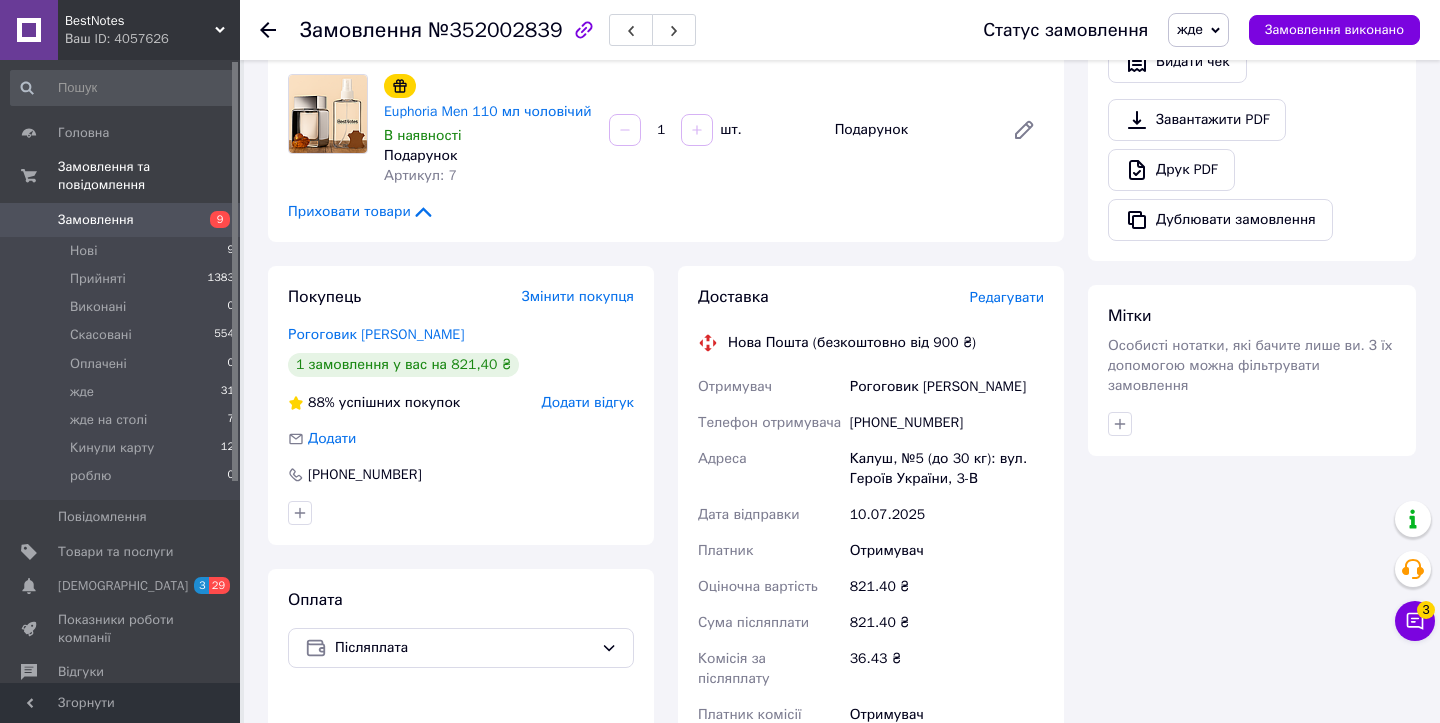 scroll, scrollTop: 1213, scrollLeft: 0, axis: vertical 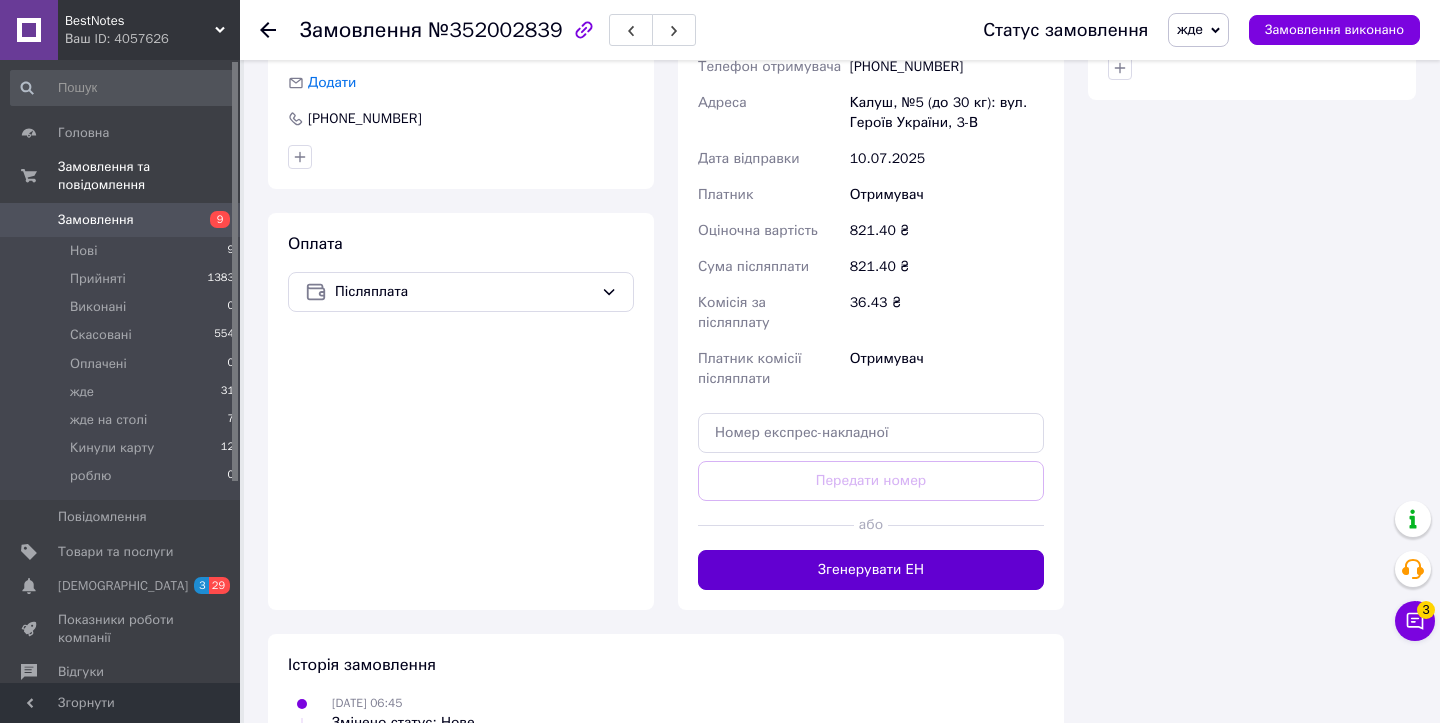 click on "Згенерувати ЕН" at bounding box center (871, 570) 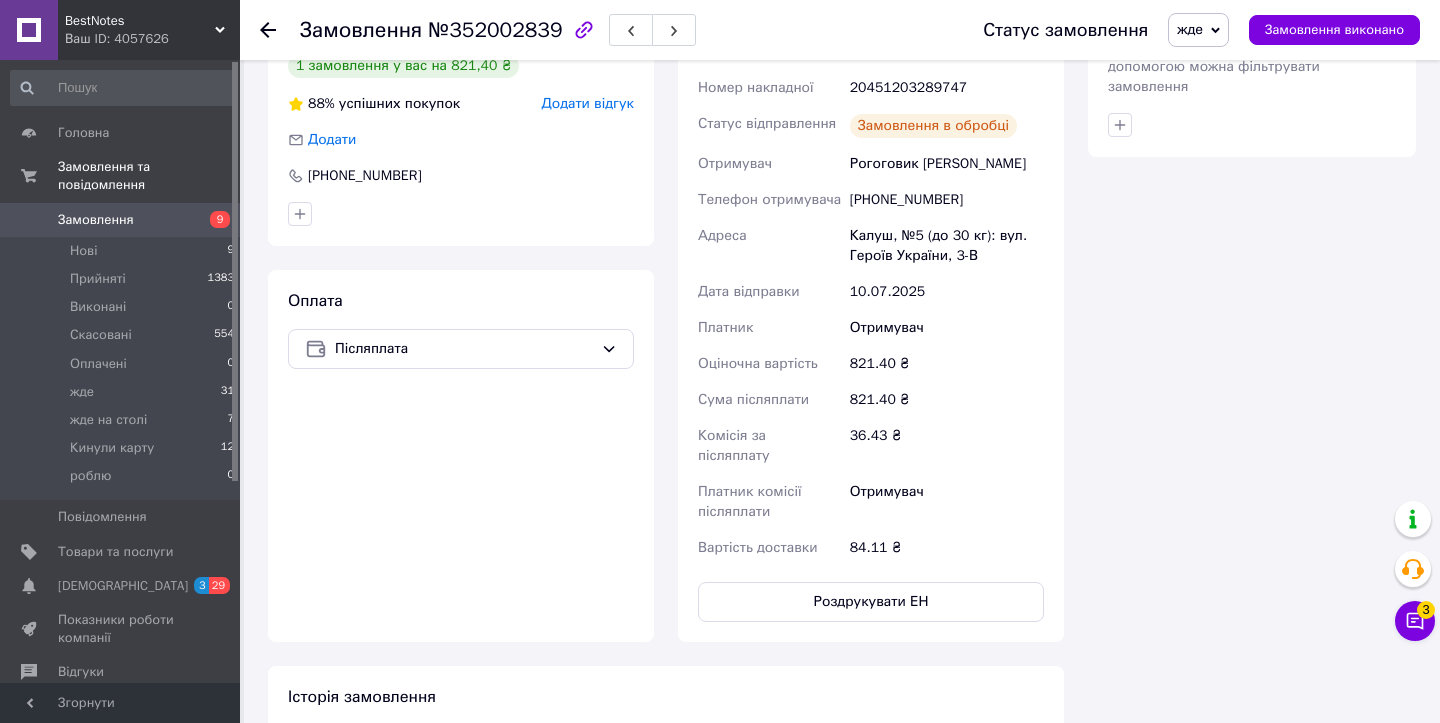 scroll, scrollTop: 1144, scrollLeft: 0, axis: vertical 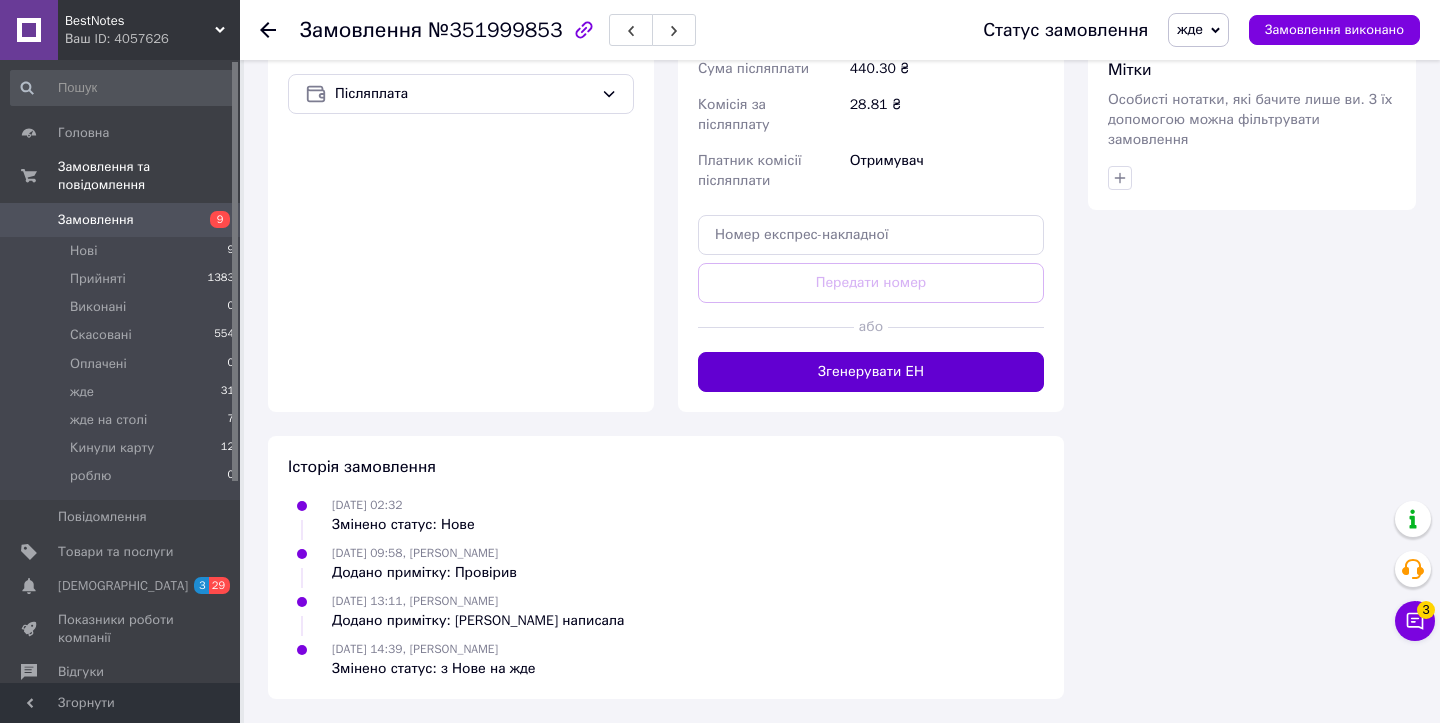 click on "Згенерувати ЕН" at bounding box center [871, 372] 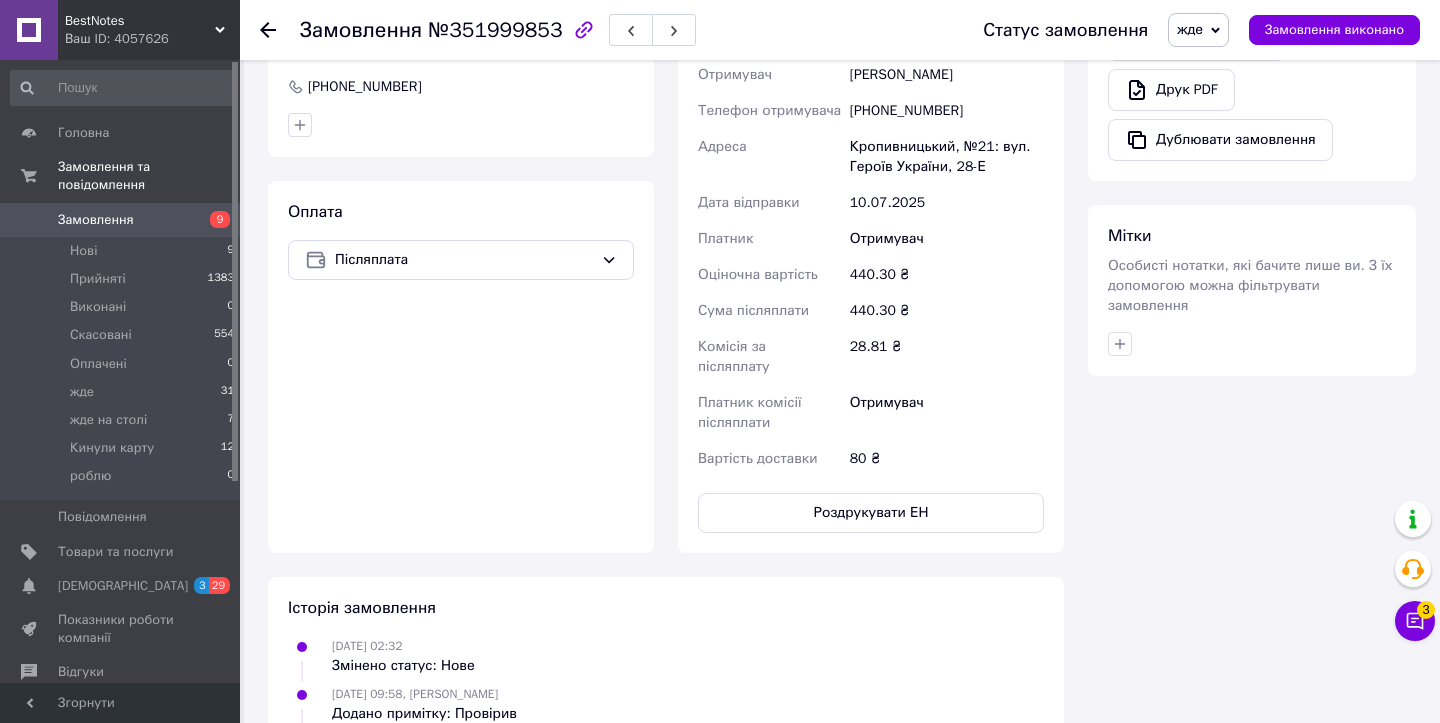 scroll, scrollTop: 763, scrollLeft: 0, axis: vertical 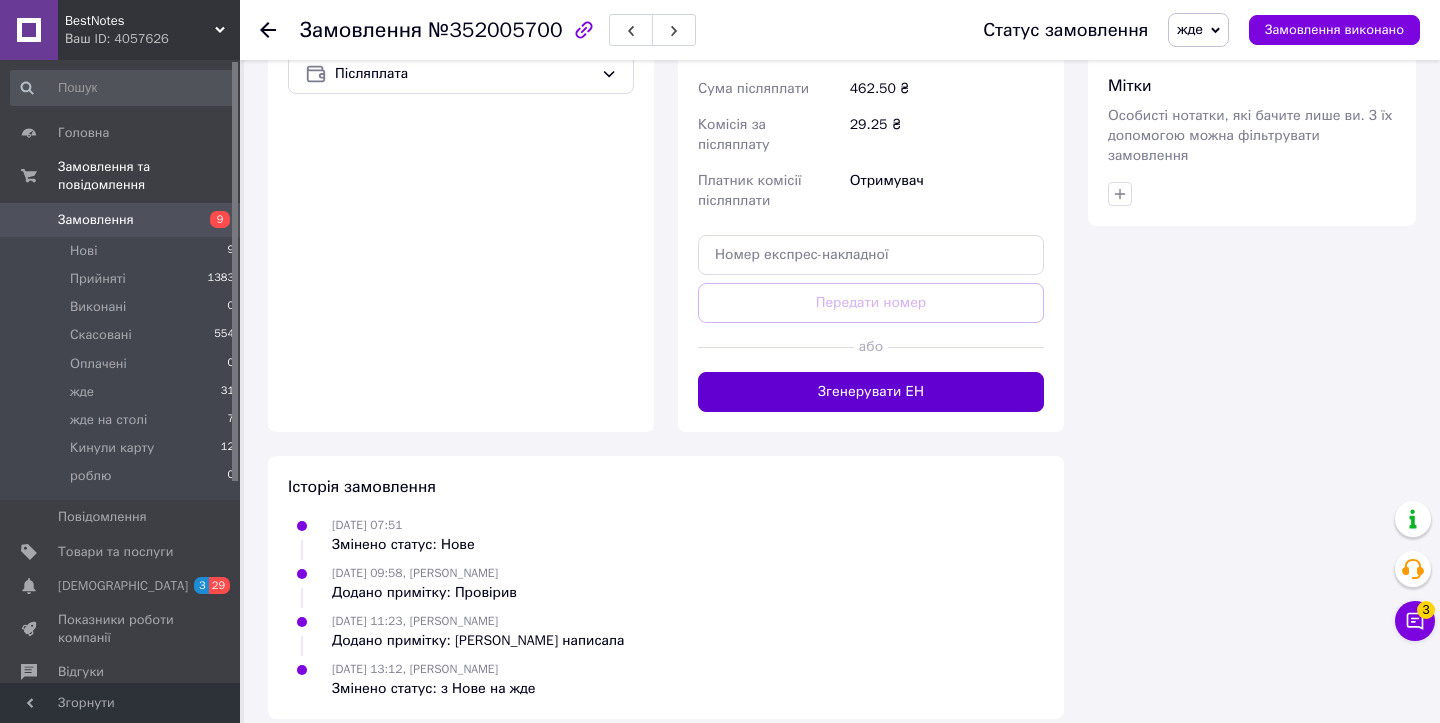 click on "Згенерувати ЕН" at bounding box center (871, 392) 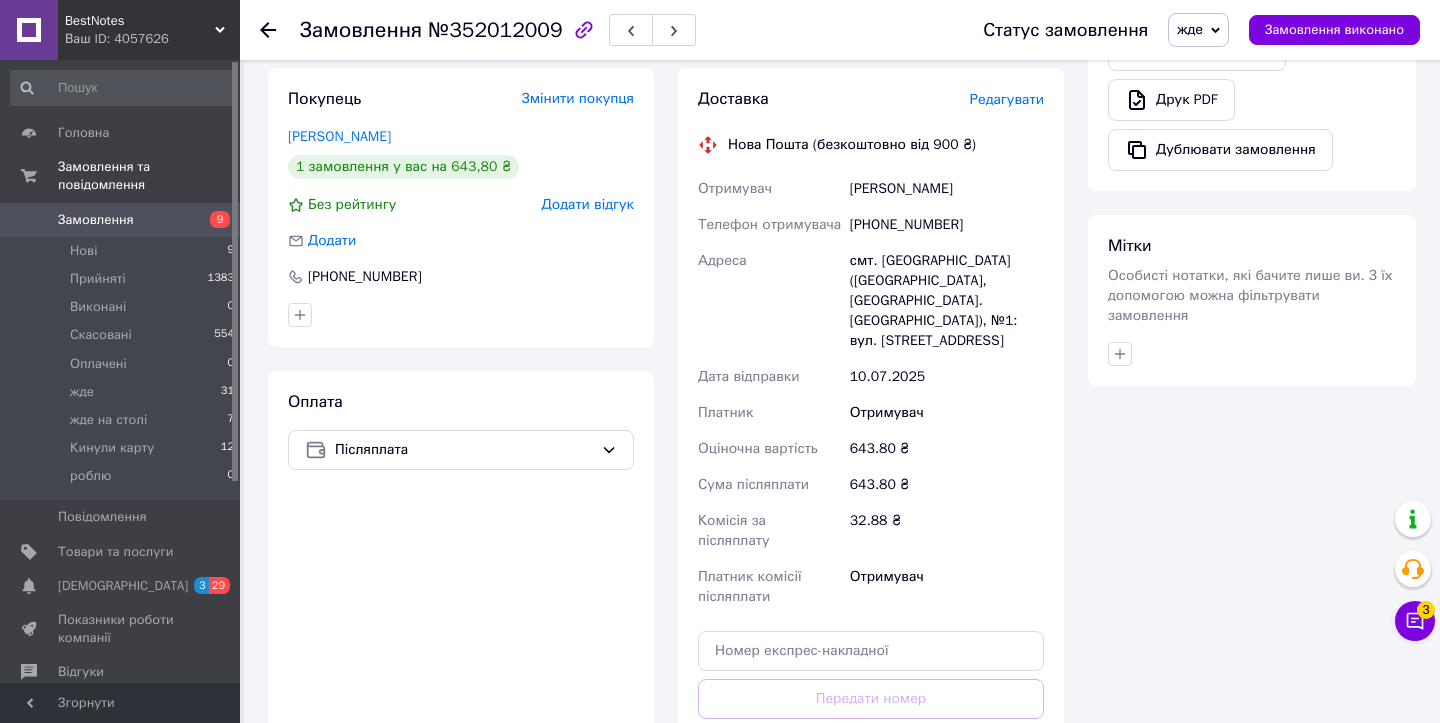 scroll, scrollTop: 1113, scrollLeft: 0, axis: vertical 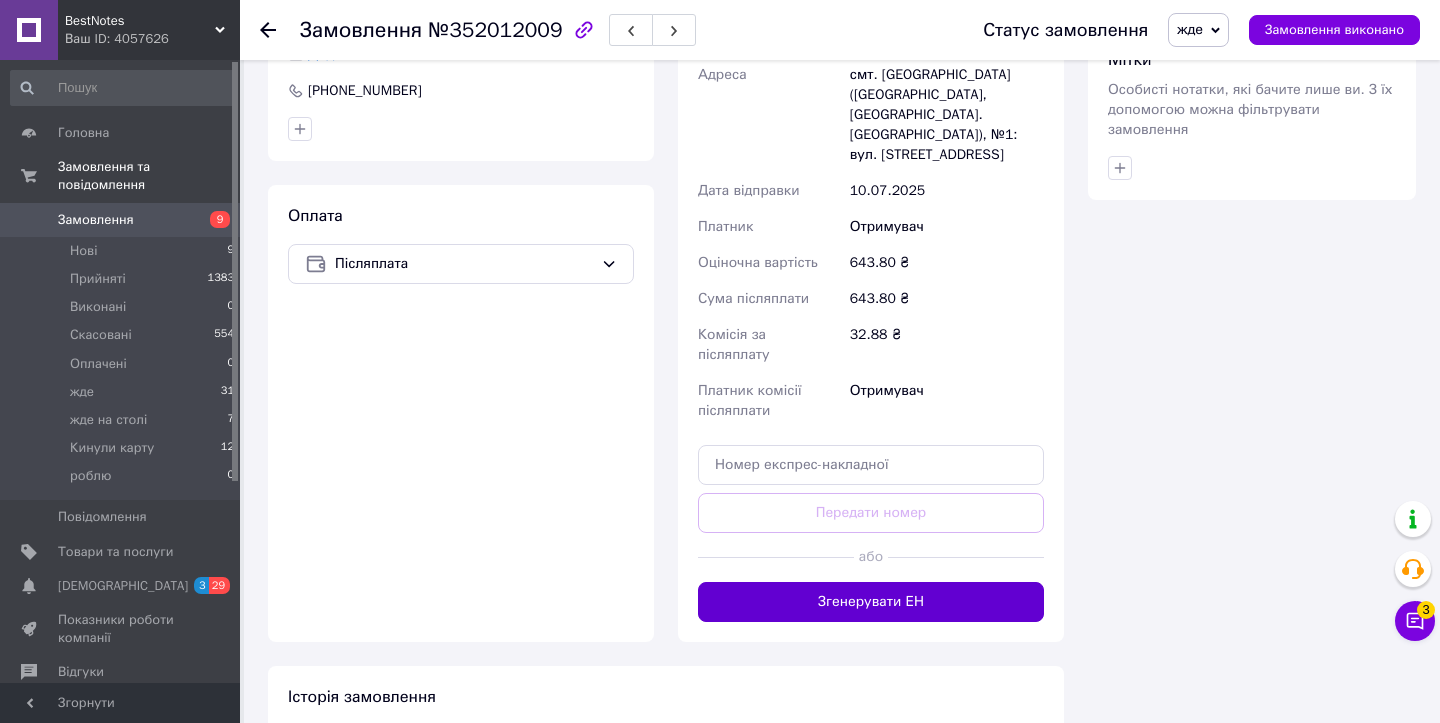 click on "Згенерувати ЕН" at bounding box center (871, 602) 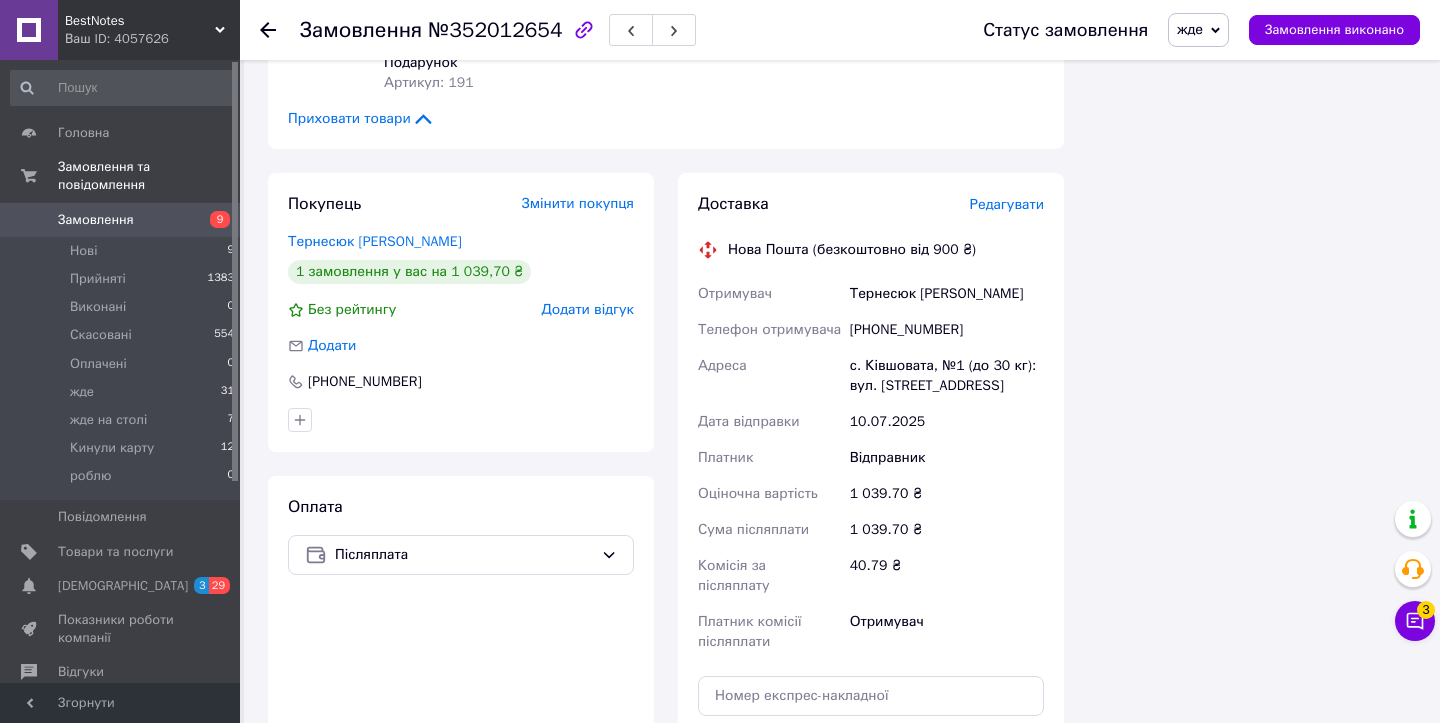 scroll, scrollTop: 1653, scrollLeft: 0, axis: vertical 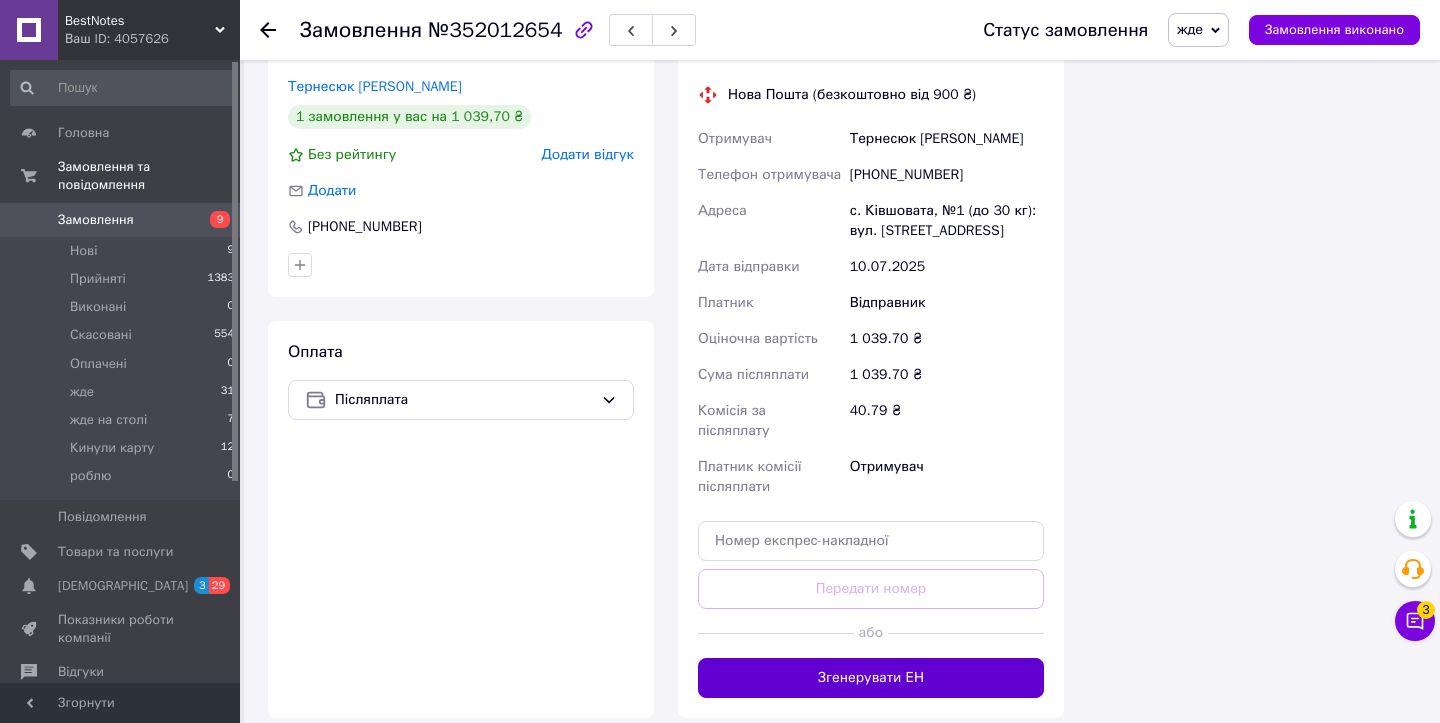click on "Згенерувати ЕН" at bounding box center (871, 678) 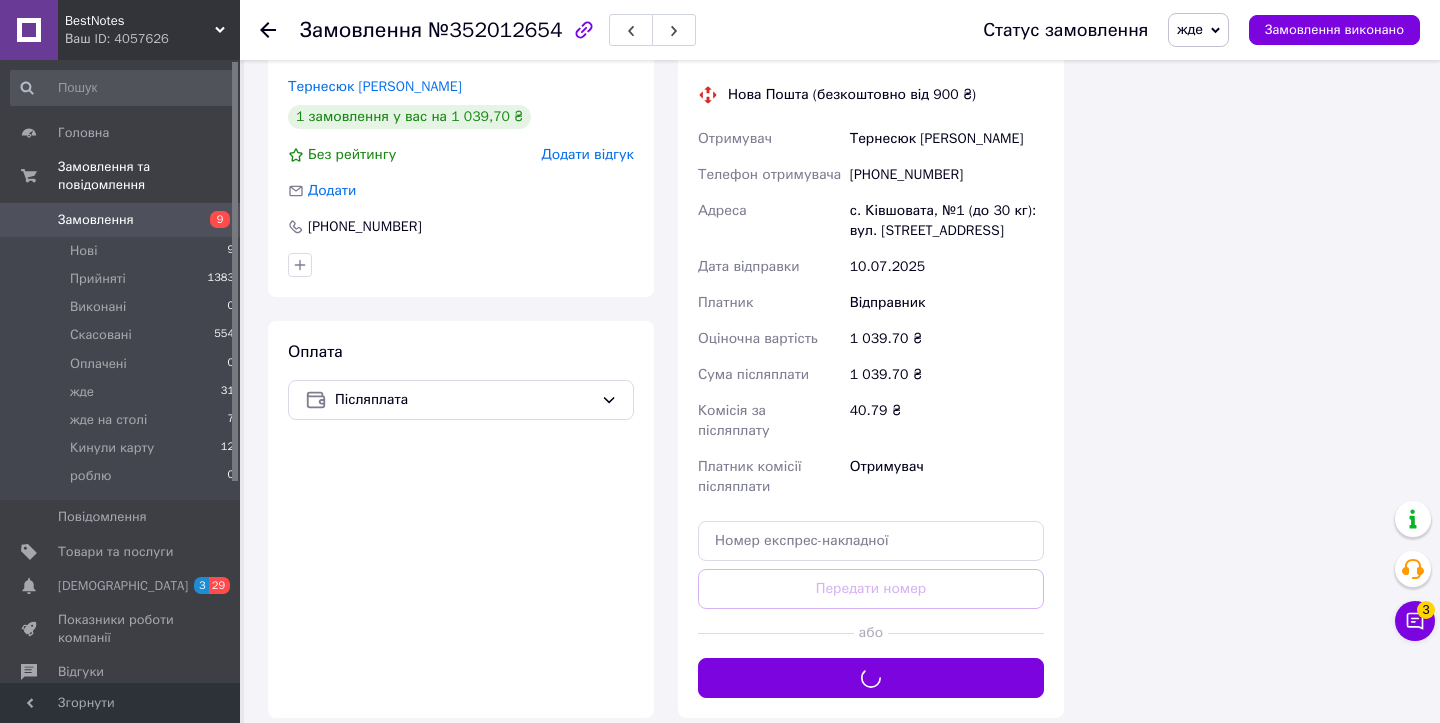 click on "Ваш ID: 4057626" at bounding box center [152, 39] 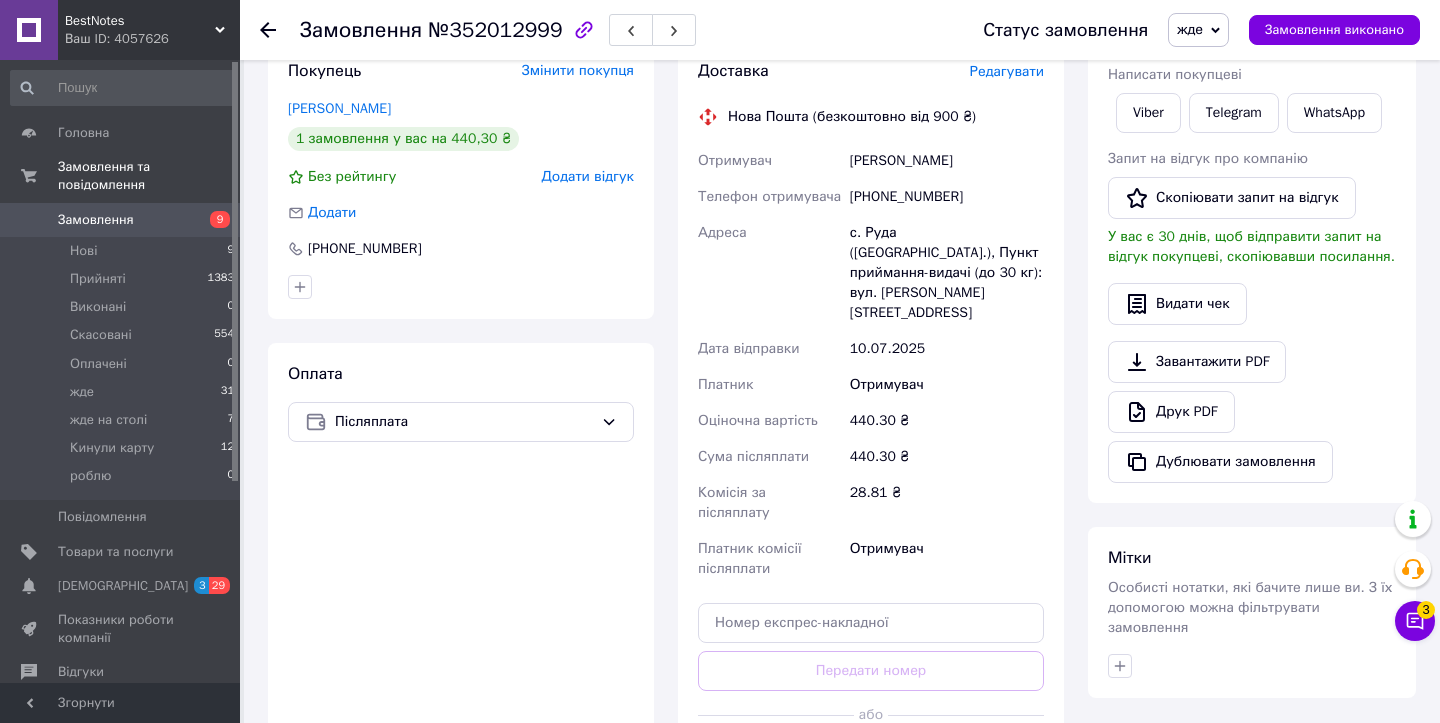 scroll, scrollTop: 819, scrollLeft: 0, axis: vertical 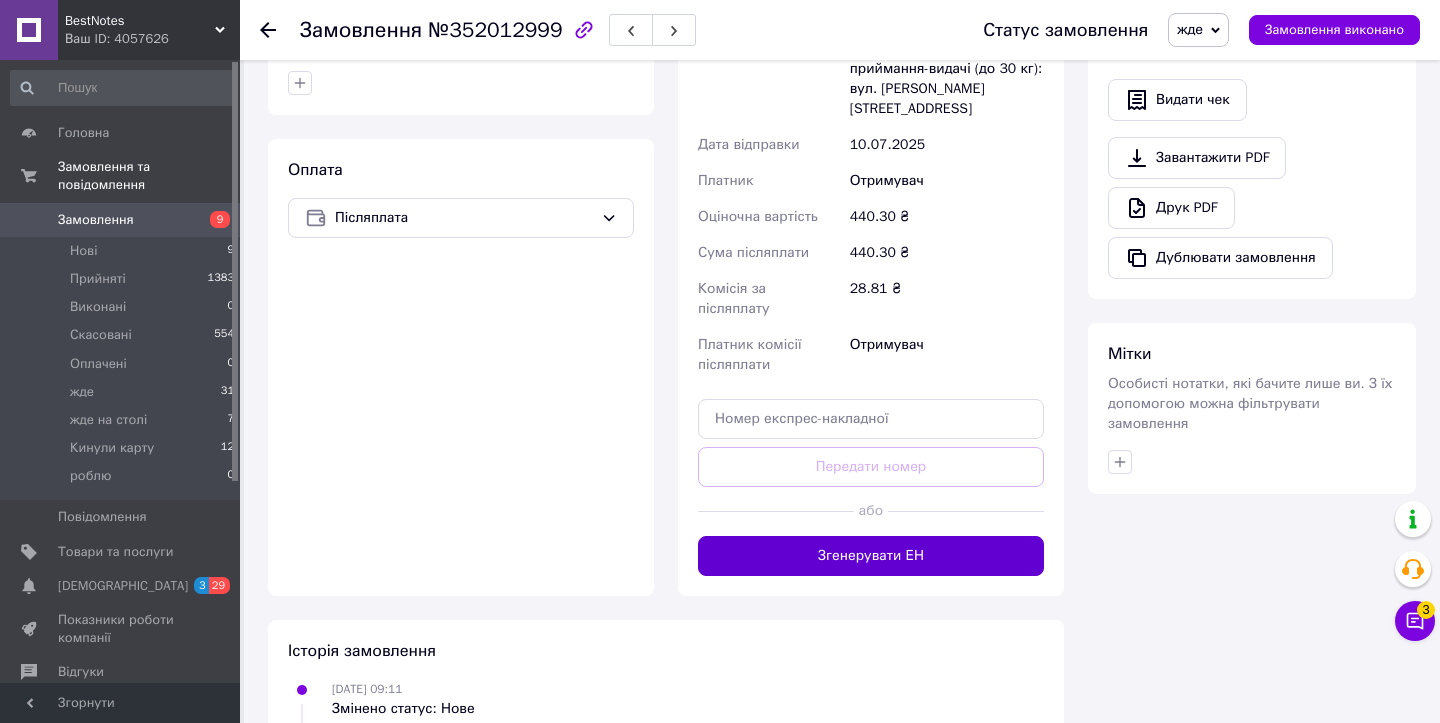 click on "Згенерувати ЕН" at bounding box center [871, 556] 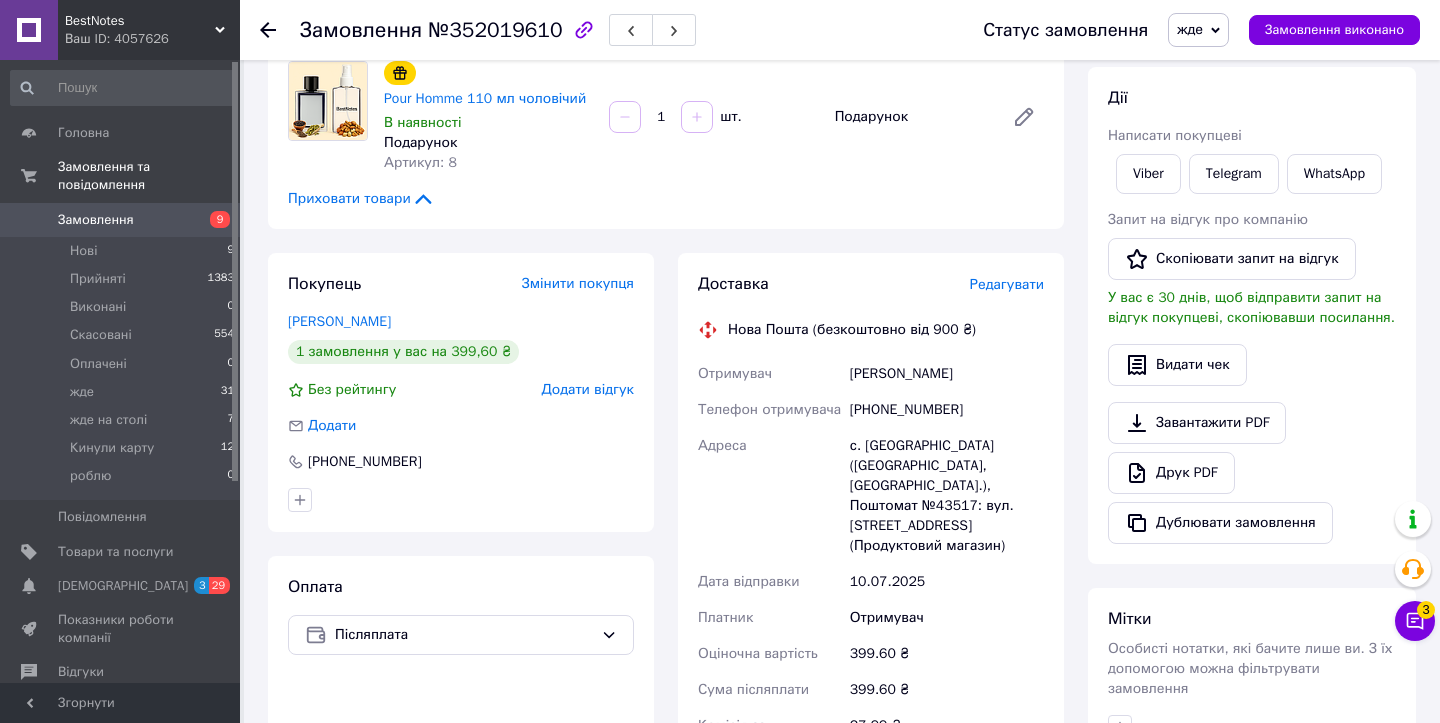 scroll, scrollTop: 1155, scrollLeft: 0, axis: vertical 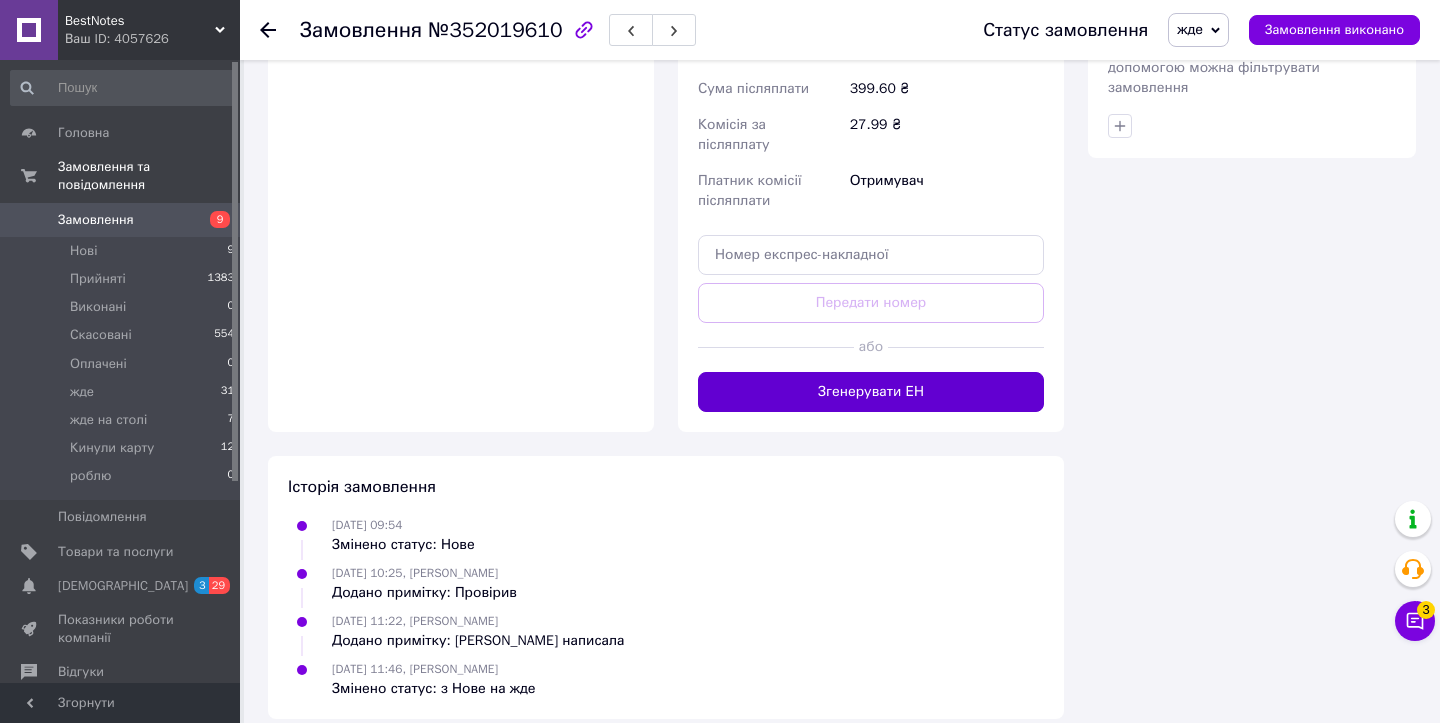 click on "Згенерувати ЕН" at bounding box center (871, 392) 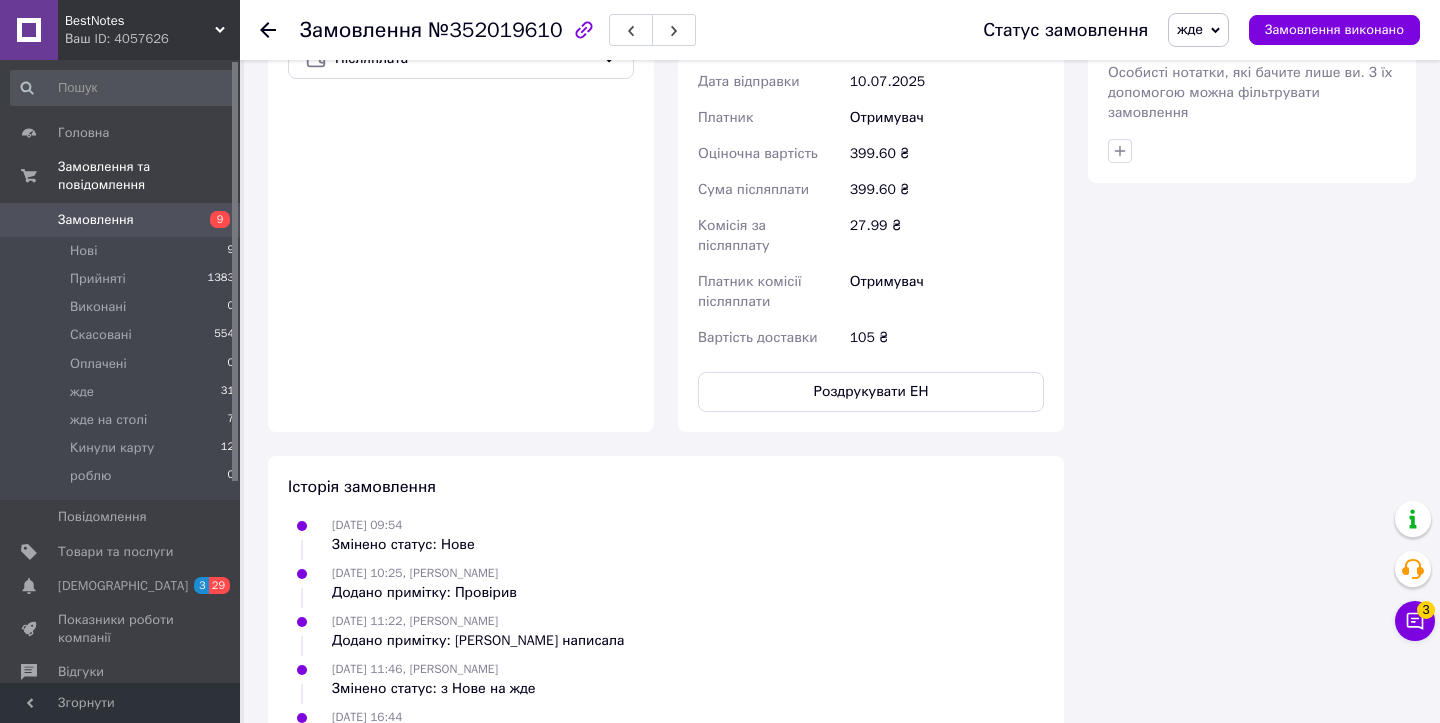 scroll, scrollTop: 1155, scrollLeft: 0, axis: vertical 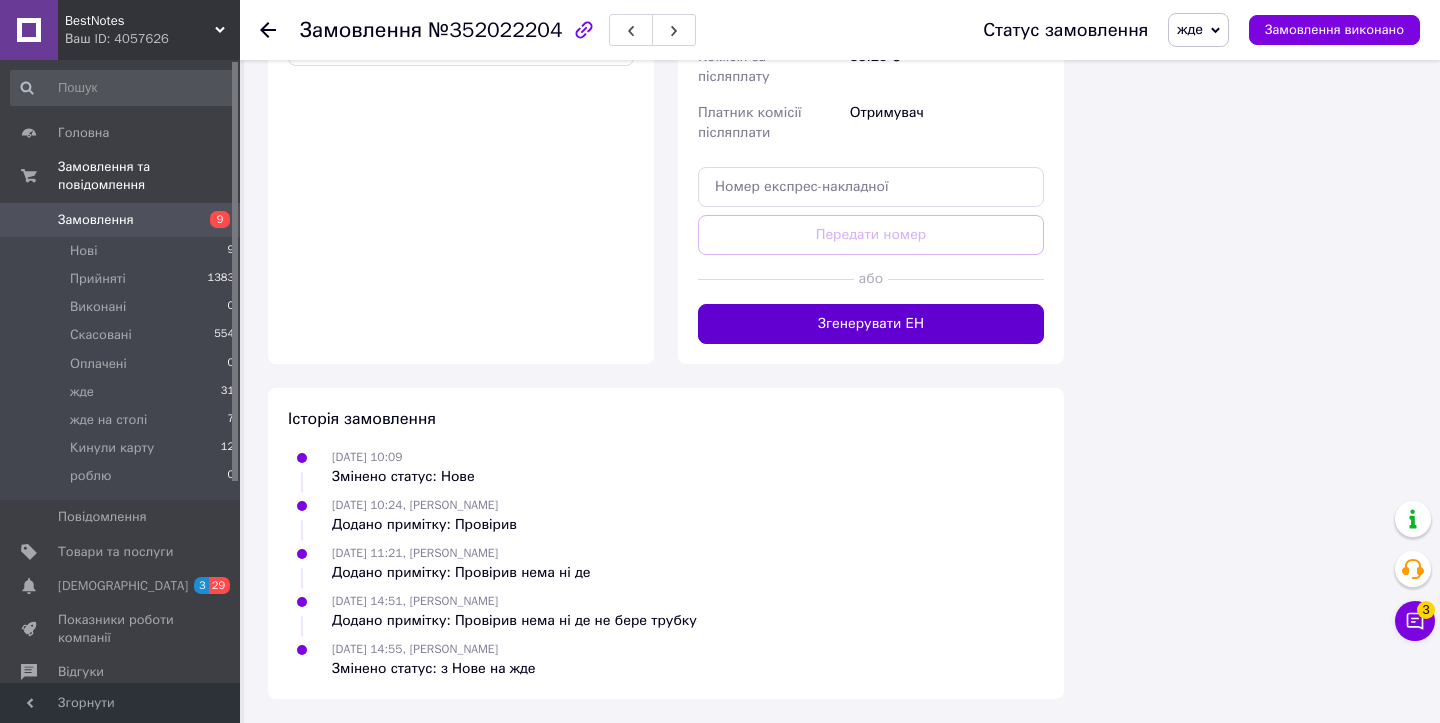 click on "Згенерувати ЕН" at bounding box center [871, 324] 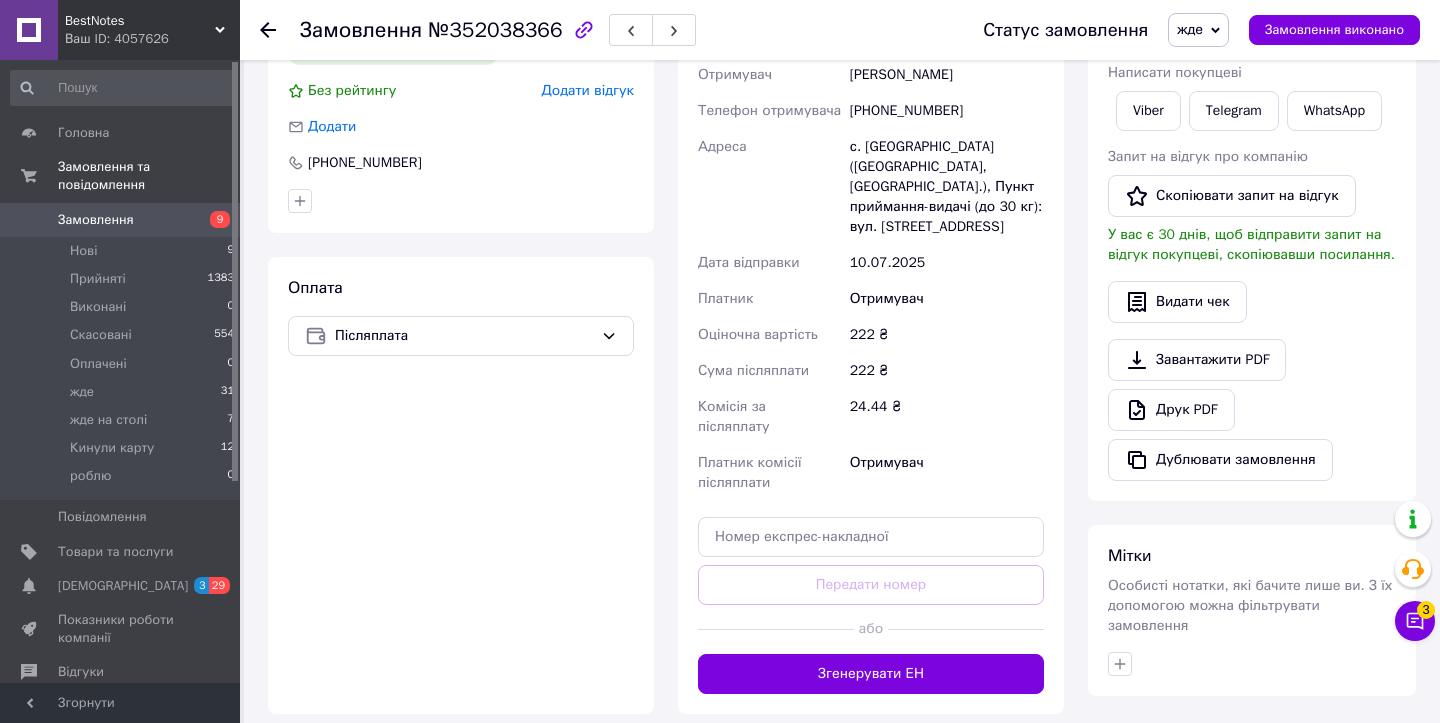 scroll, scrollTop: 710, scrollLeft: 0, axis: vertical 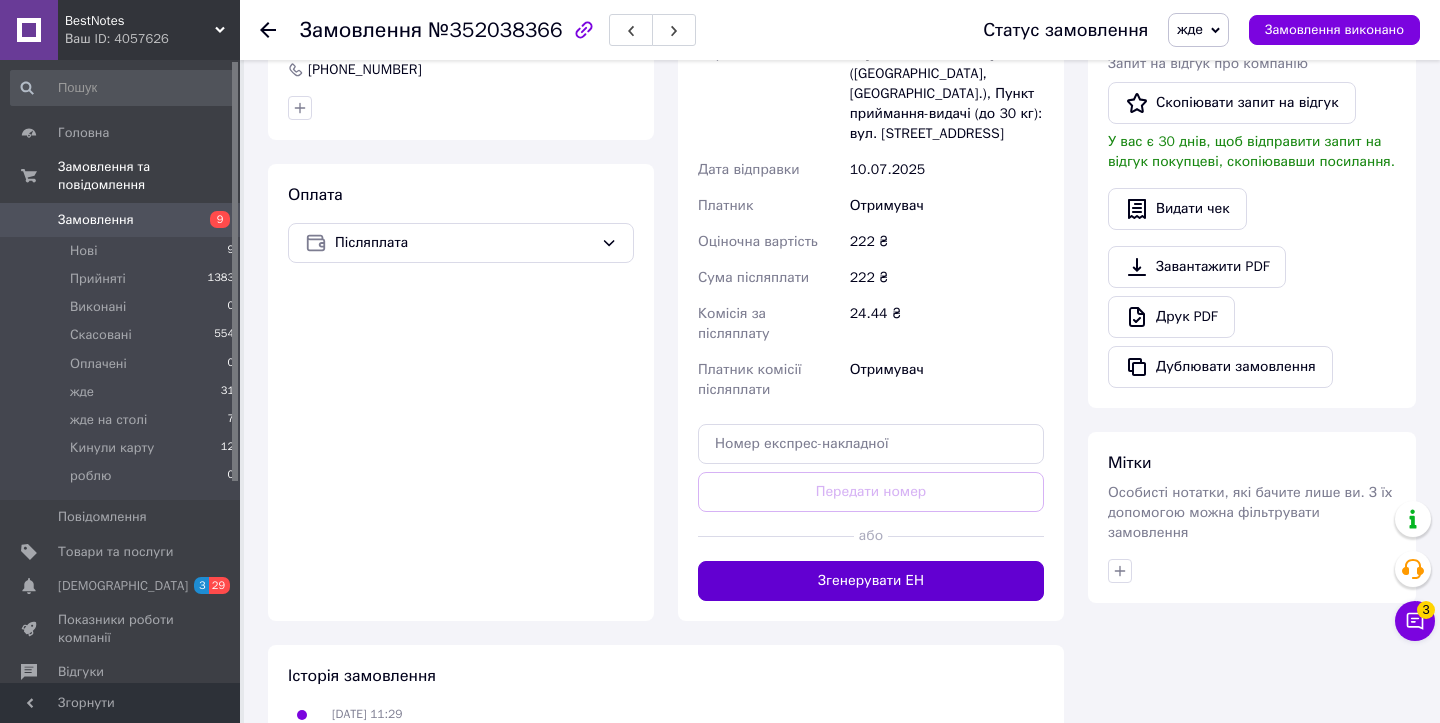 click on "Згенерувати ЕН" at bounding box center [871, 581] 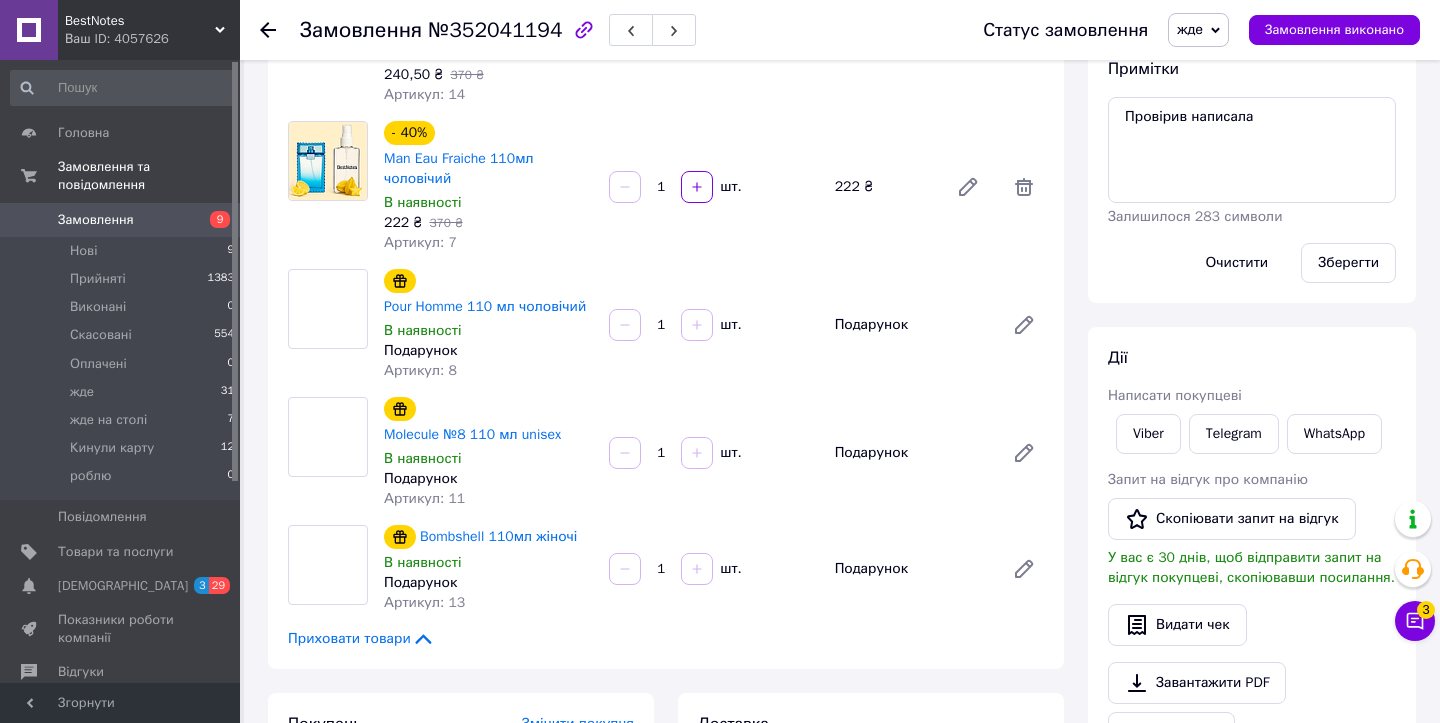 scroll, scrollTop: 940, scrollLeft: 0, axis: vertical 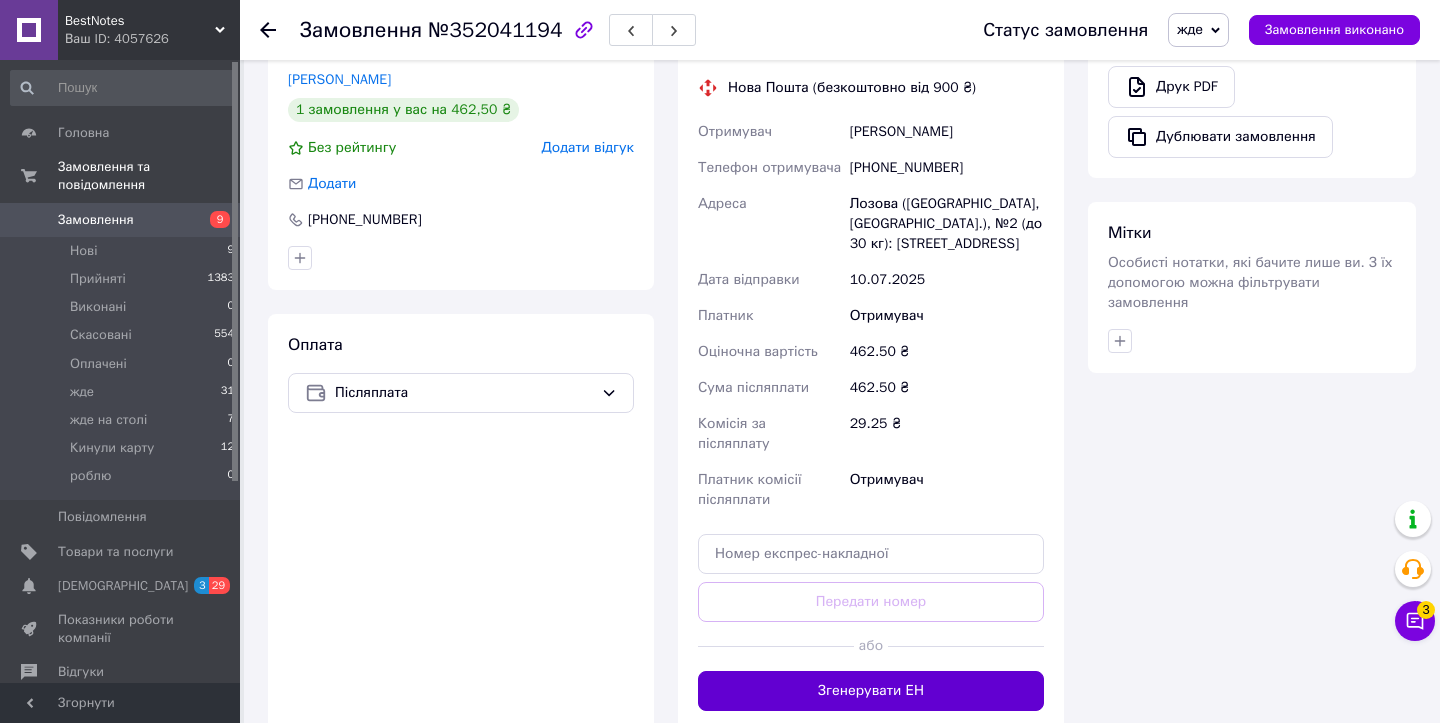 click on "Згенерувати ЕН" at bounding box center (871, 691) 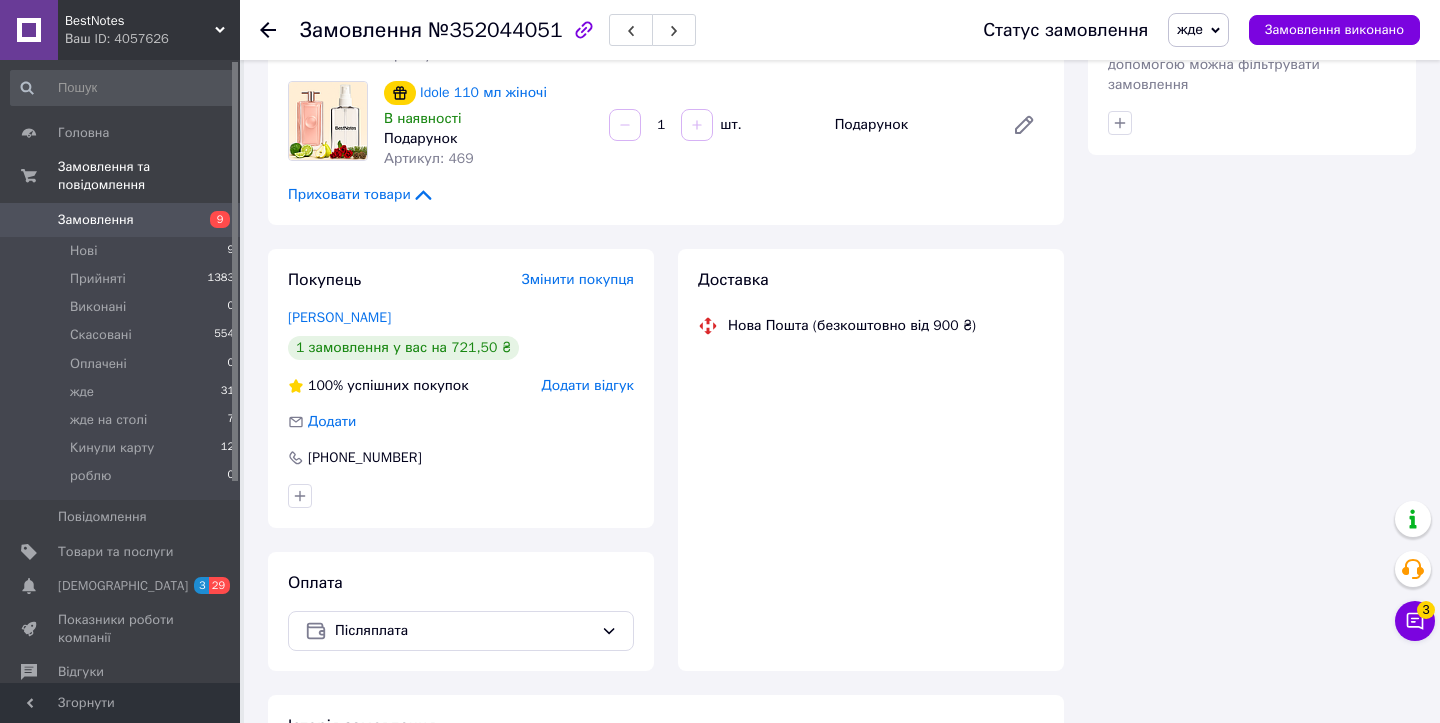 scroll, scrollTop: 1428, scrollLeft: 0, axis: vertical 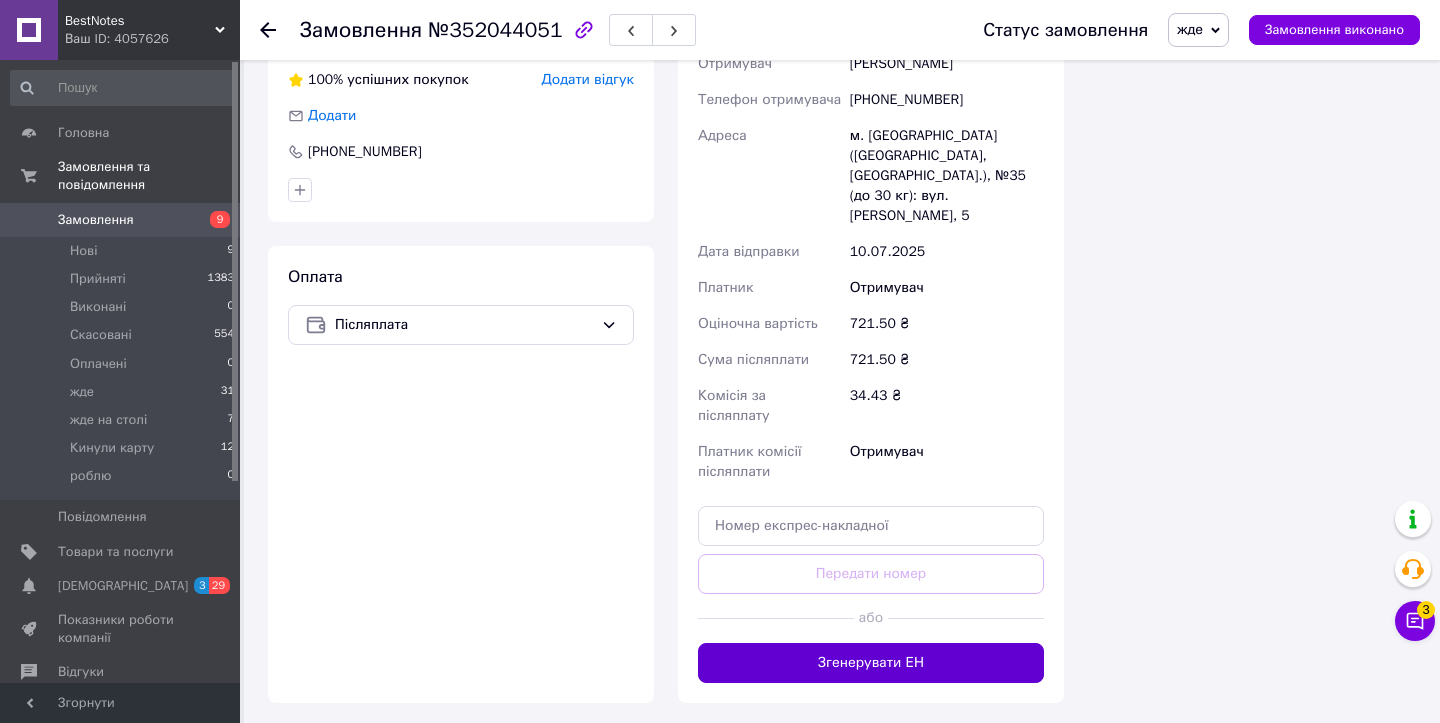click on "Згенерувати ЕН" at bounding box center [871, 663] 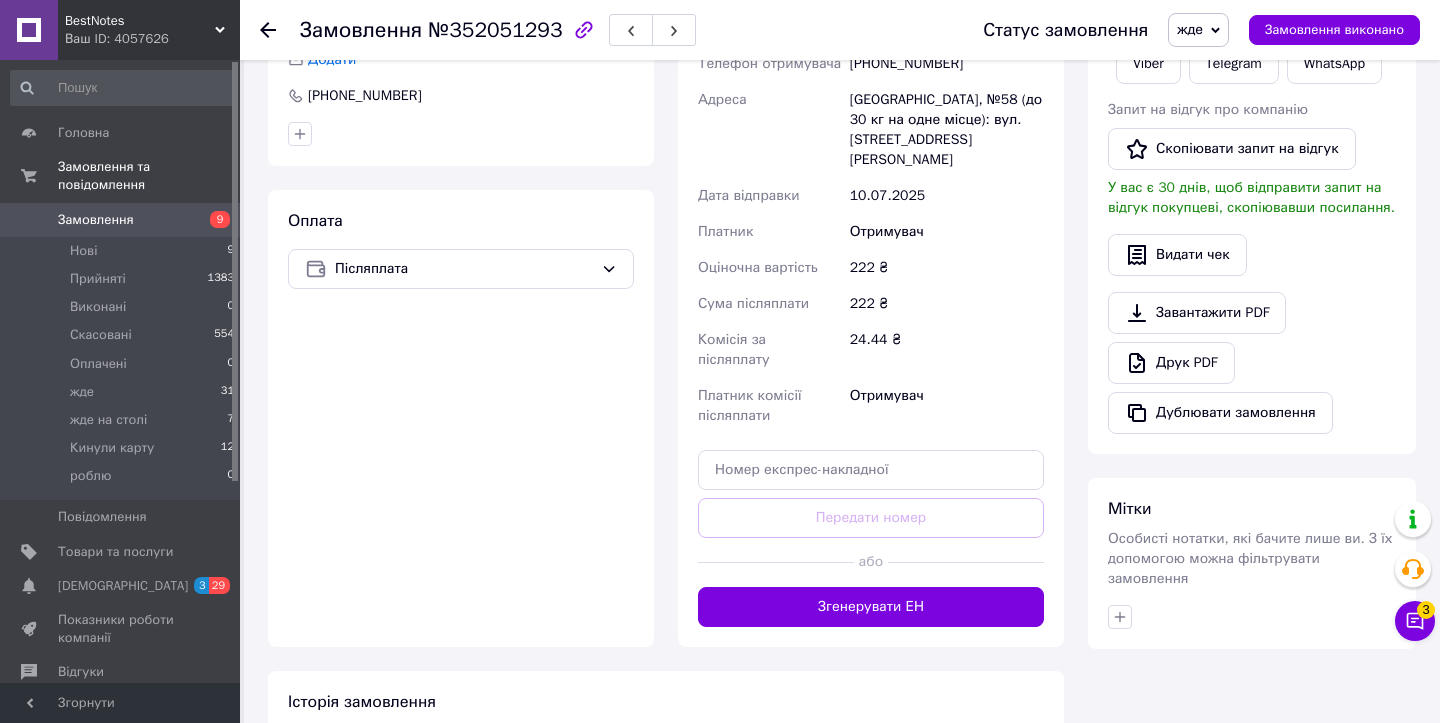 scroll, scrollTop: 841, scrollLeft: 0, axis: vertical 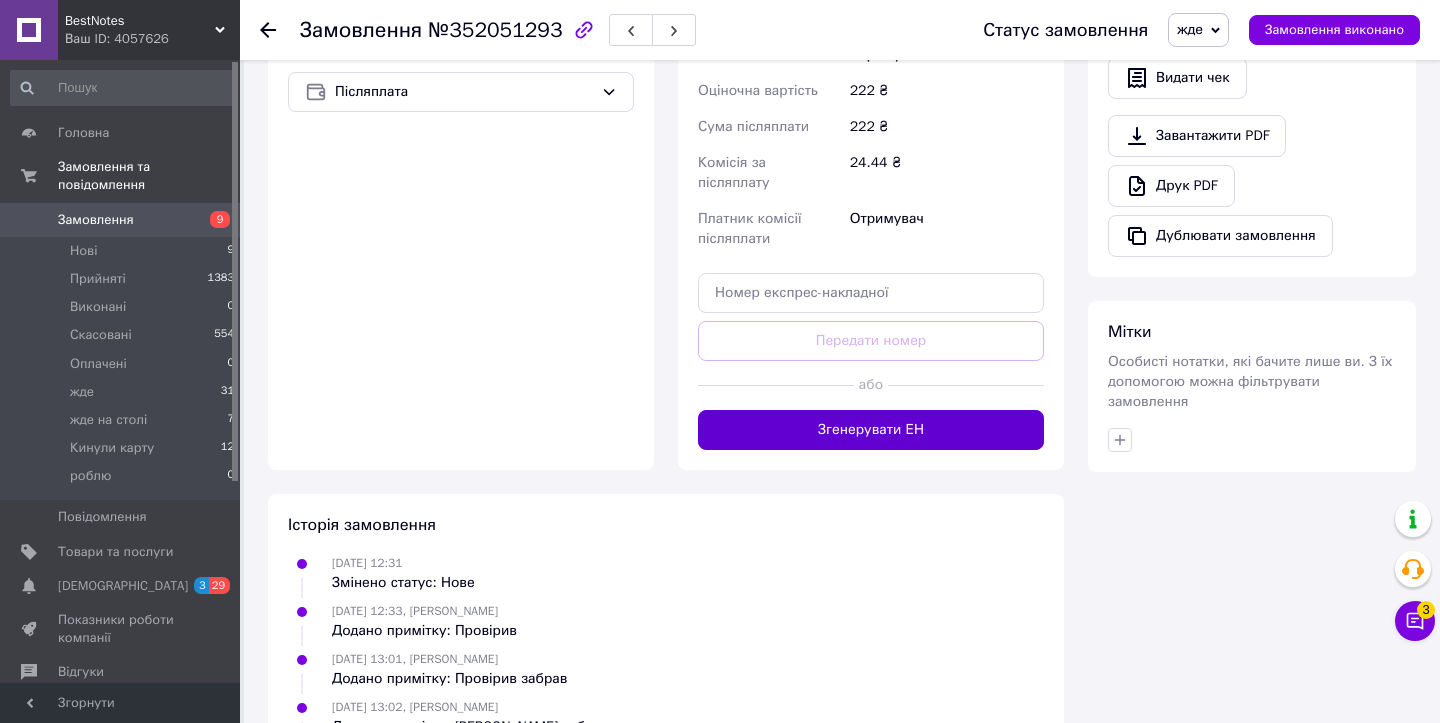 click on "Згенерувати ЕН" at bounding box center (871, 430) 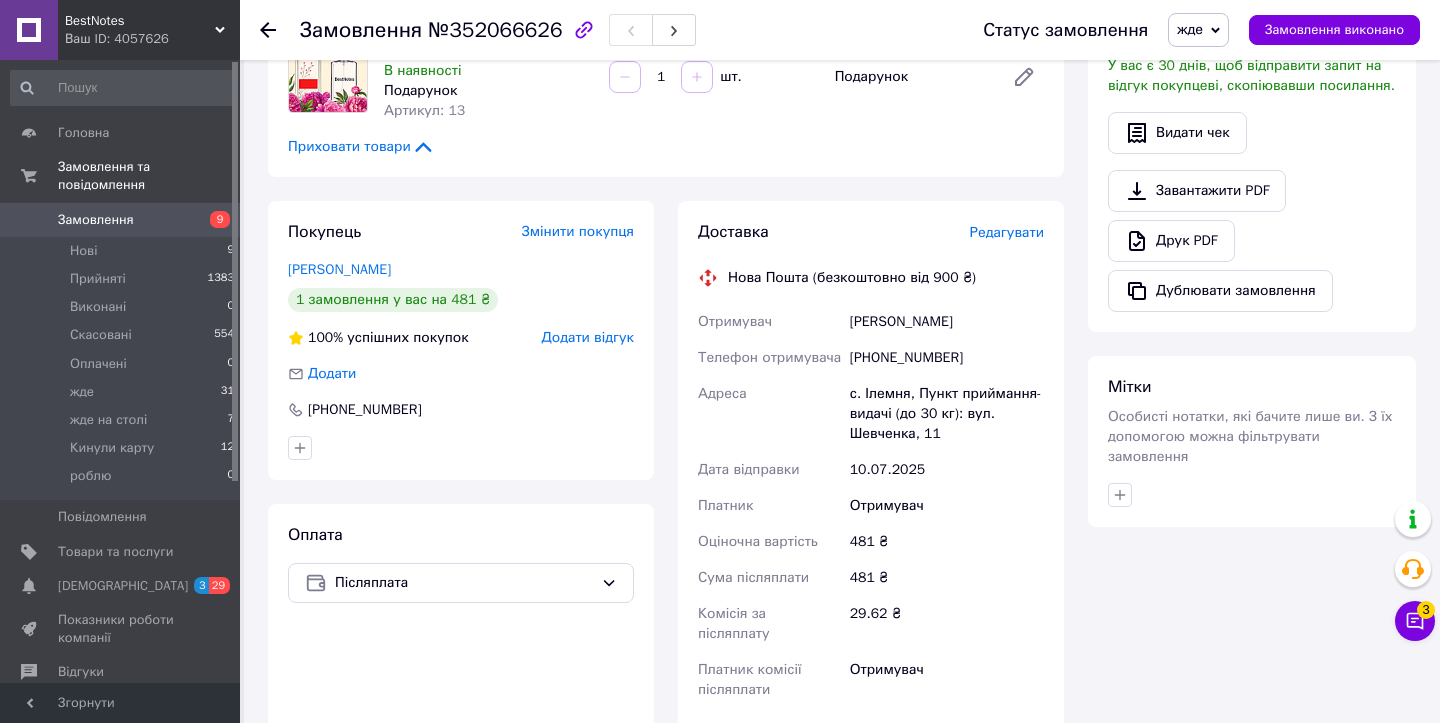 scroll, scrollTop: 1164, scrollLeft: 0, axis: vertical 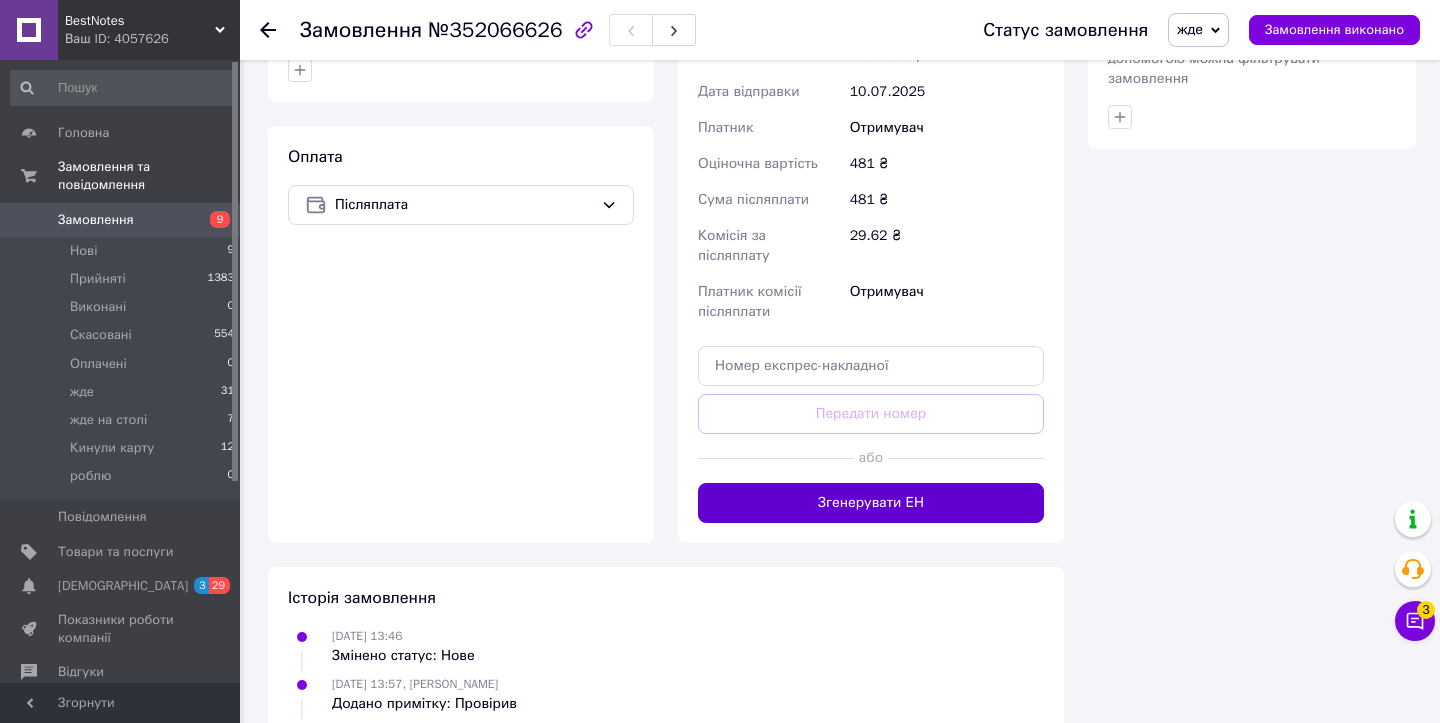 click on "Згенерувати ЕН" at bounding box center [871, 503] 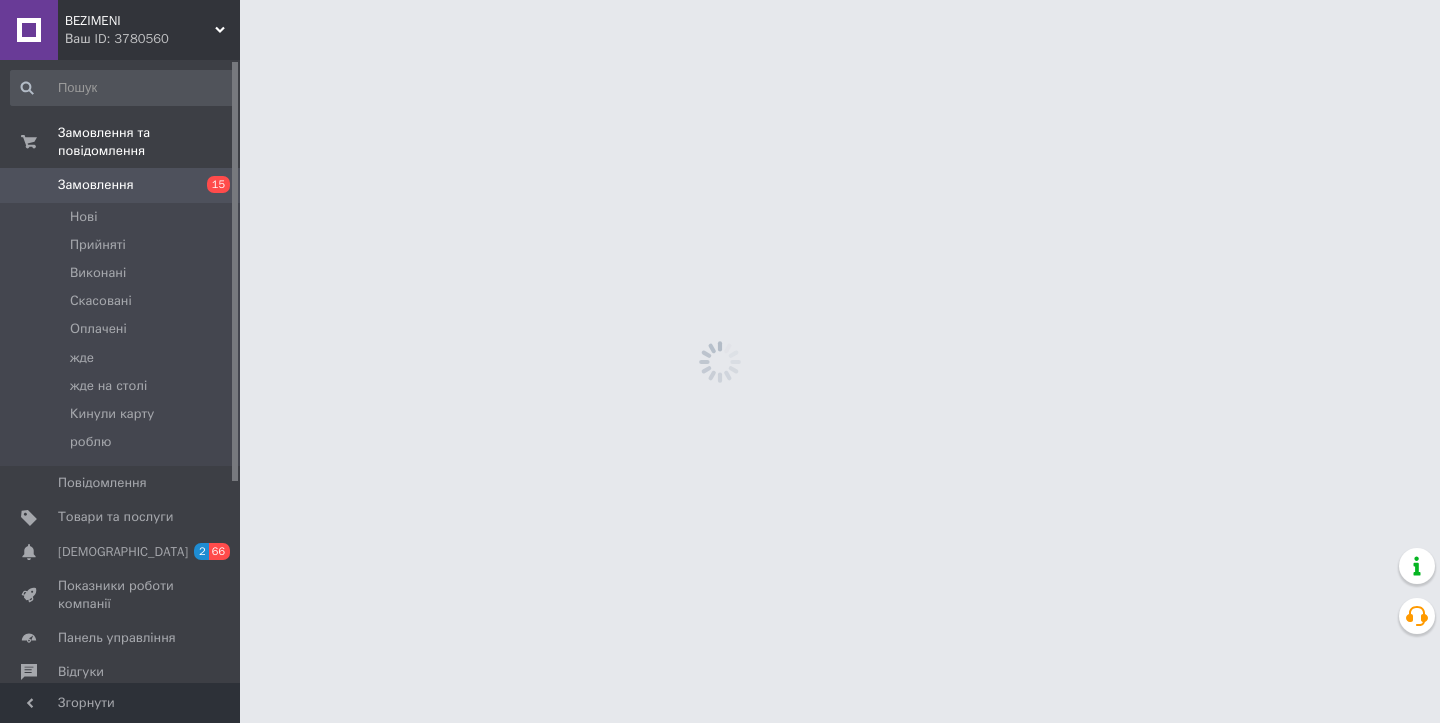 scroll, scrollTop: 0, scrollLeft: 0, axis: both 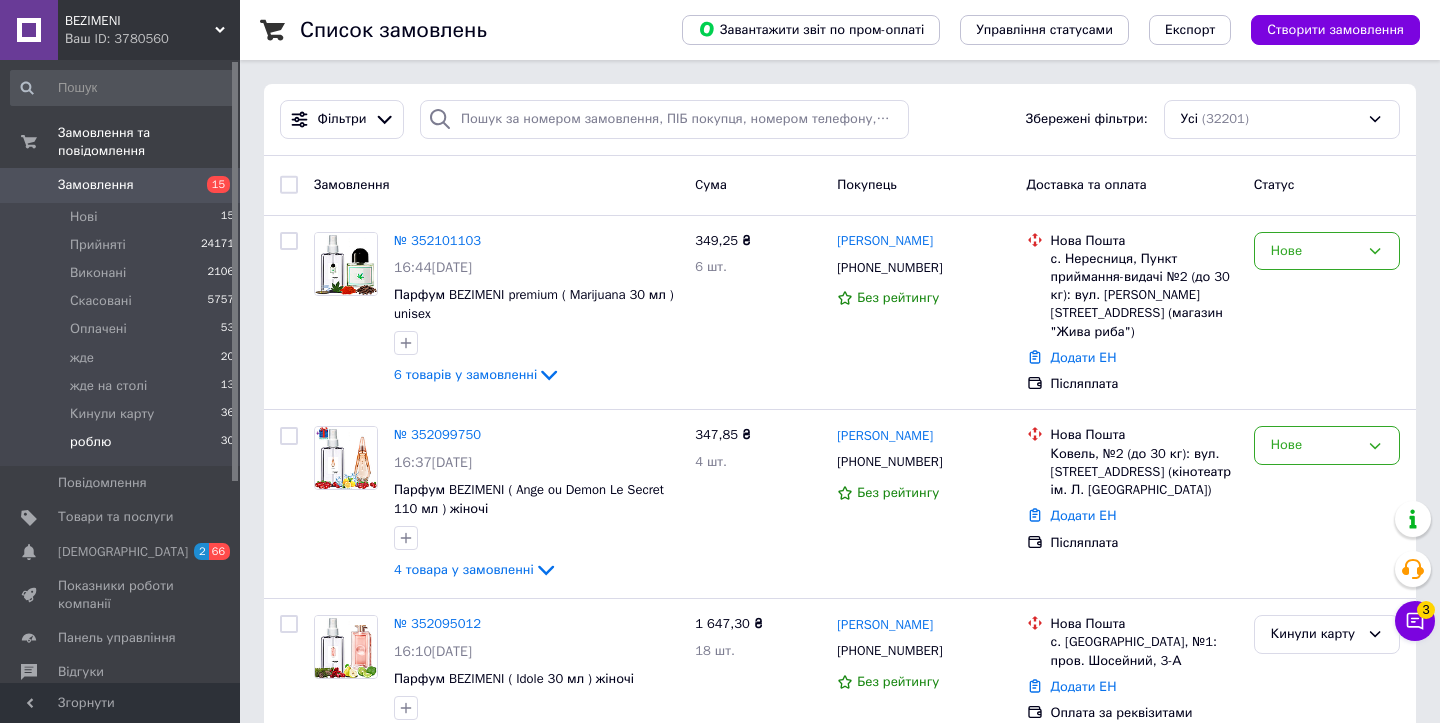 click on "30" at bounding box center (227, 442) 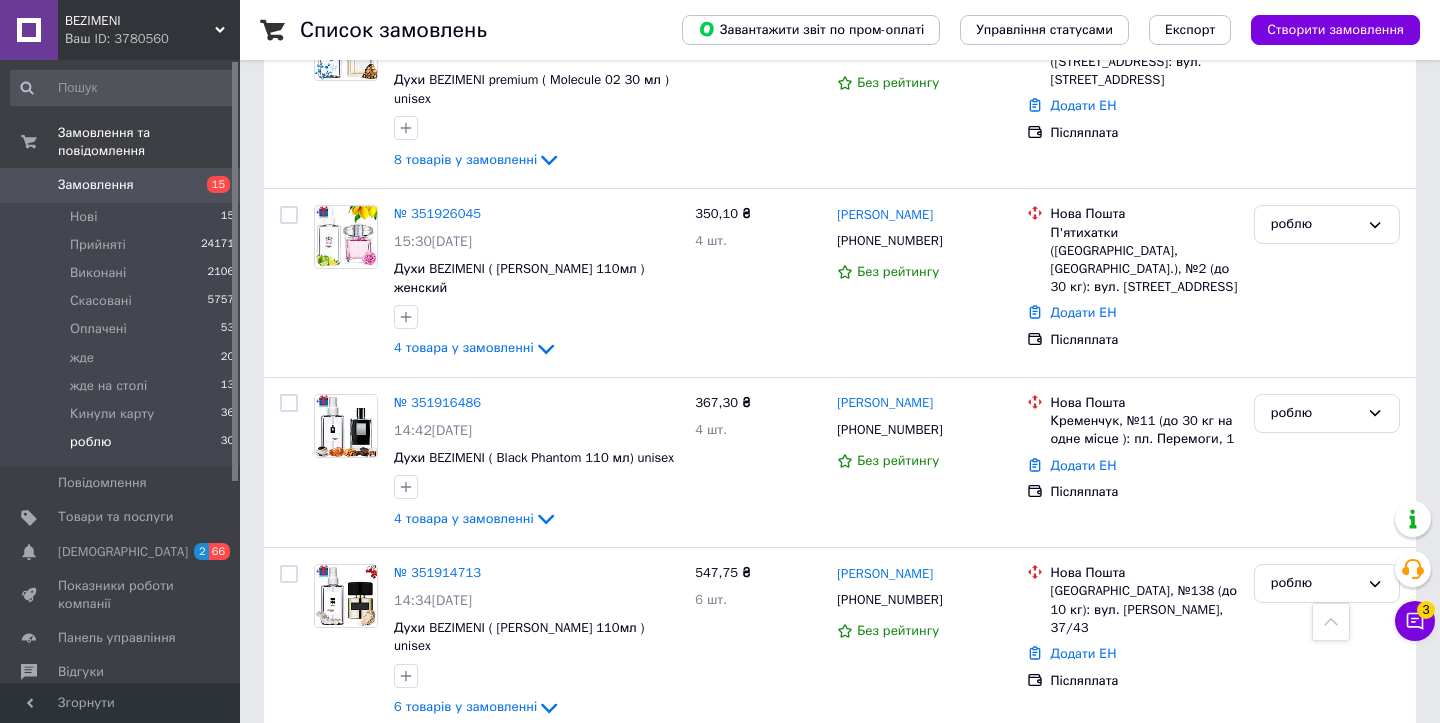 scroll, scrollTop: 5130, scrollLeft: 0, axis: vertical 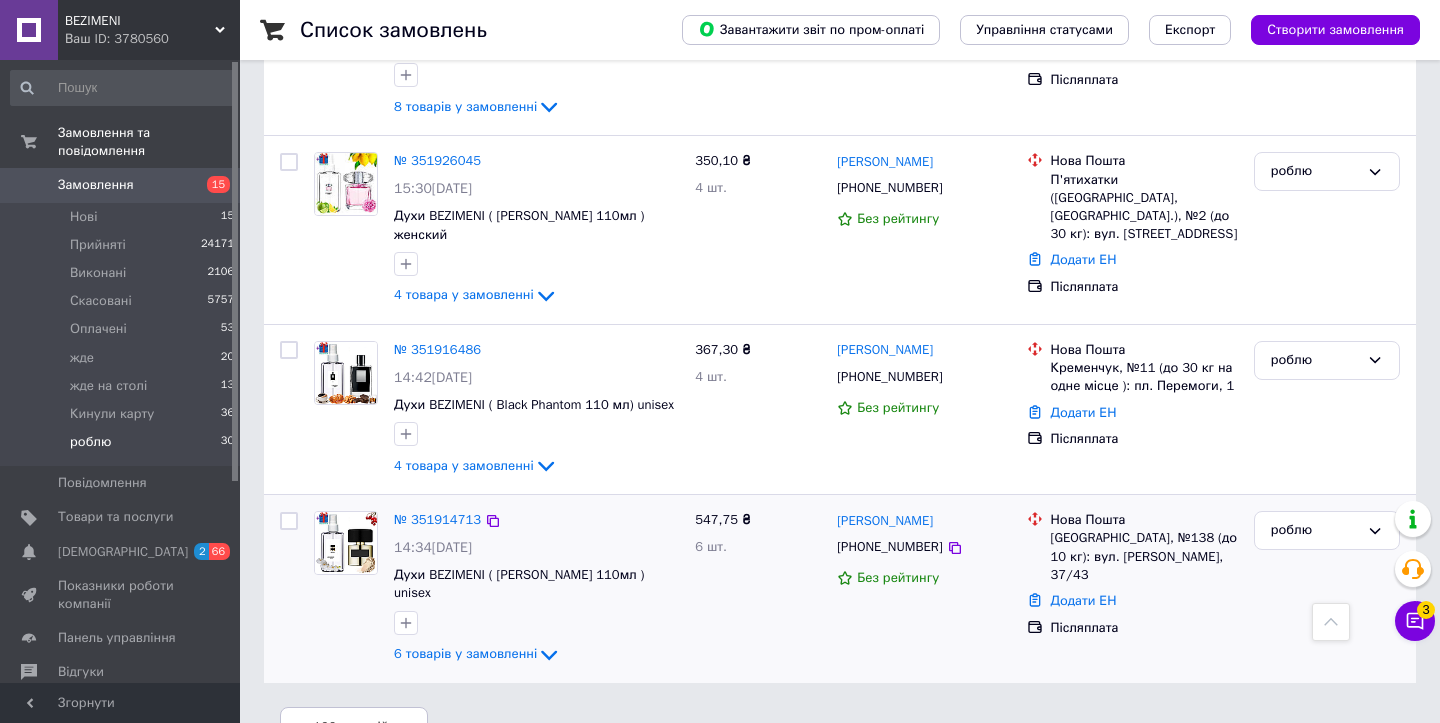 click at bounding box center (289, 521) 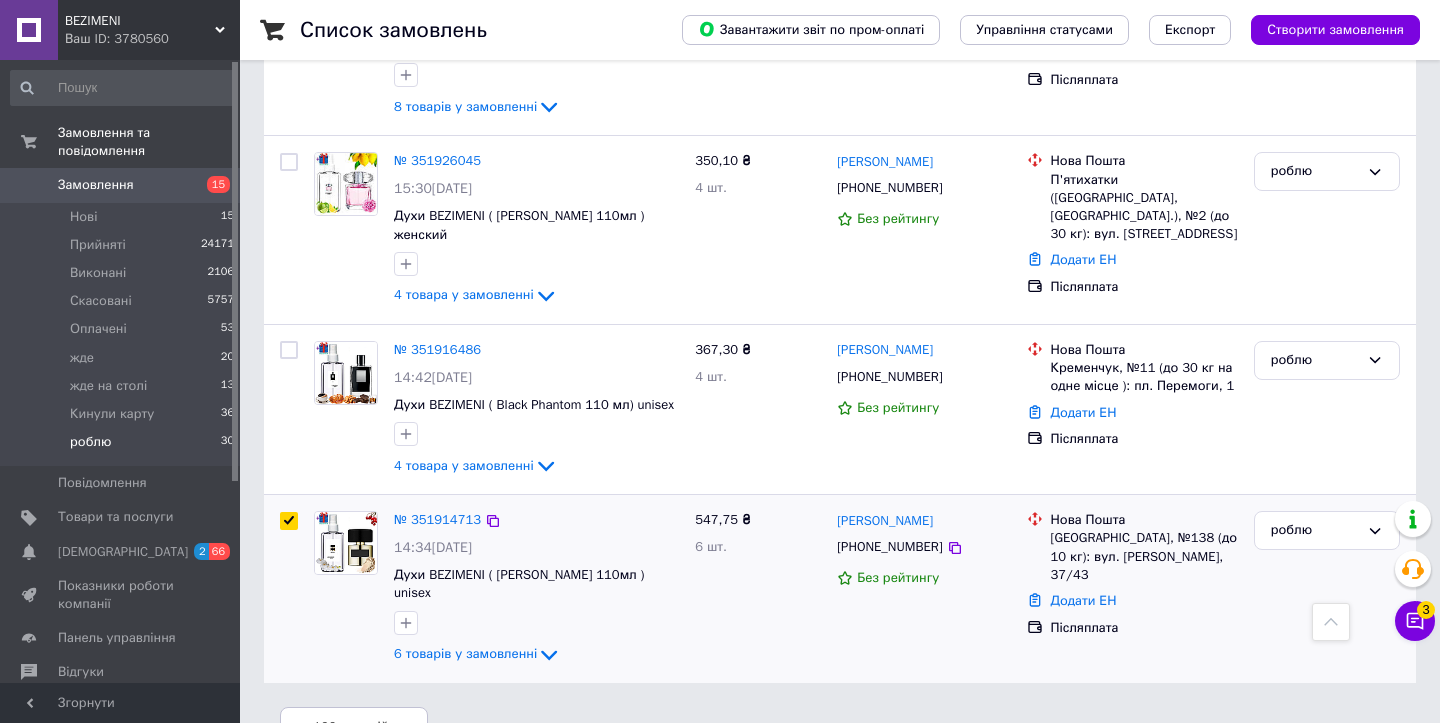 checkbox on "true" 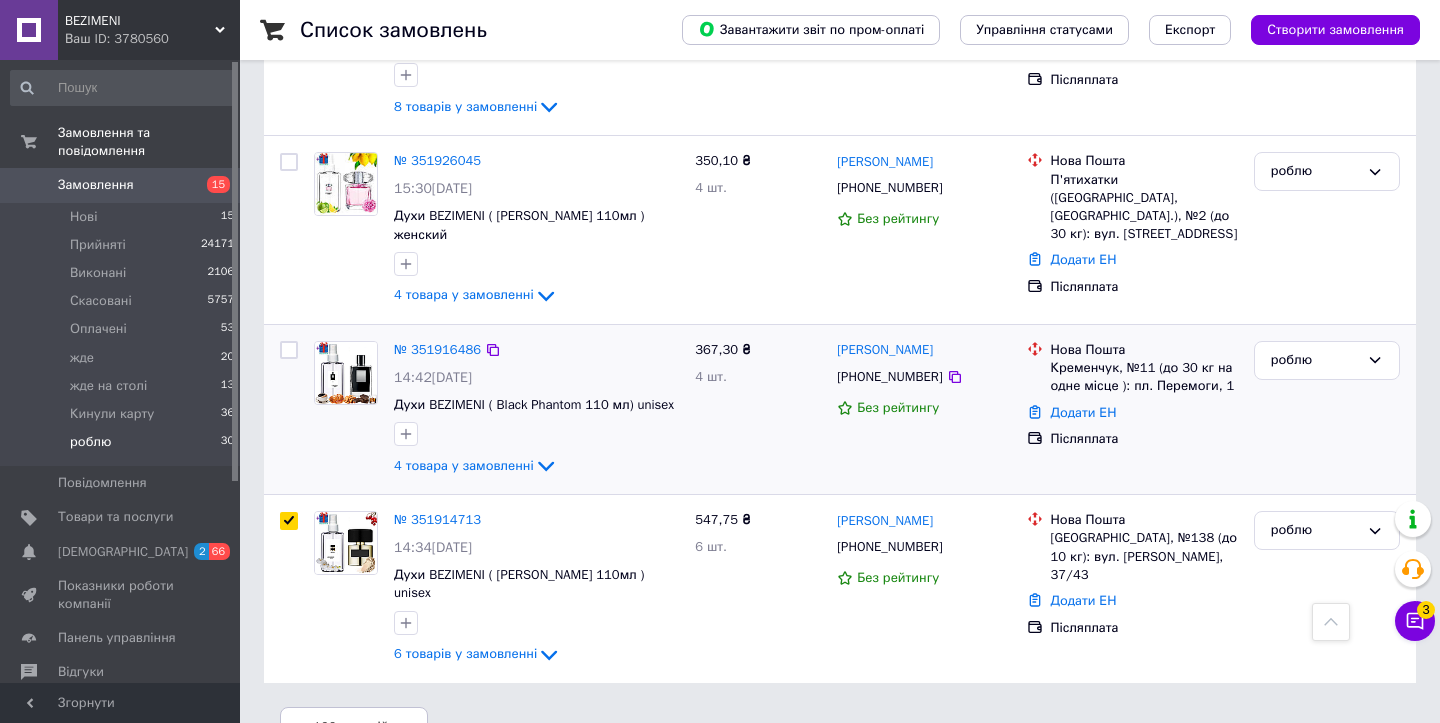 click at bounding box center (289, 350) 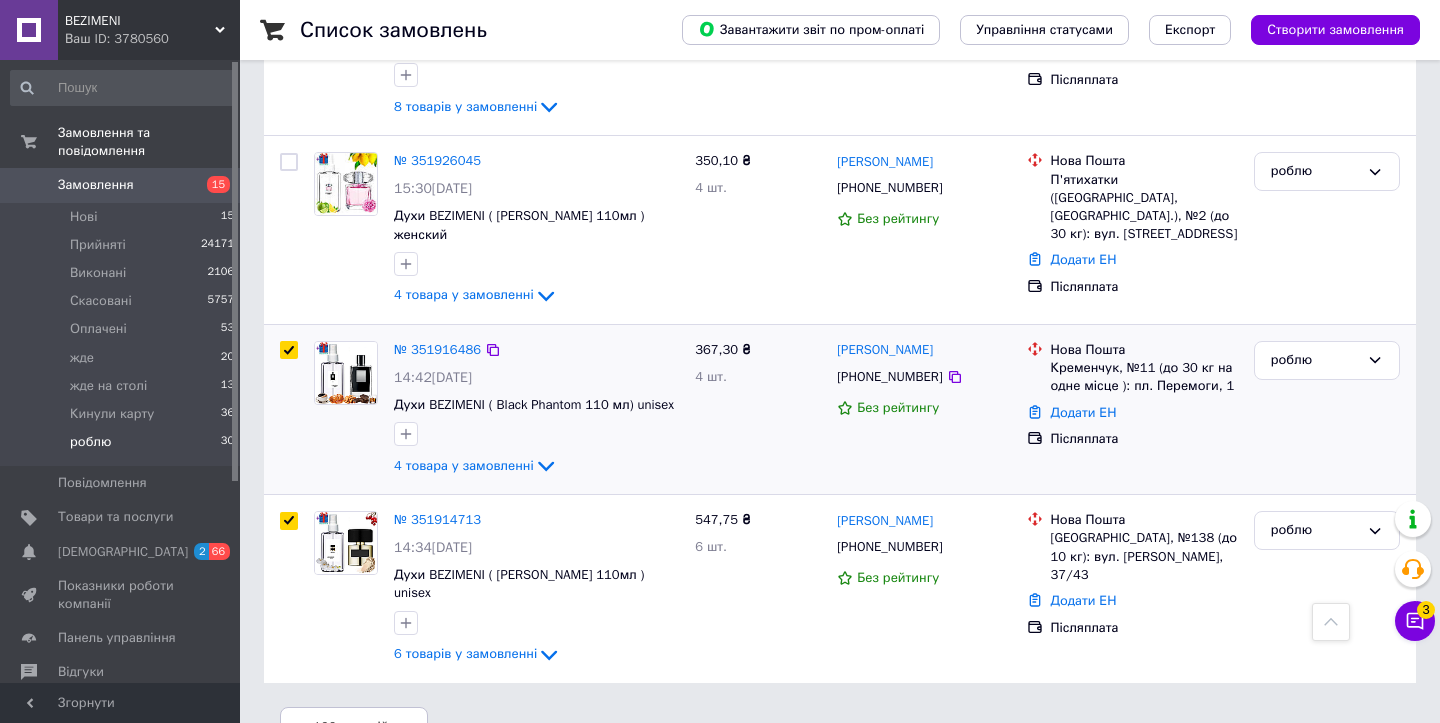 checkbox on "true" 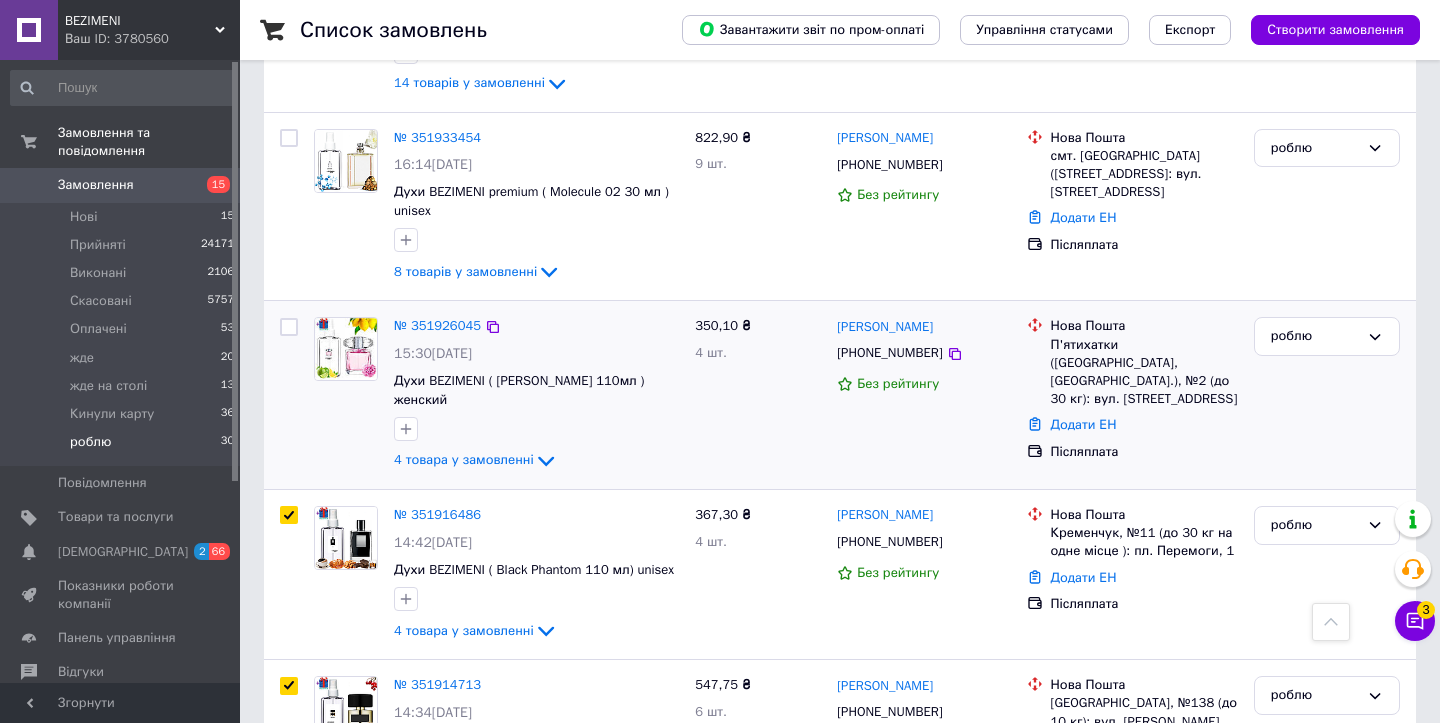 click at bounding box center [289, 327] 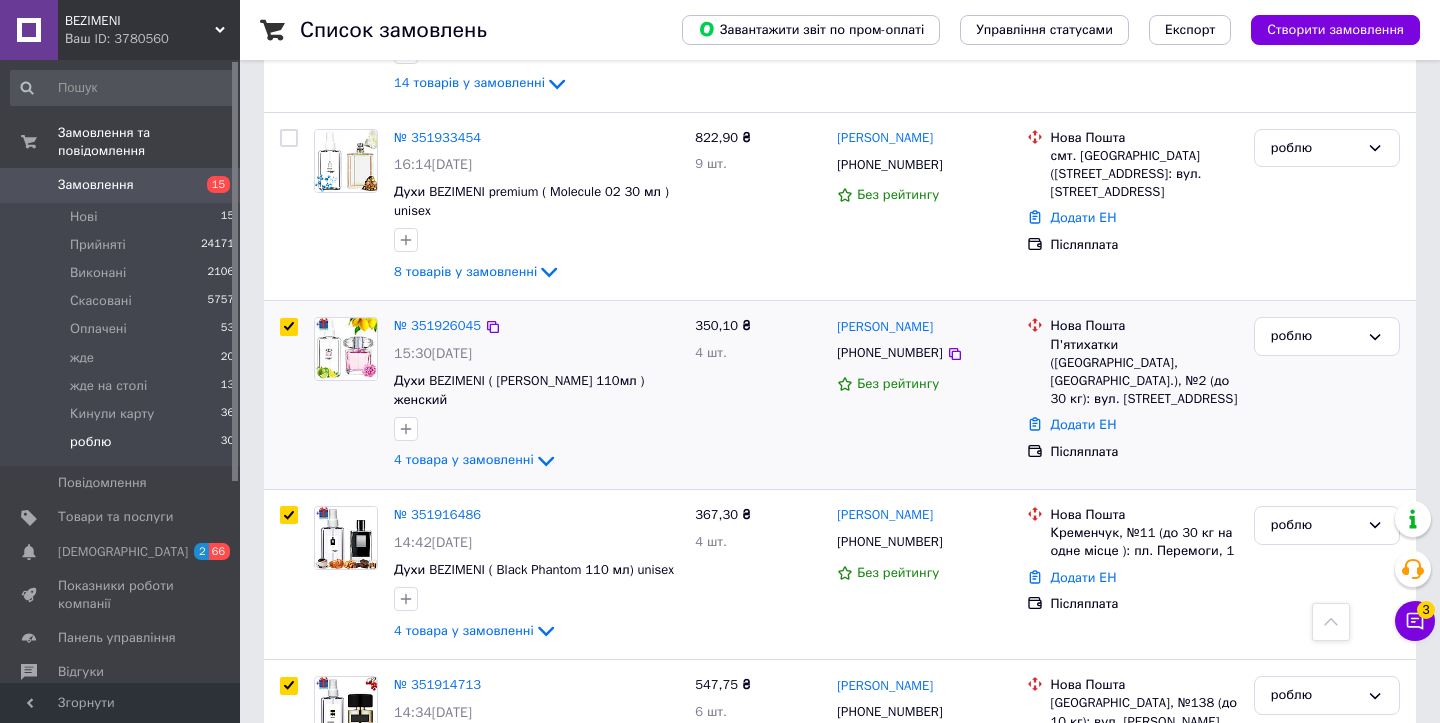 checkbox on "true" 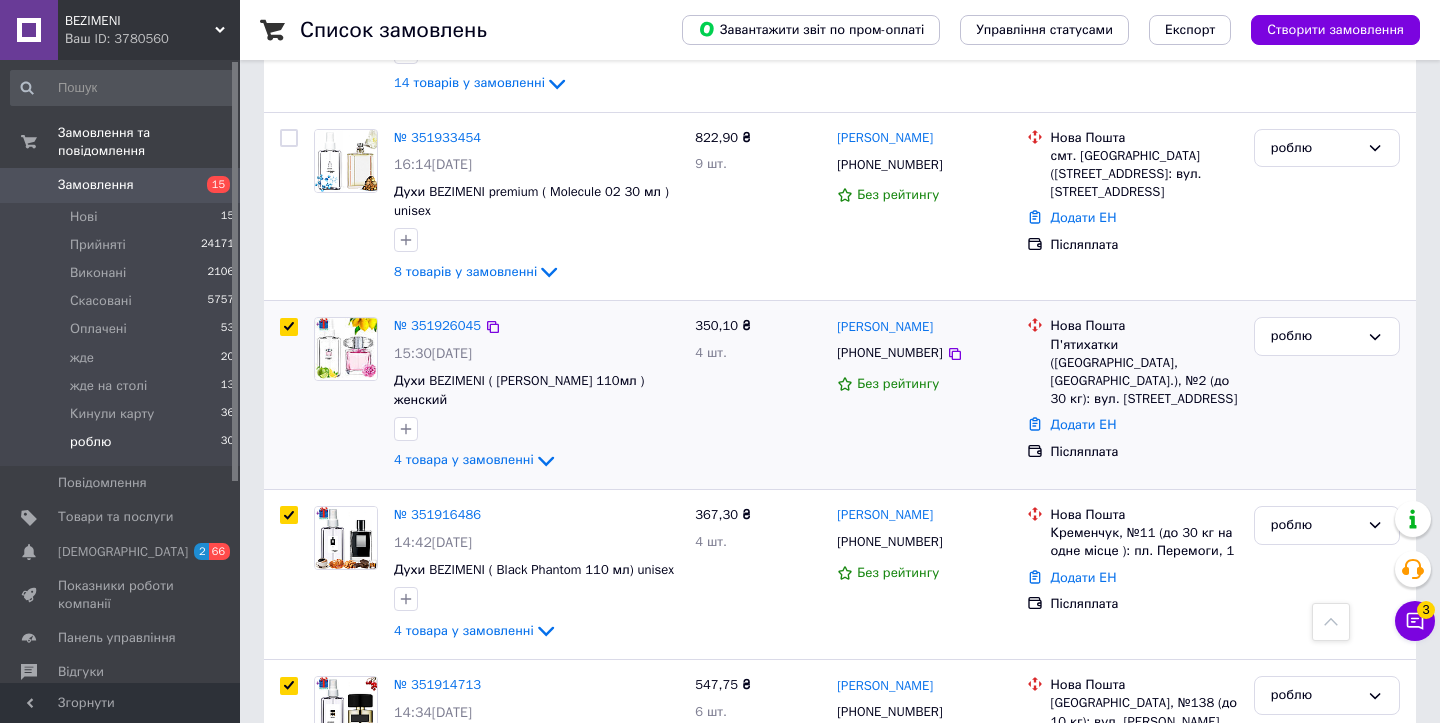 checkbox on "true" 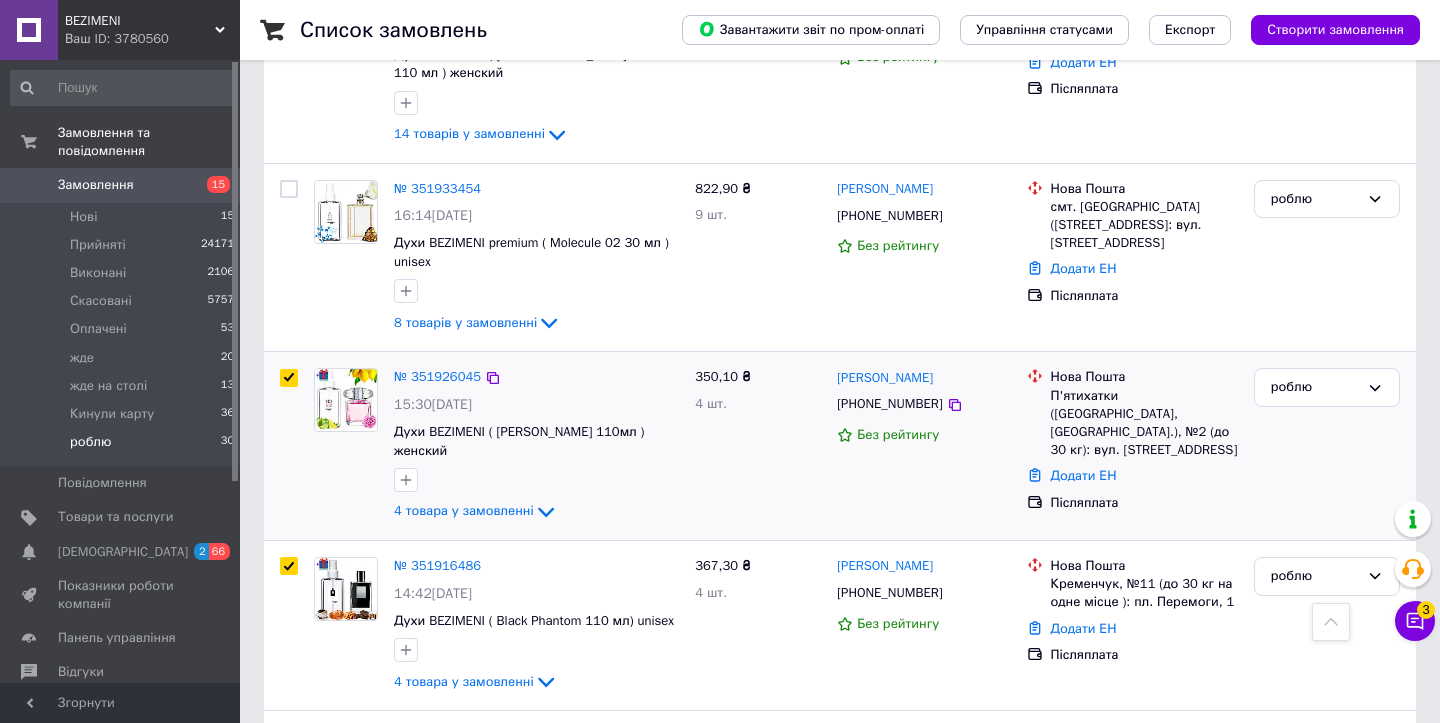 scroll, scrollTop: 4845, scrollLeft: 0, axis: vertical 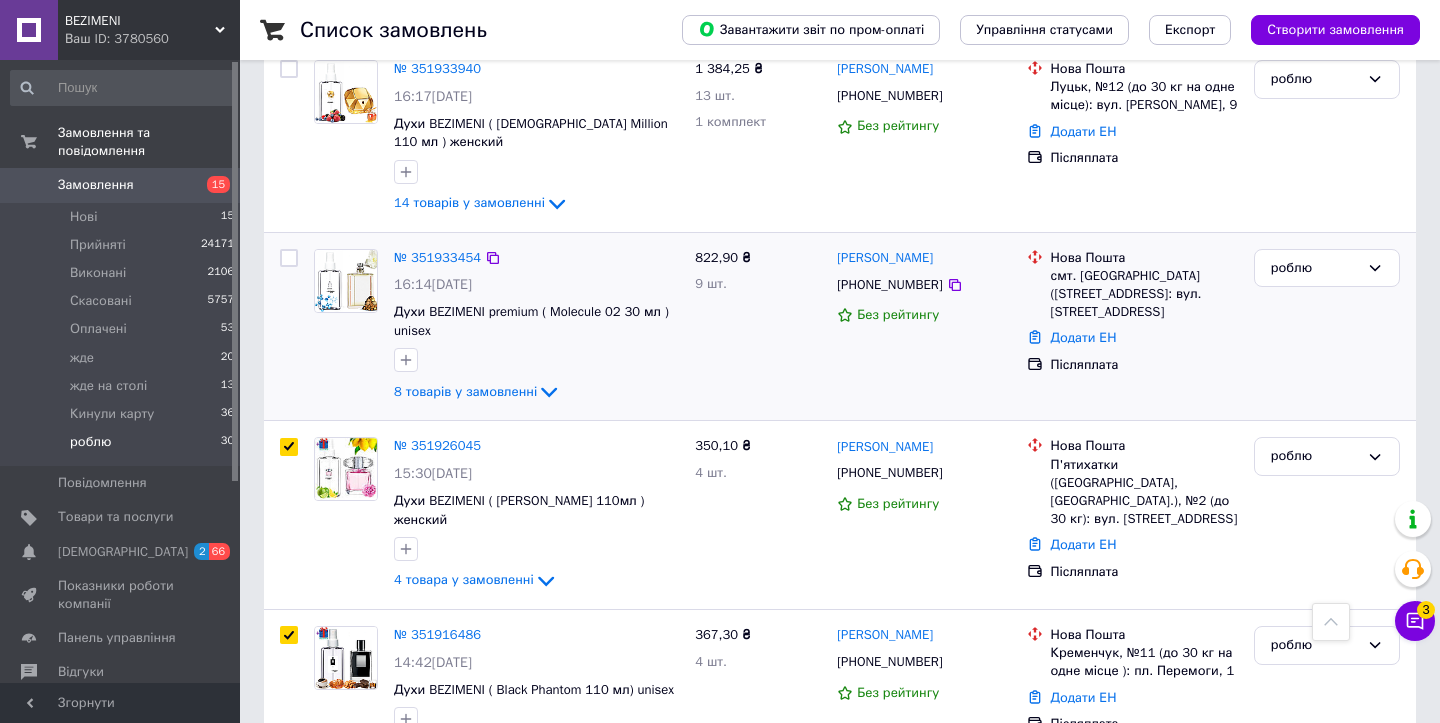 click at bounding box center (289, 258) 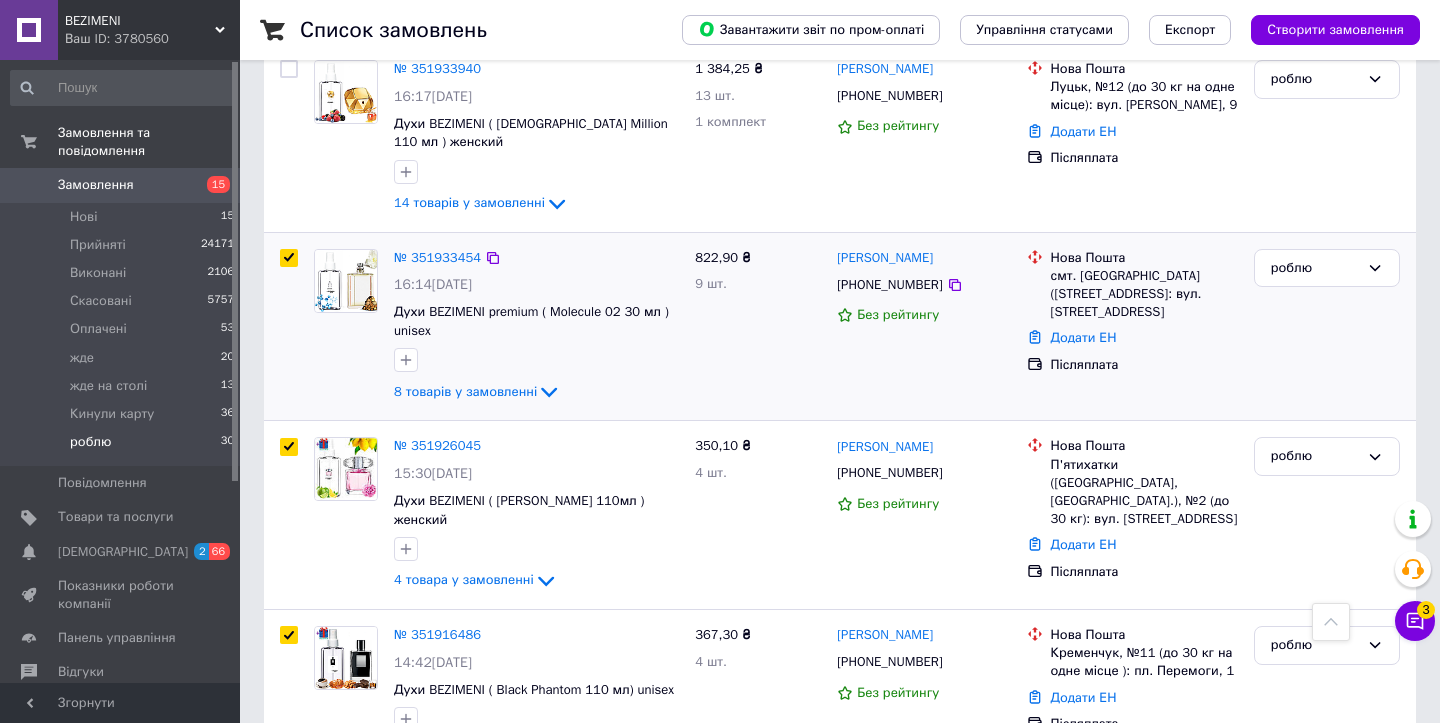 checkbox on "true" 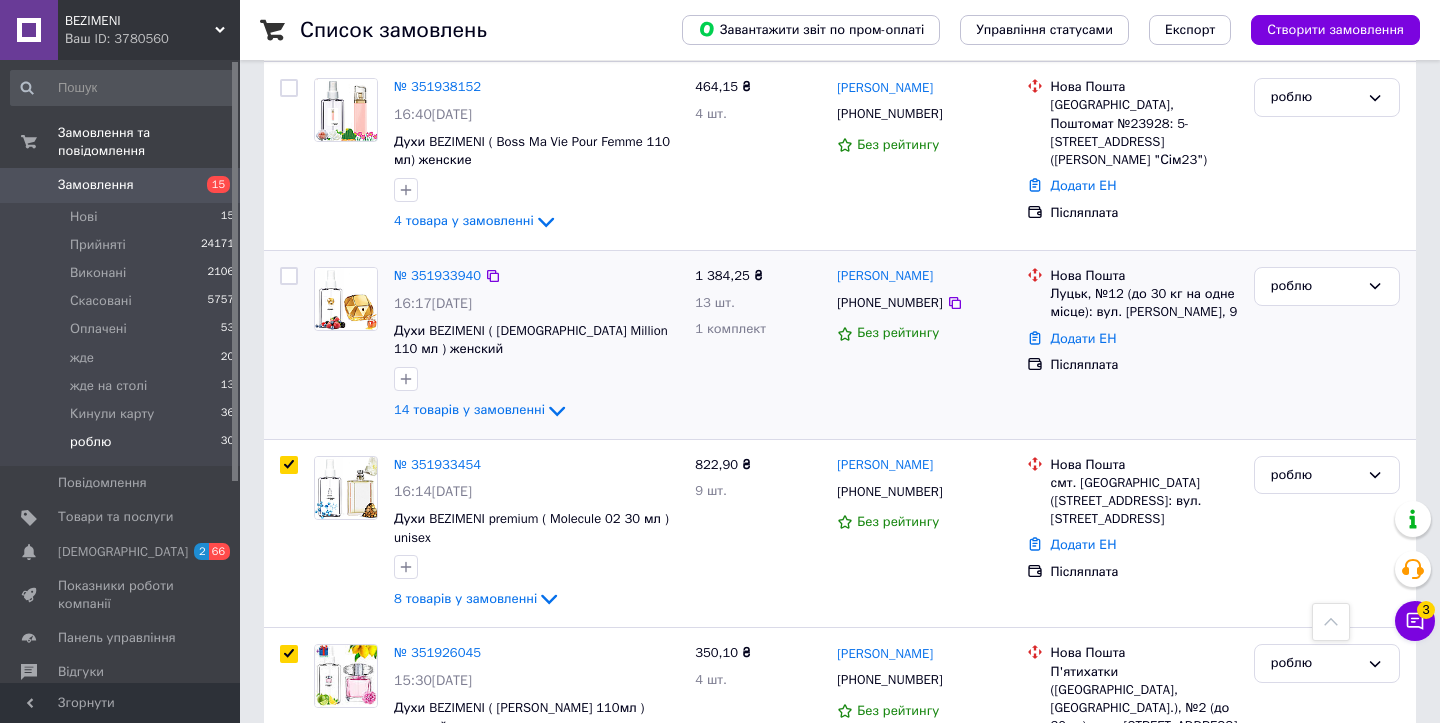 click at bounding box center (289, 276) 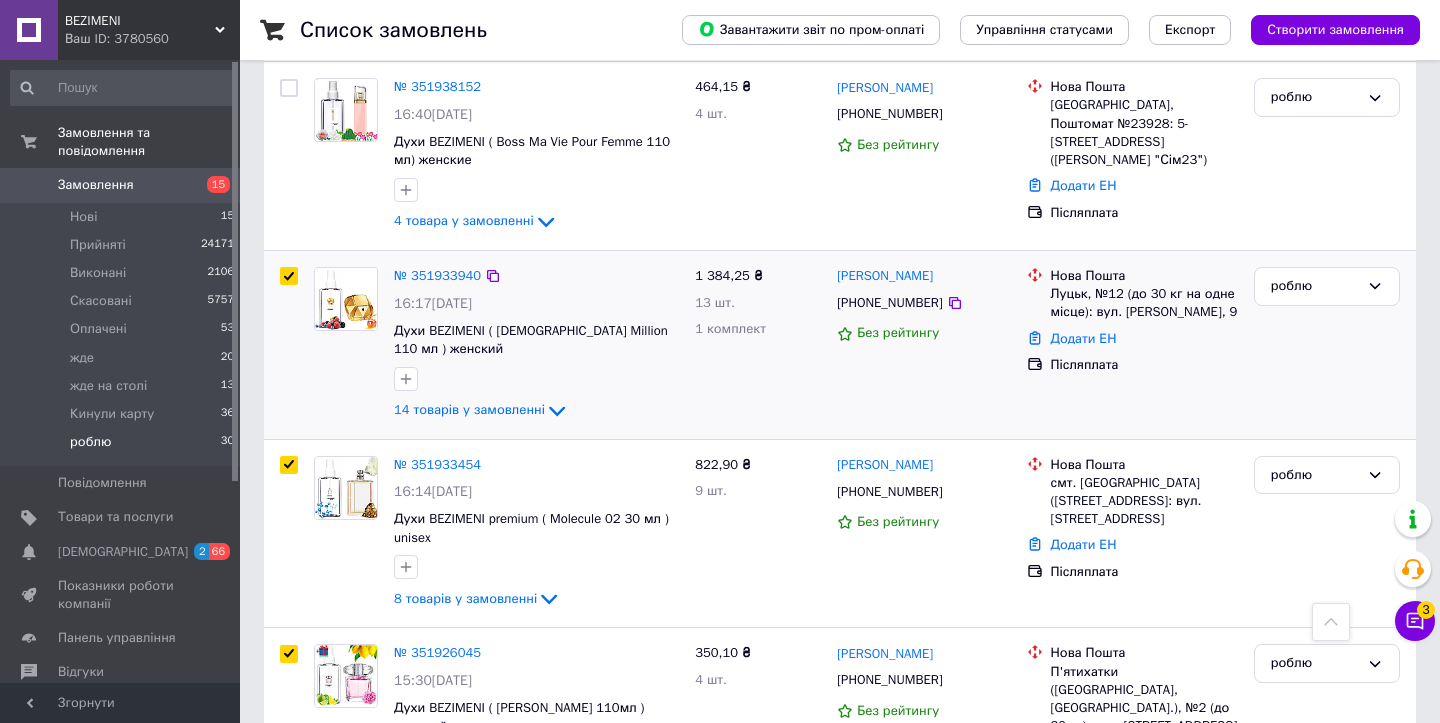 checkbox on "true" 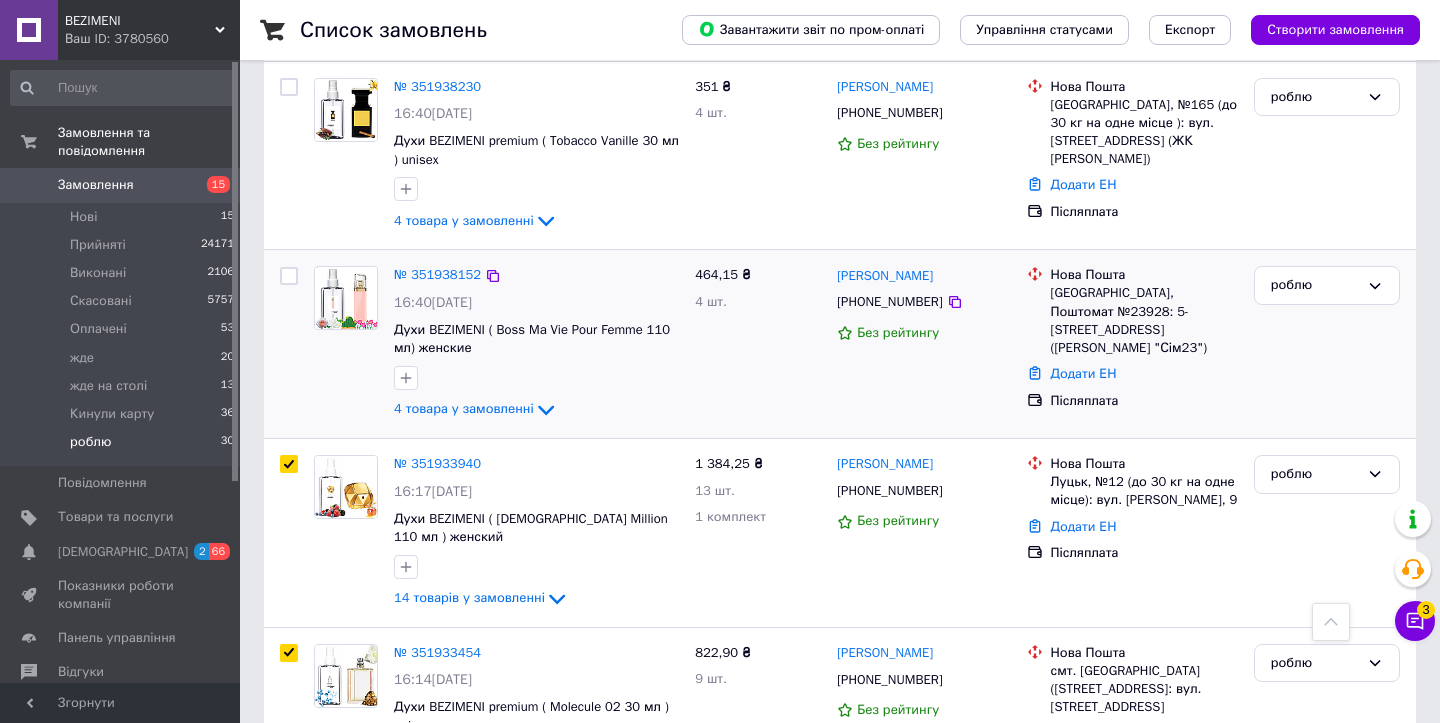 click at bounding box center (289, 276) 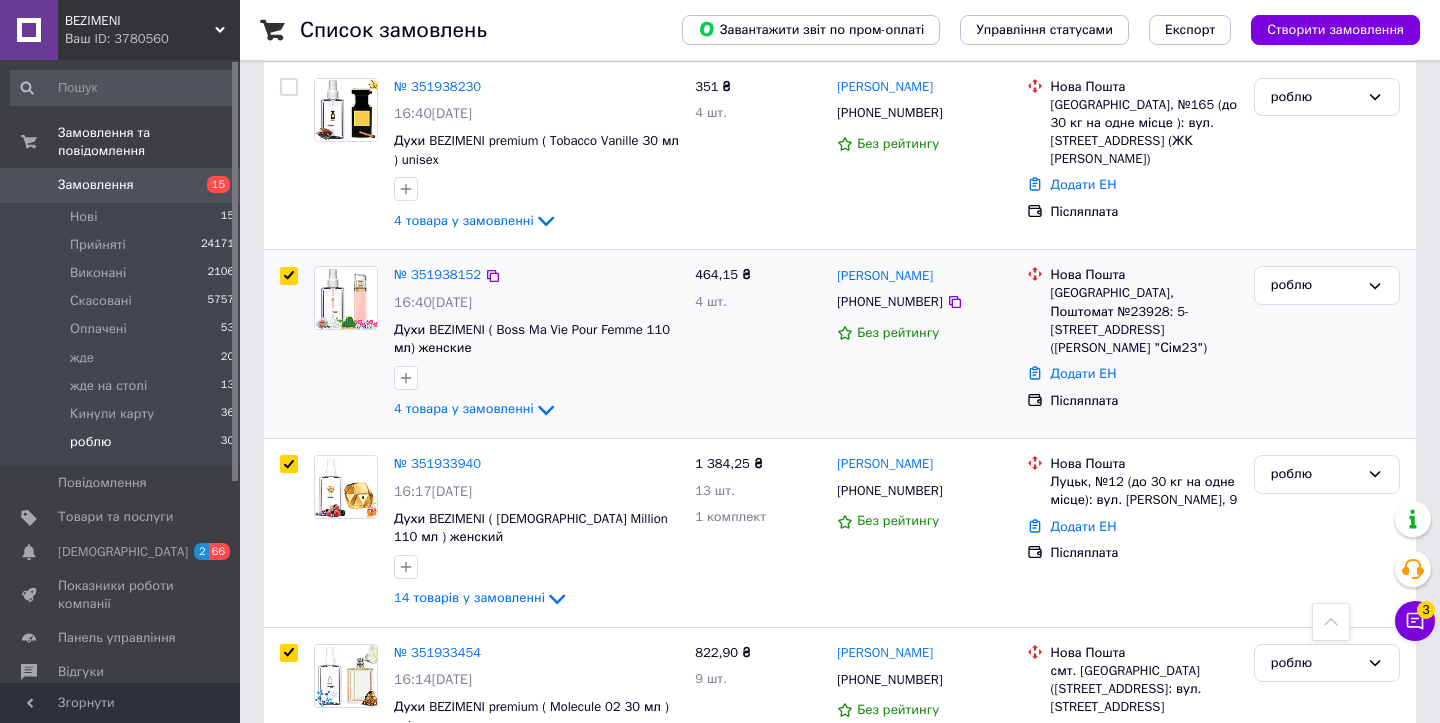 checkbox on "true" 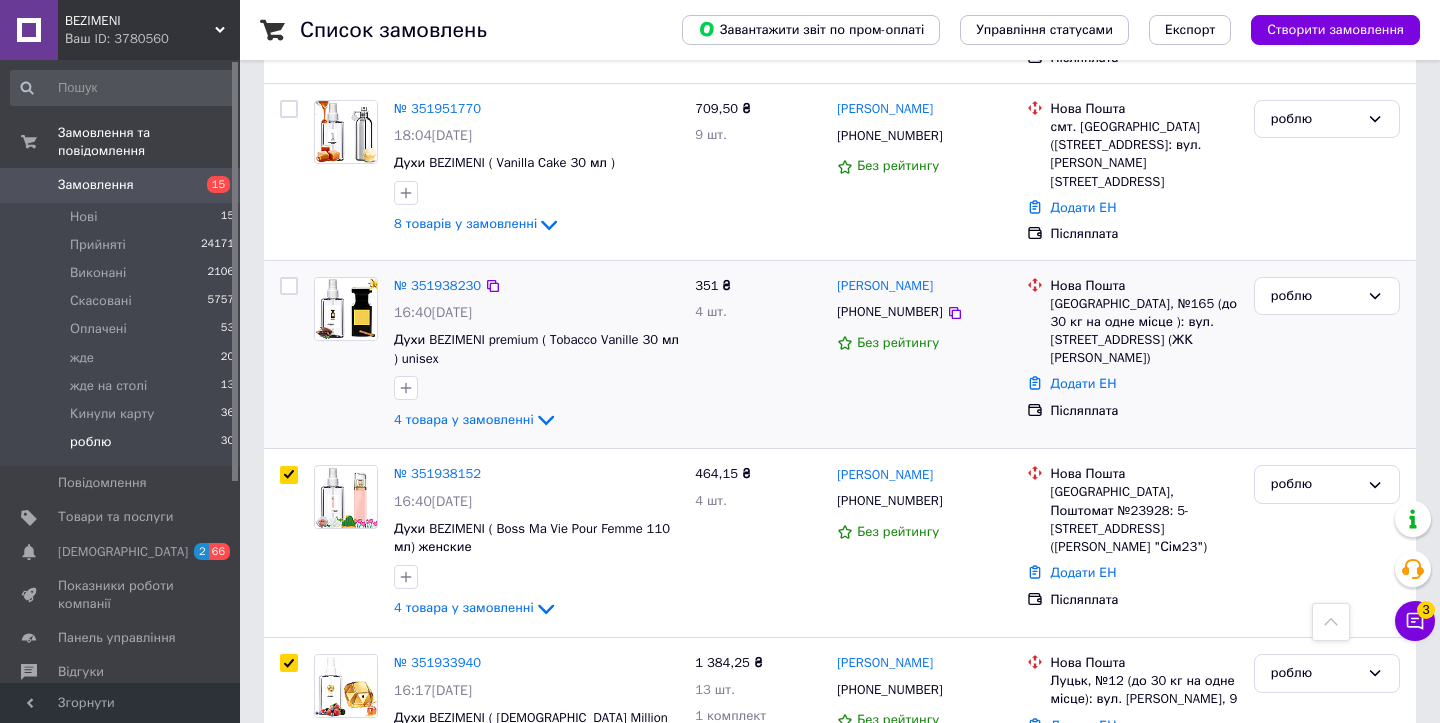 click at bounding box center (289, 286) 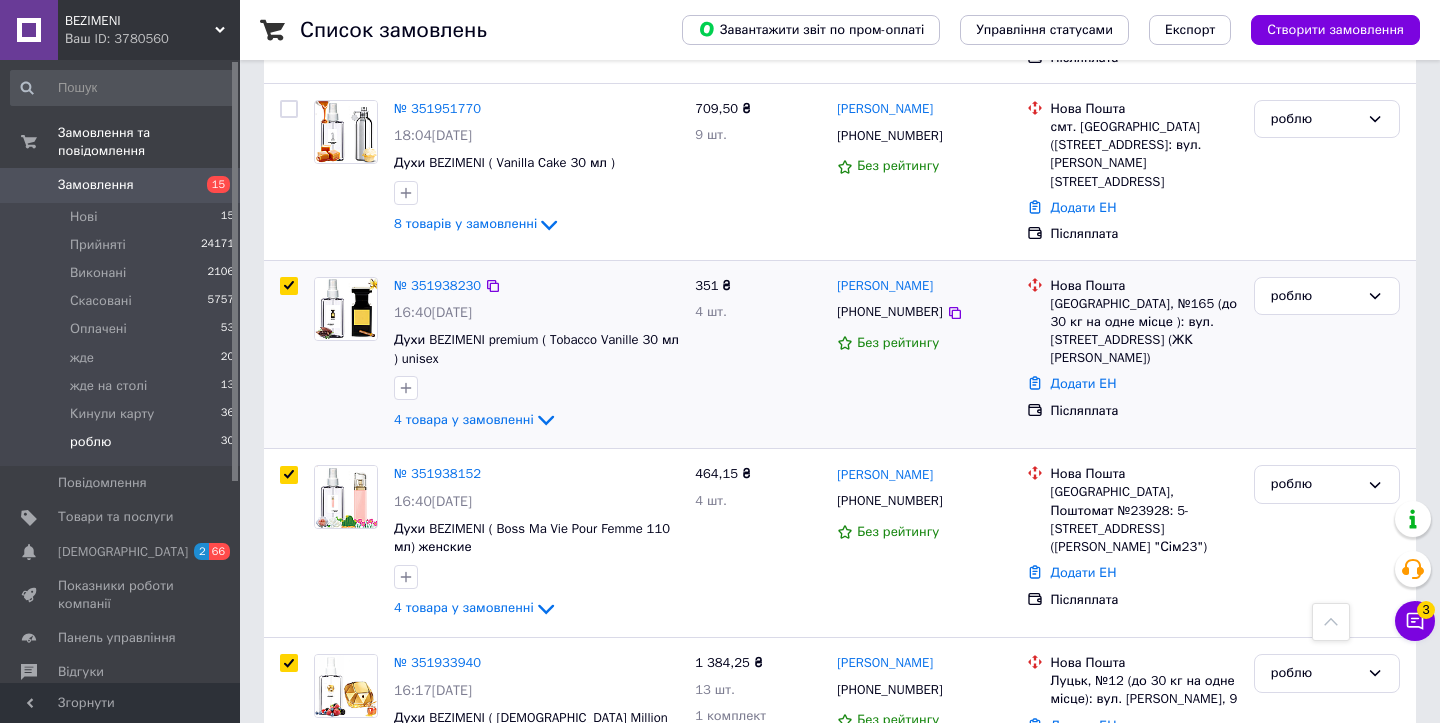 checkbox on "true" 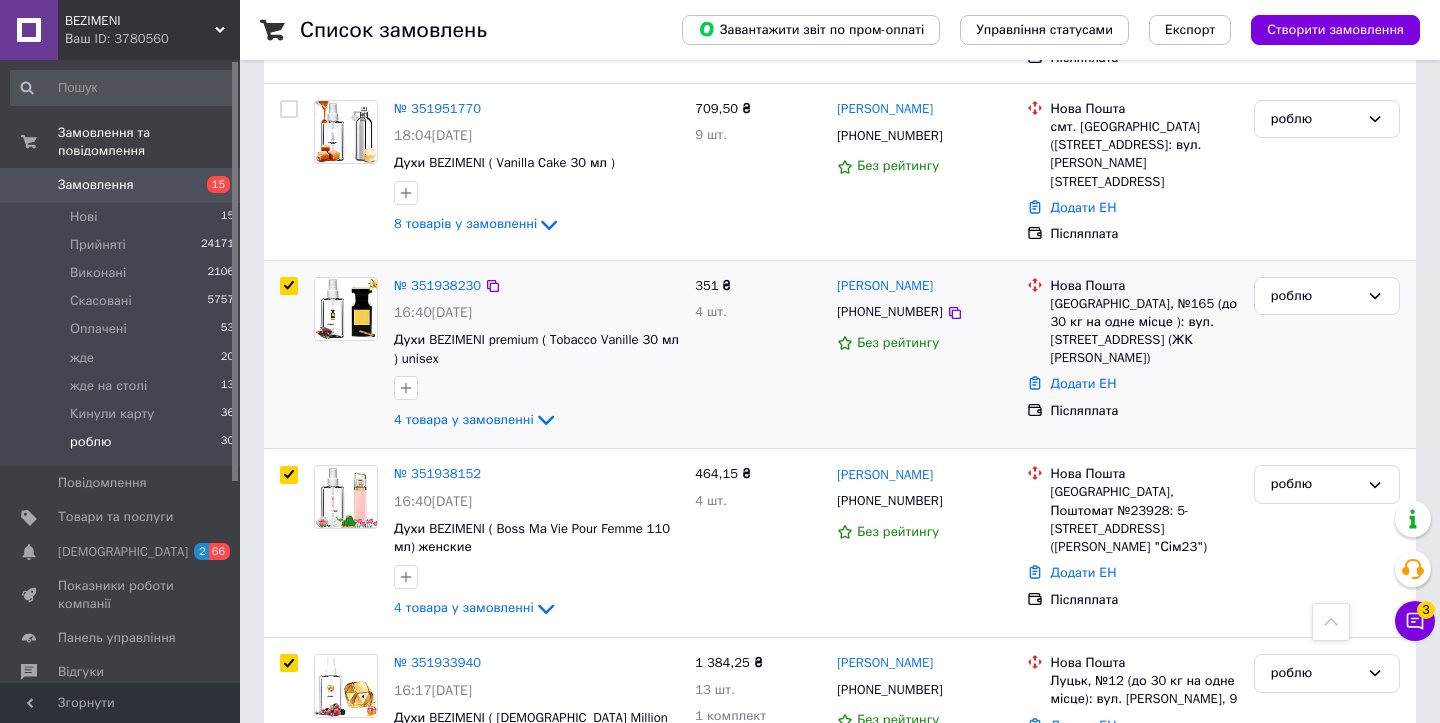 checkbox on "true" 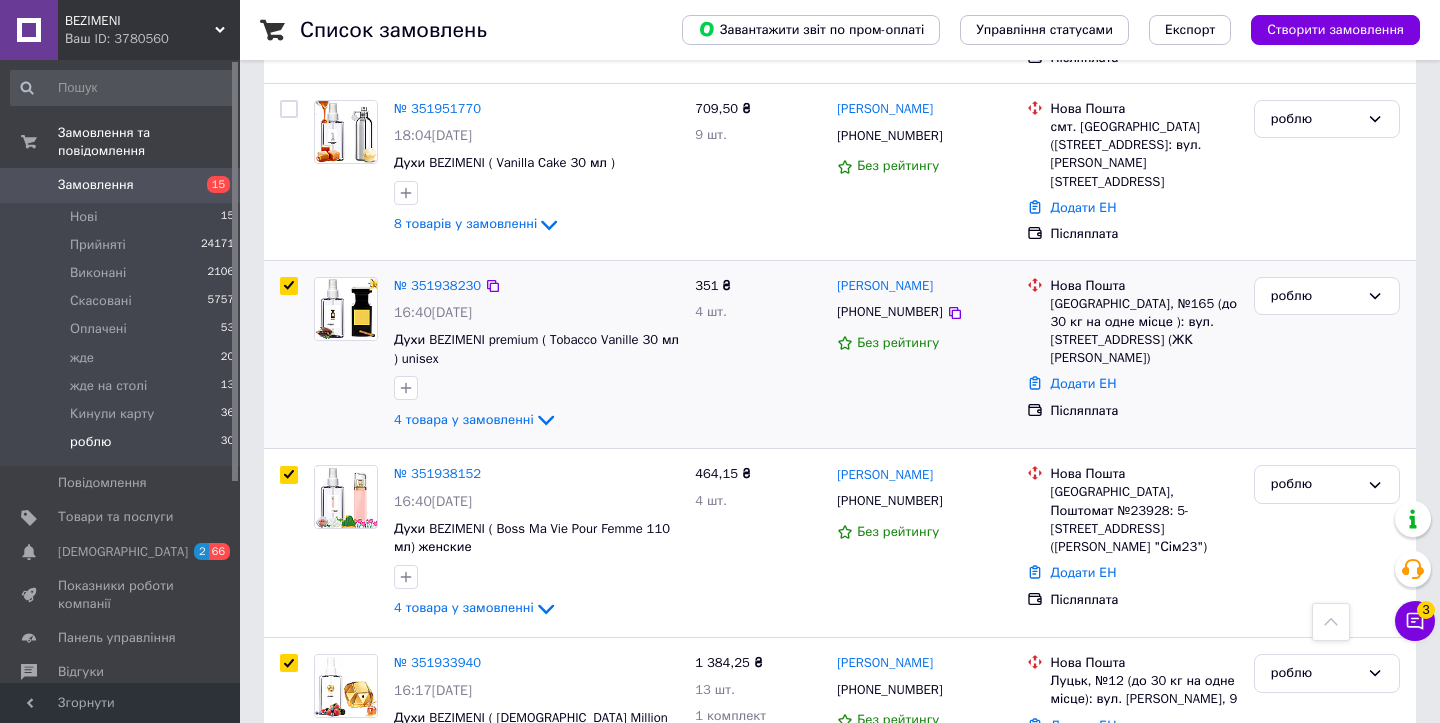 scroll, scrollTop: 4116, scrollLeft: 0, axis: vertical 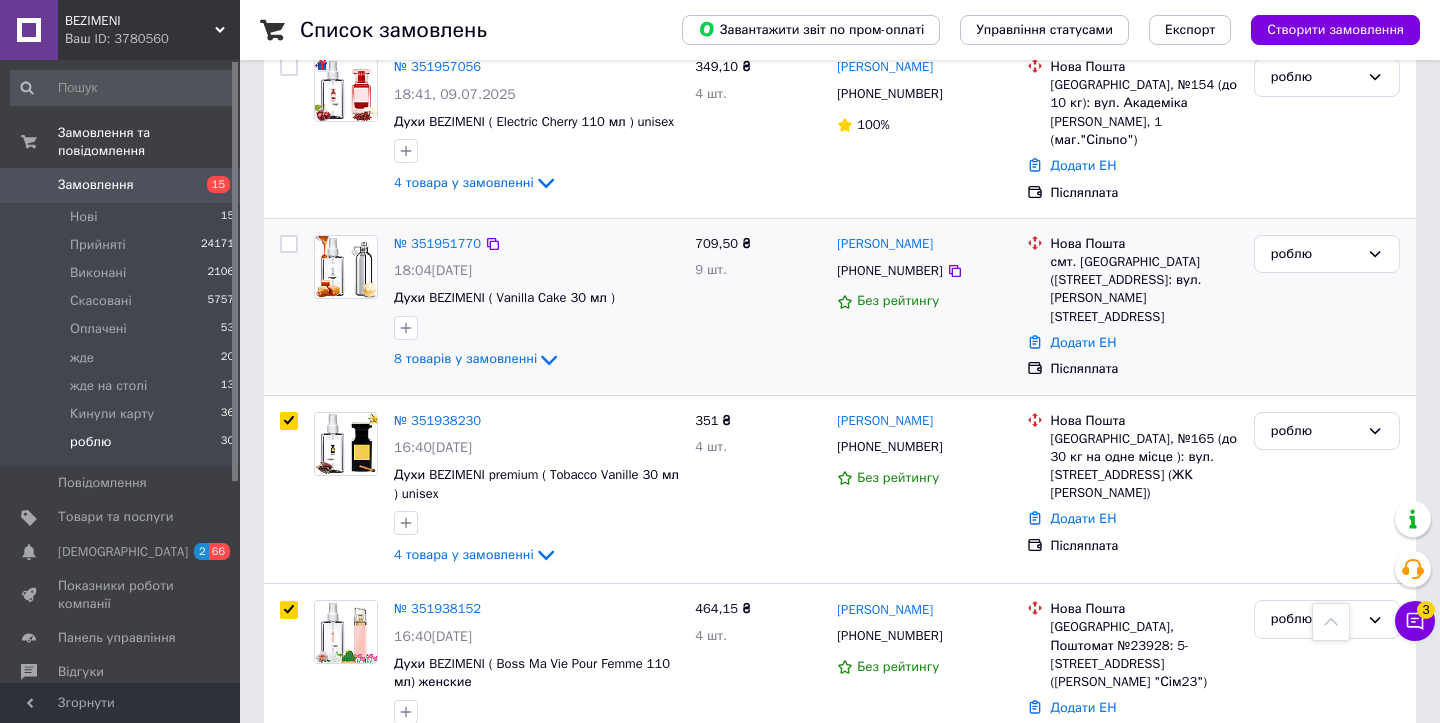 click at bounding box center (289, 244) 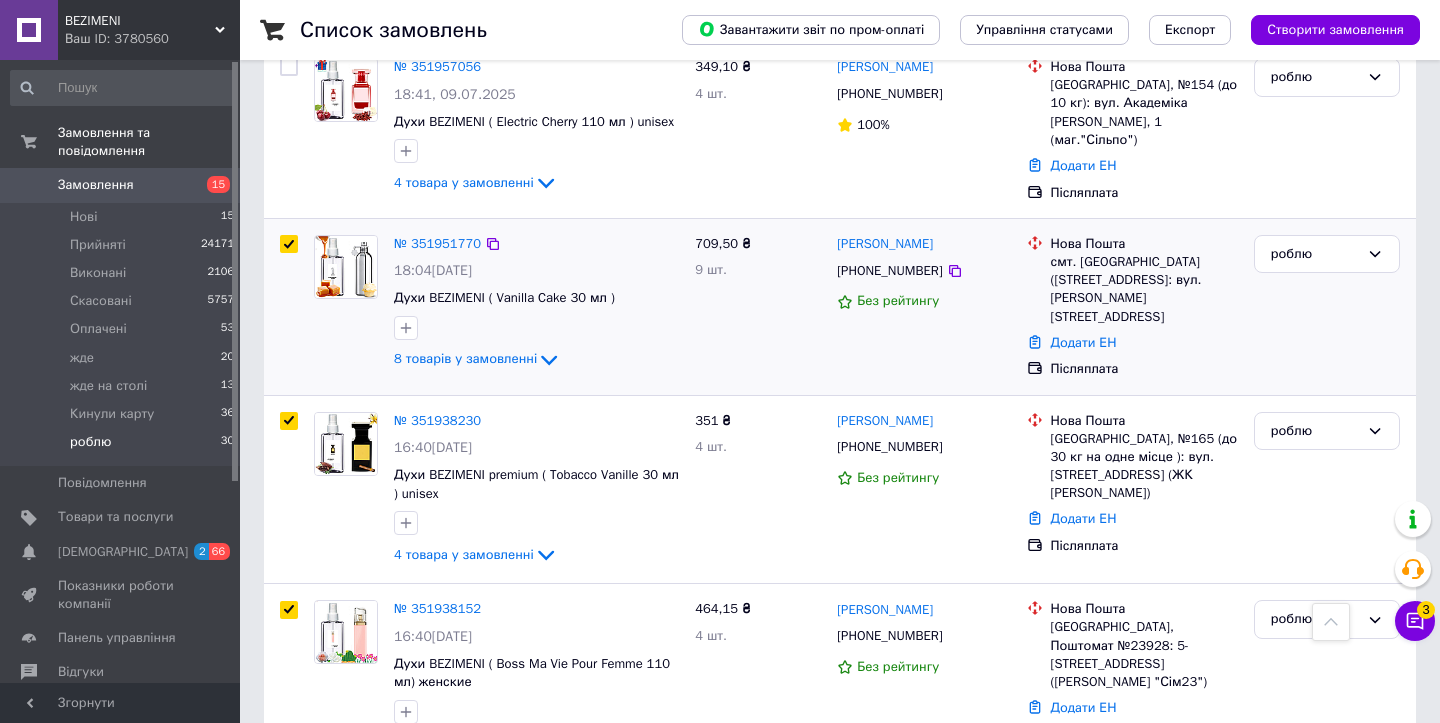 checkbox on "true" 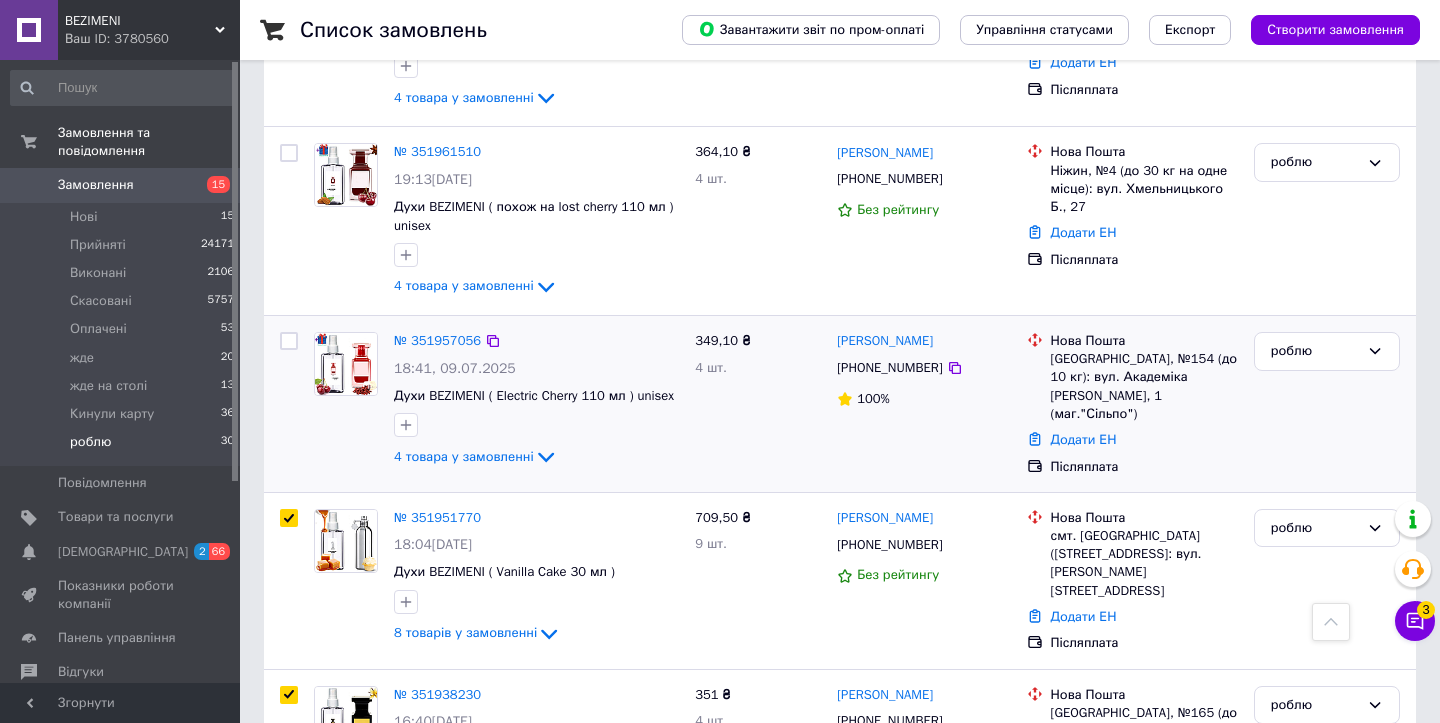 click at bounding box center (289, 341) 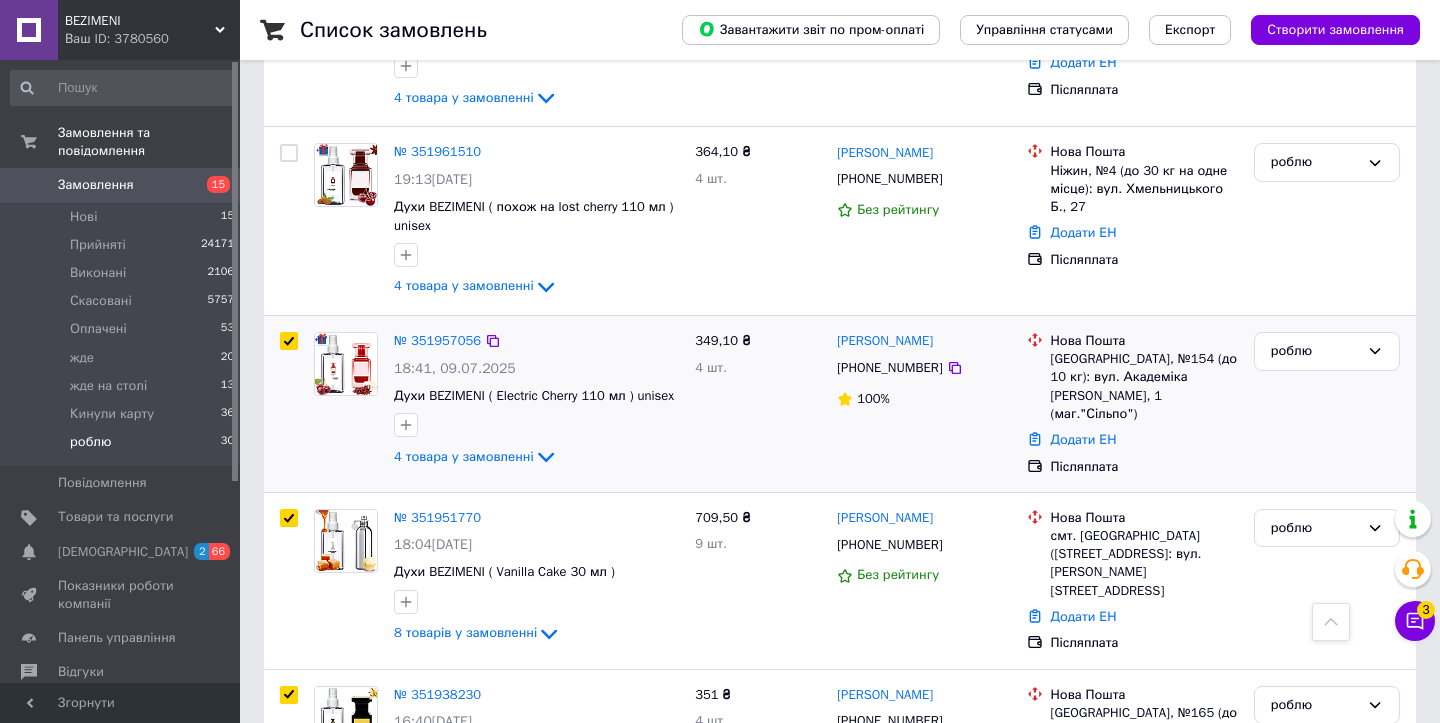 checkbox on "true" 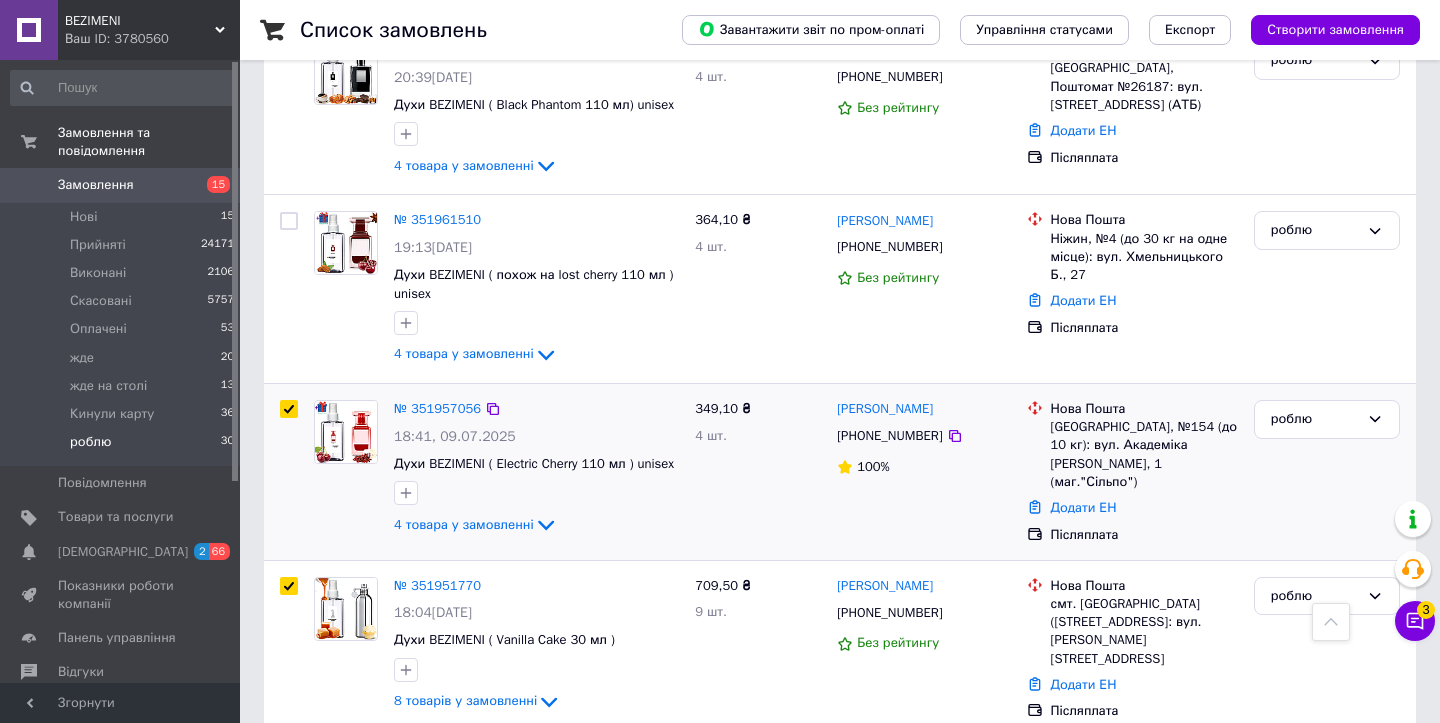 scroll, scrollTop: 3693, scrollLeft: 0, axis: vertical 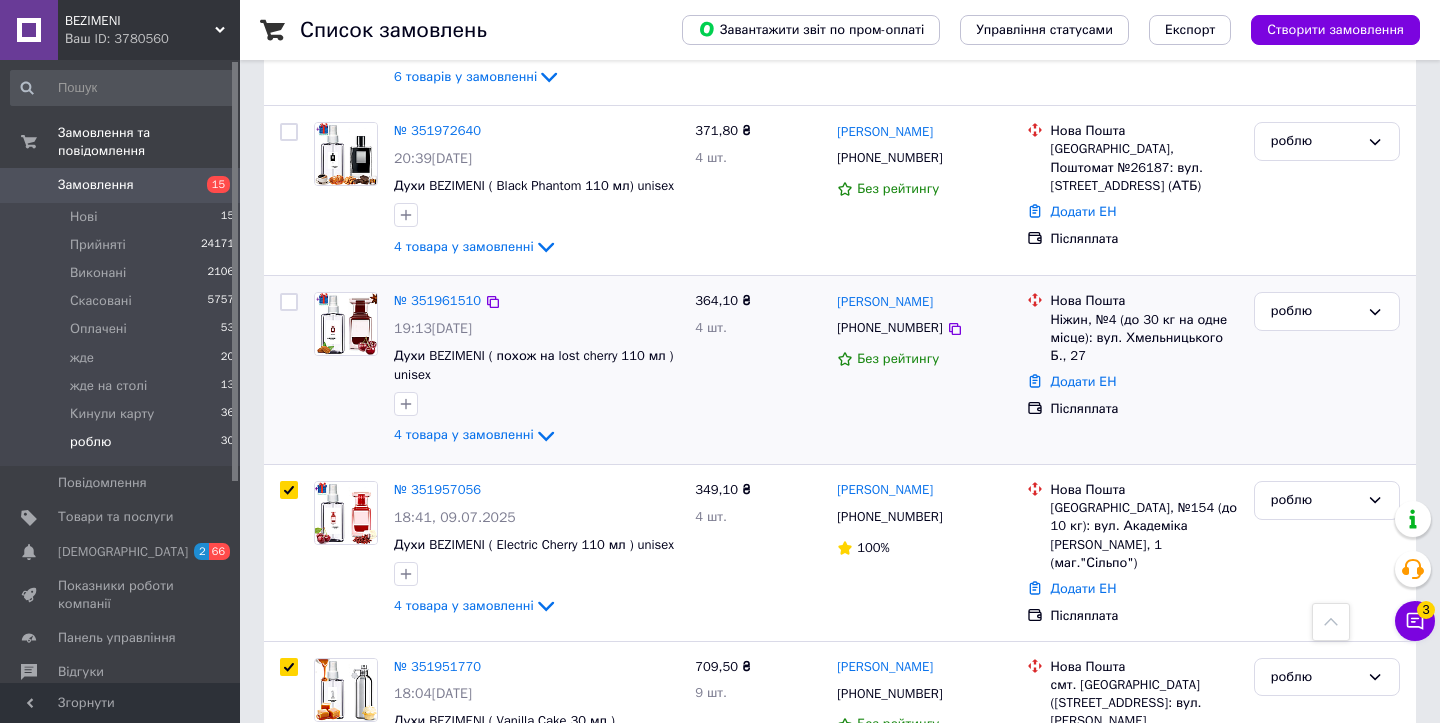 click at bounding box center [289, 302] 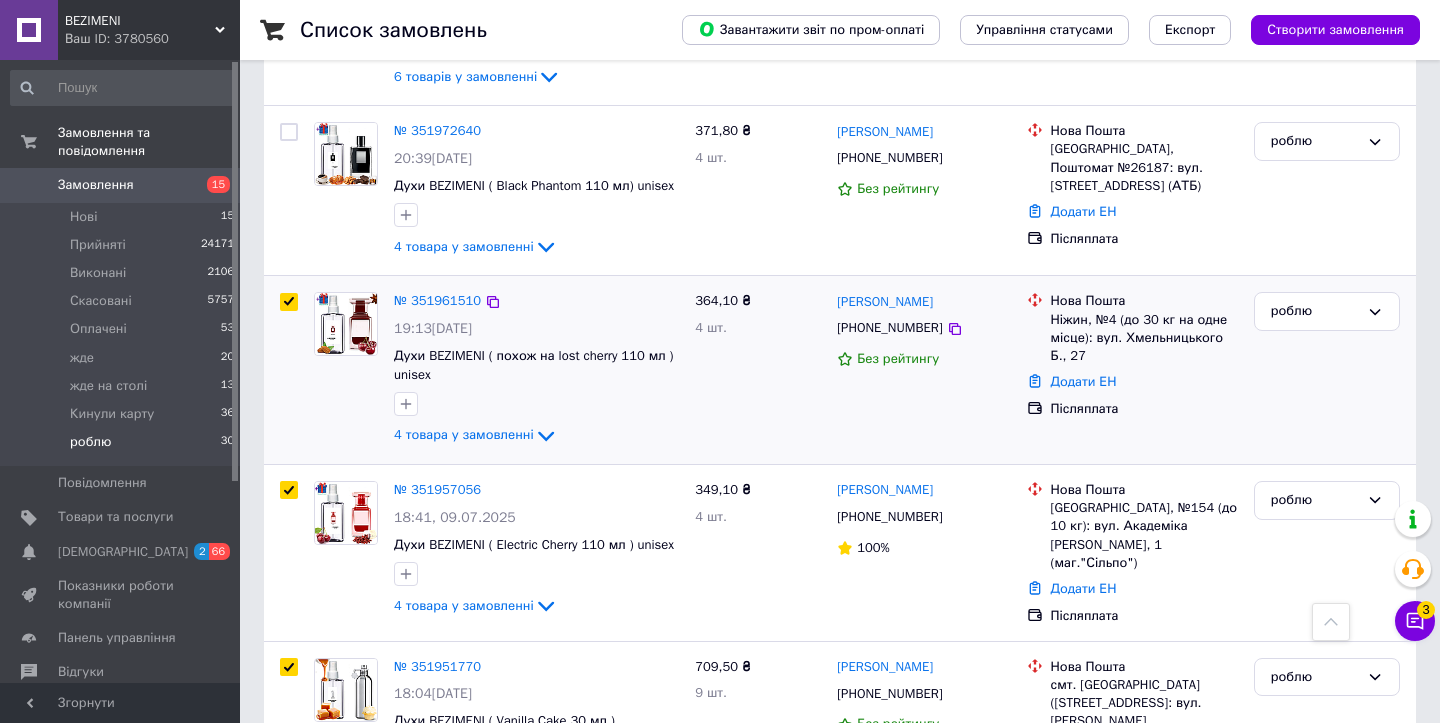 checkbox on "true" 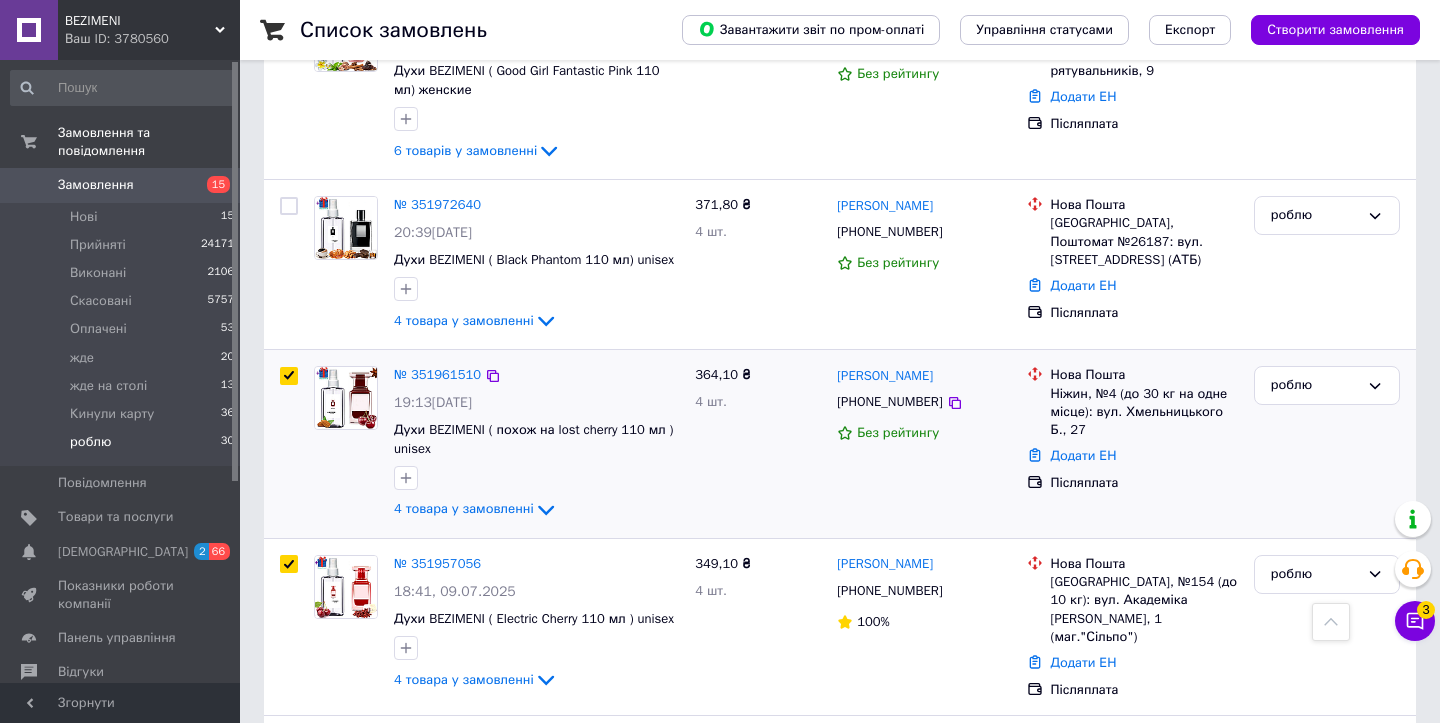 scroll, scrollTop: 3561, scrollLeft: 0, axis: vertical 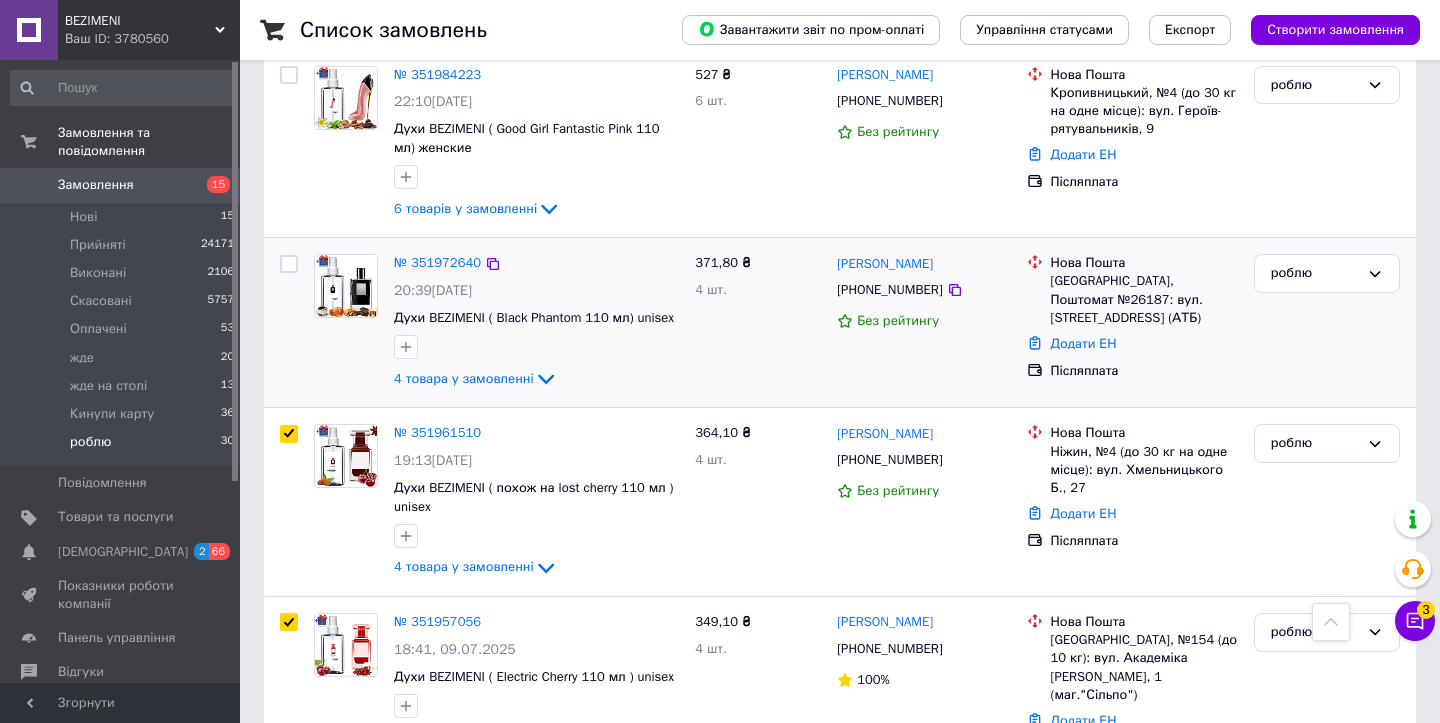 click at bounding box center [289, 264] 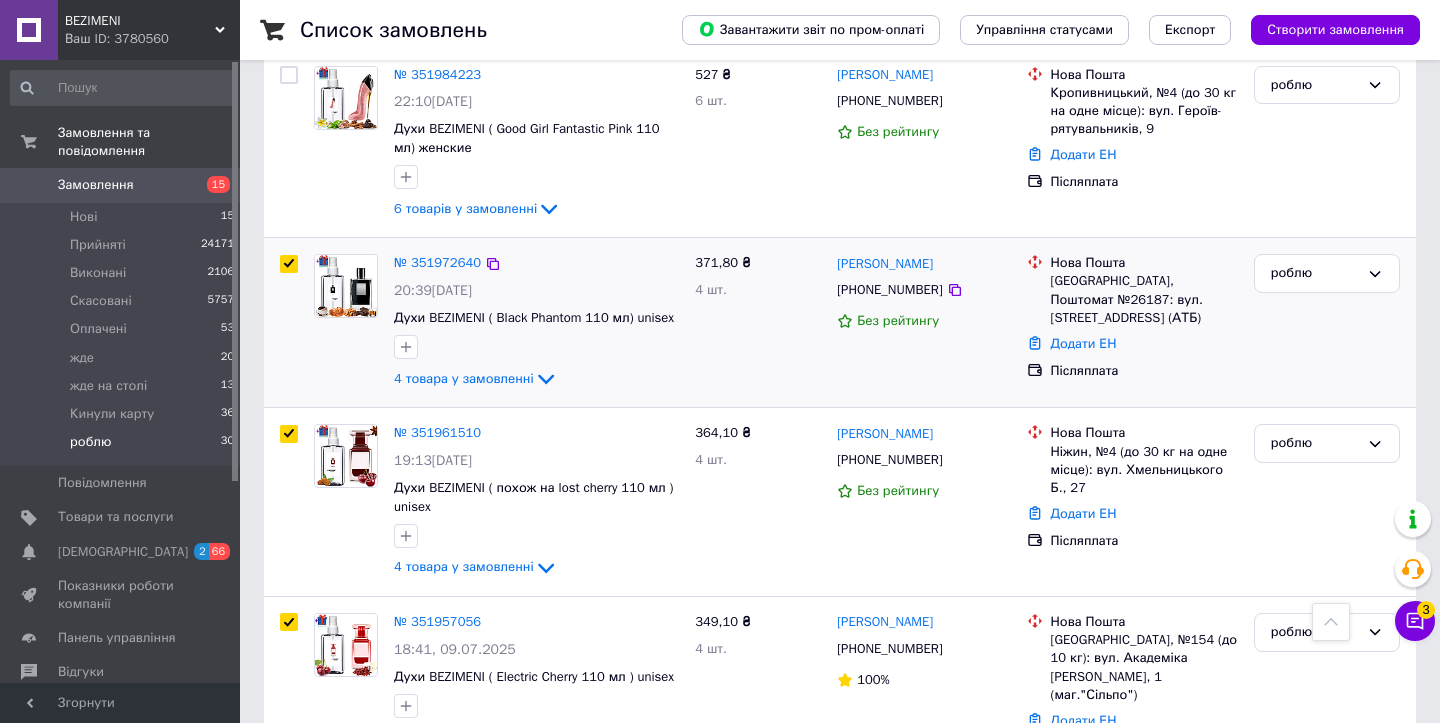 checkbox on "true" 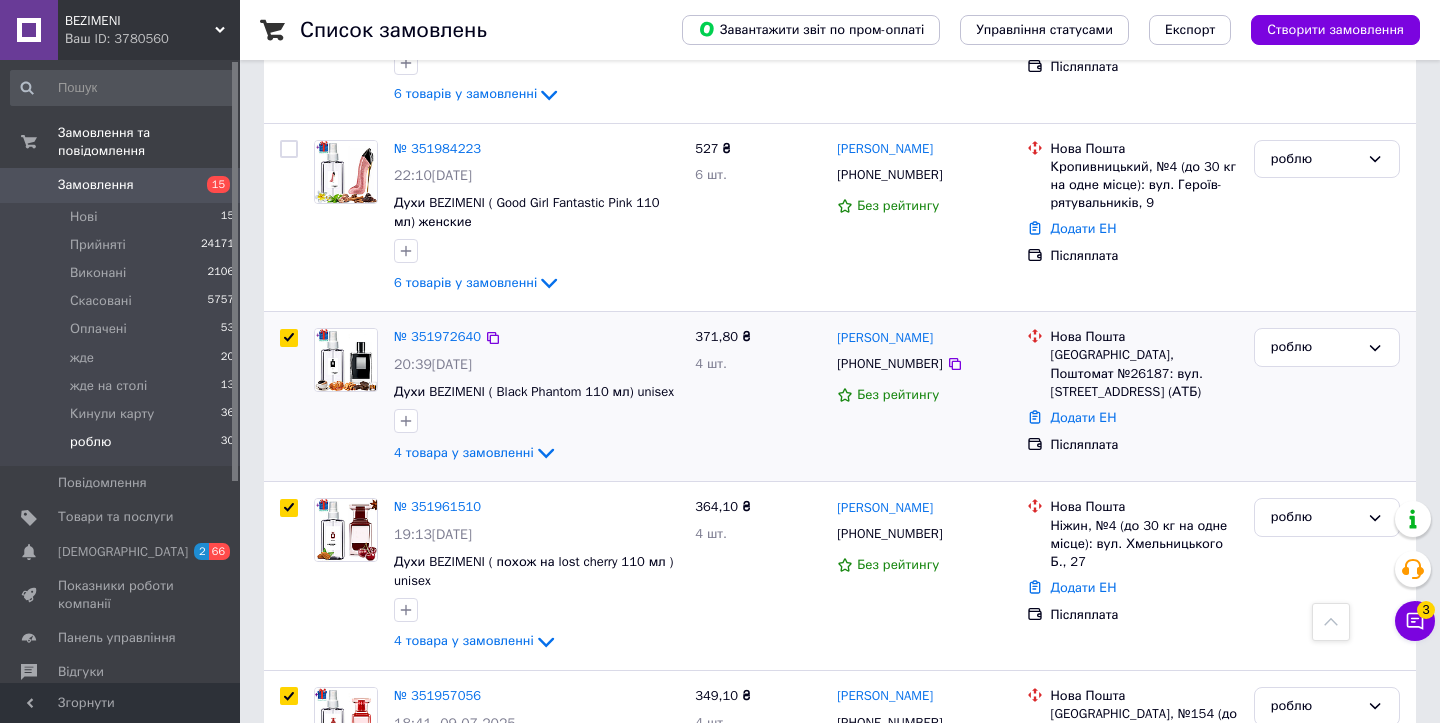scroll, scrollTop: 3345, scrollLeft: 0, axis: vertical 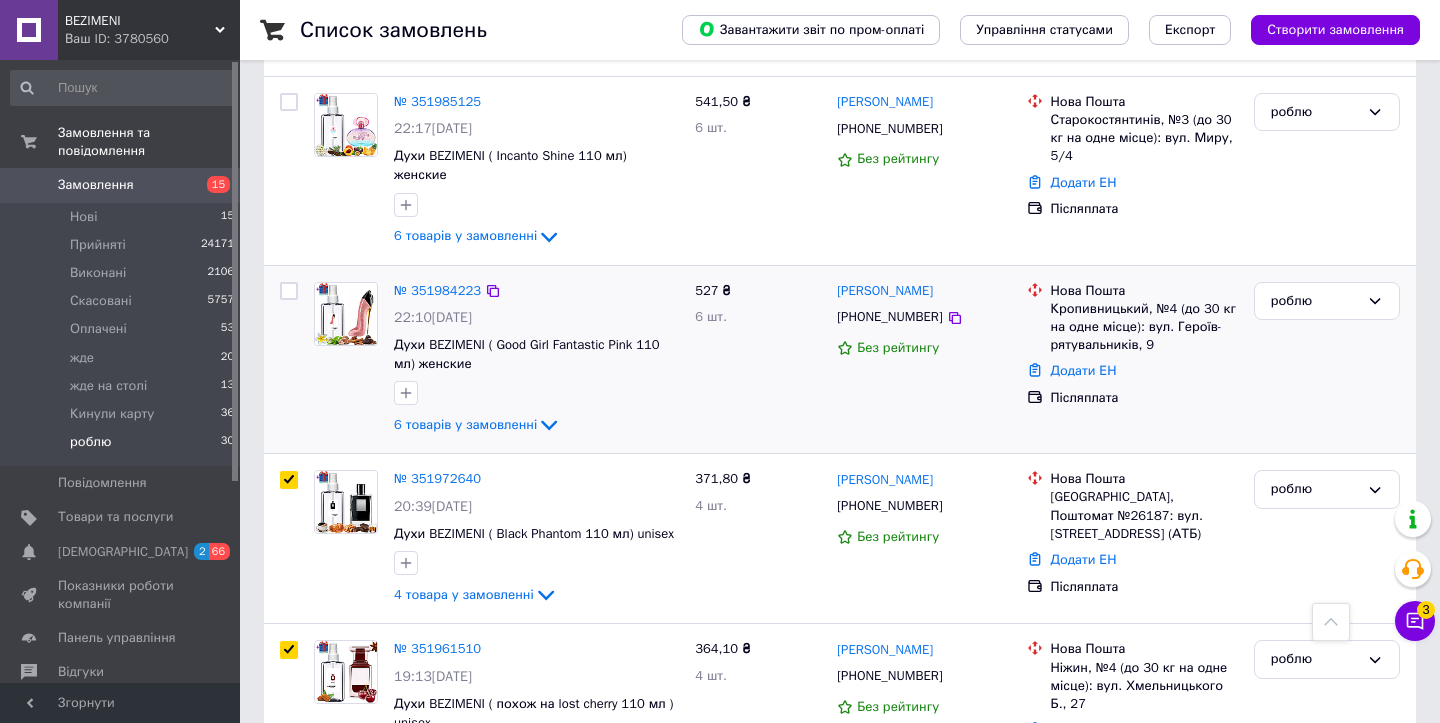 click at bounding box center (289, 291) 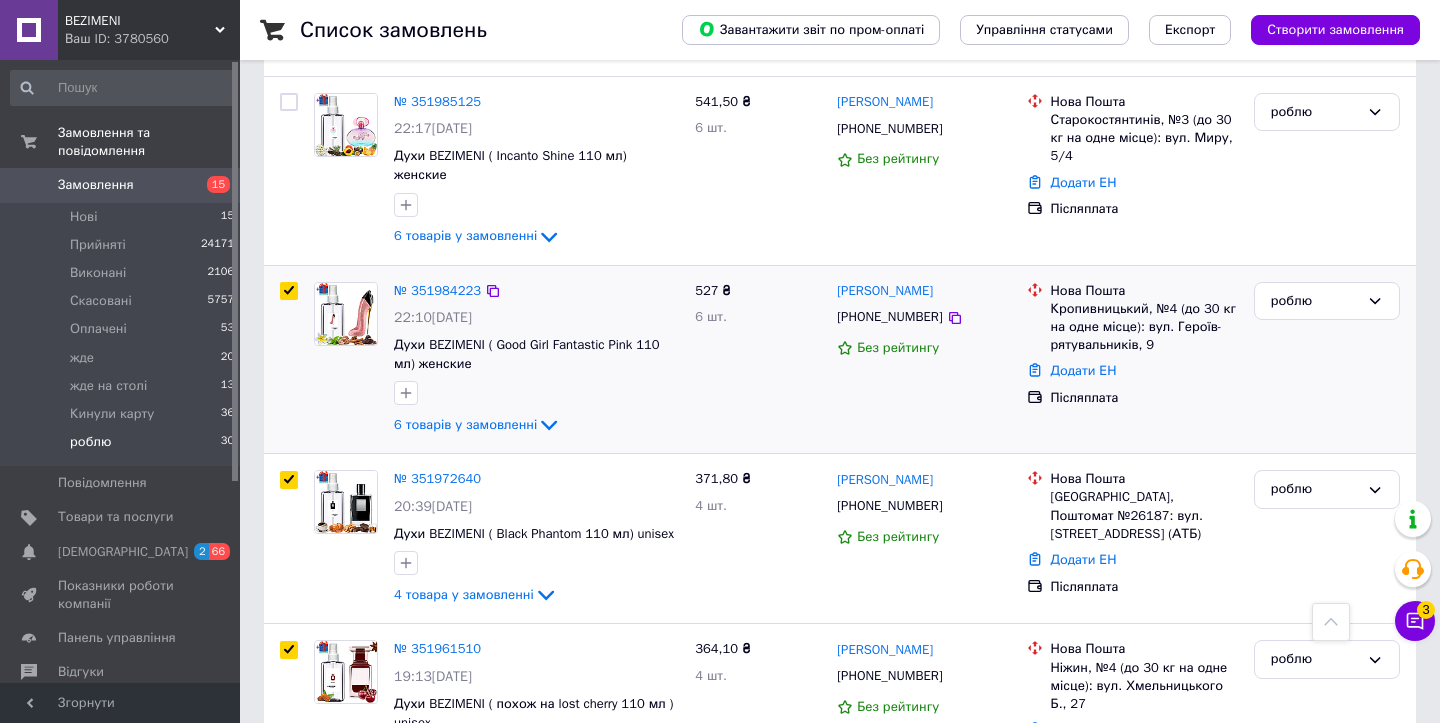 checkbox on "true" 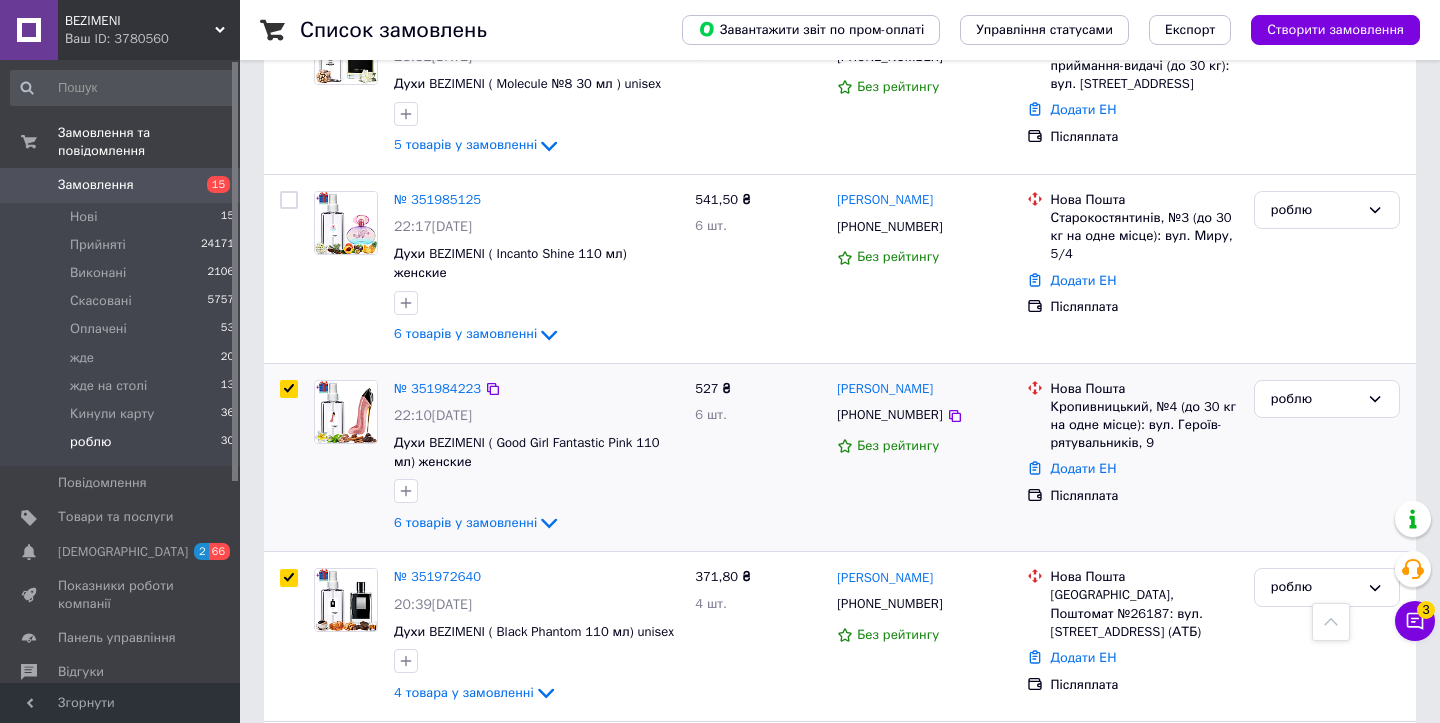 scroll, scrollTop: 3191, scrollLeft: 0, axis: vertical 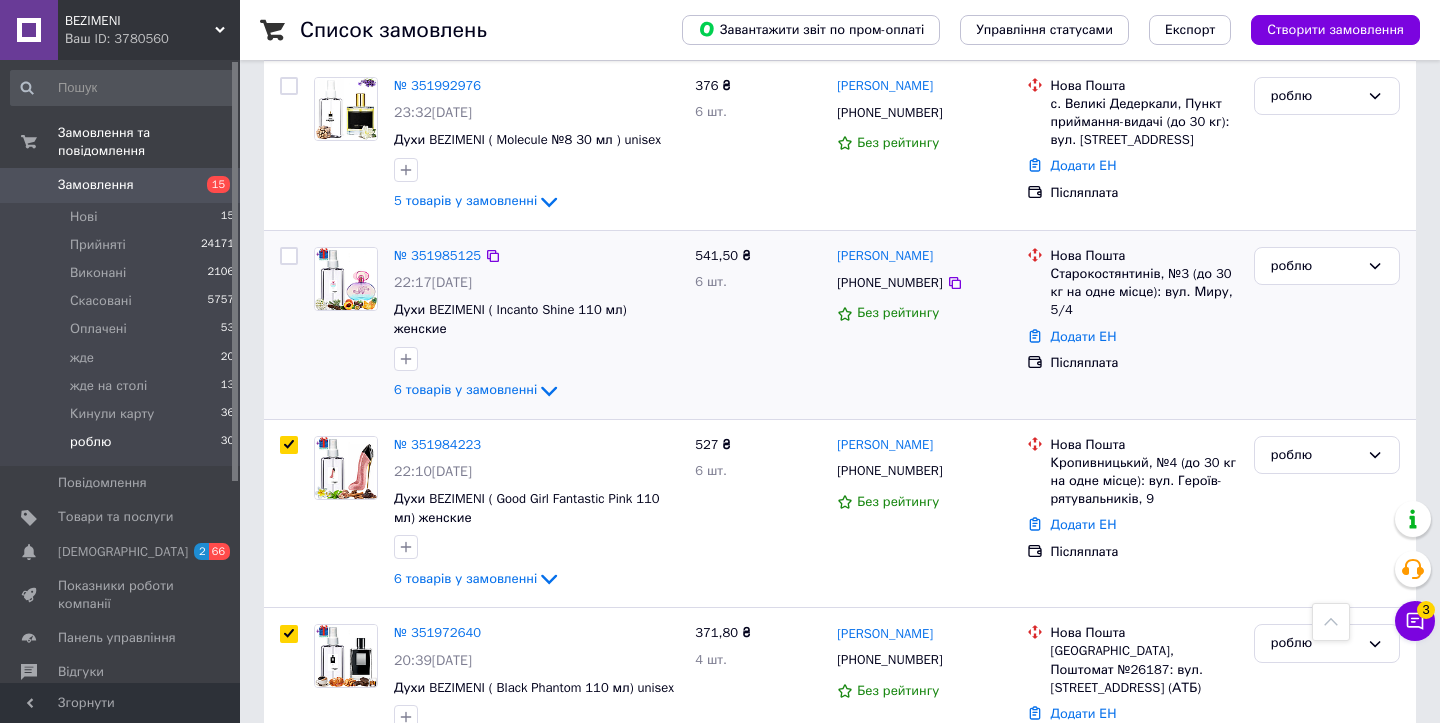 click at bounding box center (289, 256) 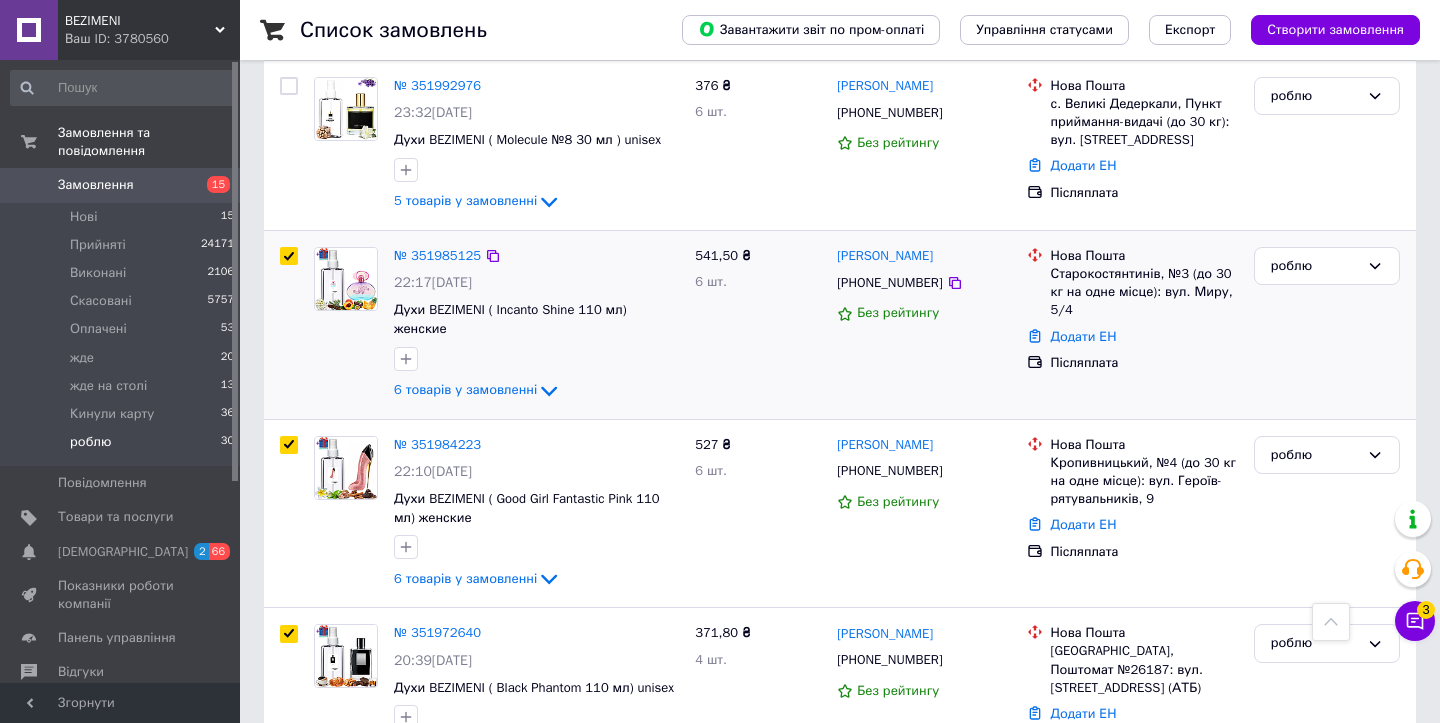 checkbox on "true" 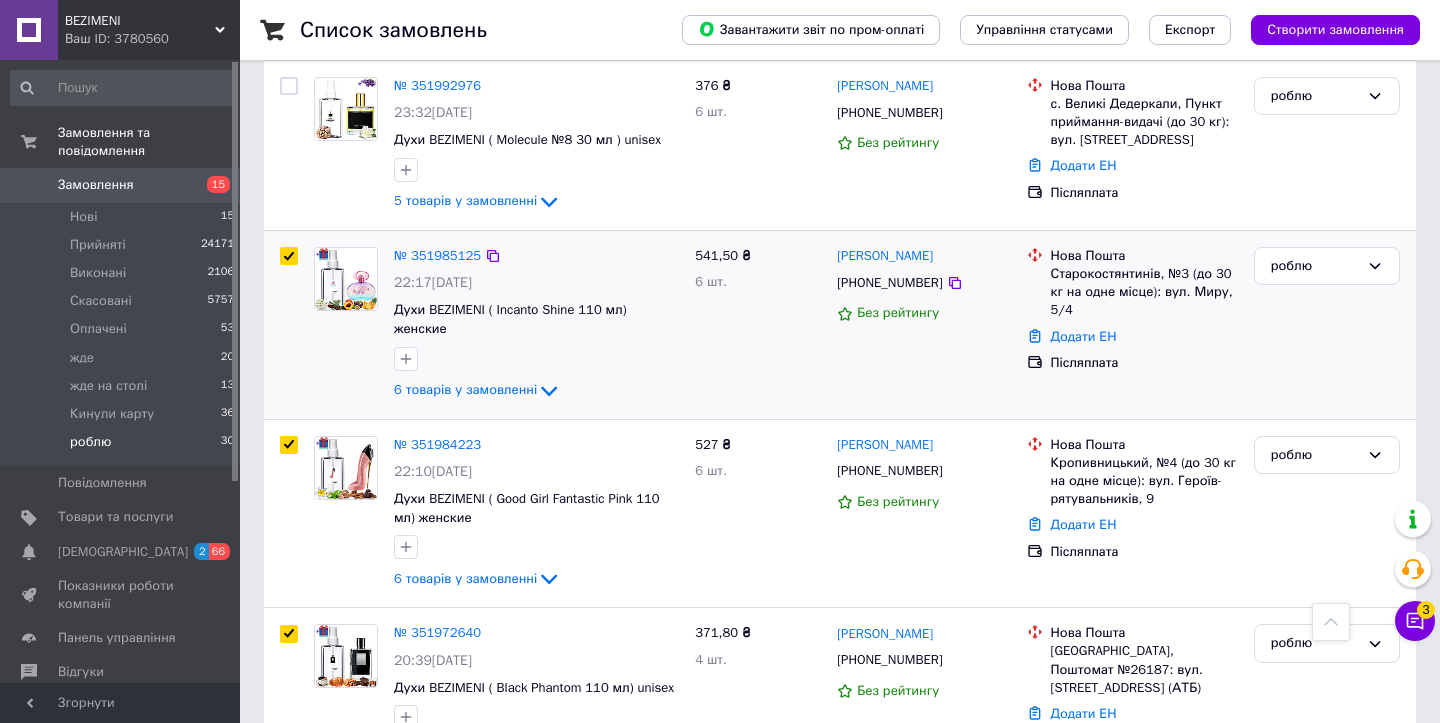 checkbox on "true" 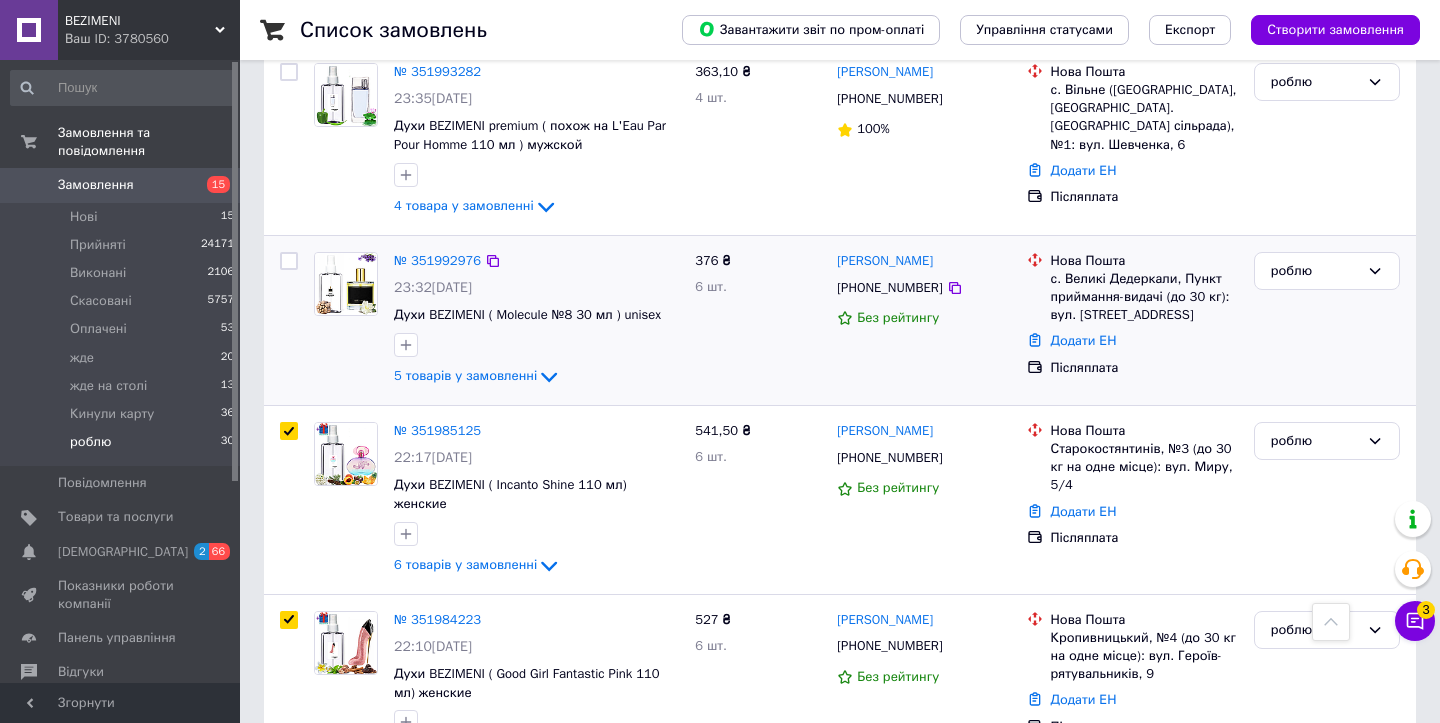 click at bounding box center [289, 261] 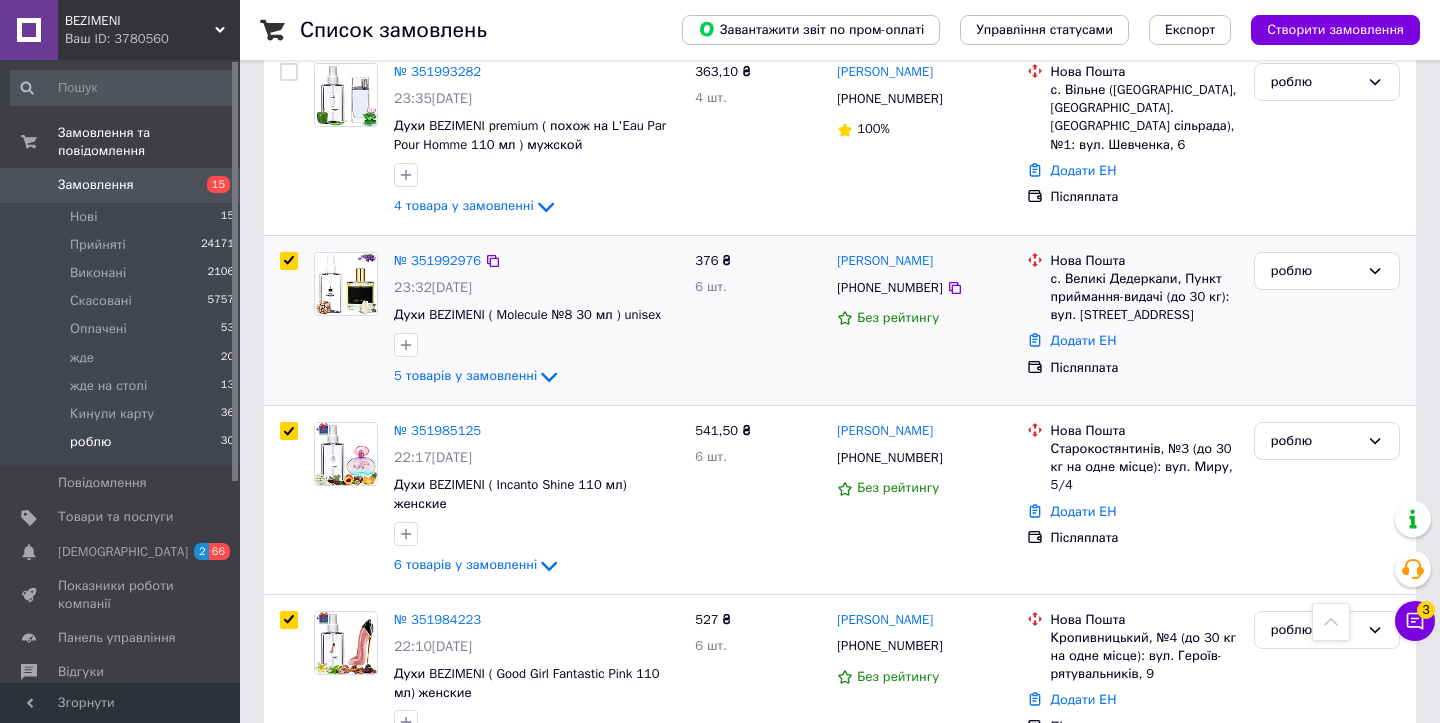 checkbox on "true" 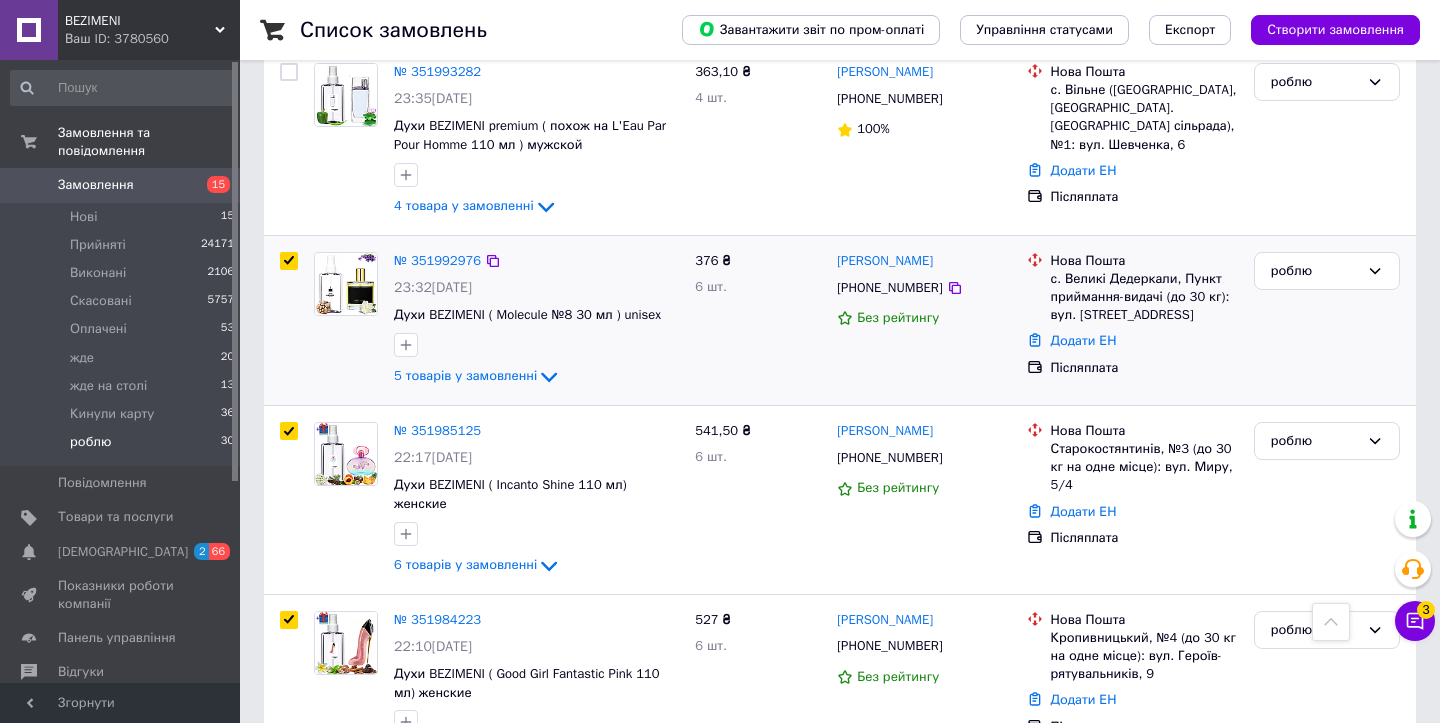 checkbox on "true" 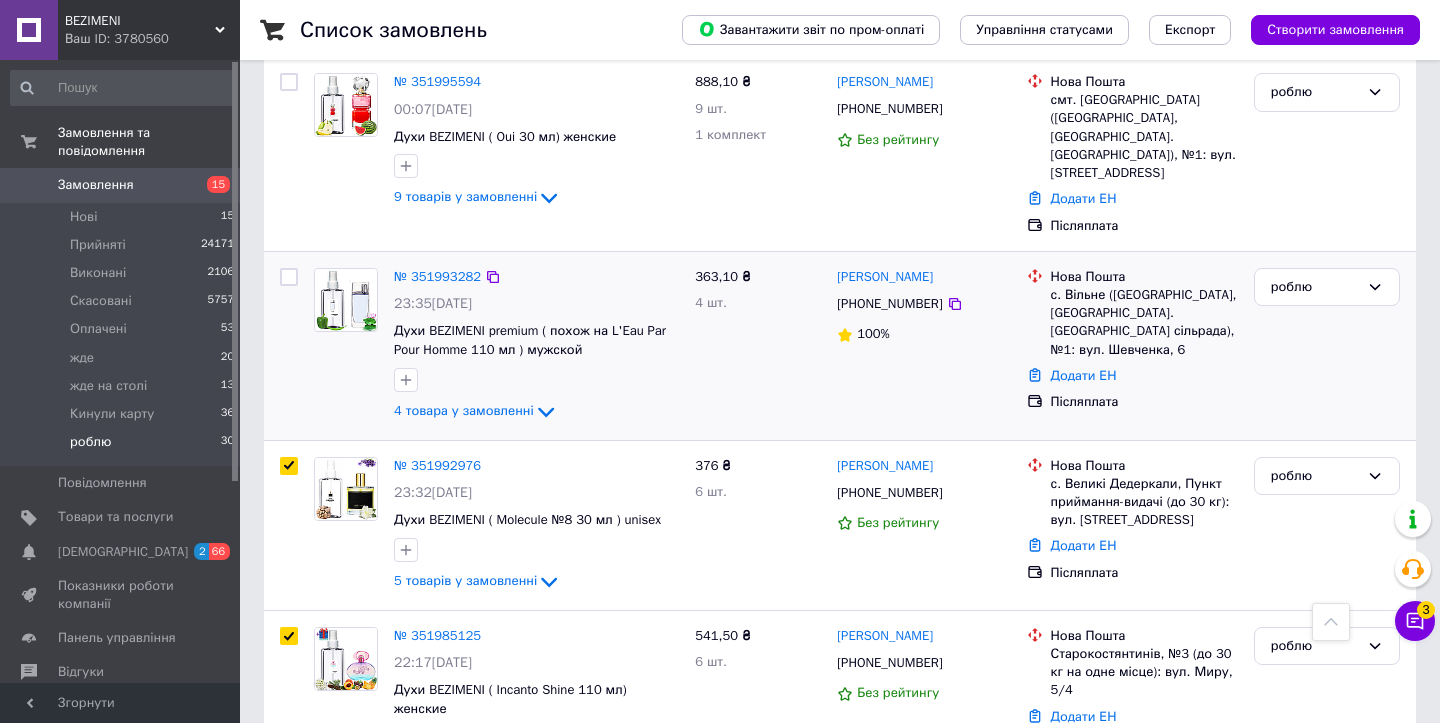 click at bounding box center (289, 277) 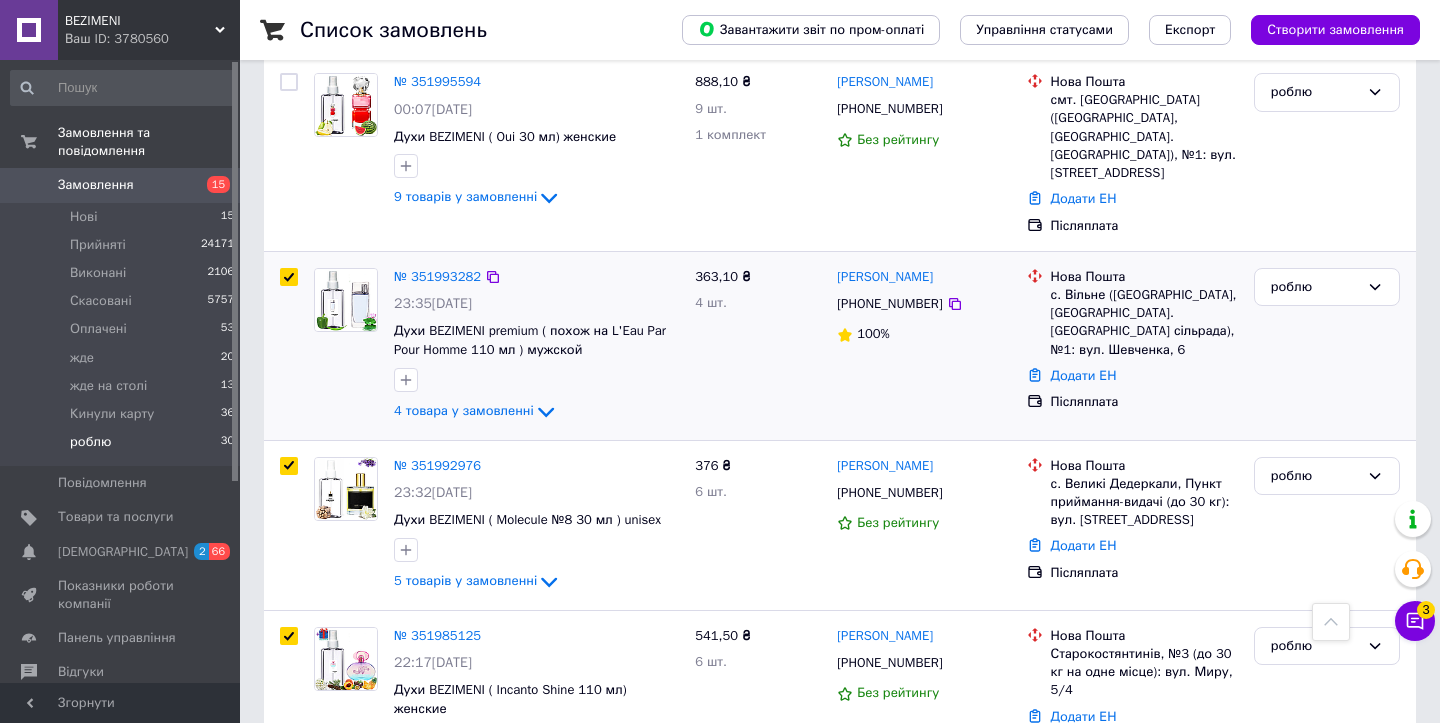 checkbox on "true" 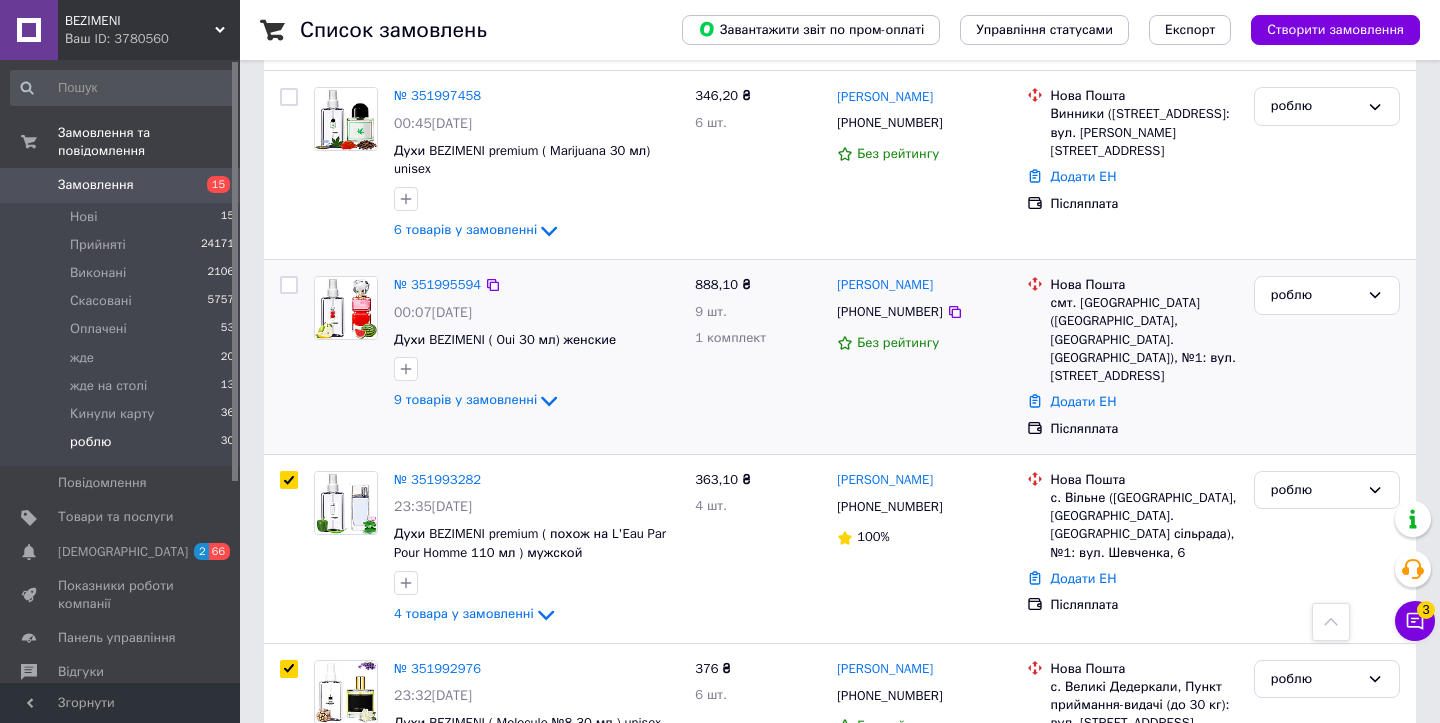 click at bounding box center (289, 285) 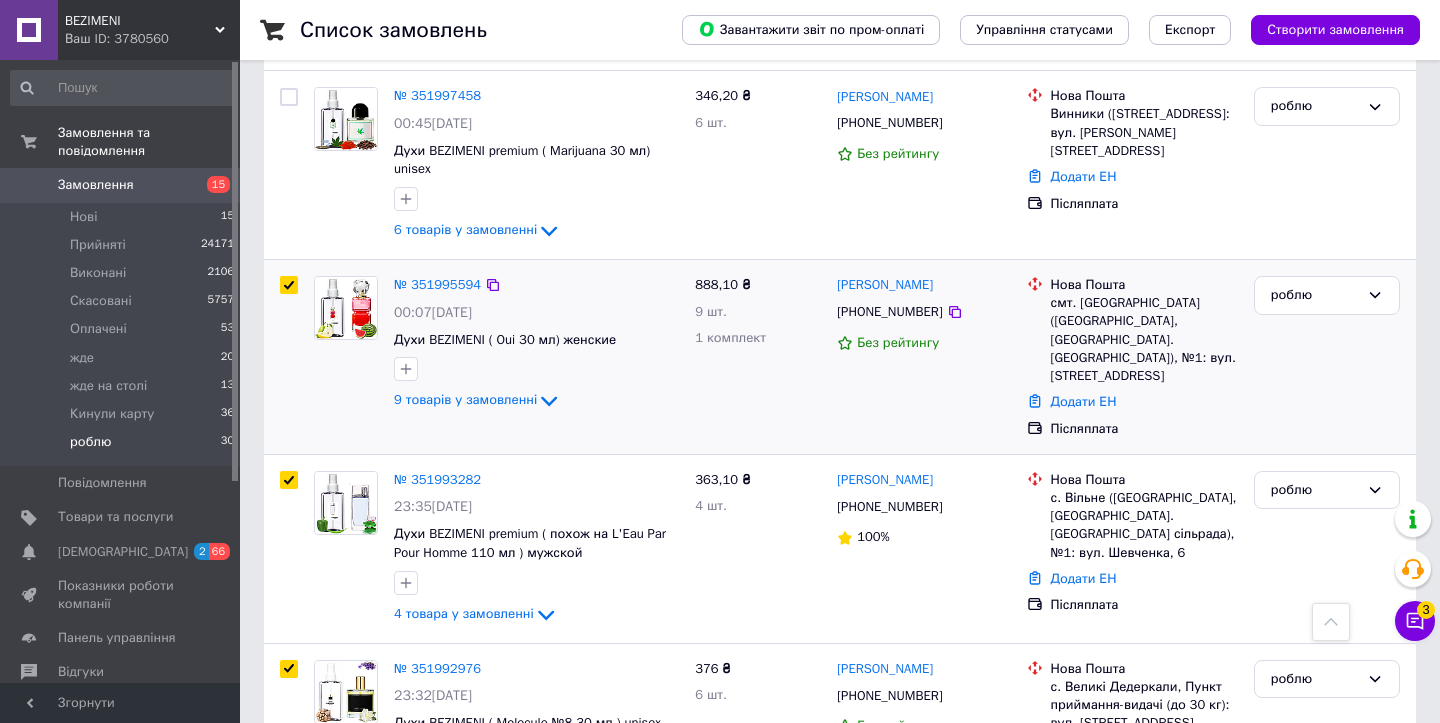 checkbox on "true" 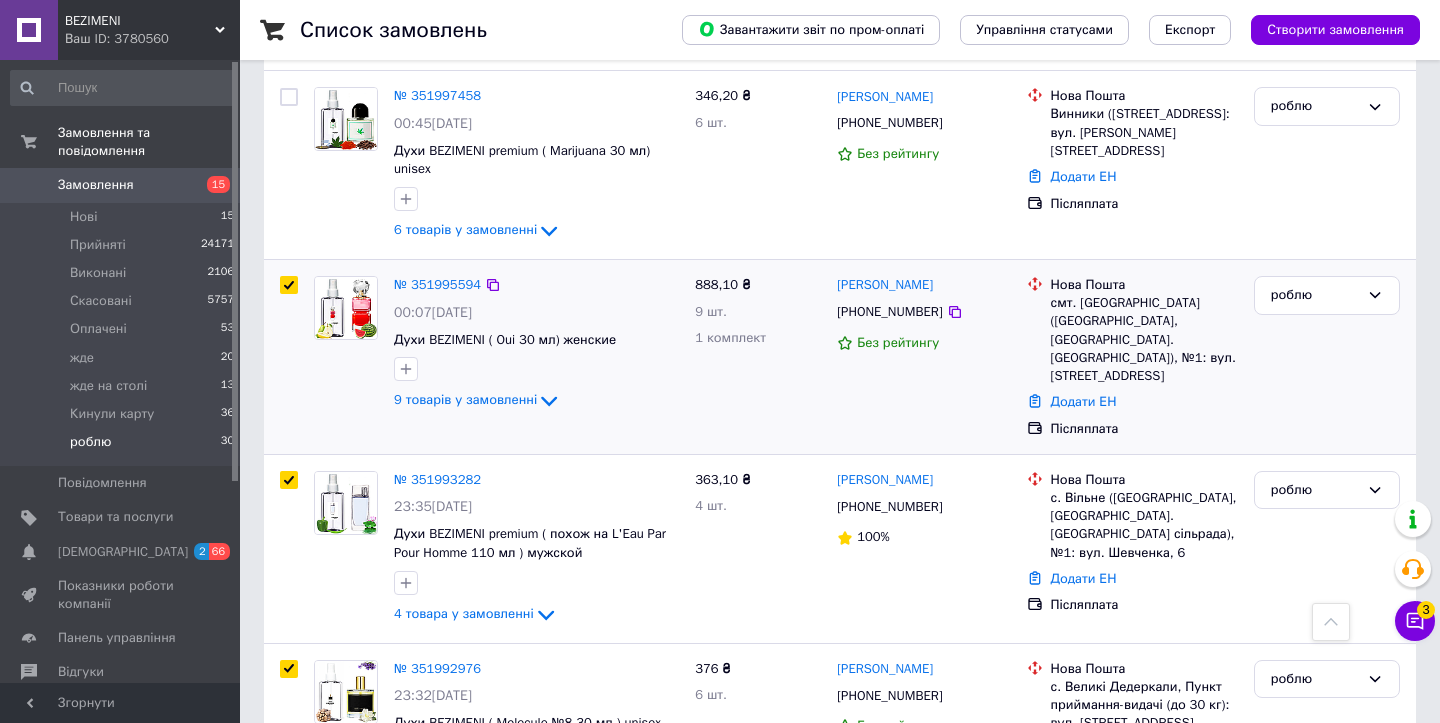 checkbox on "true" 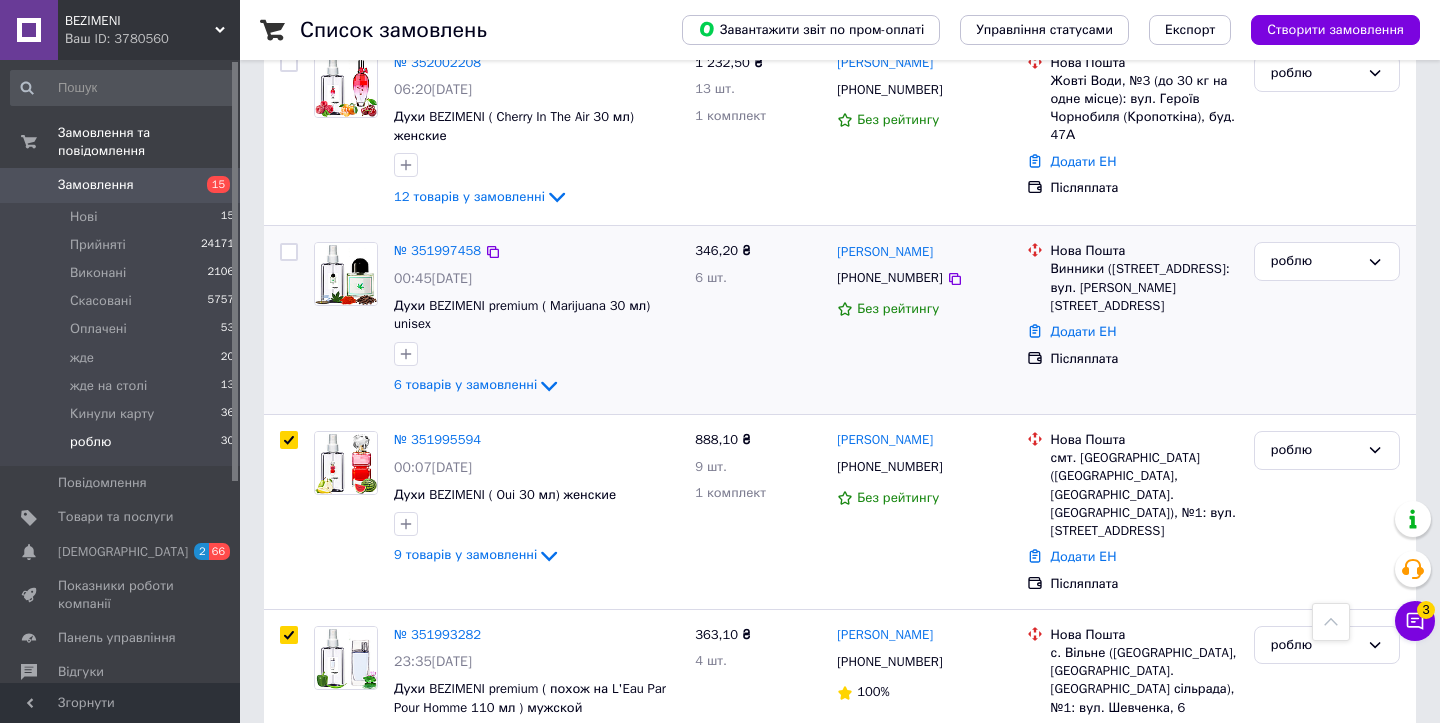 click at bounding box center [289, 252] 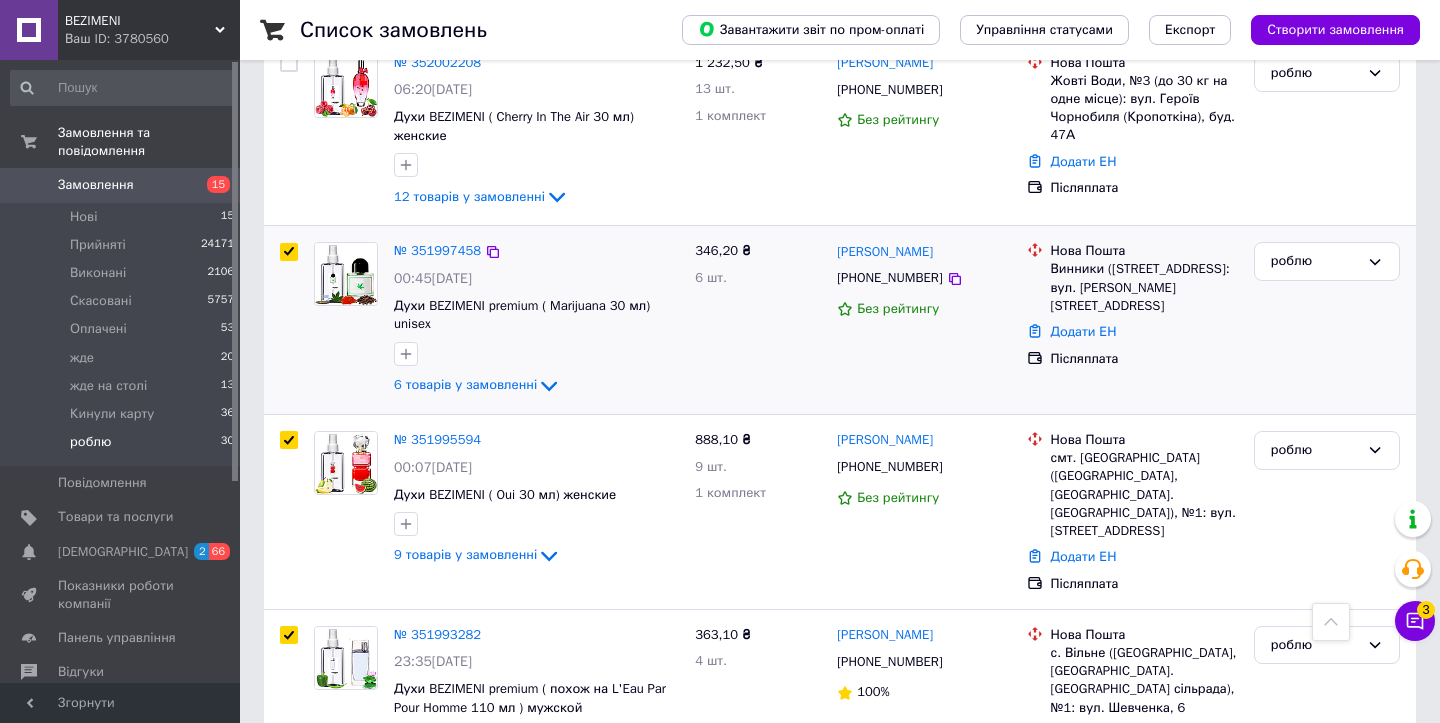 checkbox on "true" 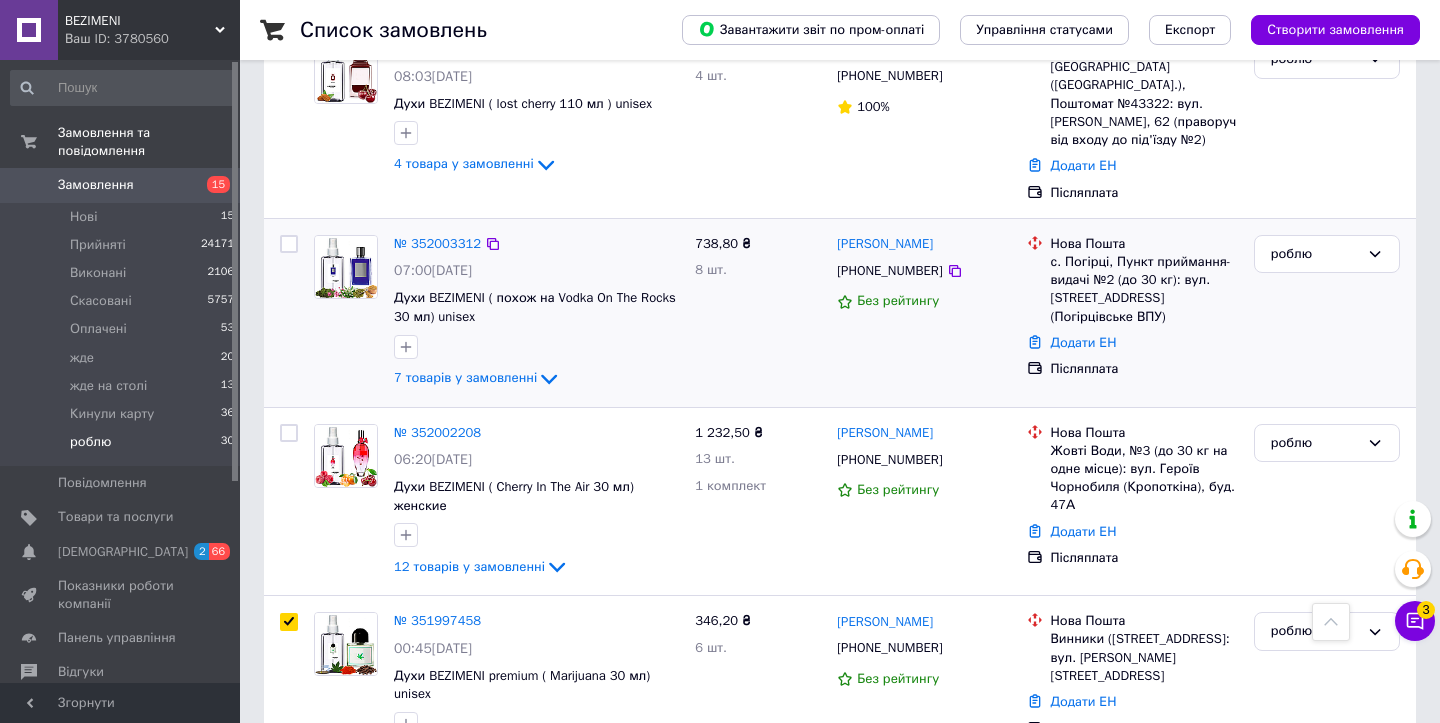 scroll, scrollTop: 2204, scrollLeft: 0, axis: vertical 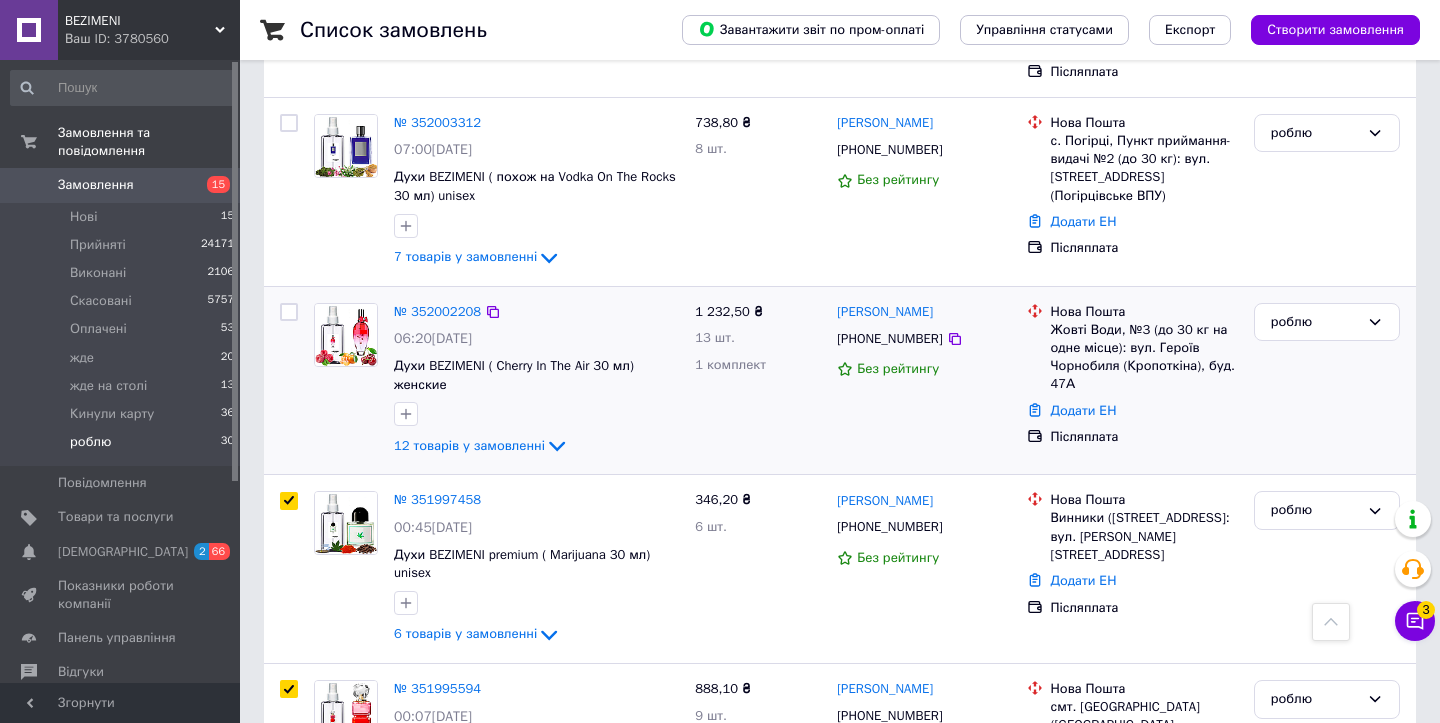 click at bounding box center [289, 312] 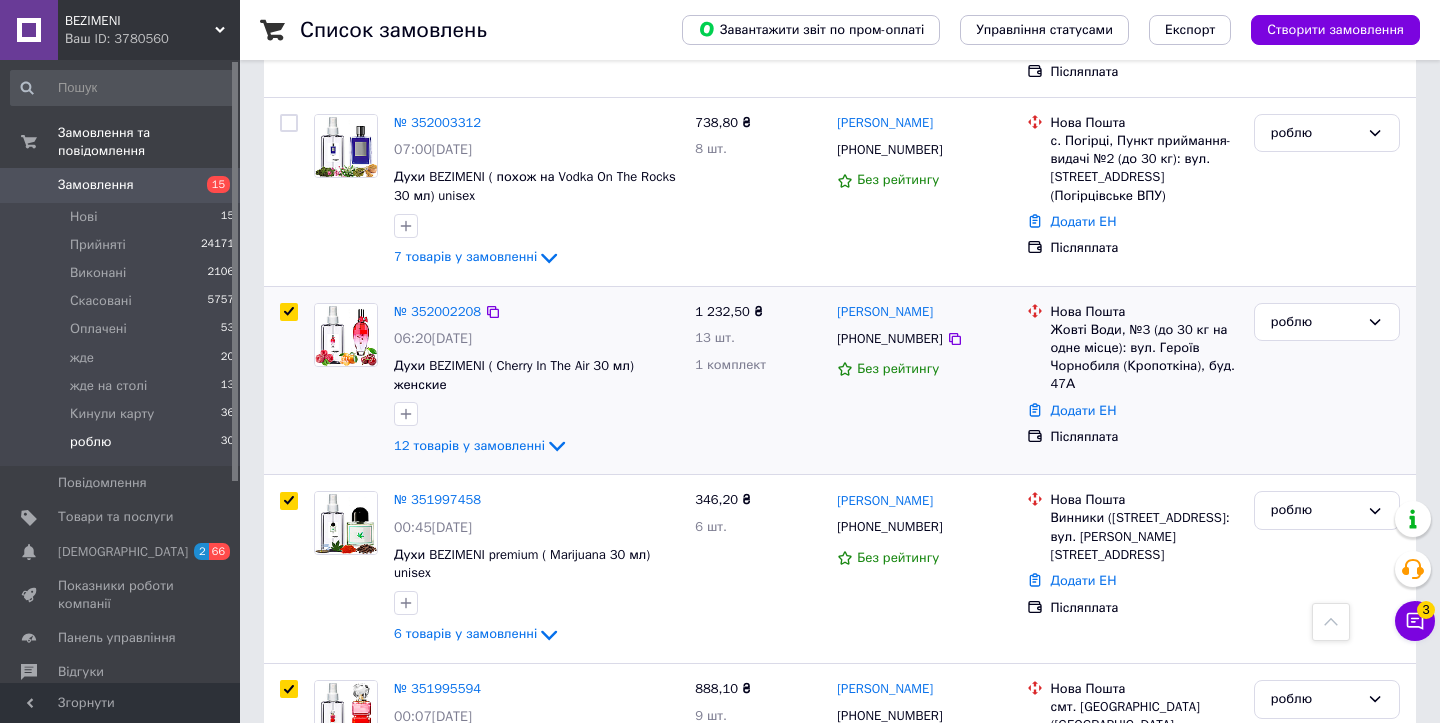 checkbox on "true" 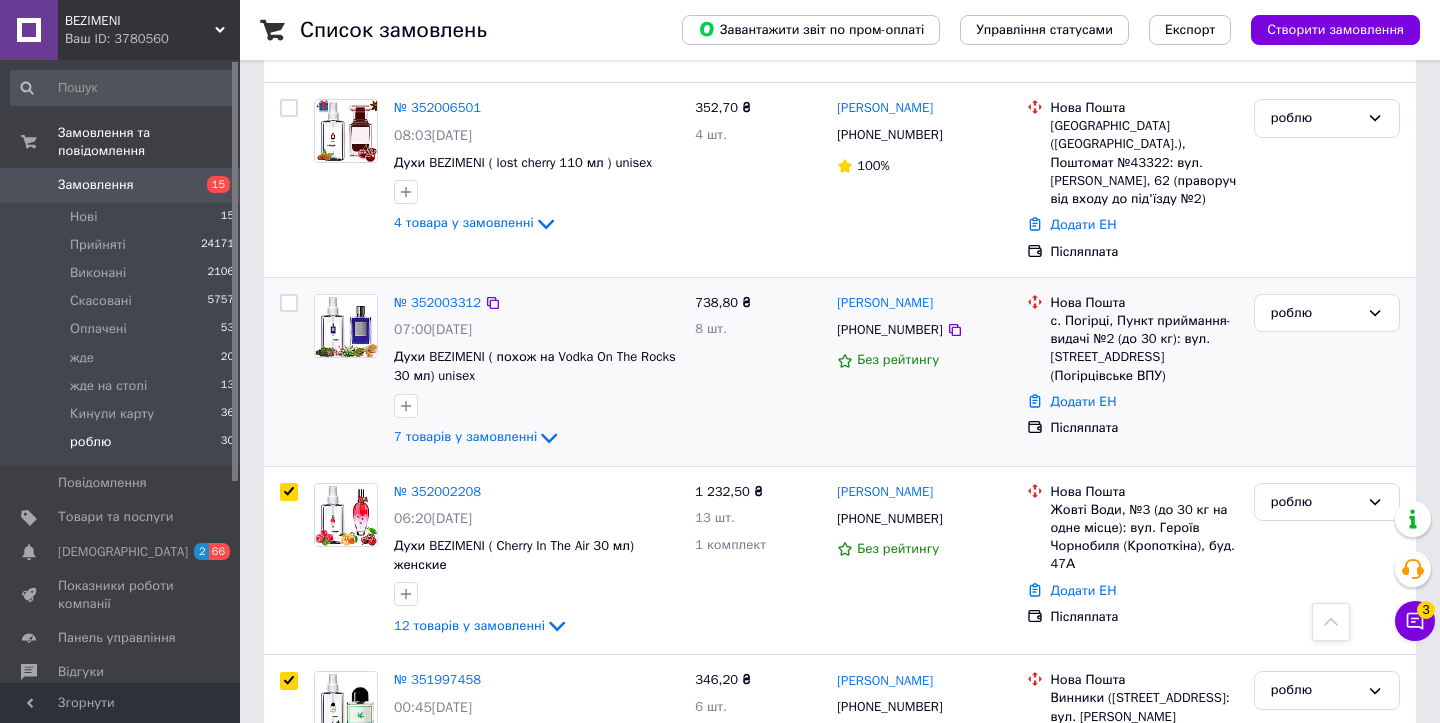 click at bounding box center (289, 303) 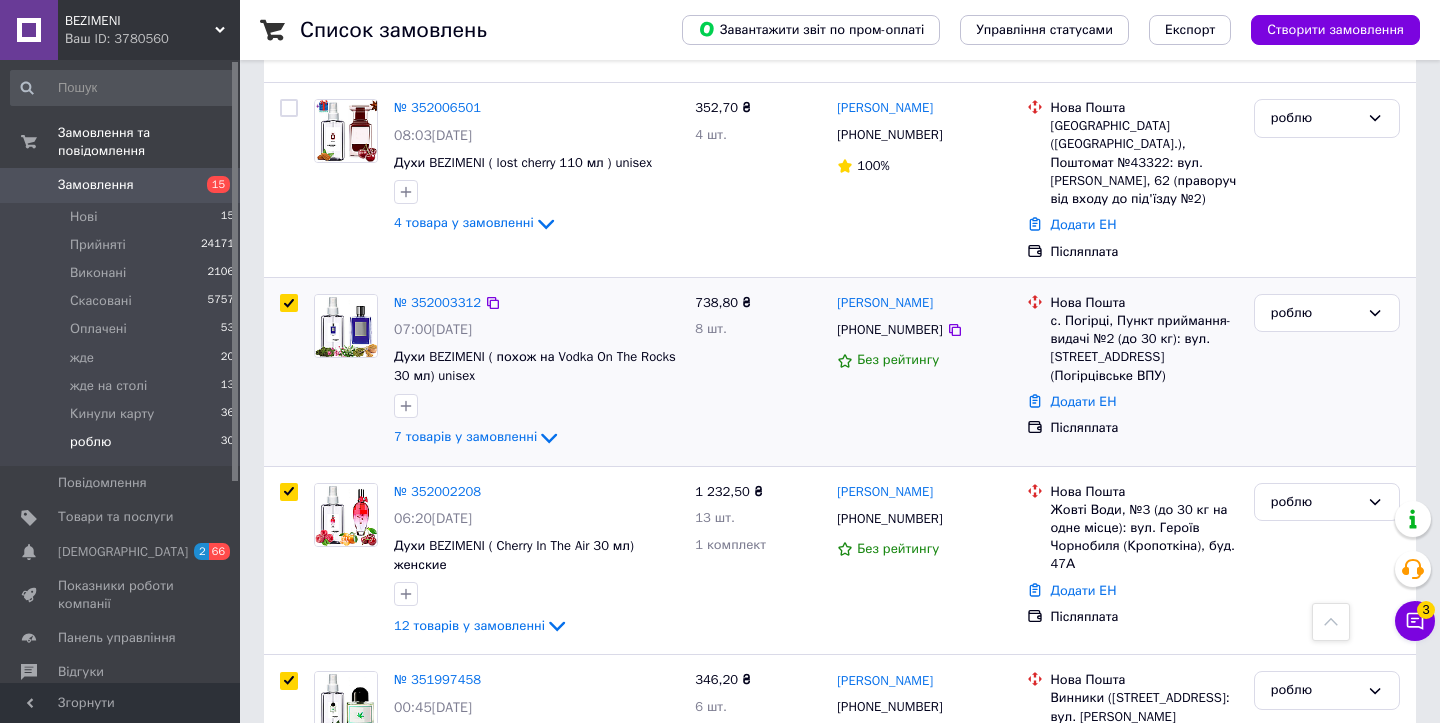 checkbox on "true" 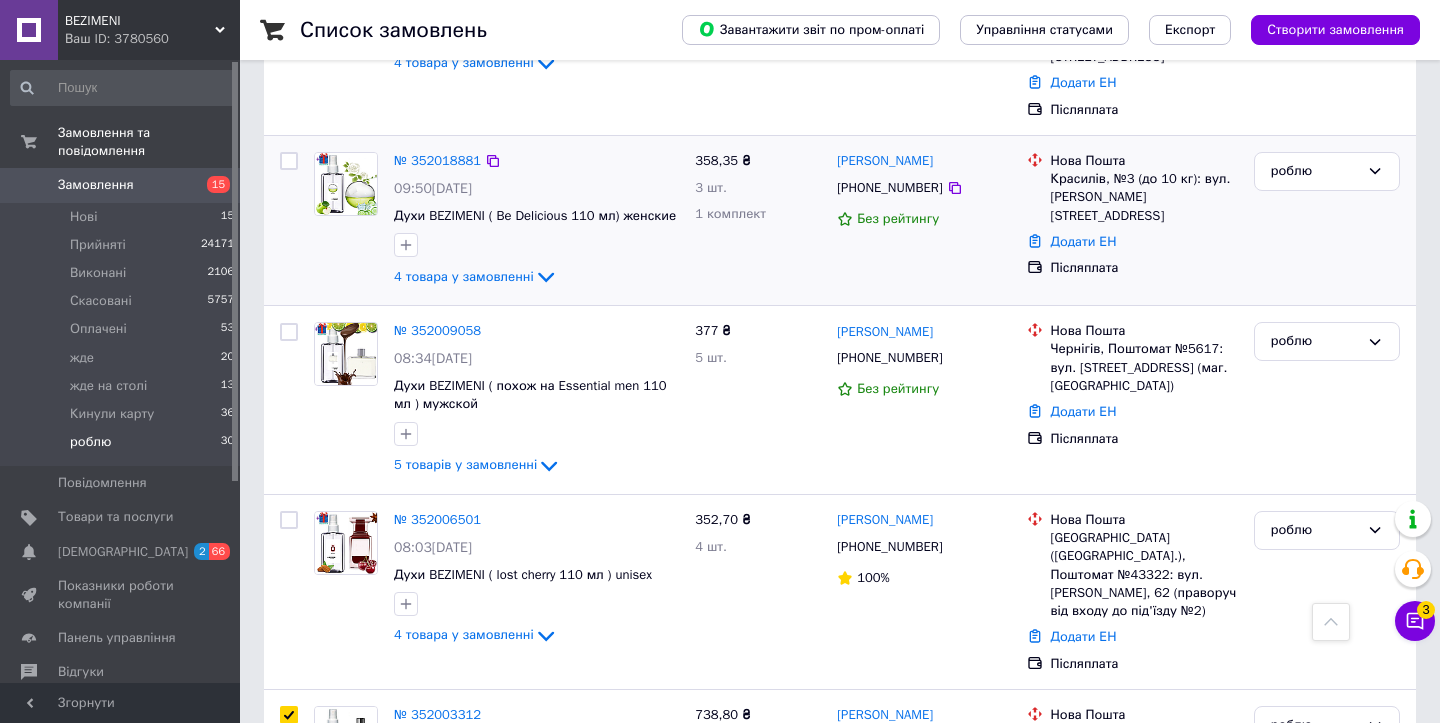 scroll, scrollTop: 1669, scrollLeft: 0, axis: vertical 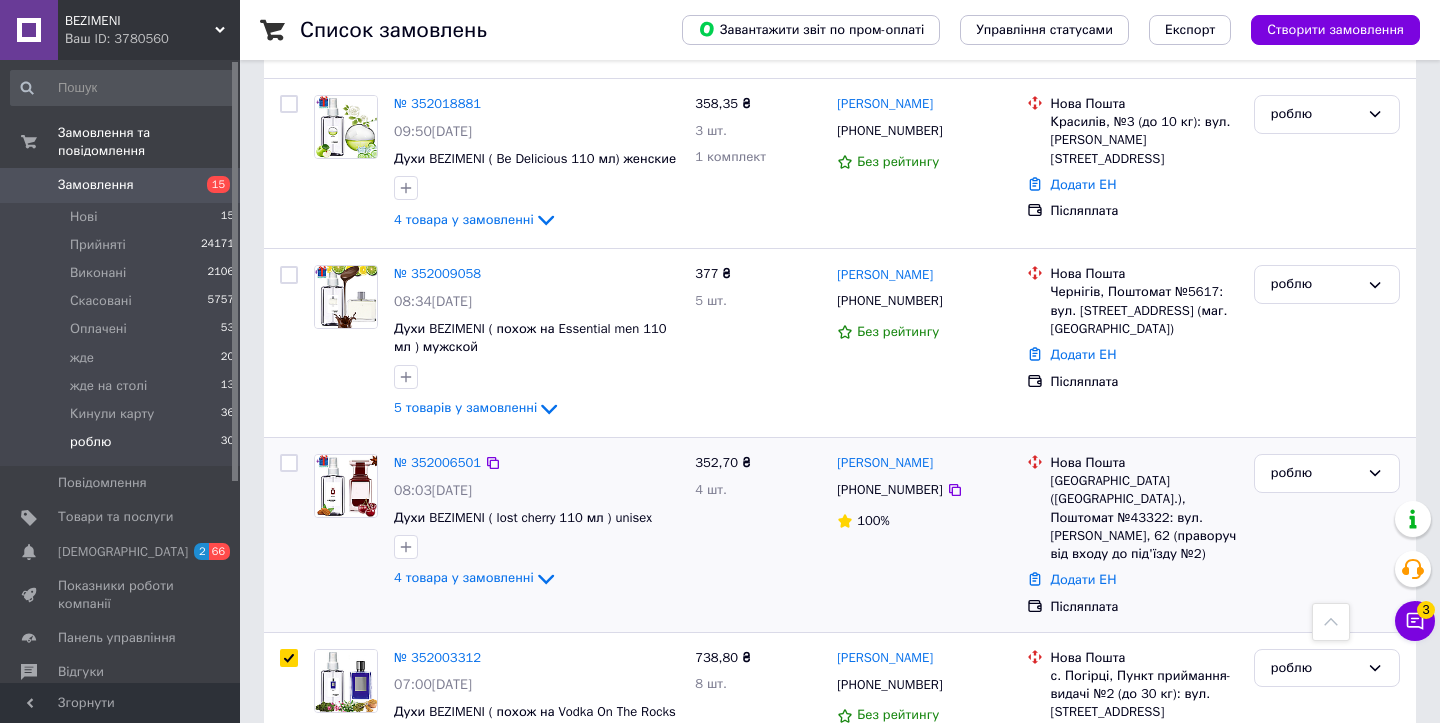 click at bounding box center (289, 463) 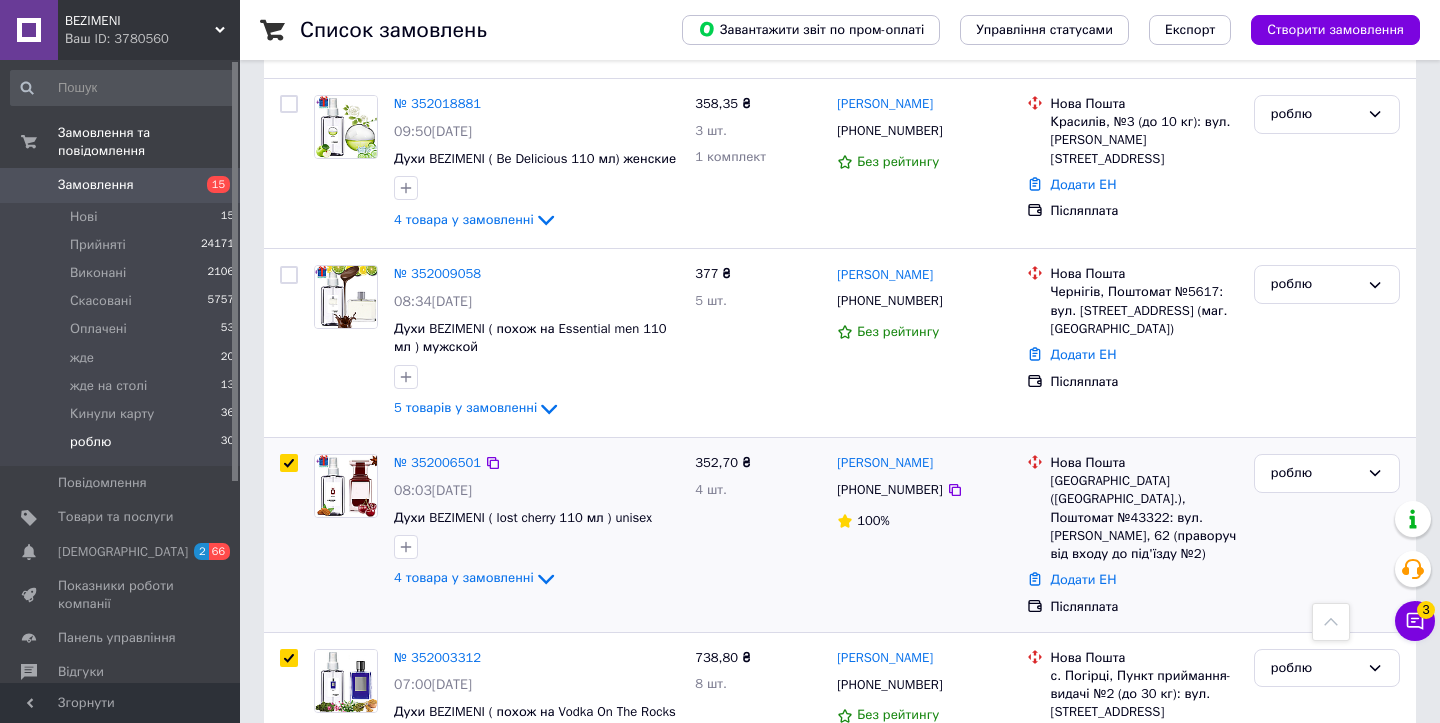 checkbox on "true" 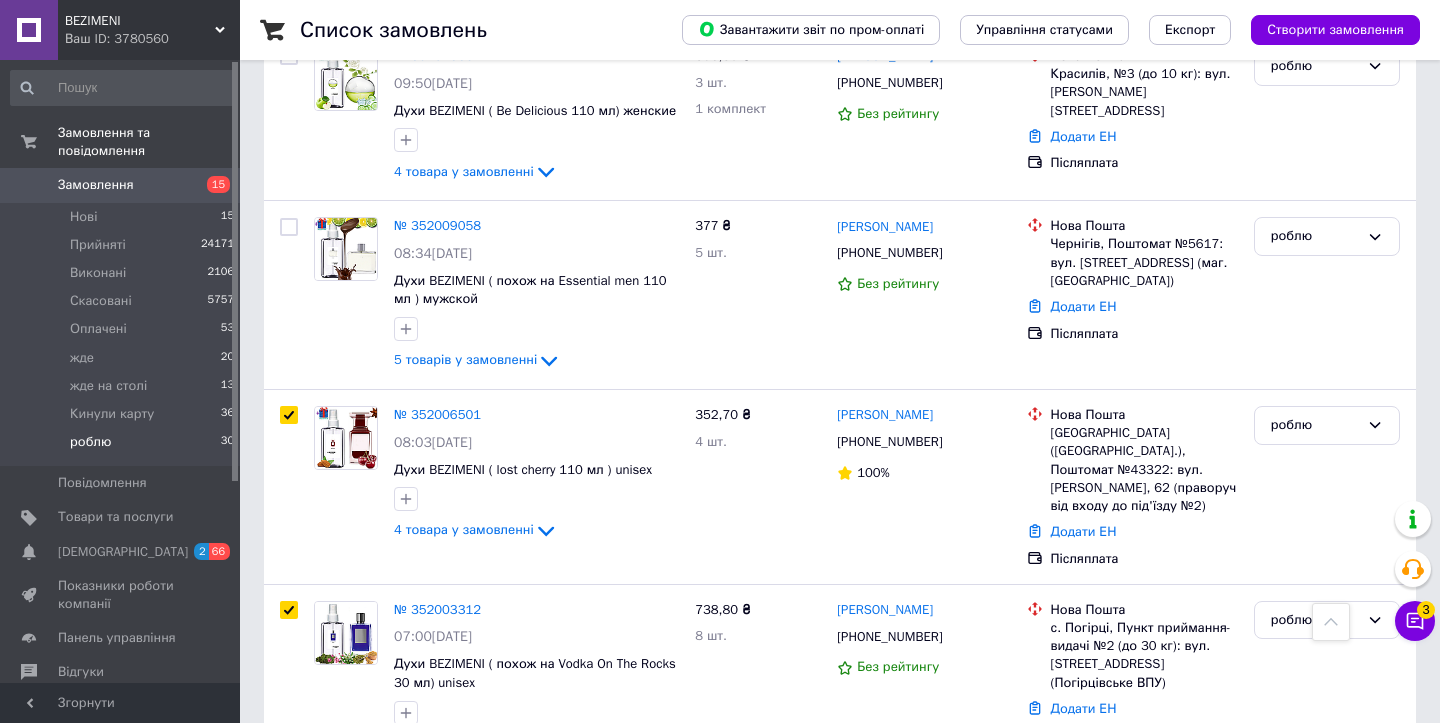 scroll, scrollTop: 1768, scrollLeft: 0, axis: vertical 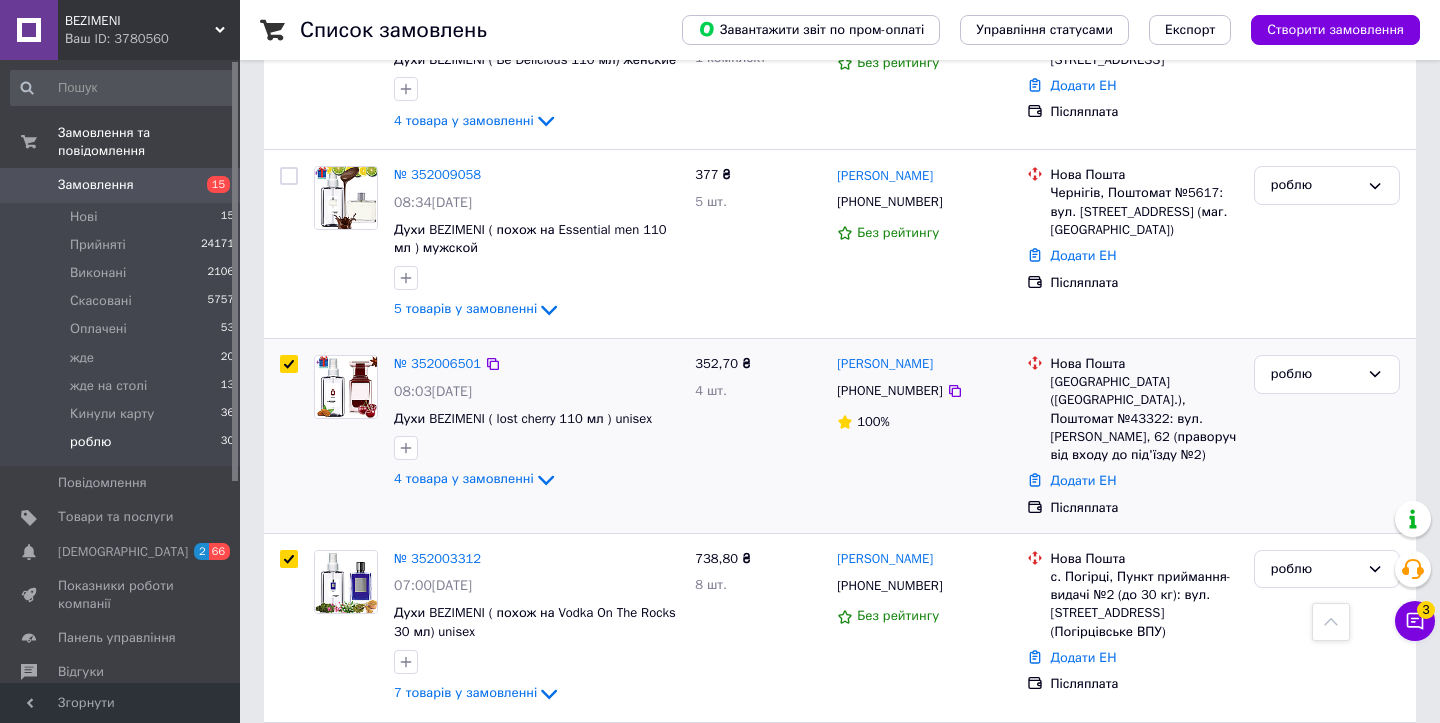 click at bounding box center (289, 364) 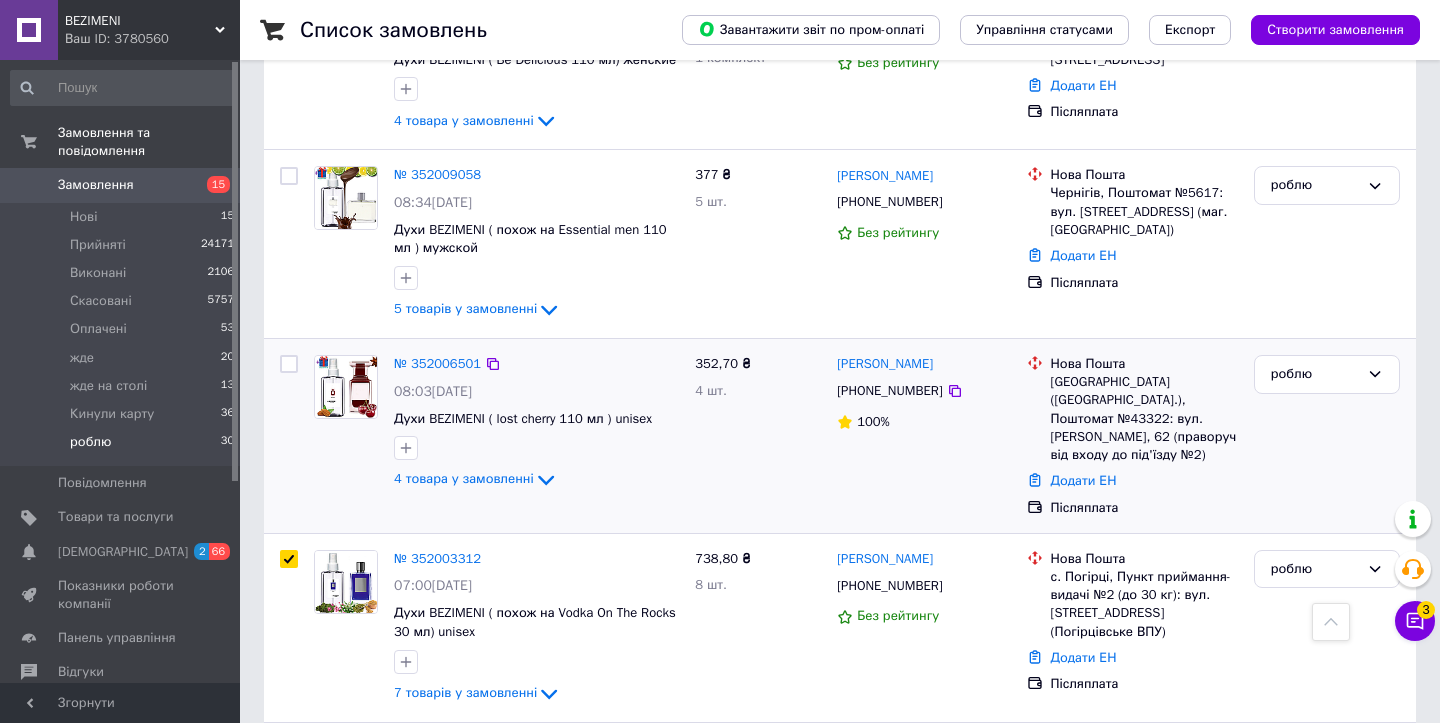 checkbox on "false" 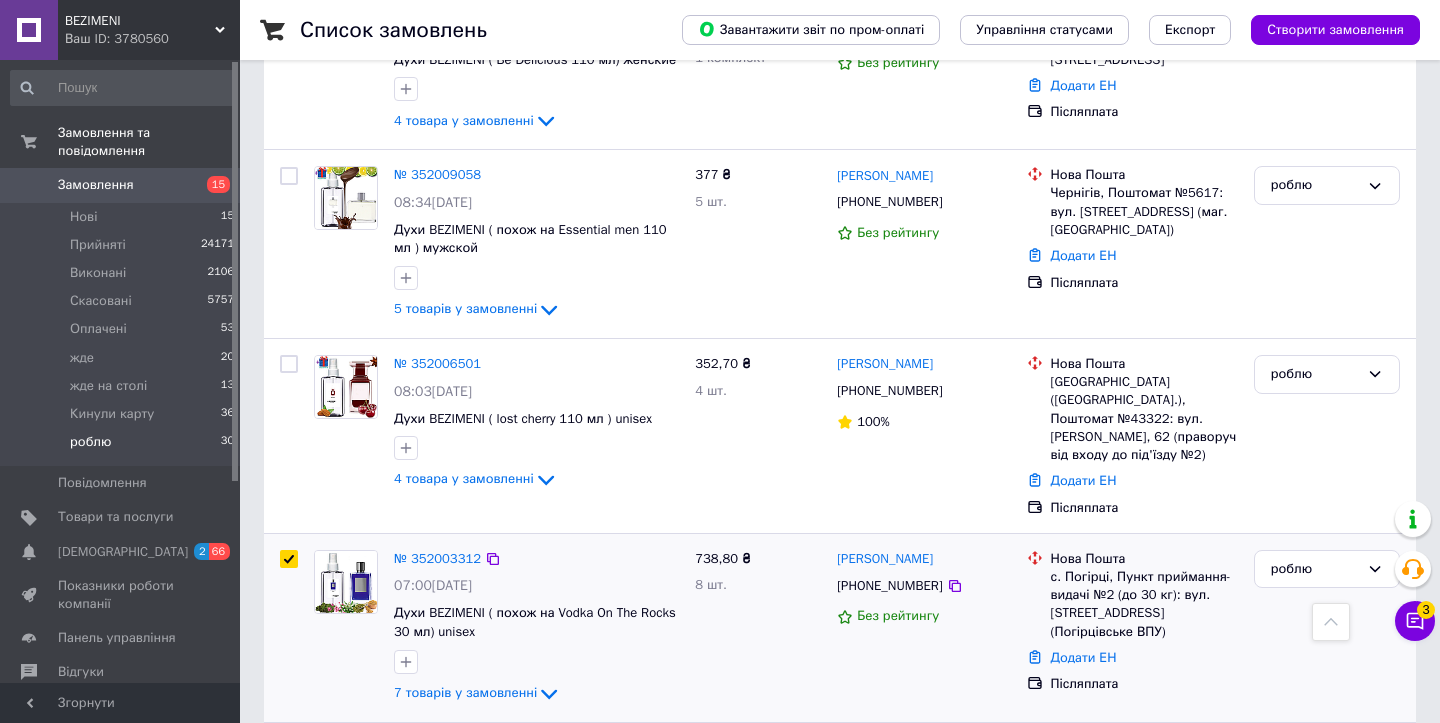 click at bounding box center [289, 559] 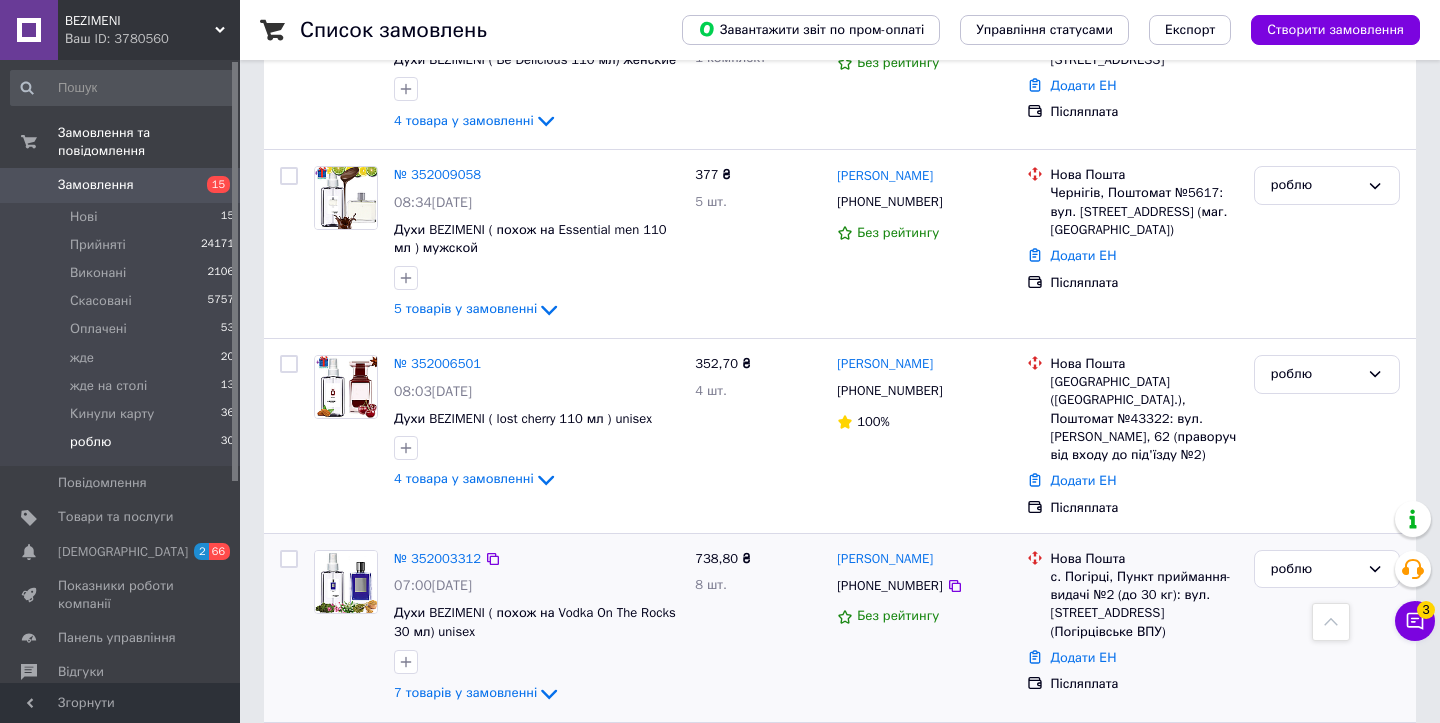 checkbox on "false" 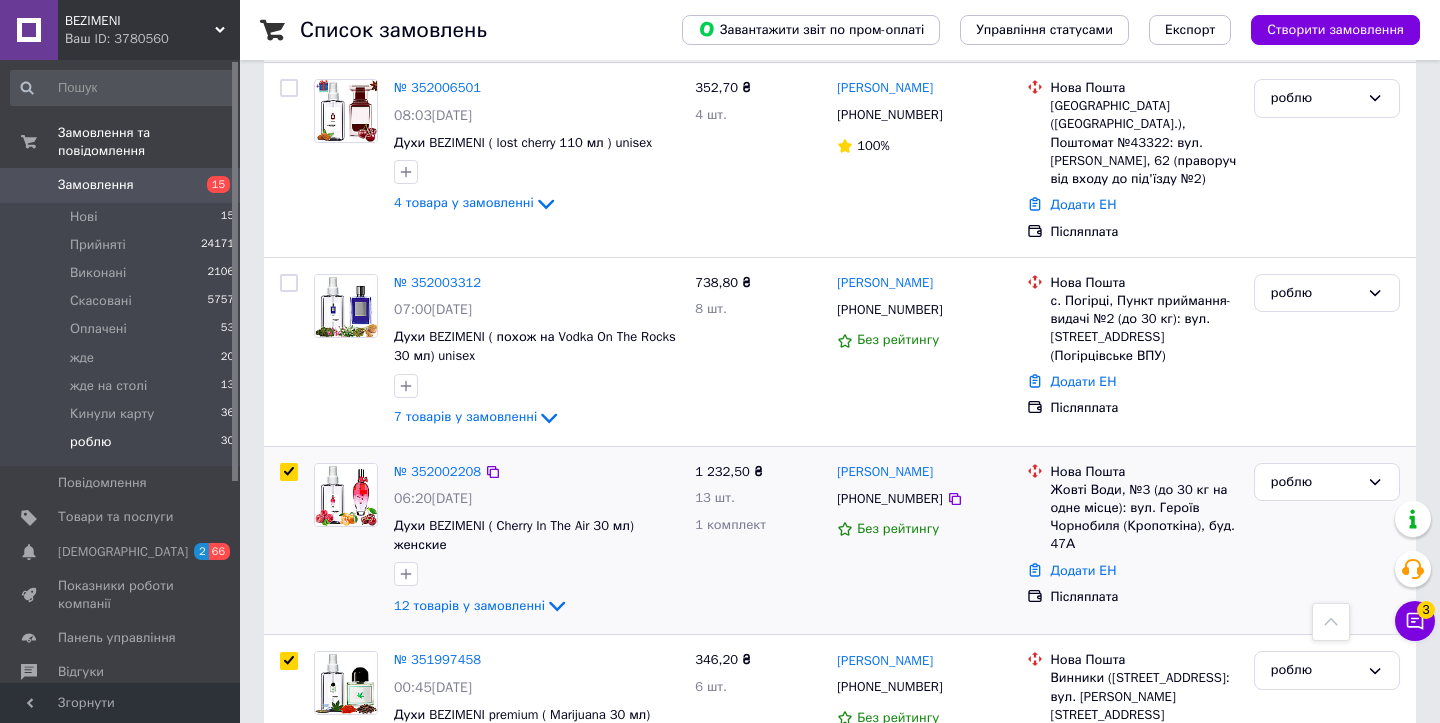 scroll, scrollTop: 2071, scrollLeft: 0, axis: vertical 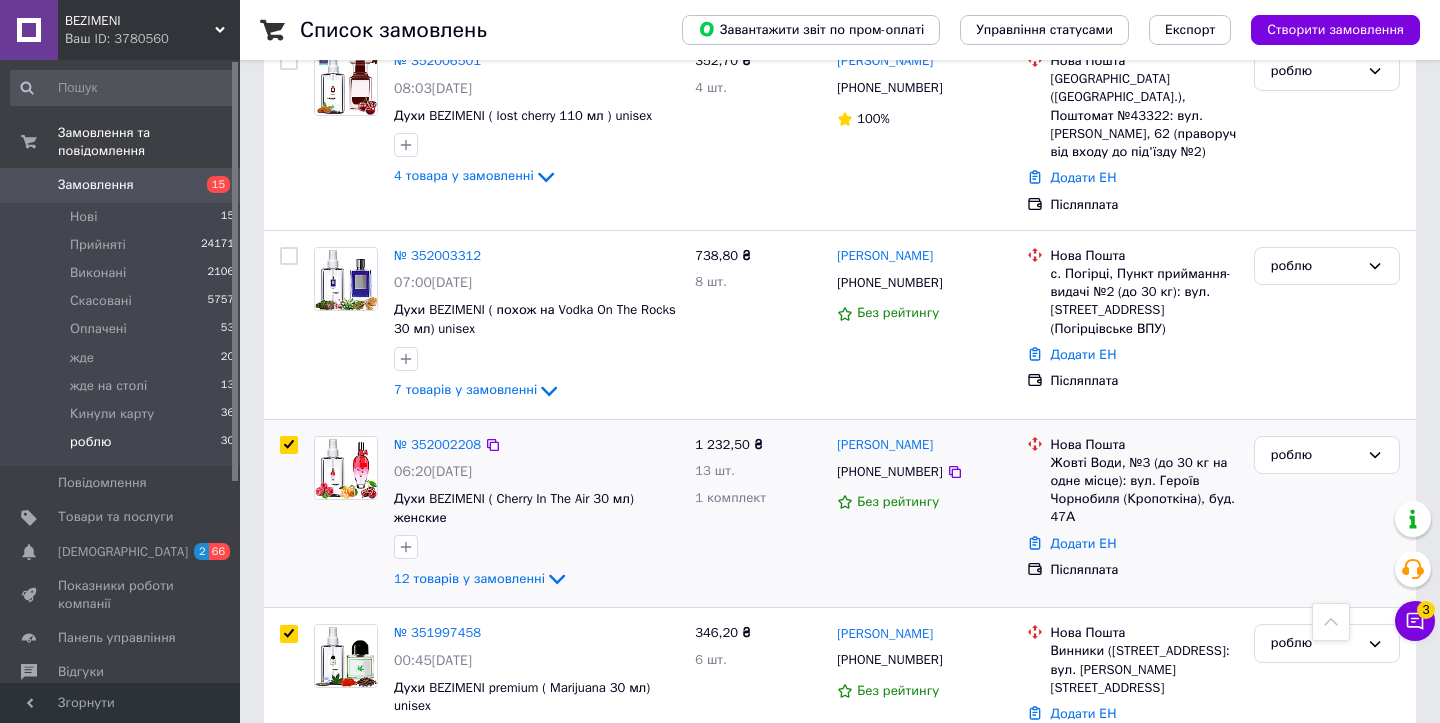 click at bounding box center (289, 445) 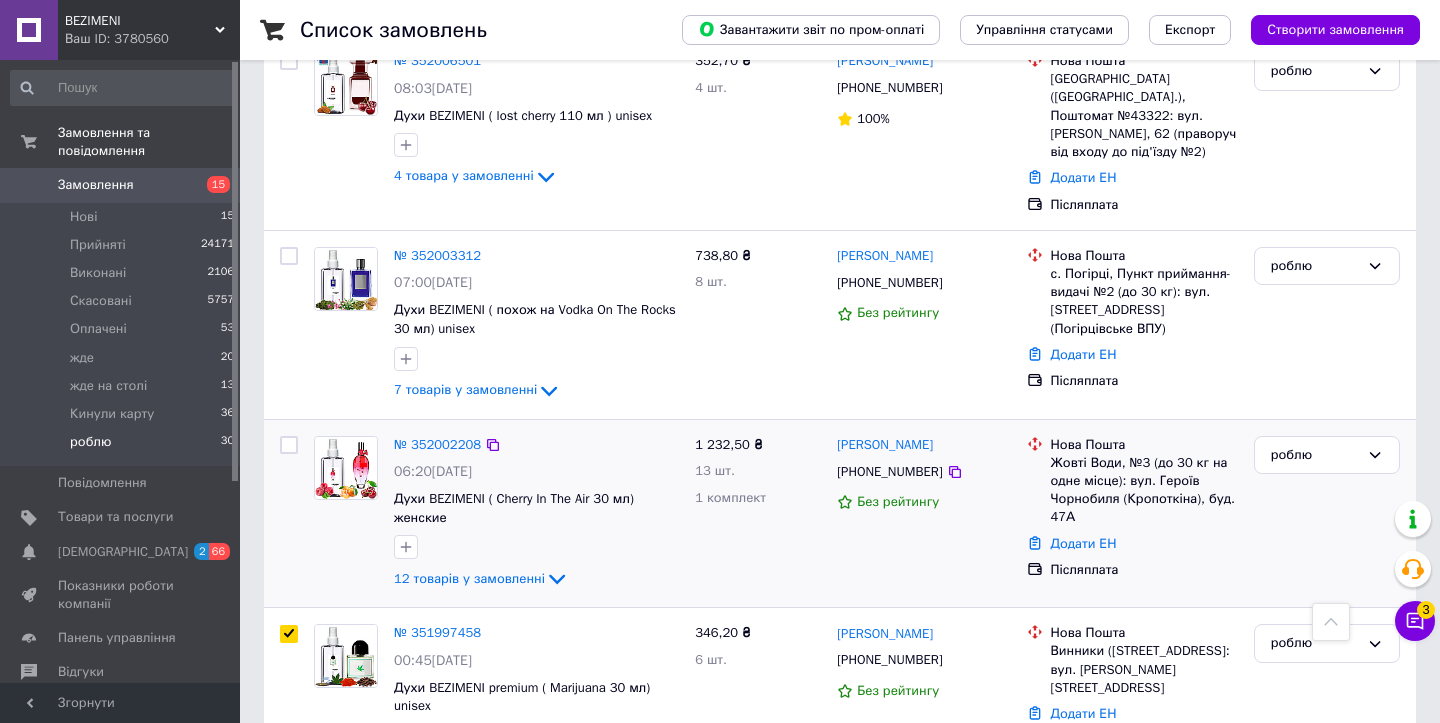 checkbox on "false" 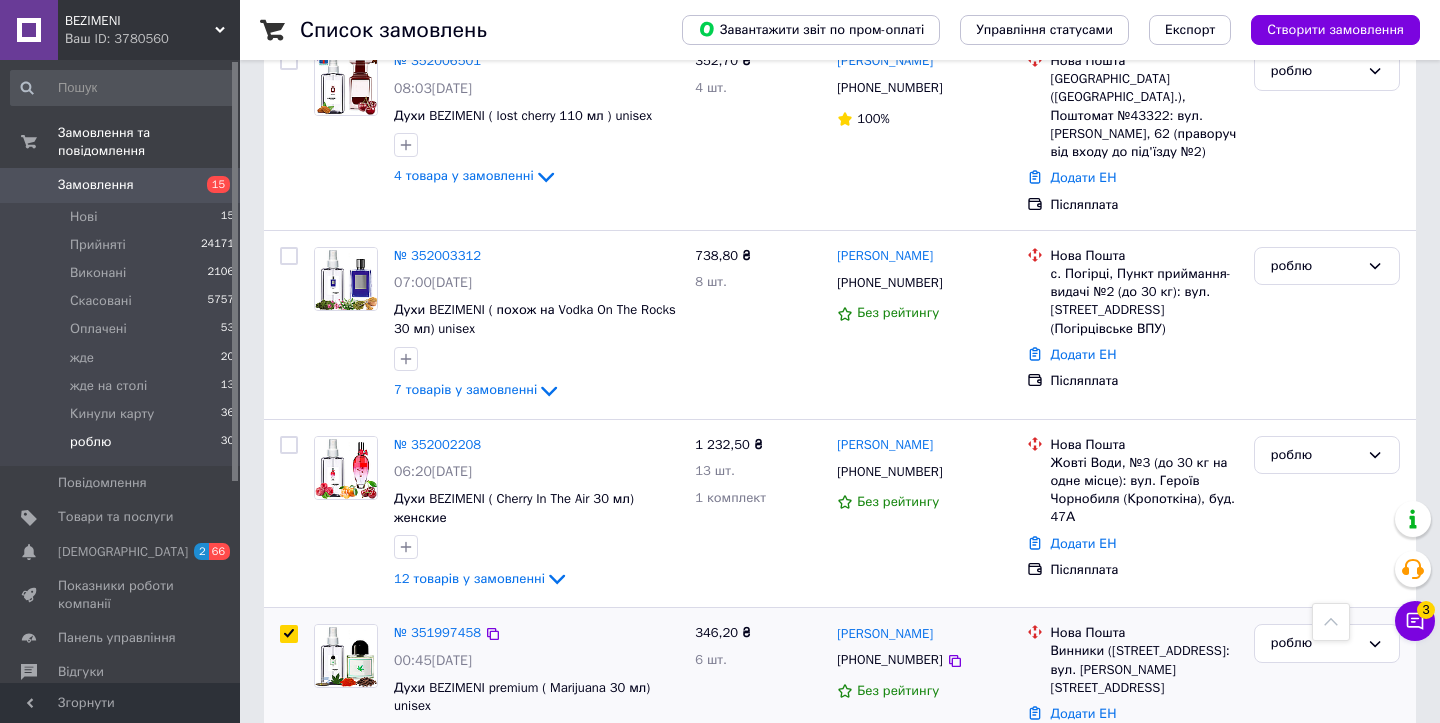 click at bounding box center (289, 634) 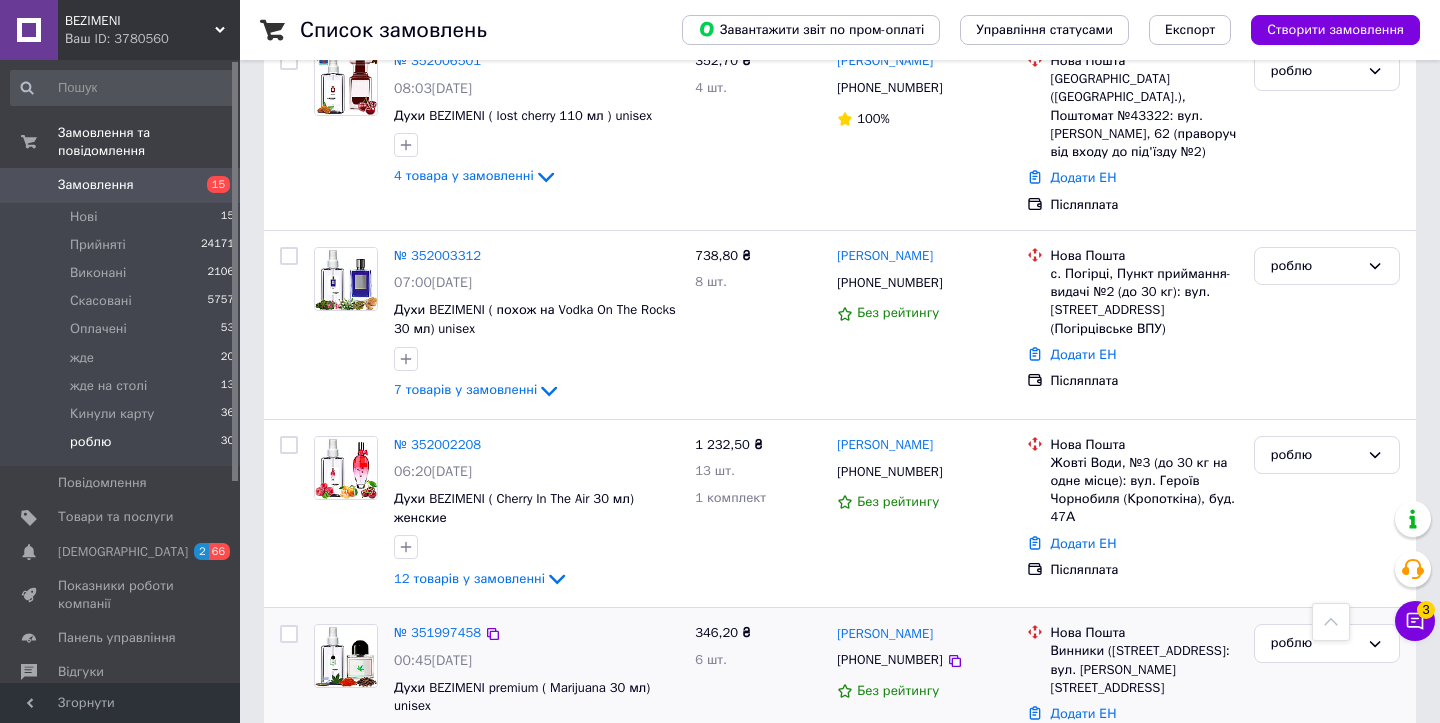 checkbox on "false" 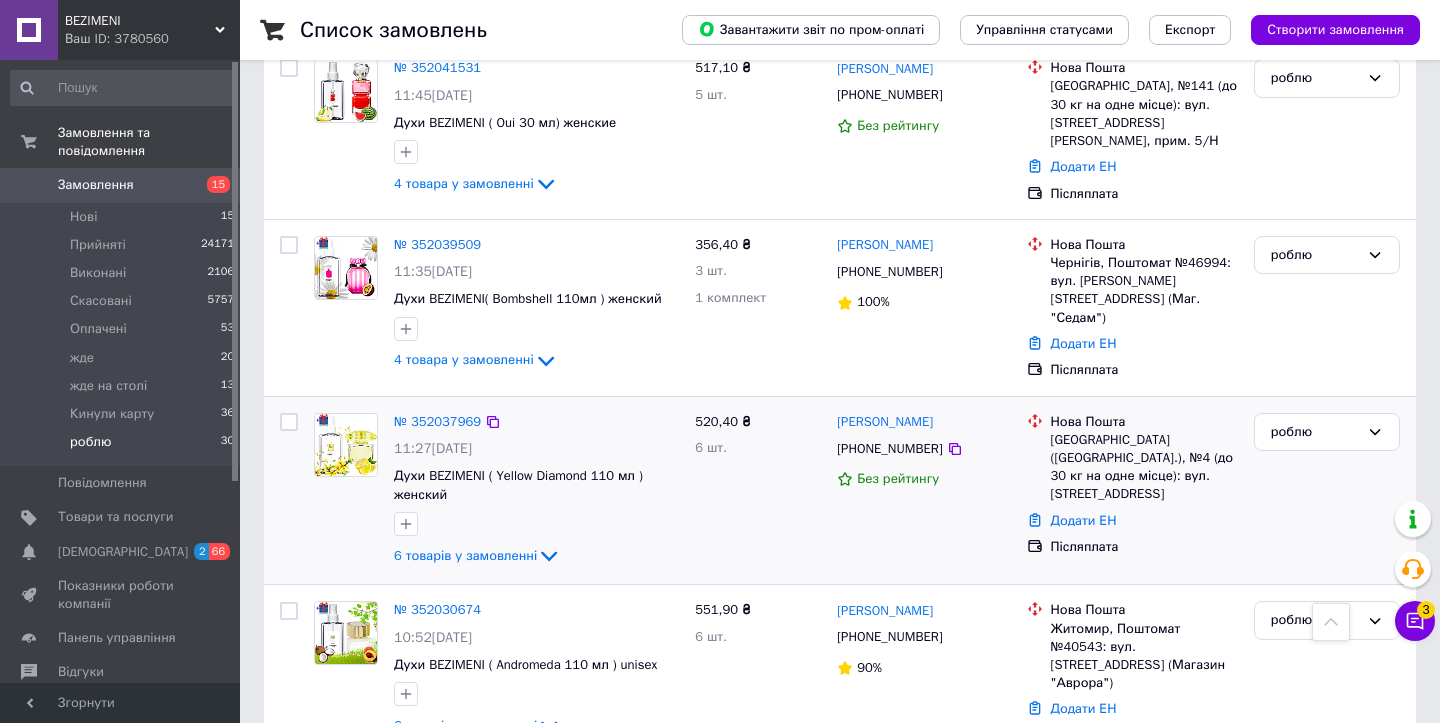 scroll, scrollTop: 0, scrollLeft: 0, axis: both 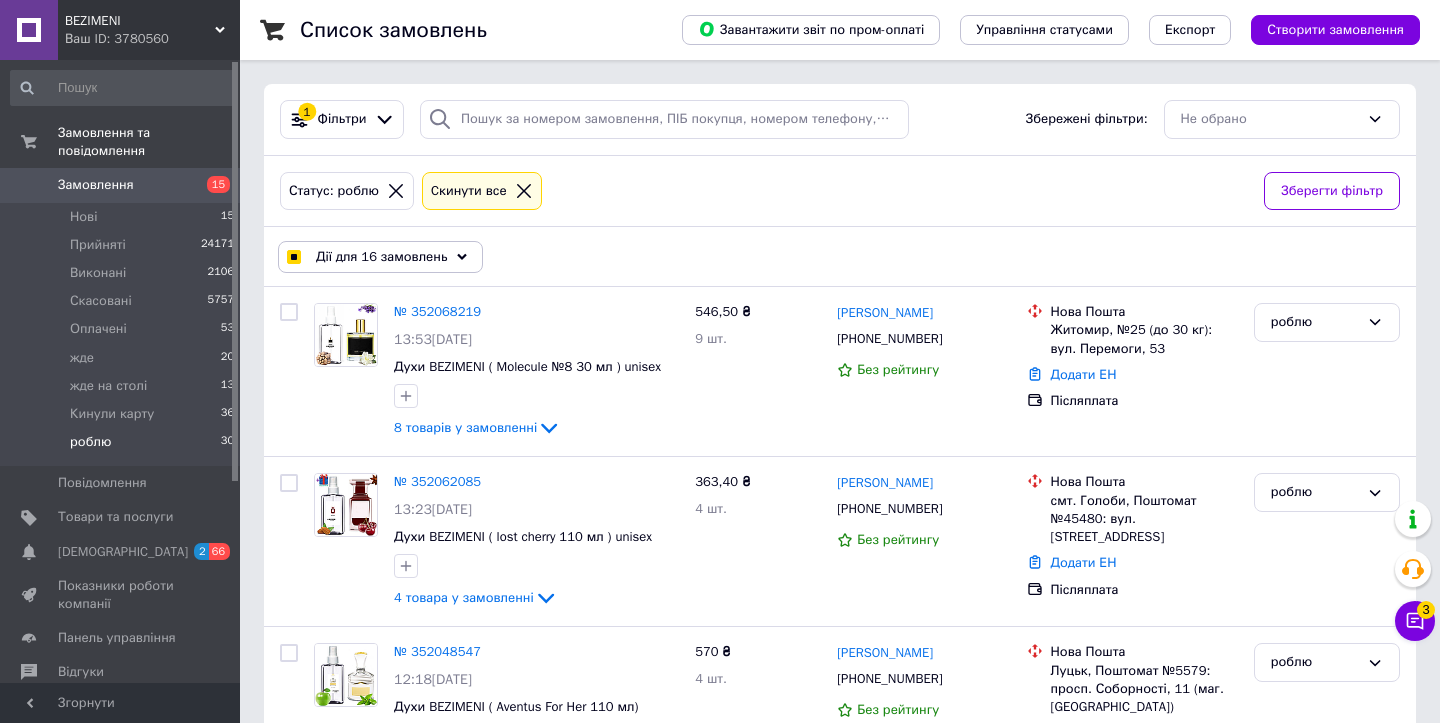 click on "Дії для 16 замовлень" at bounding box center [381, 257] 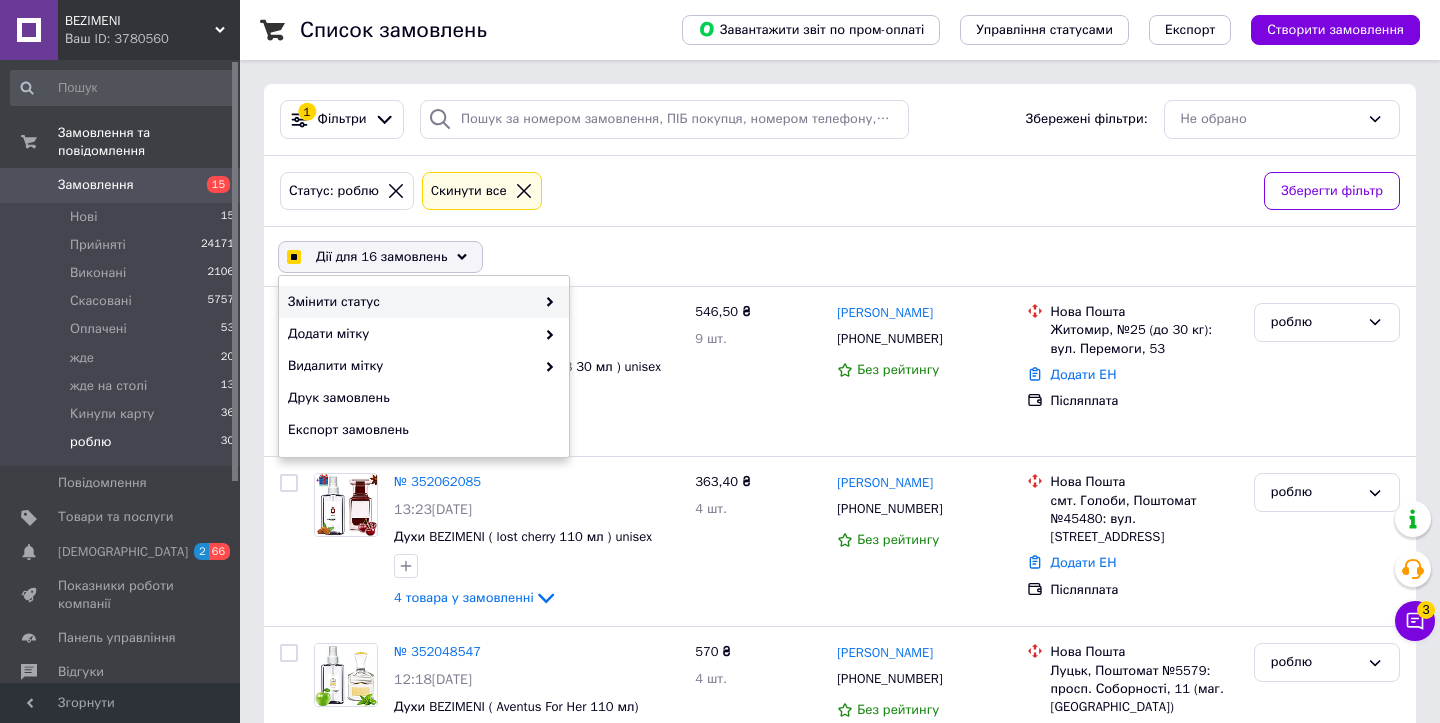 click on "Змінити статус" at bounding box center (411, 302) 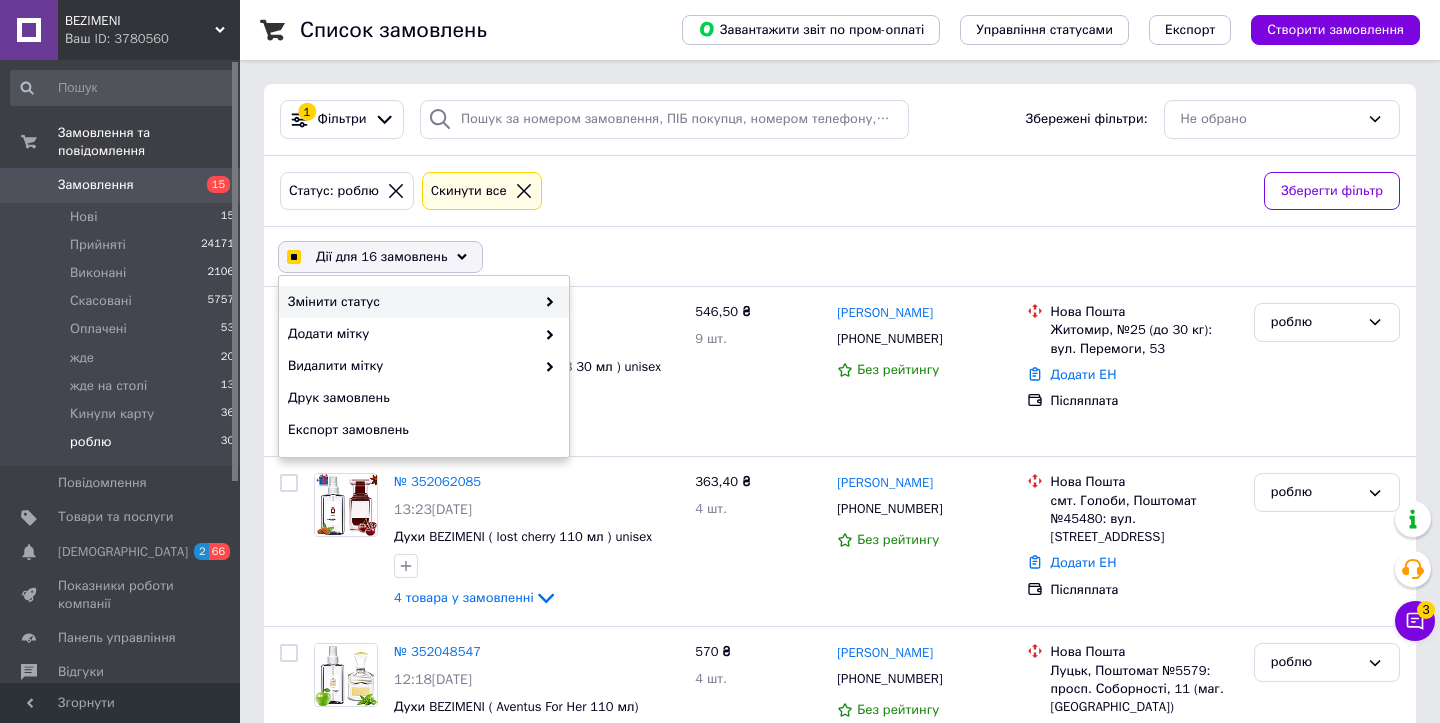 click on "Змінити статус" at bounding box center (411, 302) 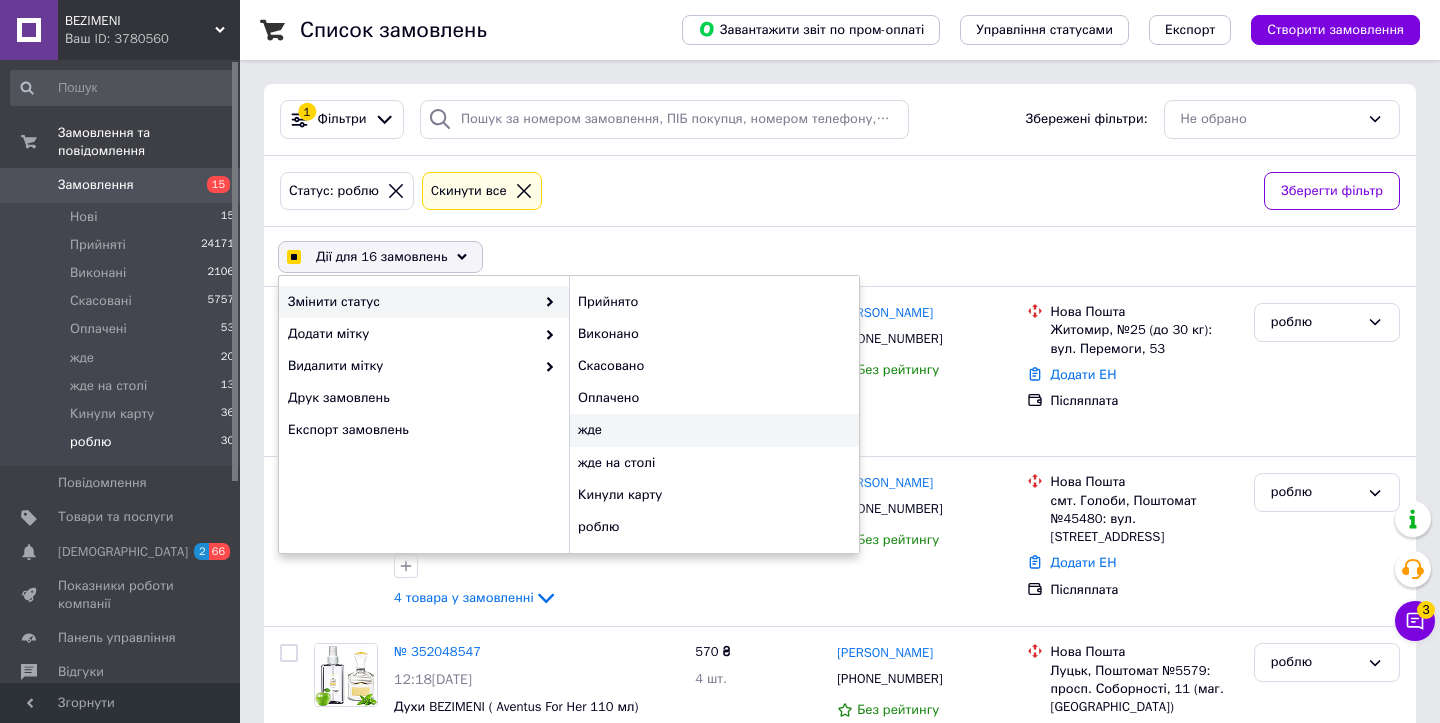 checkbox on "true" 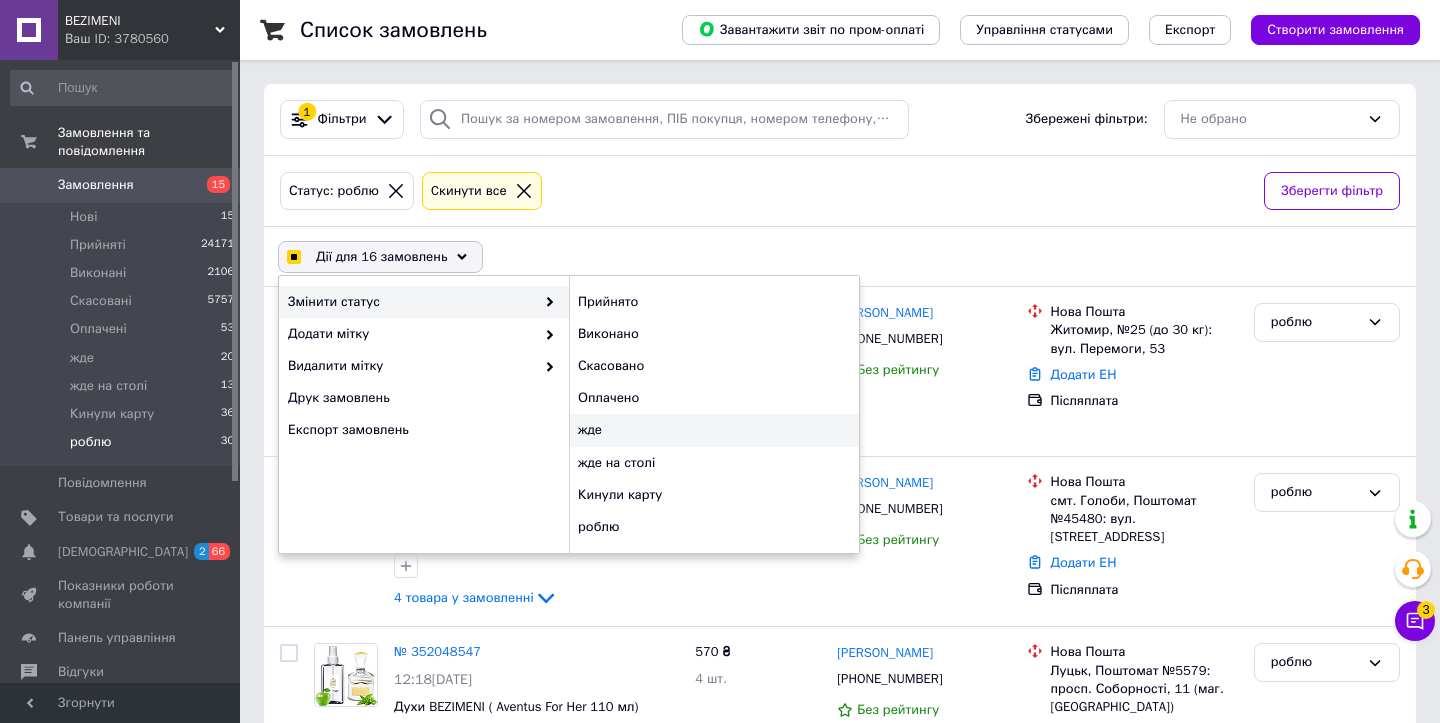 checkbox on "false" 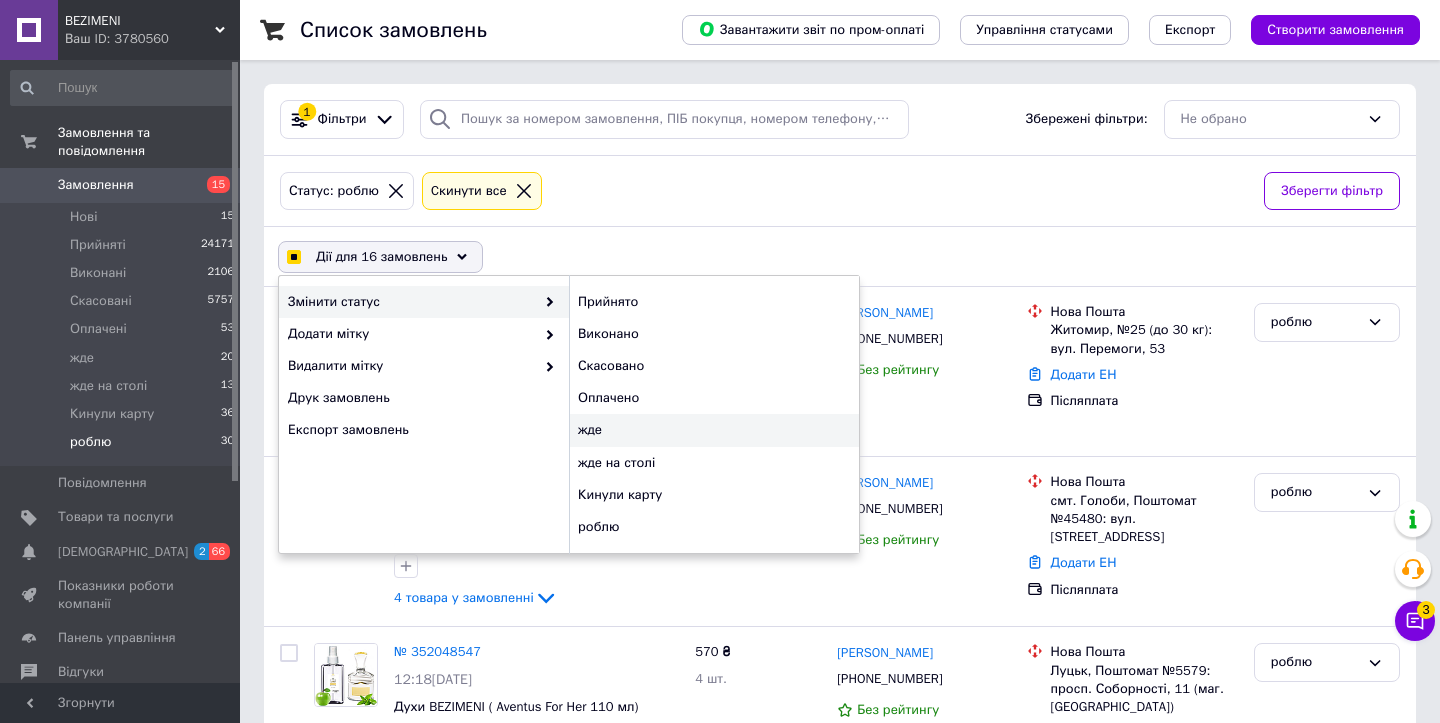 checkbox on "false" 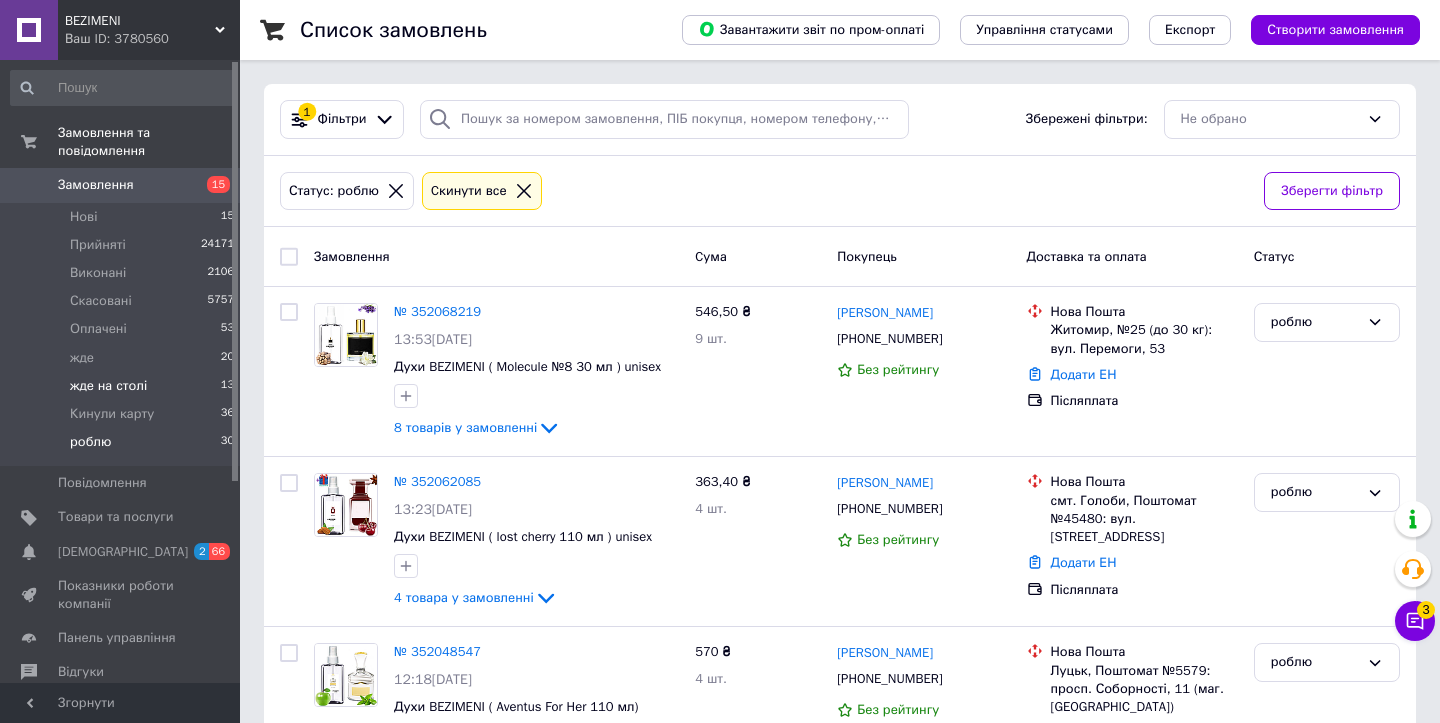 click on "жде на столі 13" at bounding box center (123, 386) 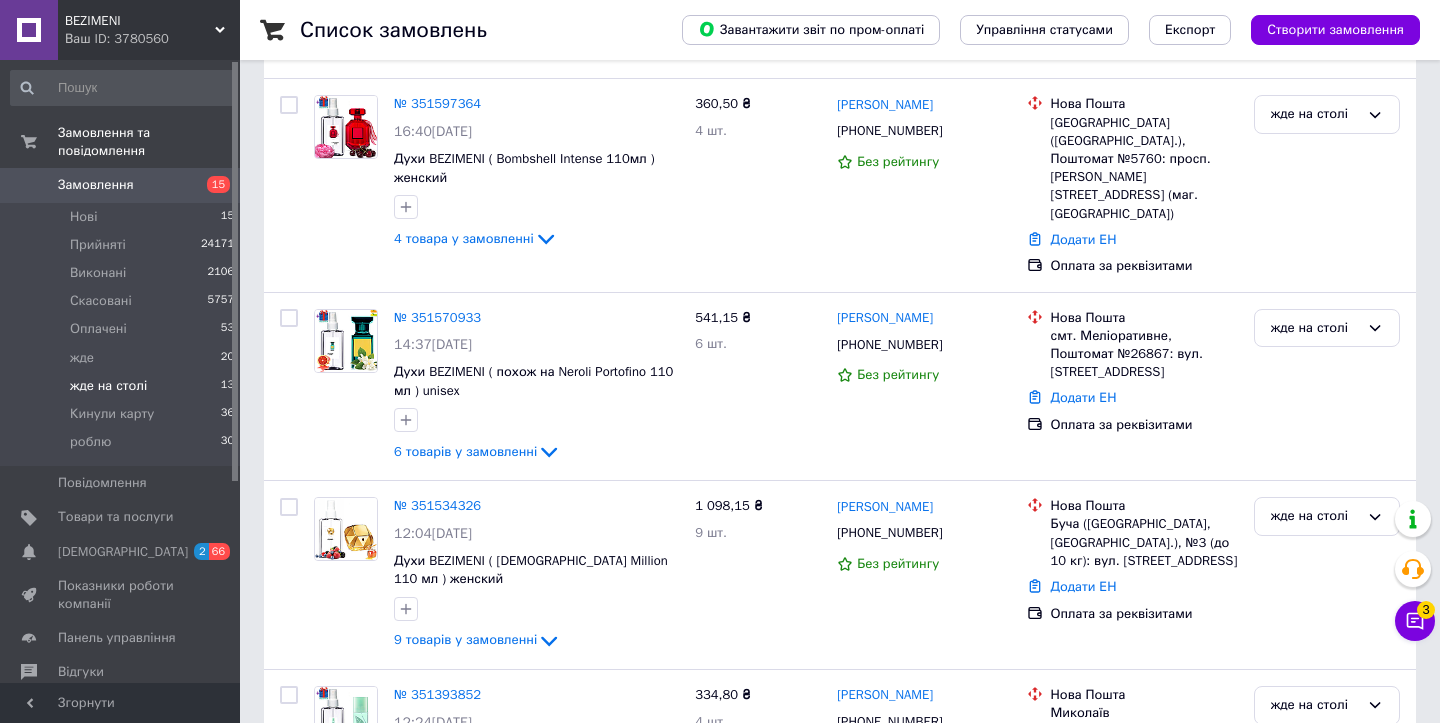scroll, scrollTop: 1983, scrollLeft: 0, axis: vertical 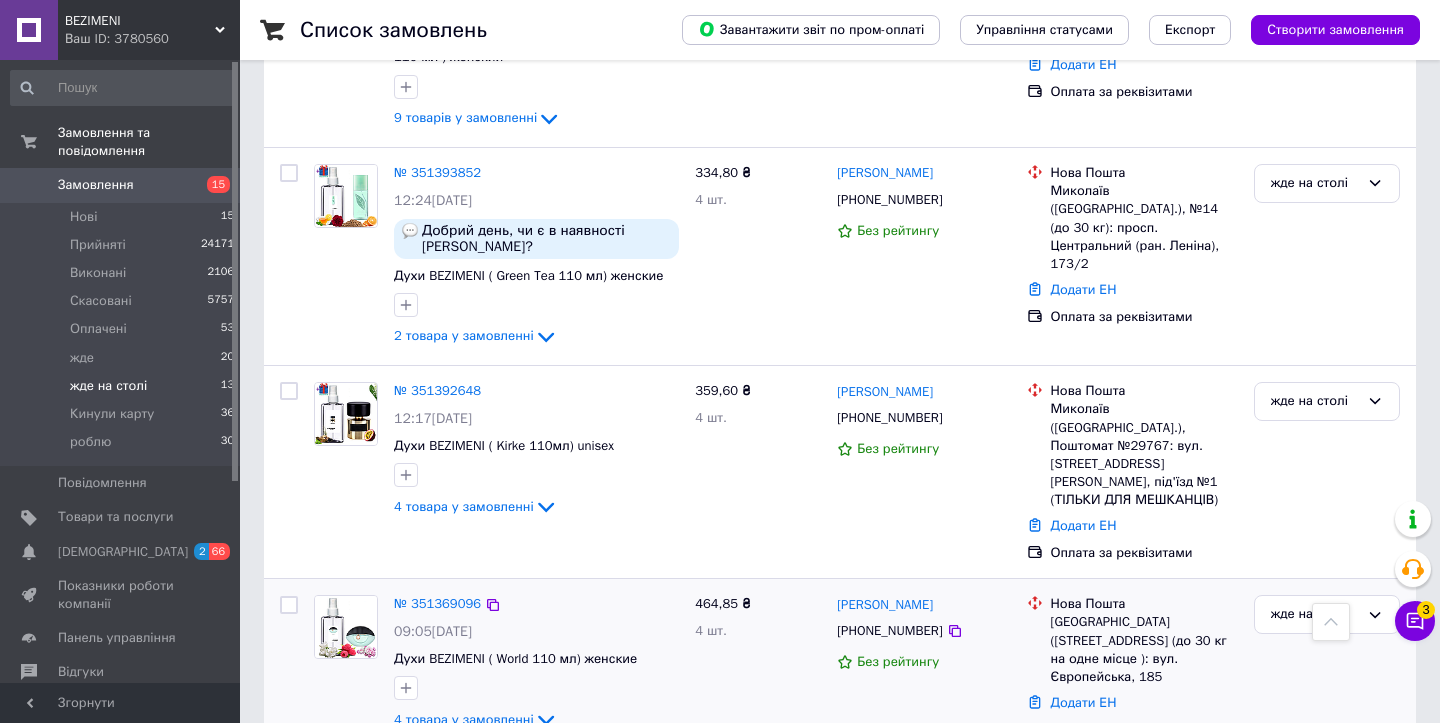 click at bounding box center (289, 605) 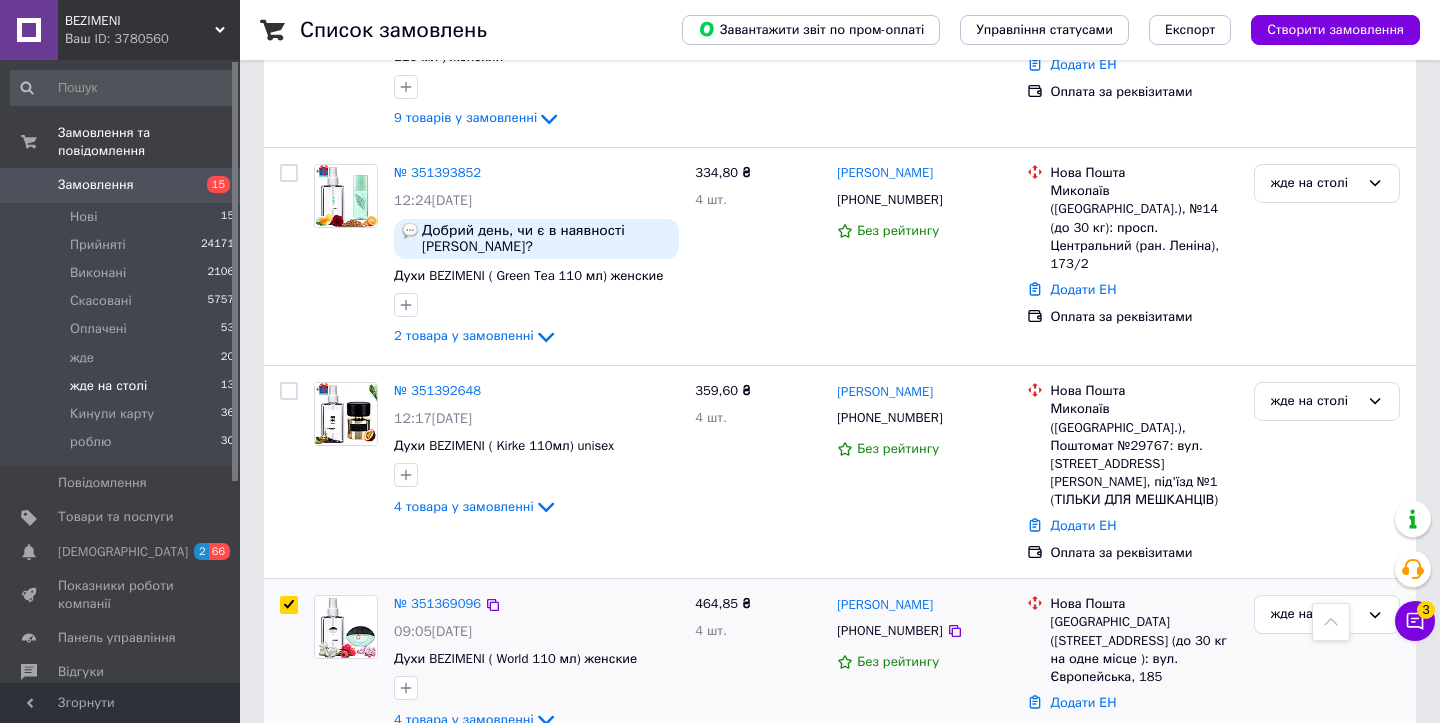 checkbox on "true" 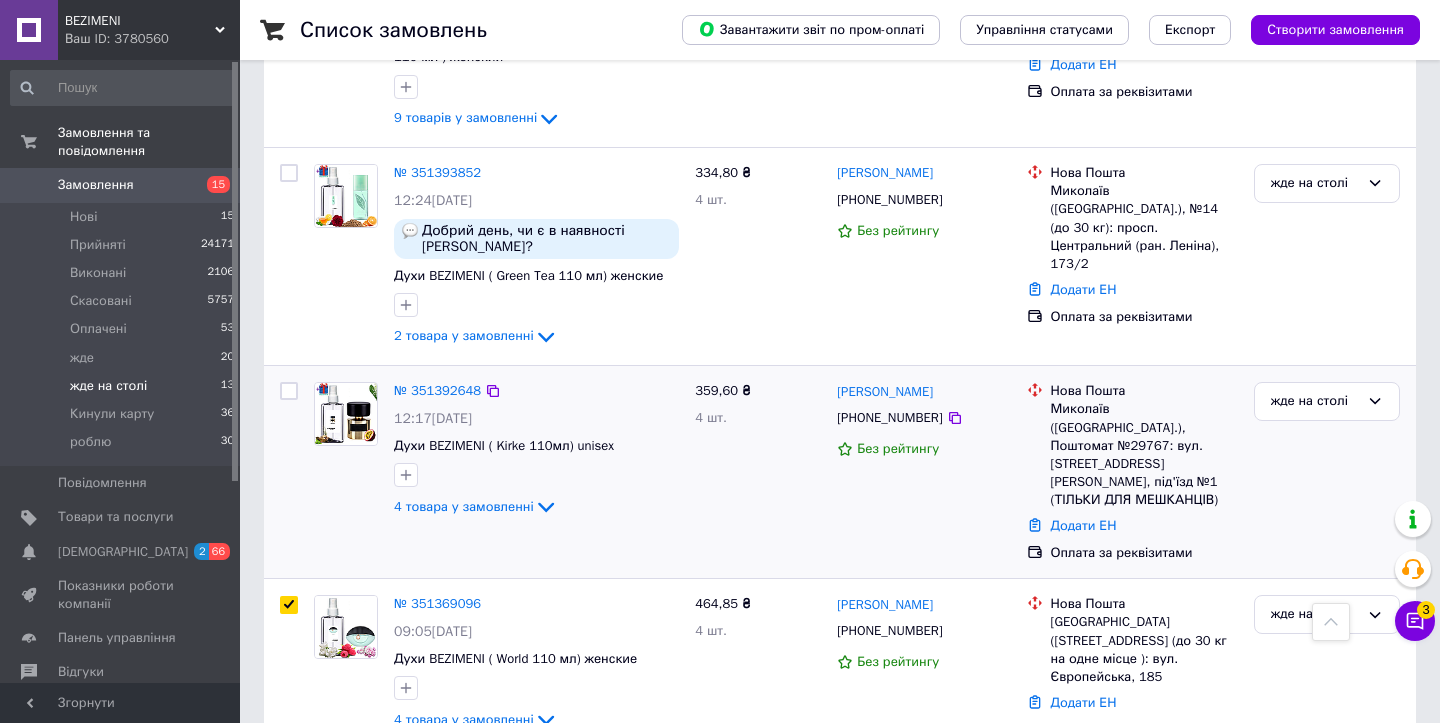 click at bounding box center (289, 391) 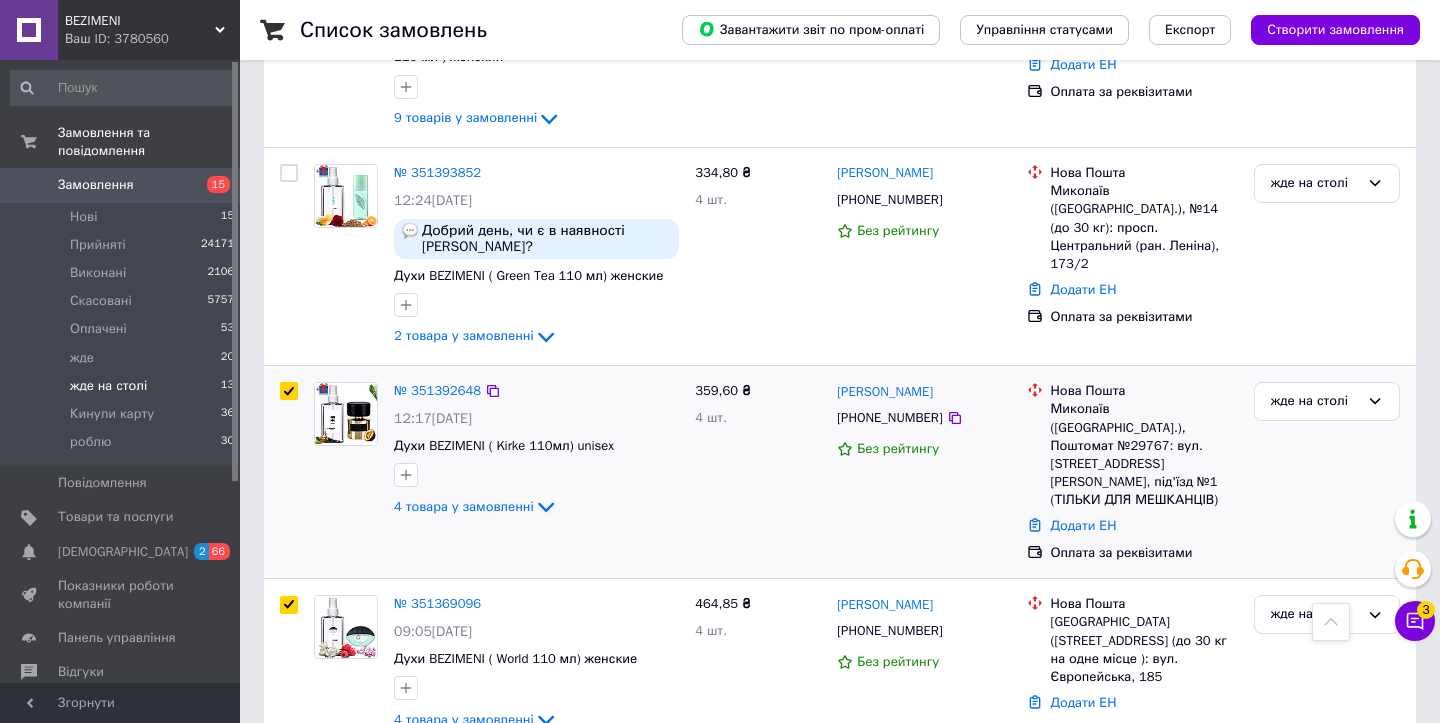 checkbox on "true" 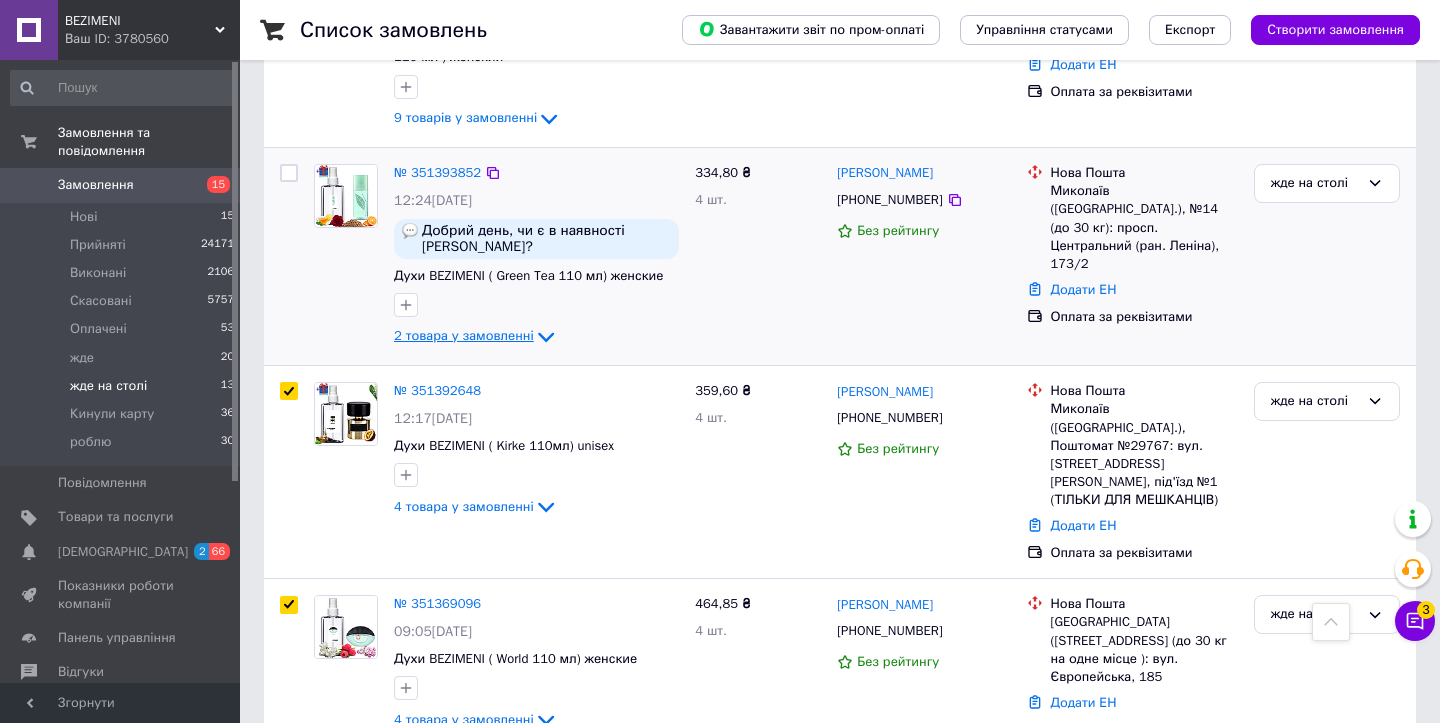 click on "2 товара у замовленні" at bounding box center [464, 336] 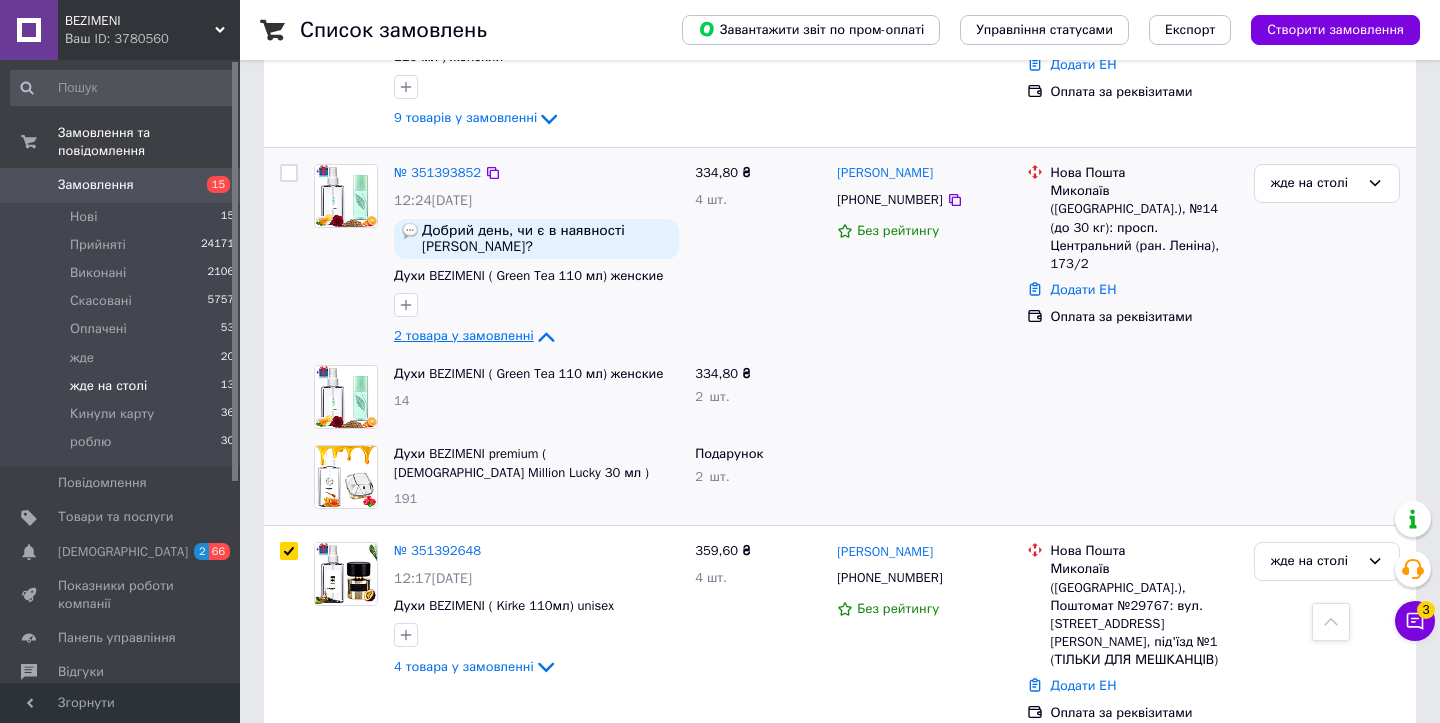 click on "2 товара у замовленні" at bounding box center (464, 336) 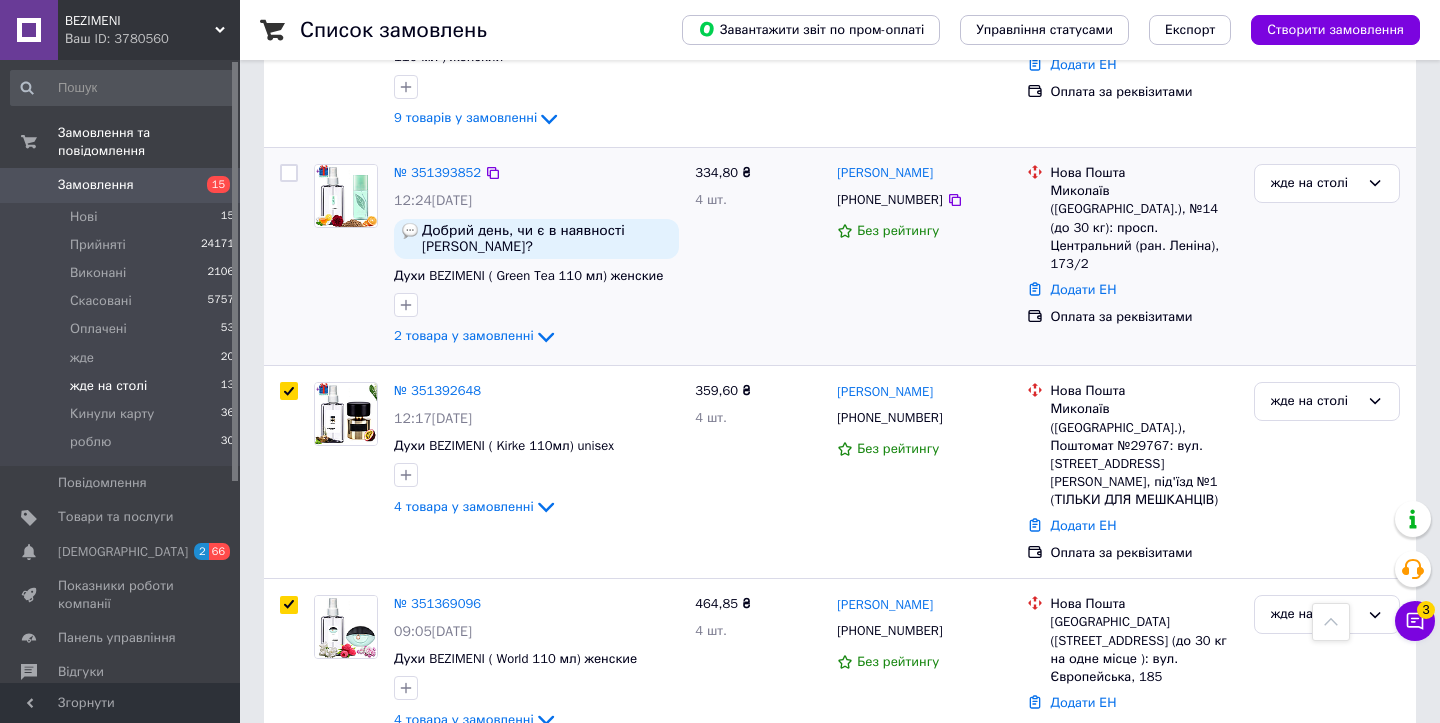 click at bounding box center (289, 173) 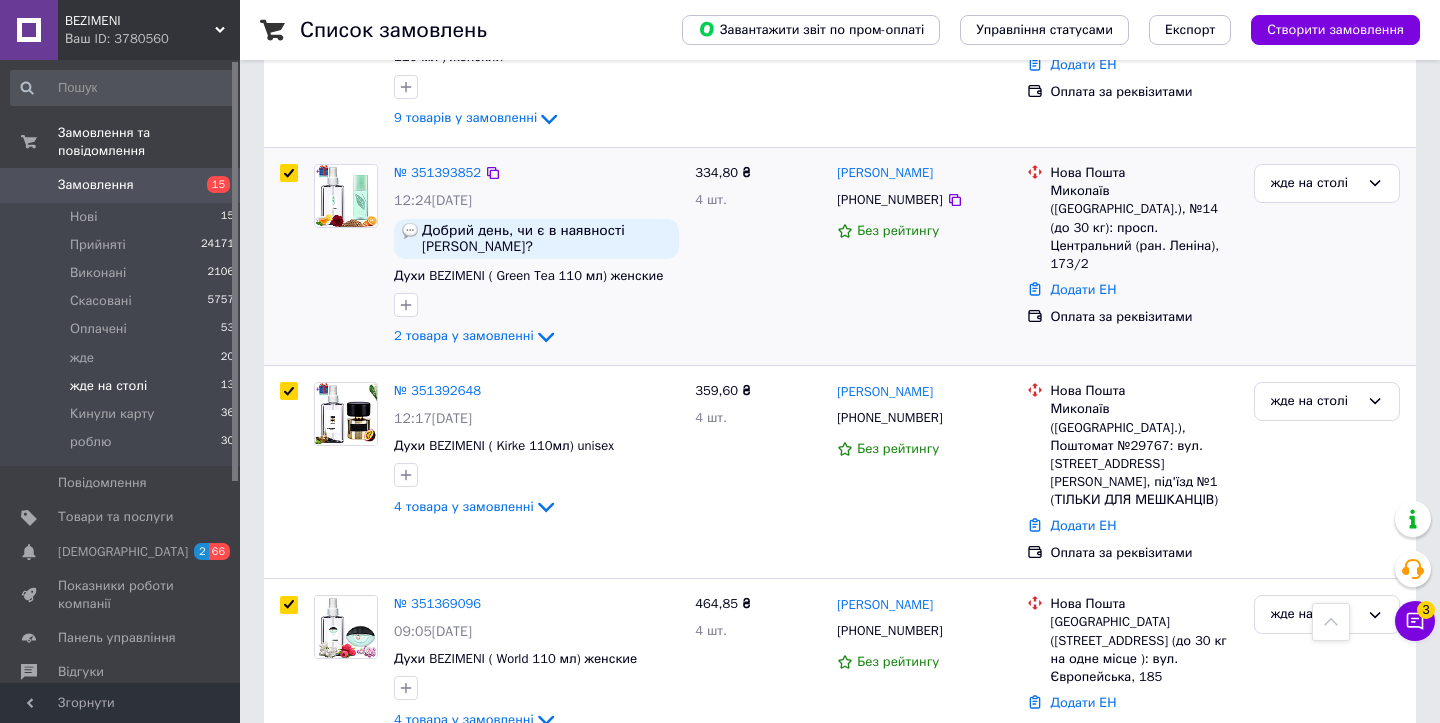 checkbox on "true" 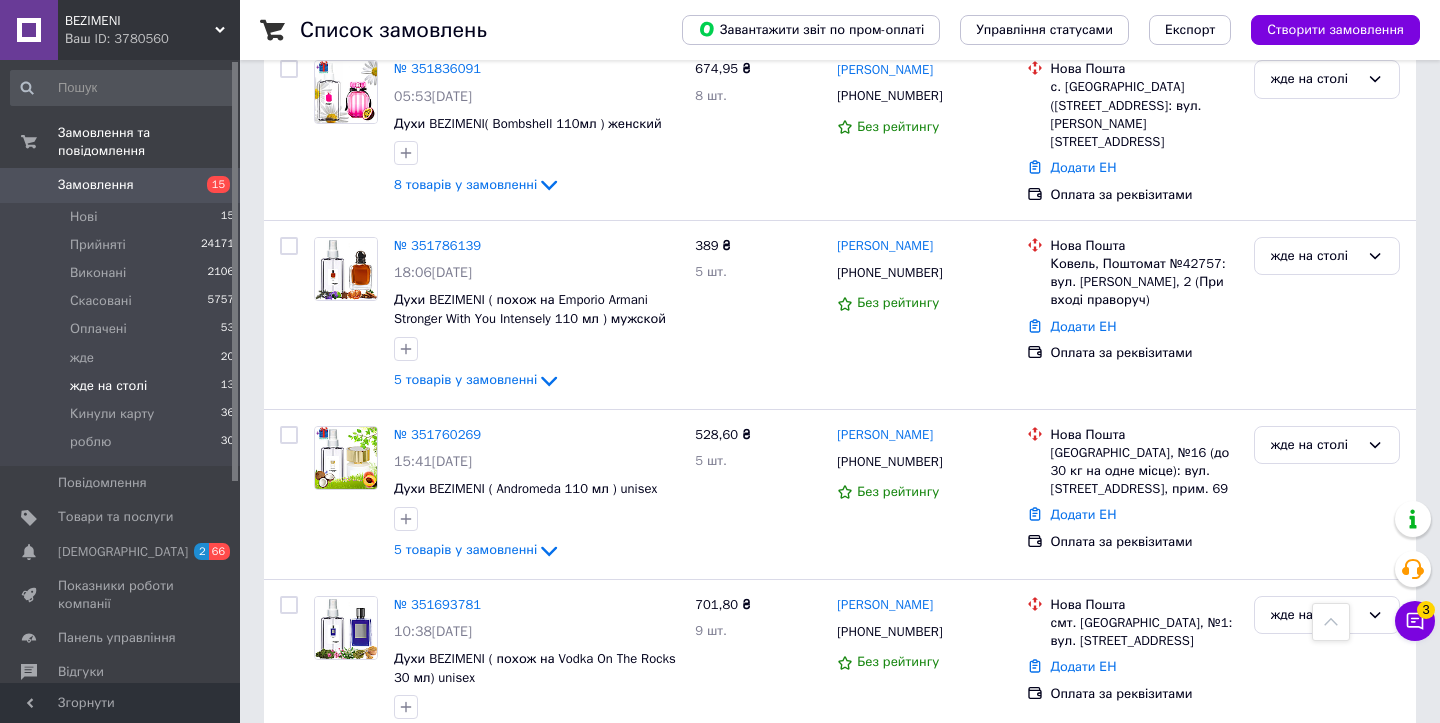 scroll, scrollTop: 0, scrollLeft: 0, axis: both 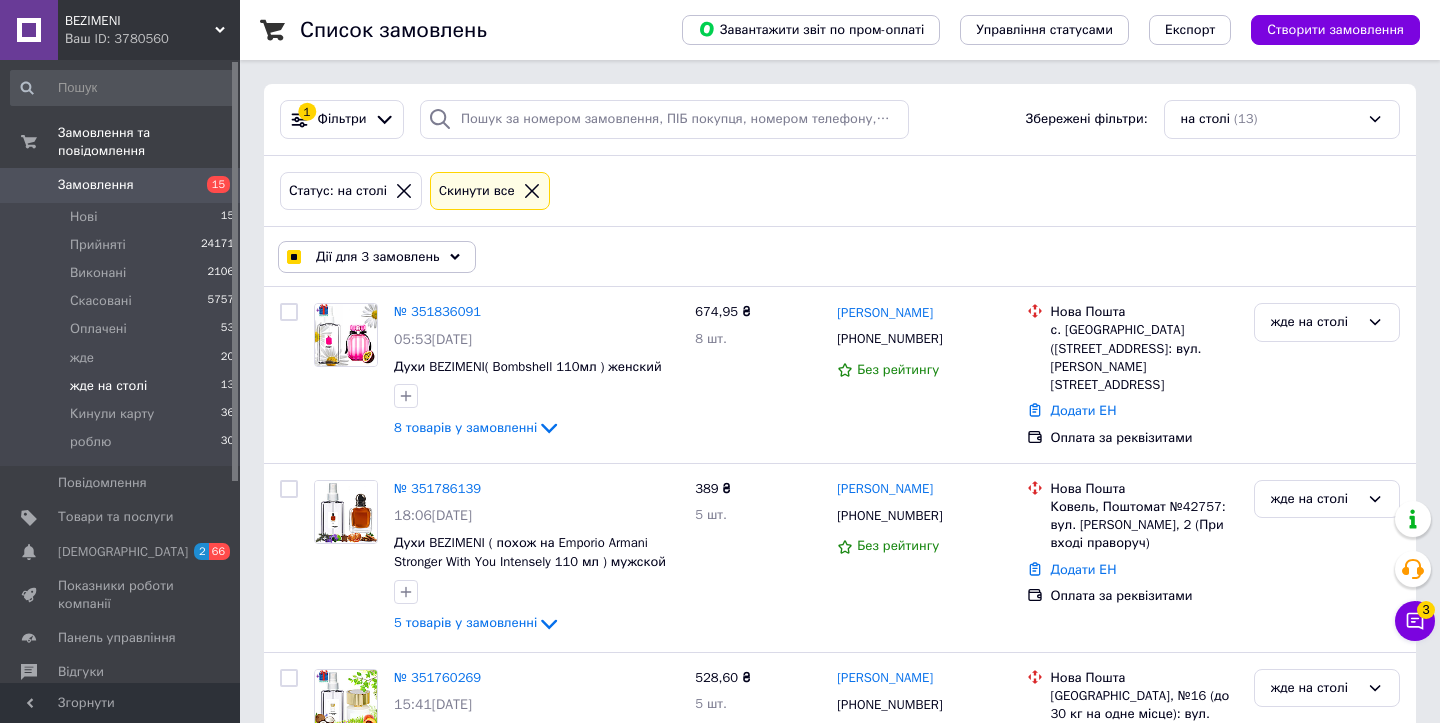click on "Дії для 3 замовлень" at bounding box center (378, 257) 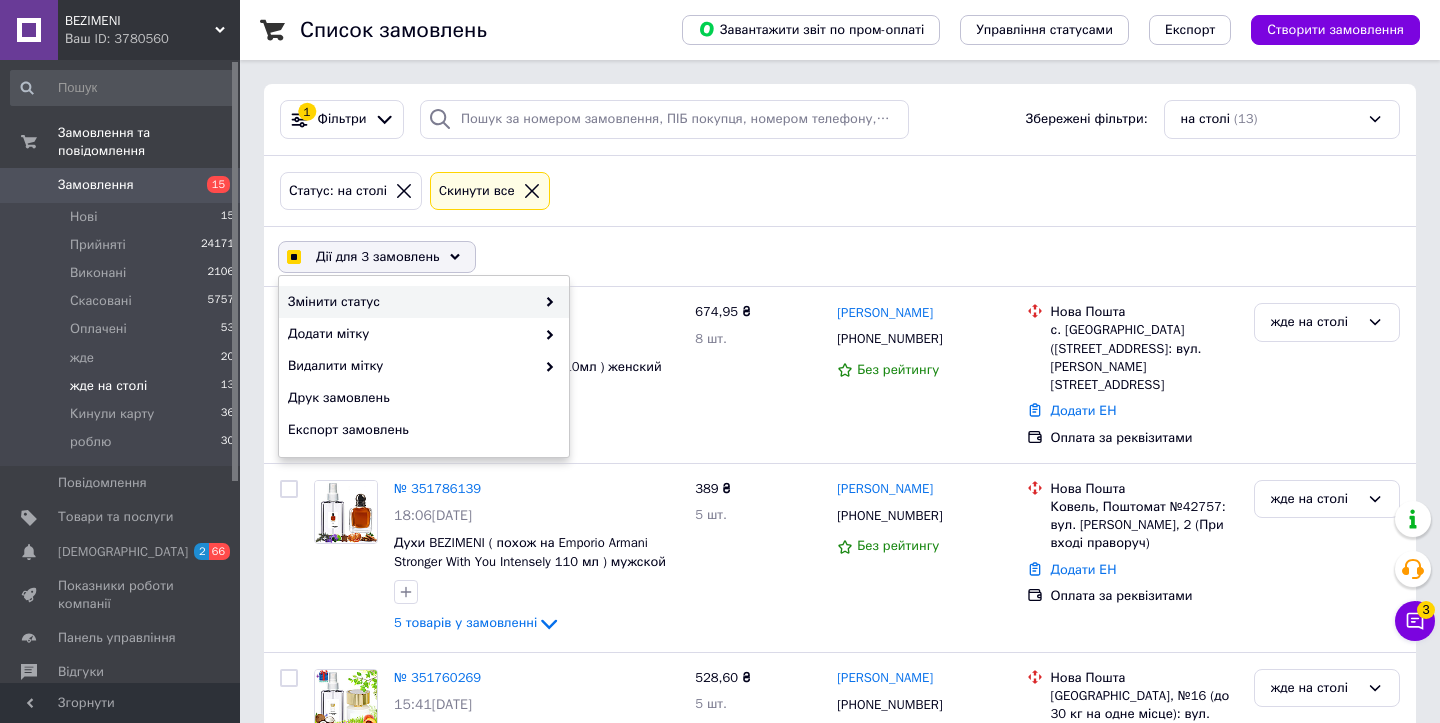 click on "Змінити статус" at bounding box center (424, 302) 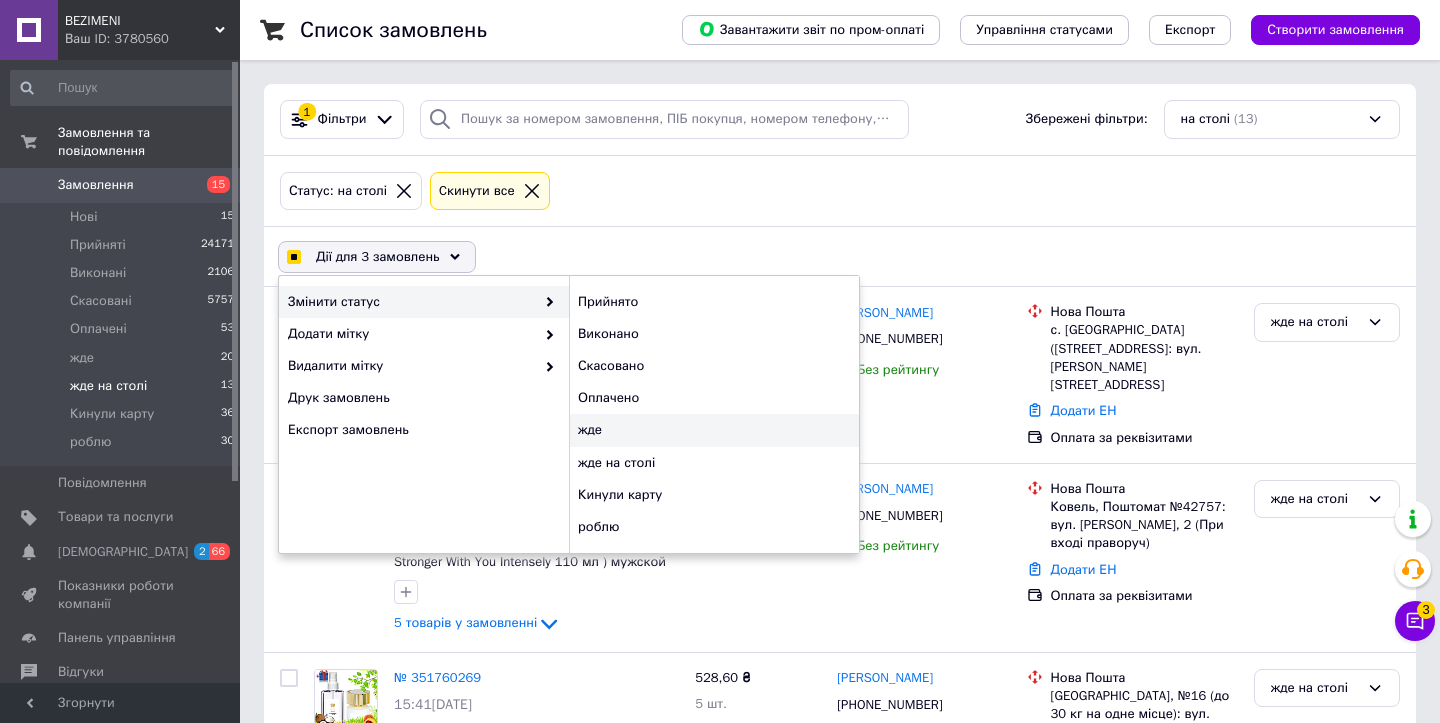 checkbox on "true" 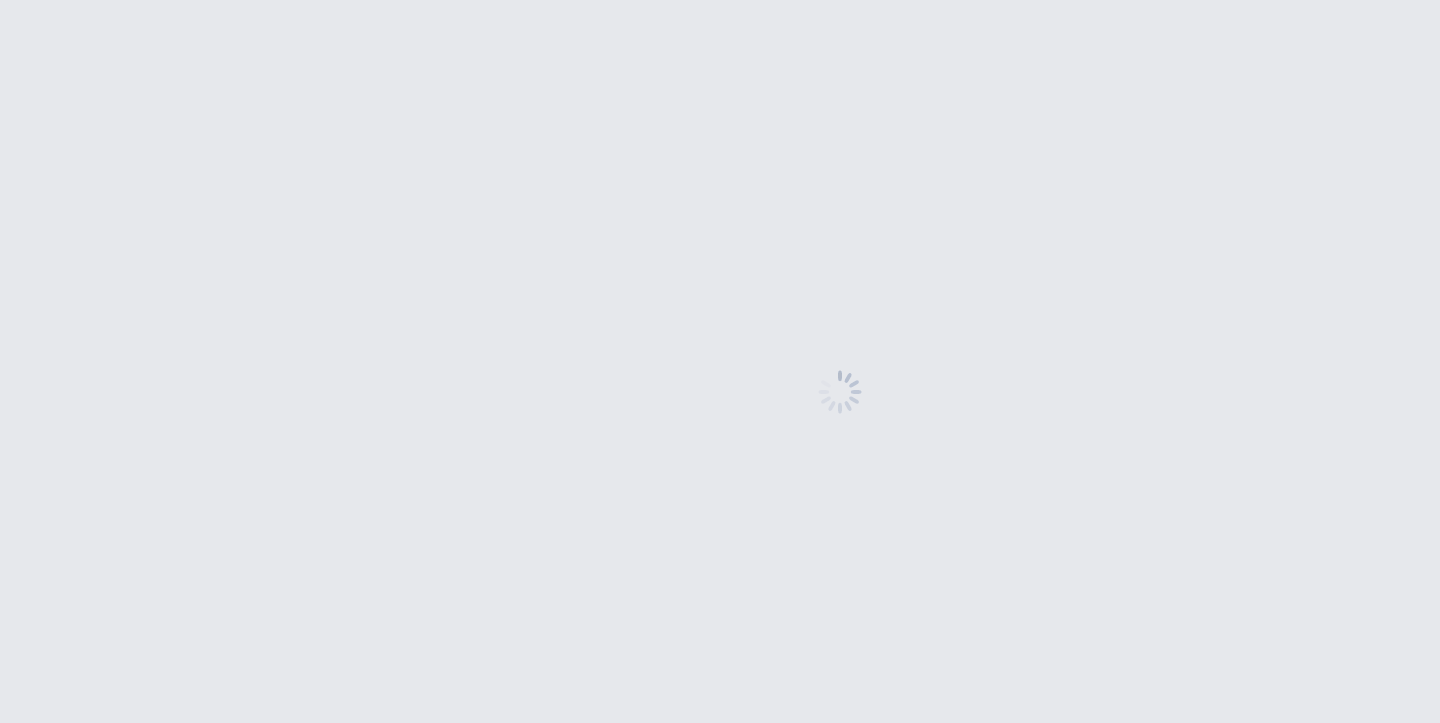 scroll, scrollTop: 0, scrollLeft: 0, axis: both 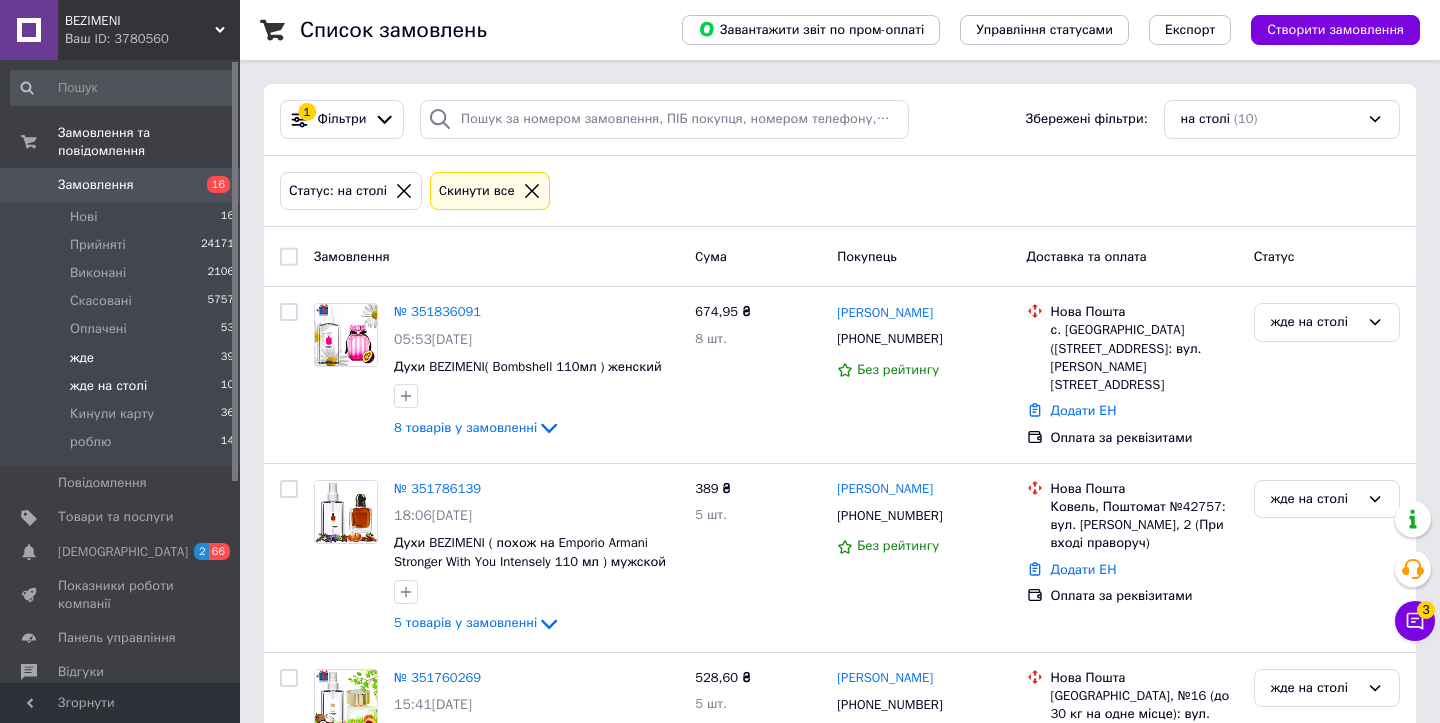 click on "жде 39" at bounding box center [123, 358] 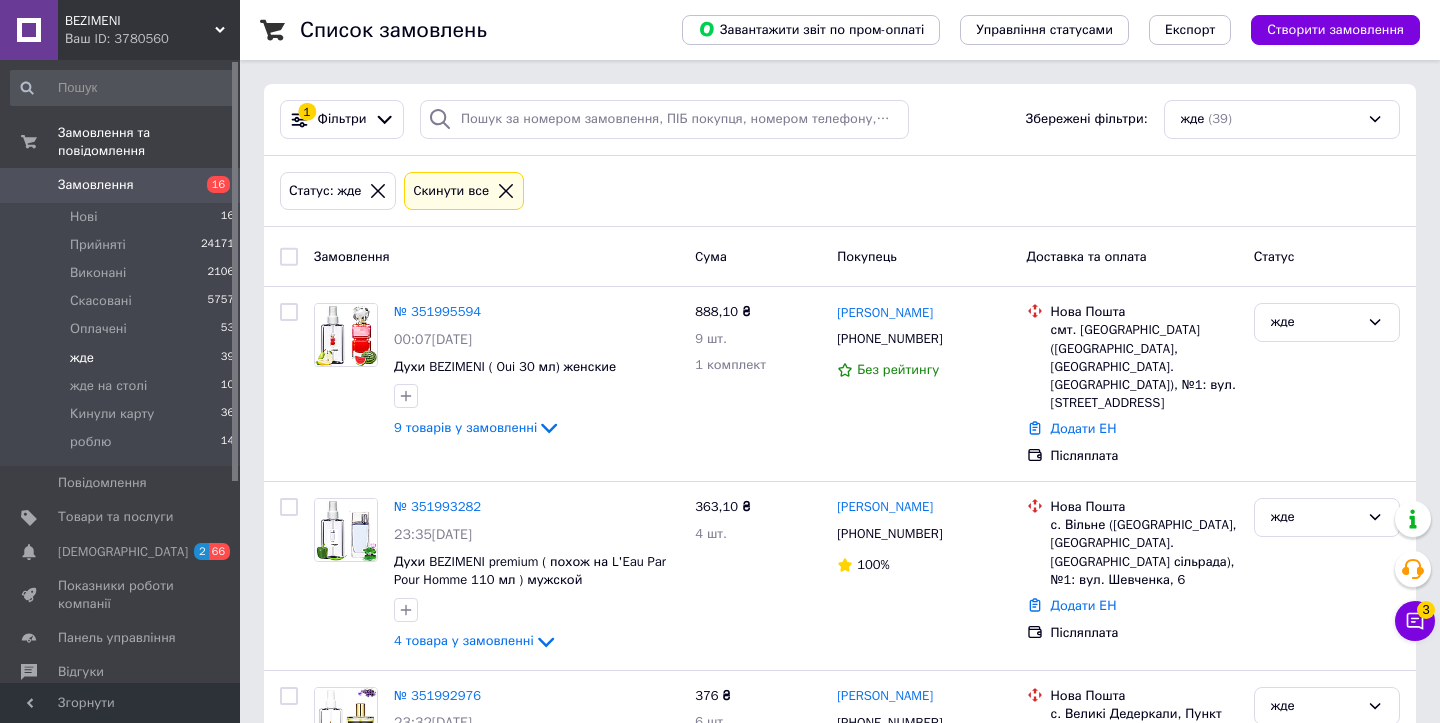 click at bounding box center (289, 257) 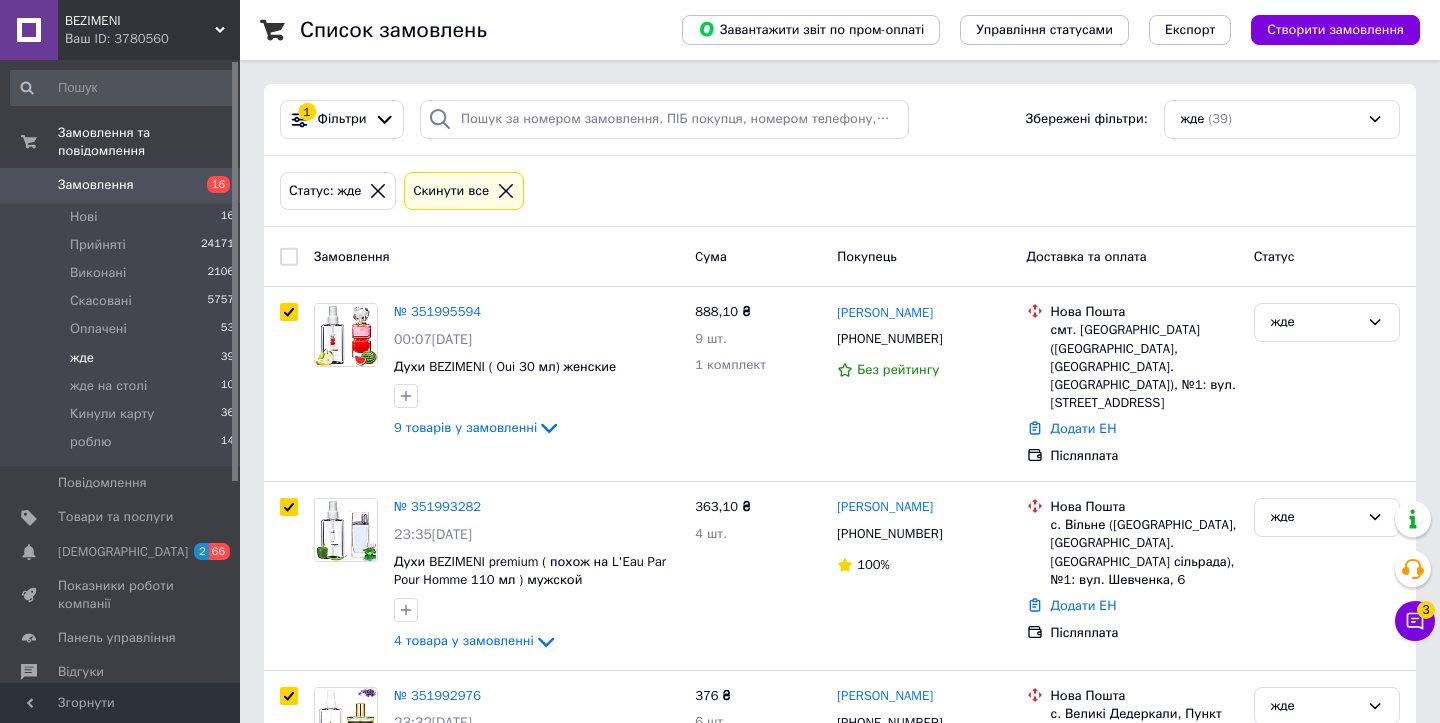 checkbox on "true" 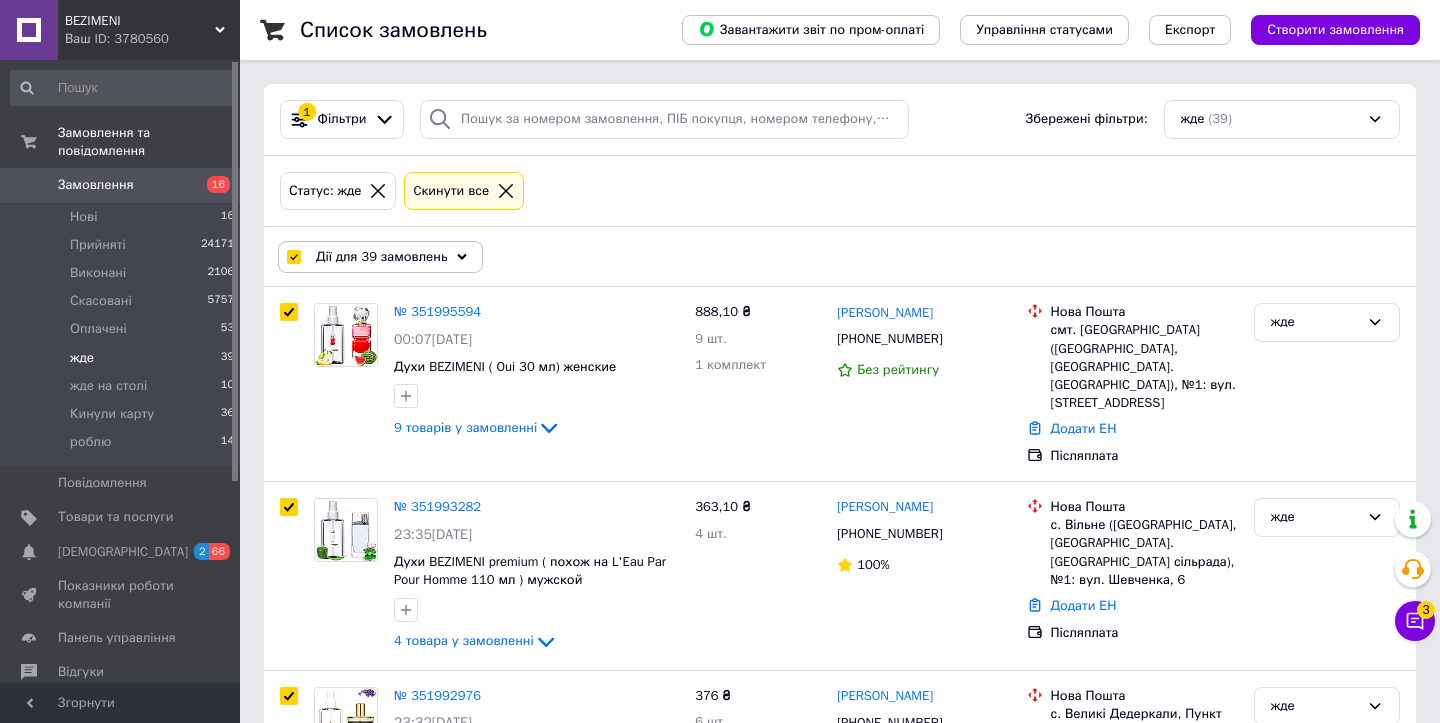 click at bounding box center (293, 257) 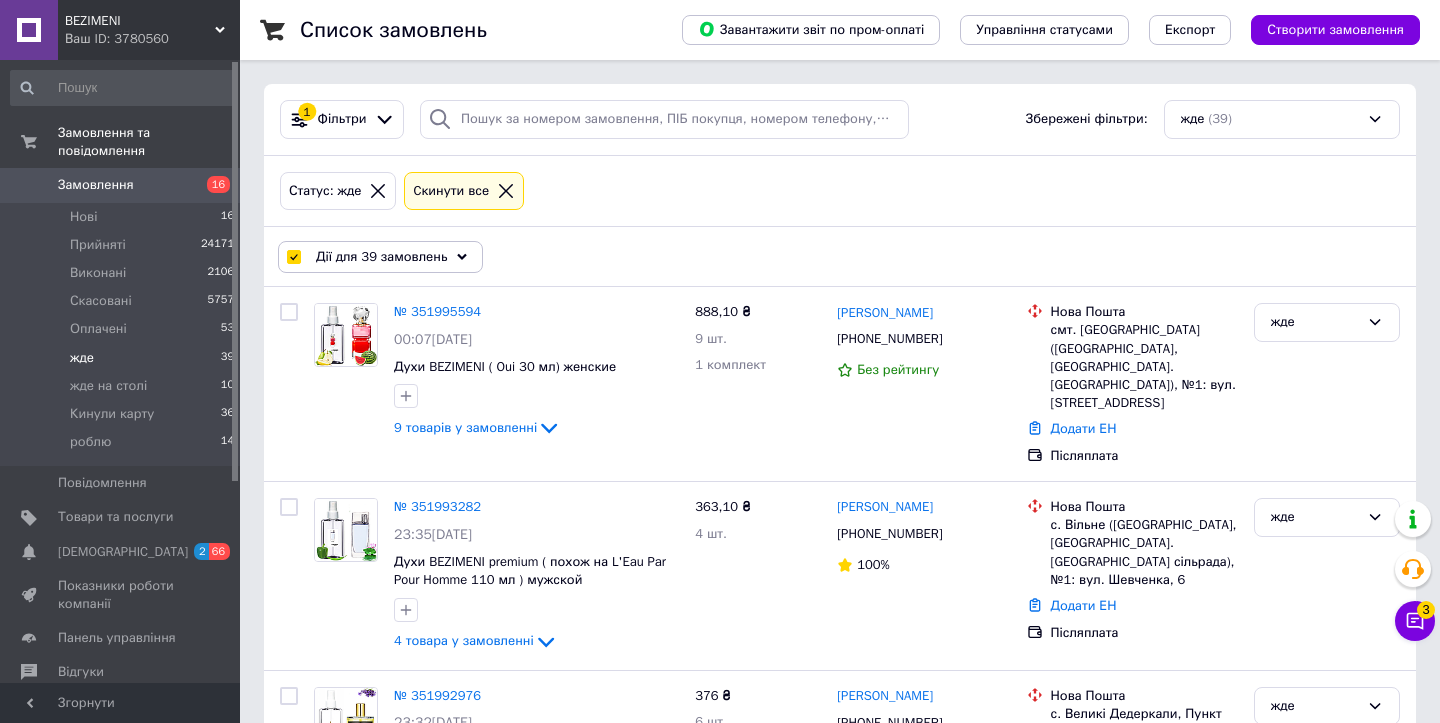 checkbox on "false" 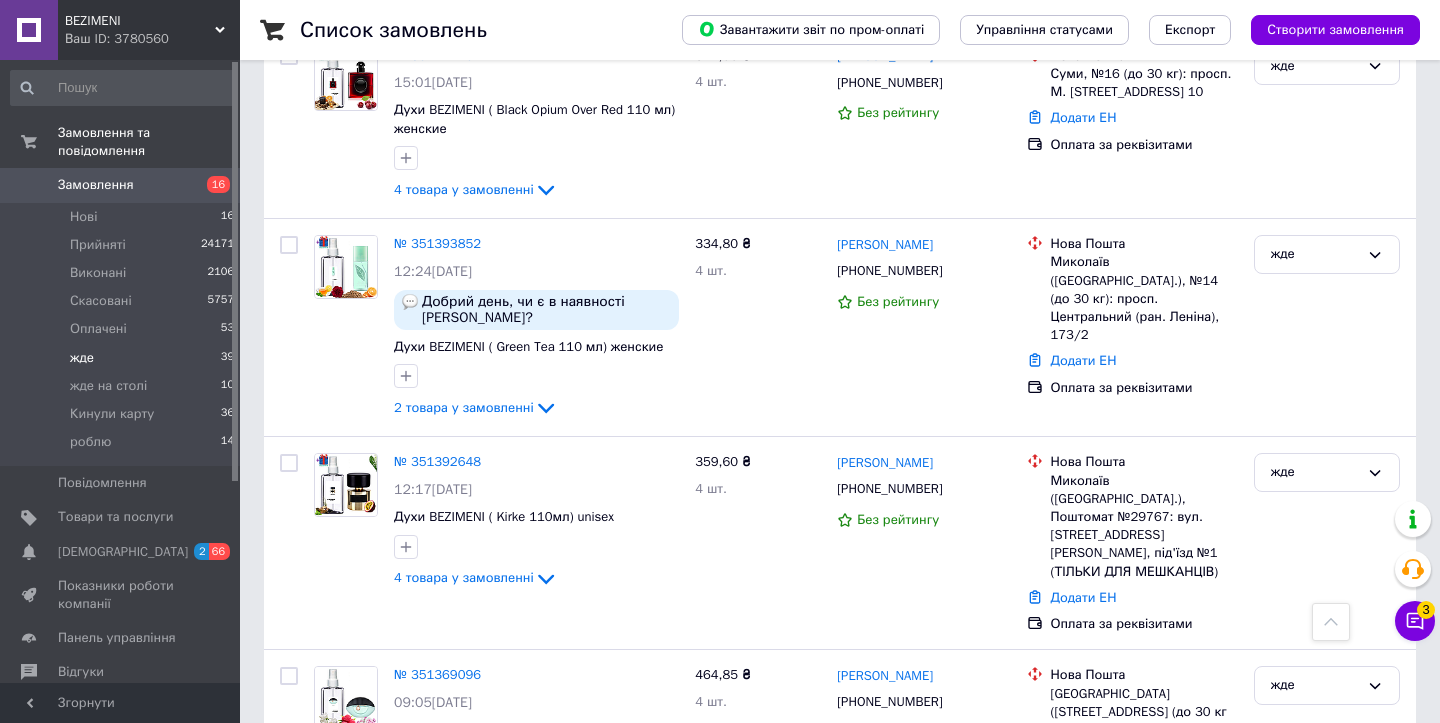 scroll, scrollTop: 6906, scrollLeft: 0, axis: vertical 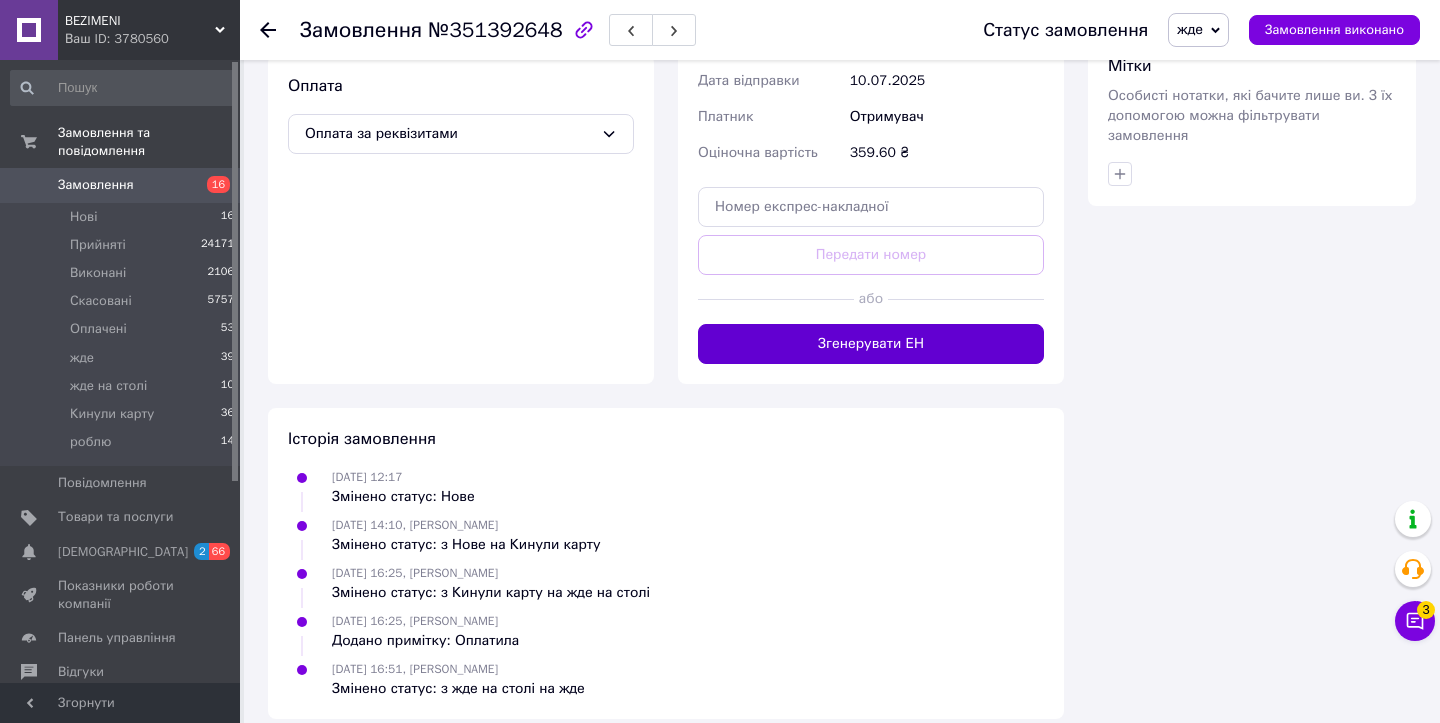 click on "Згенерувати ЕН" at bounding box center (871, 344) 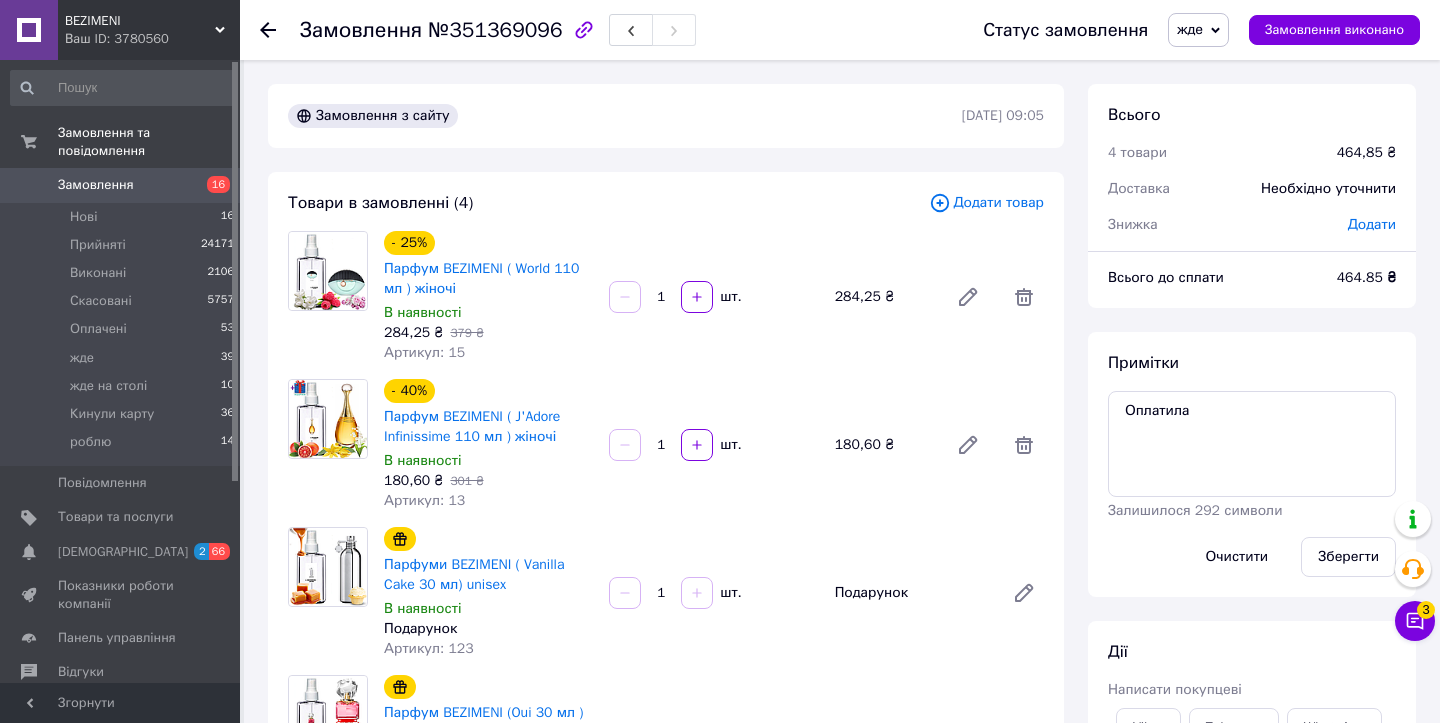 scroll, scrollTop: 848, scrollLeft: 0, axis: vertical 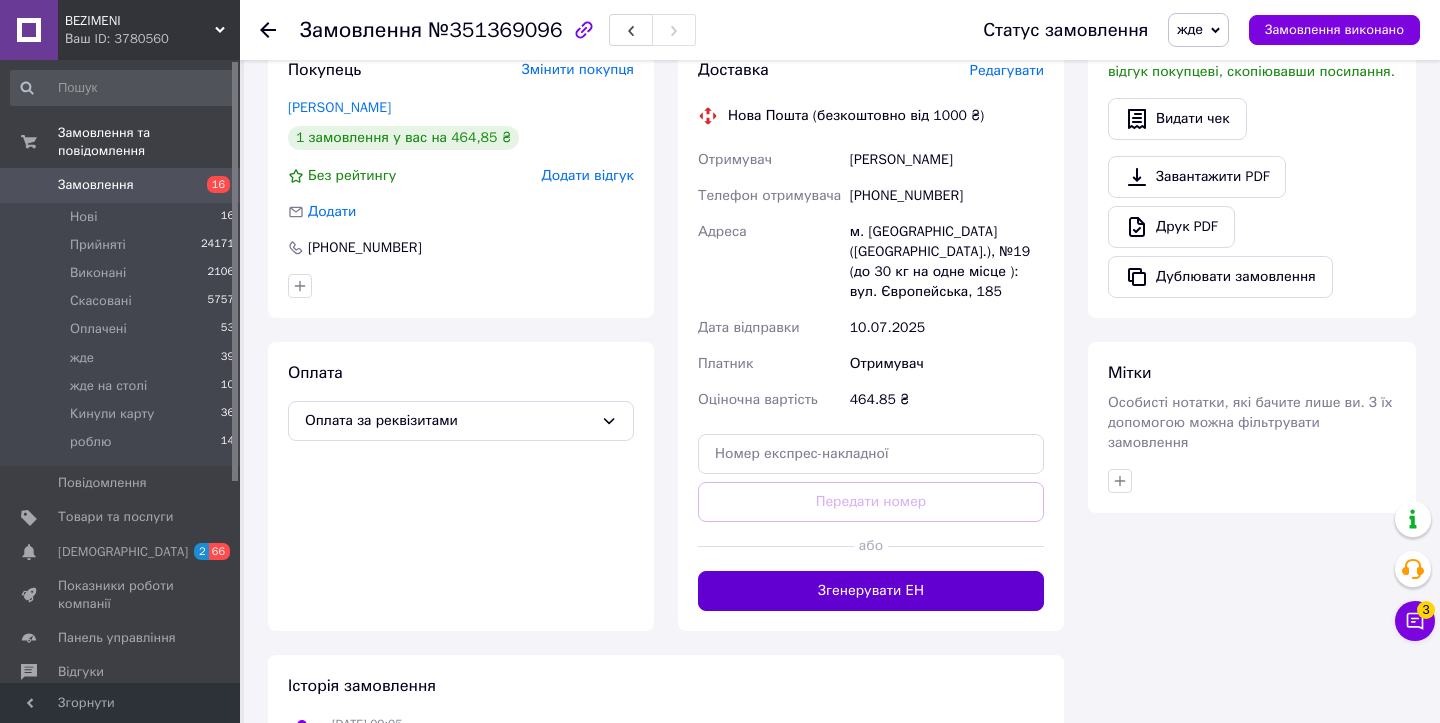click on "Згенерувати ЕН" at bounding box center (871, 591) 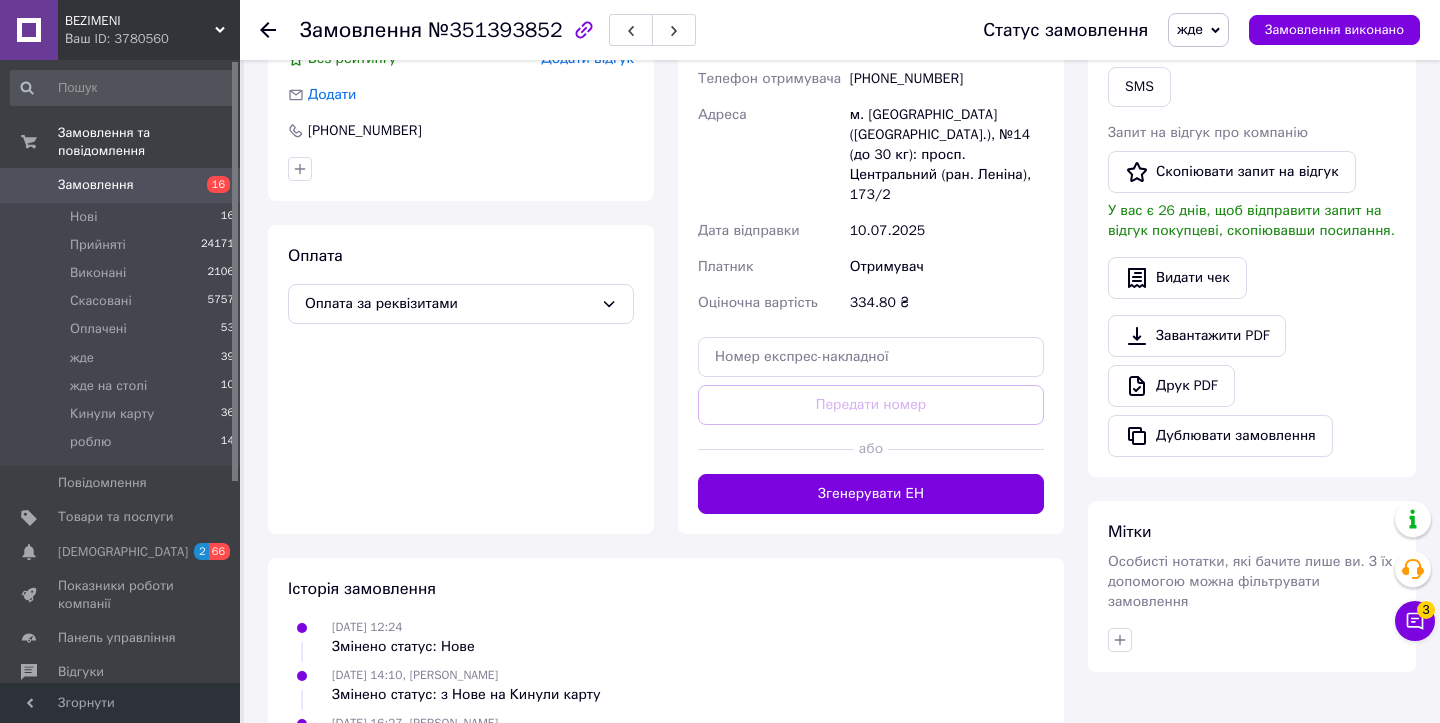 scroll, scrollTop: 839, scrollLeft: 0, axis: vertical 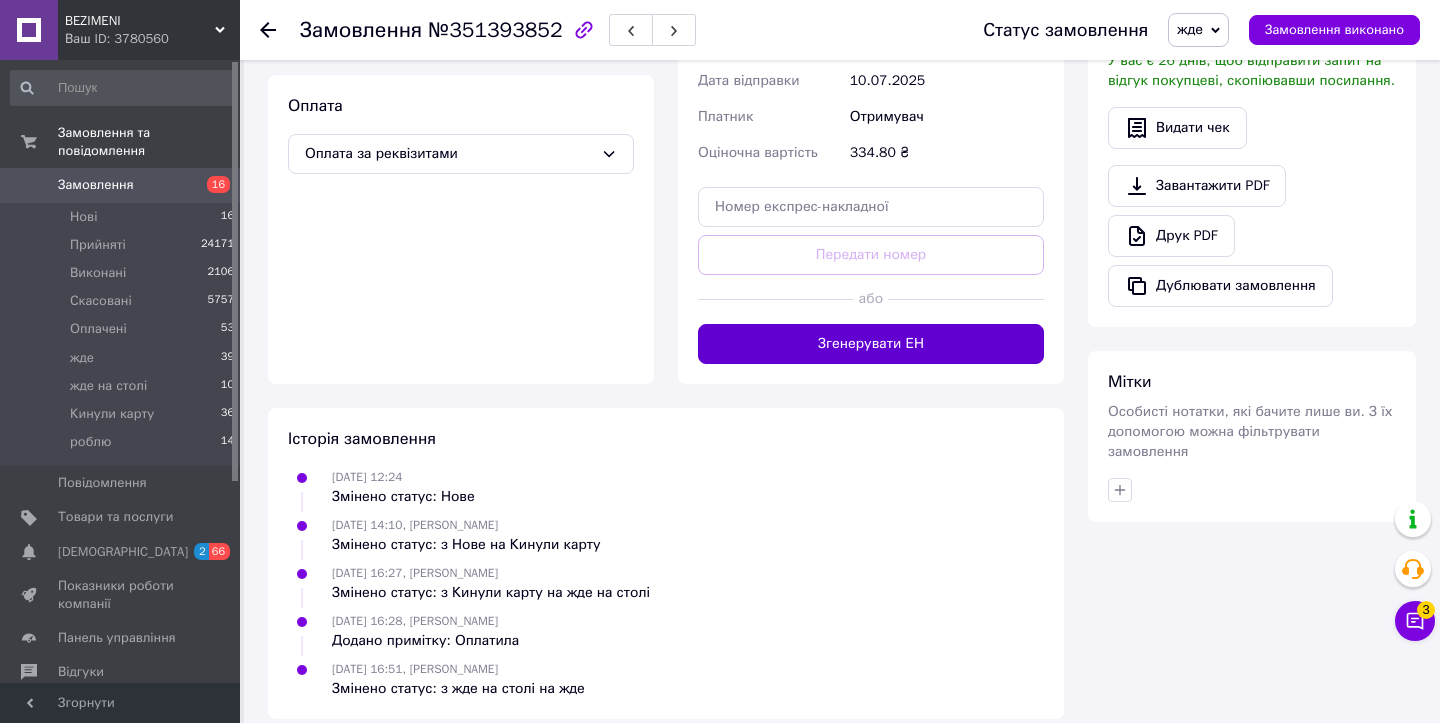 click on "Згенерувати ЕН" at bounding box center [871, 344] 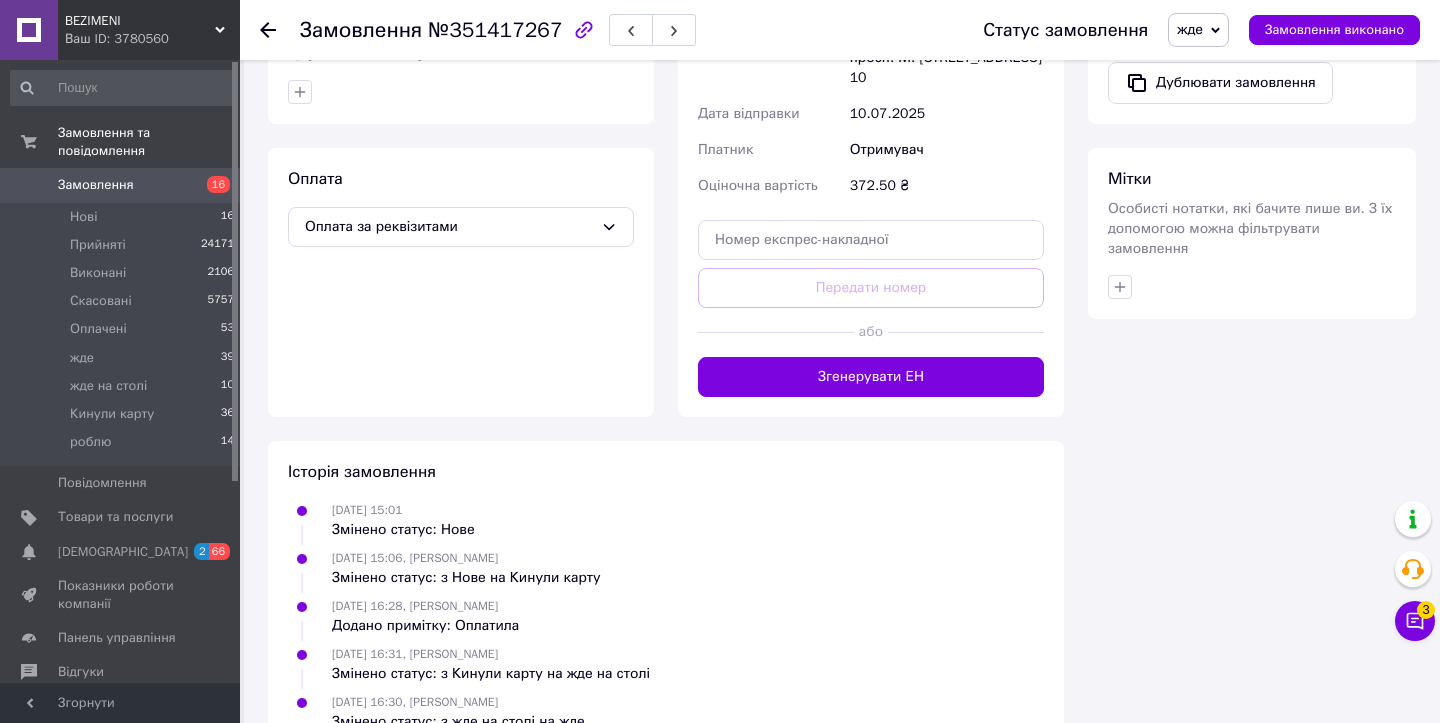scroll, scrollTop: 1075, scrollLeft: 0, axis: vertical 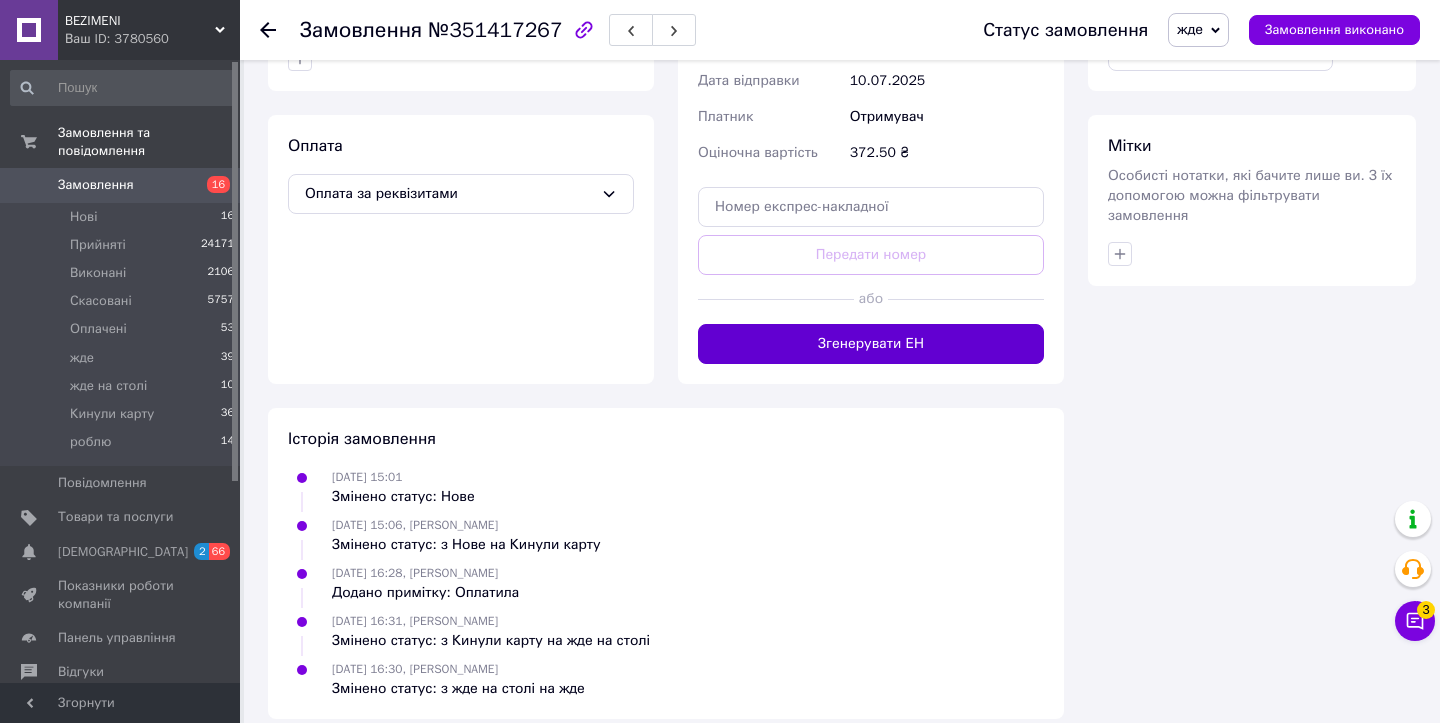 click on "Згенерувати ЕН" at bounding box center [871, 344] 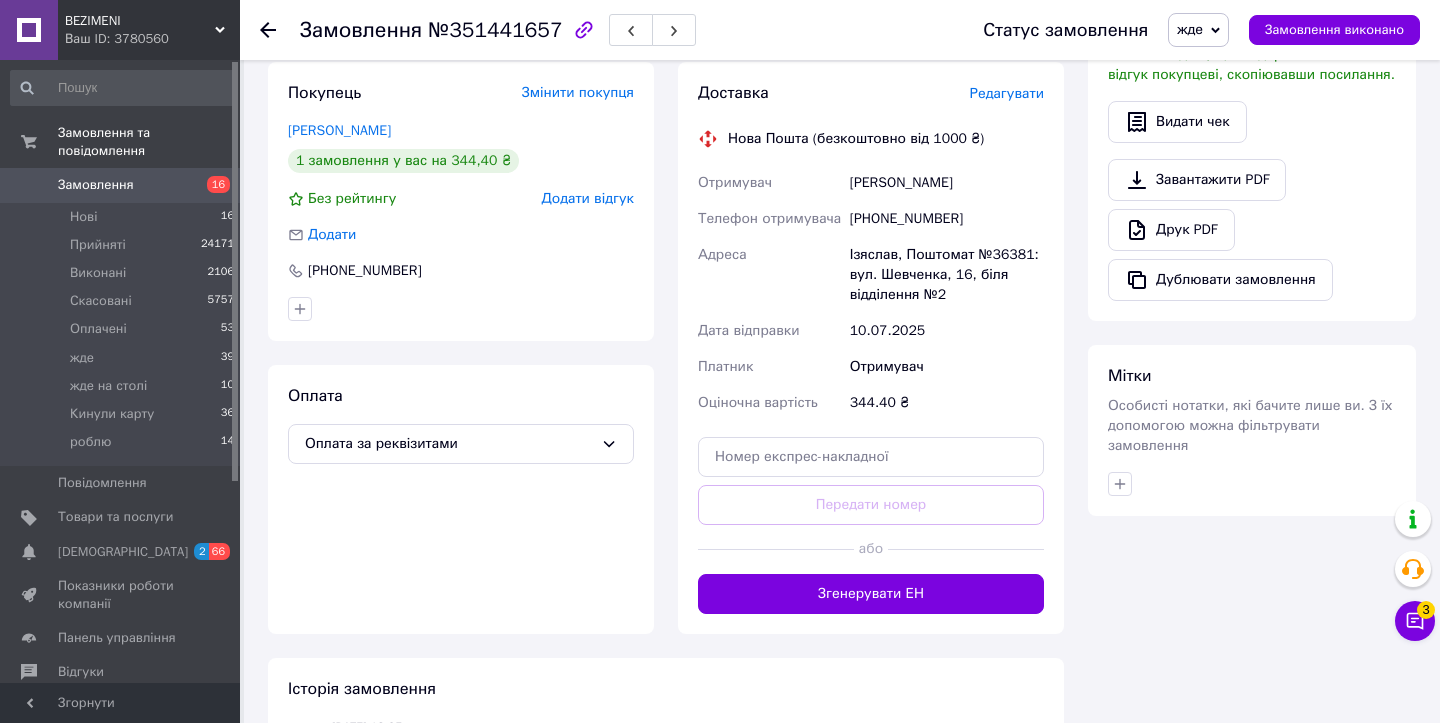 scroll, scrollTop: 1115, scrollLeft: 0, axis: vertical 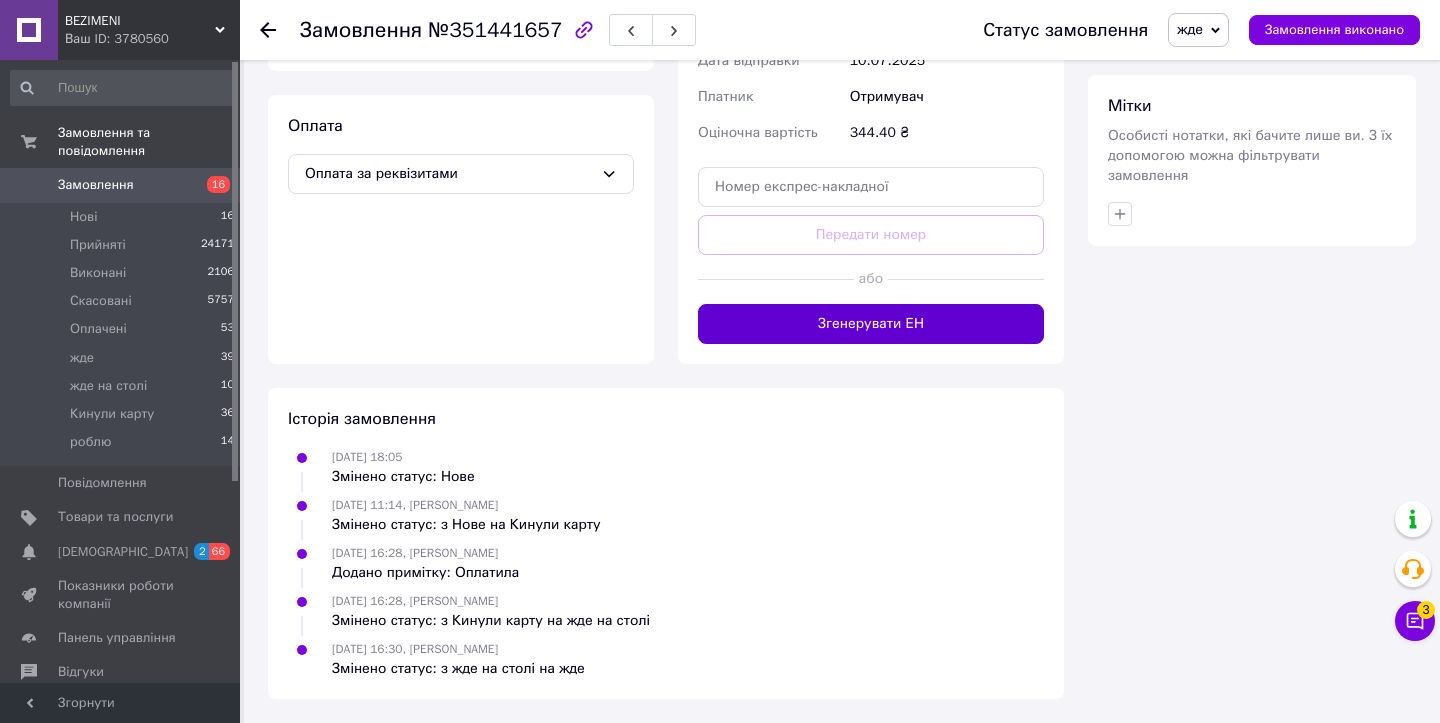 click on "Згенерувати ЕН" at bounding box center [871, 324] 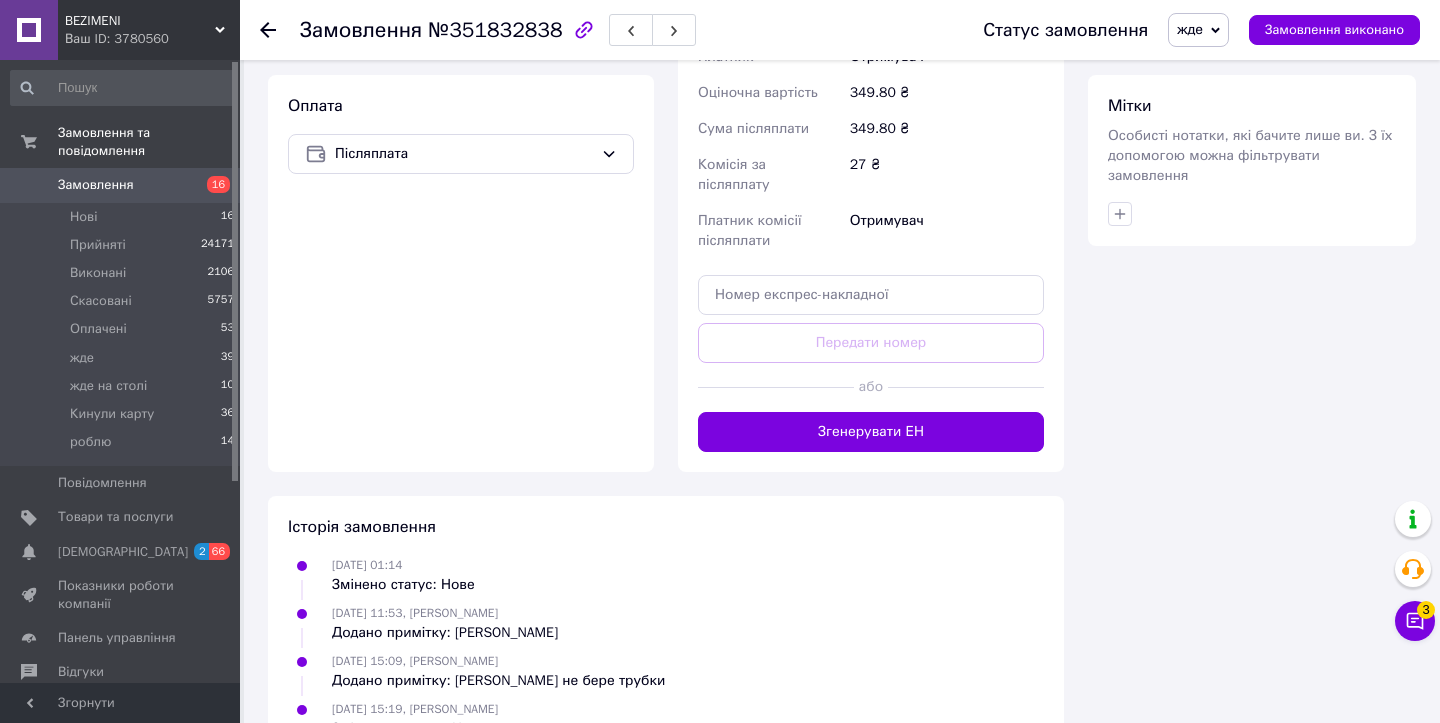 scroll, scrollTop: 1170, scrollLeft: 0, axis: vertical 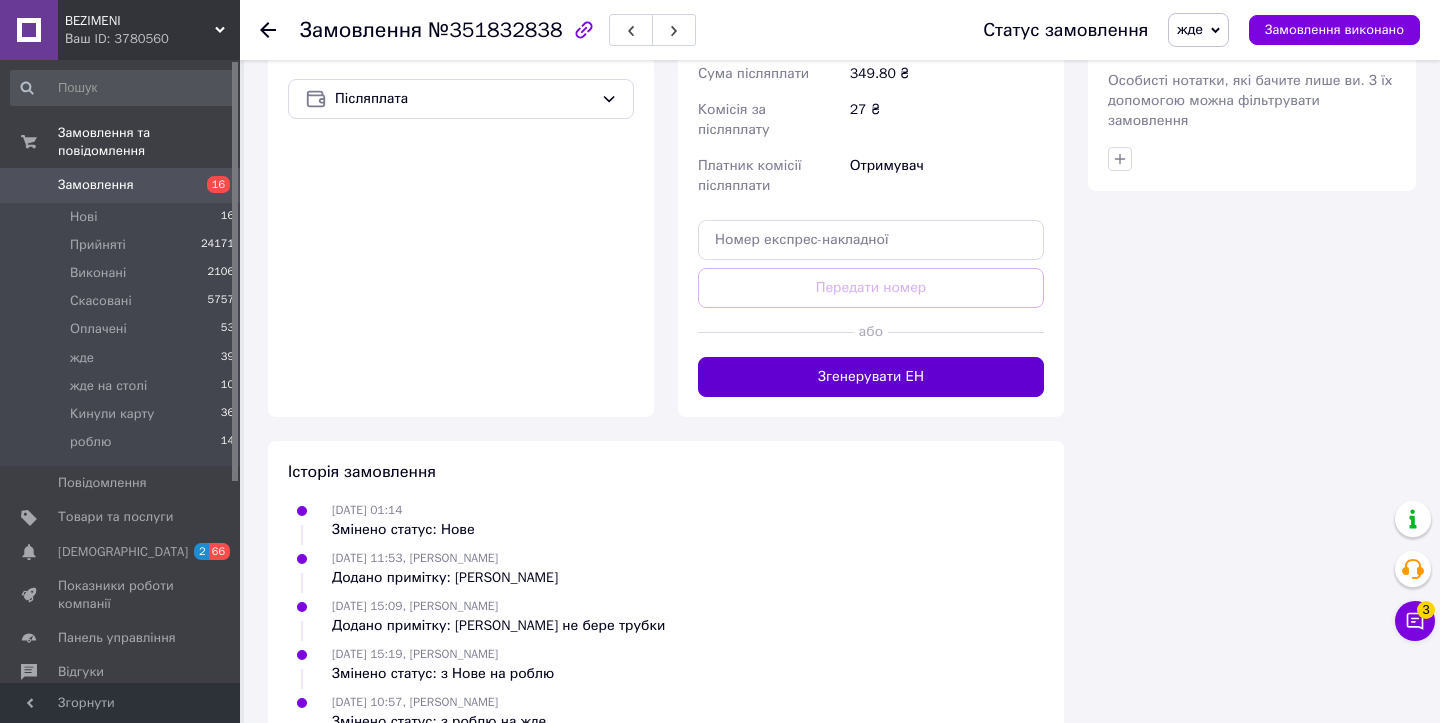 click on "Згенерувати ЕН" at bounding box center [871, 377] 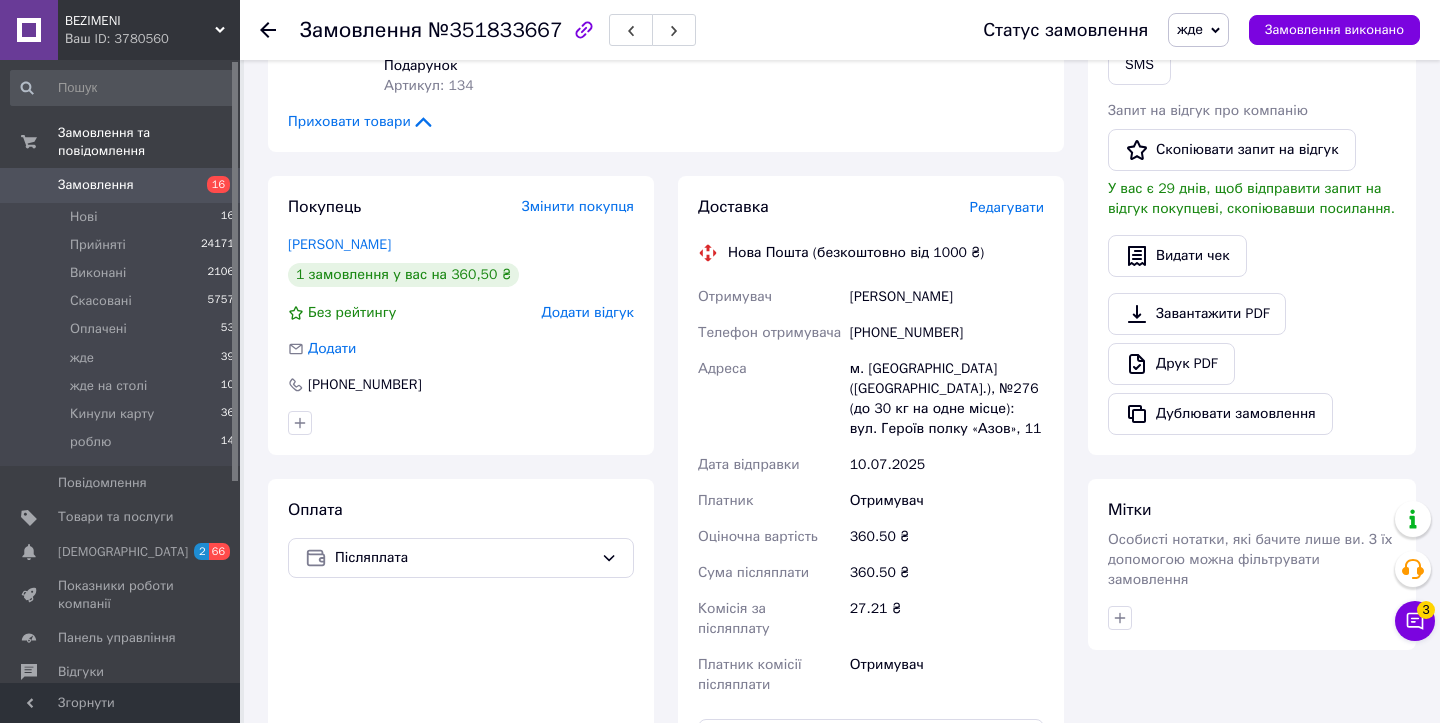 scroll, scrollTop: 1053, scrollLeft: 0, axis: vertical 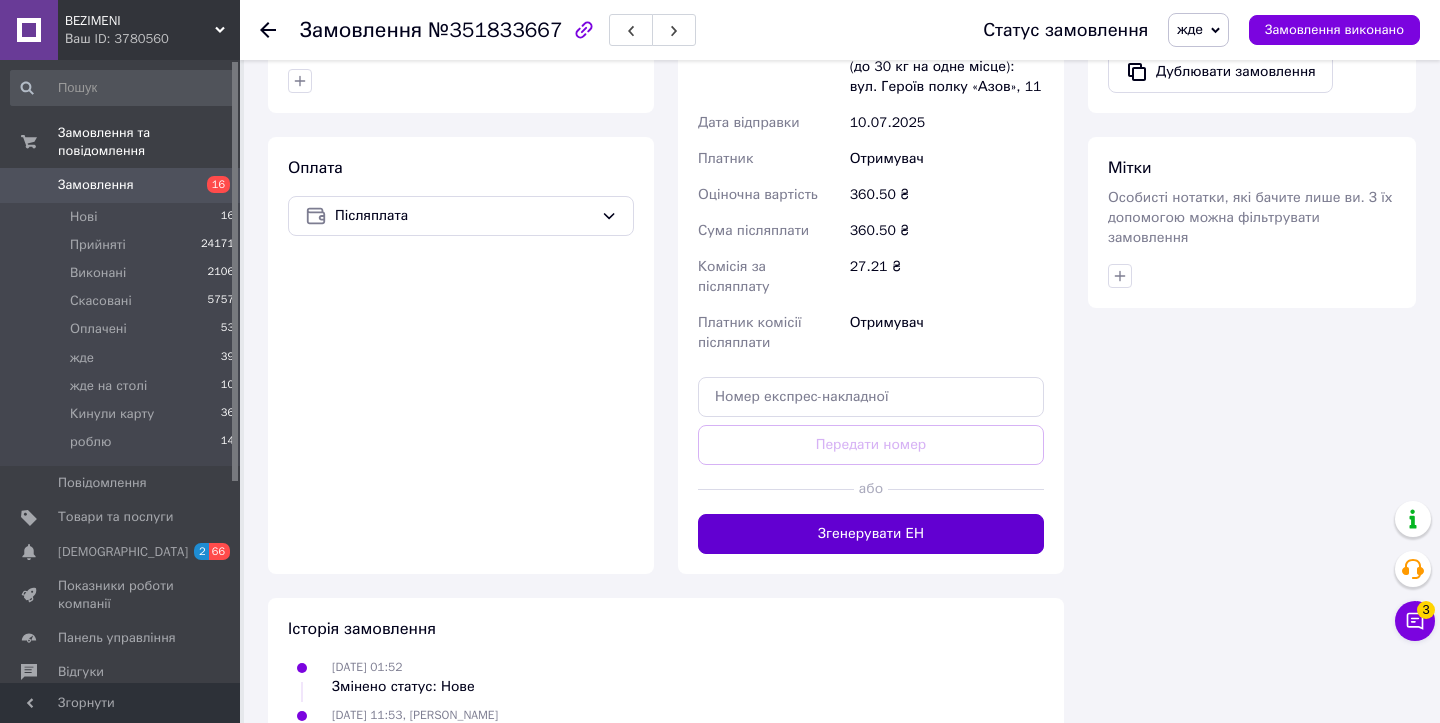 click on "Згенерувати ЕН" at bounding box center (871, 534) 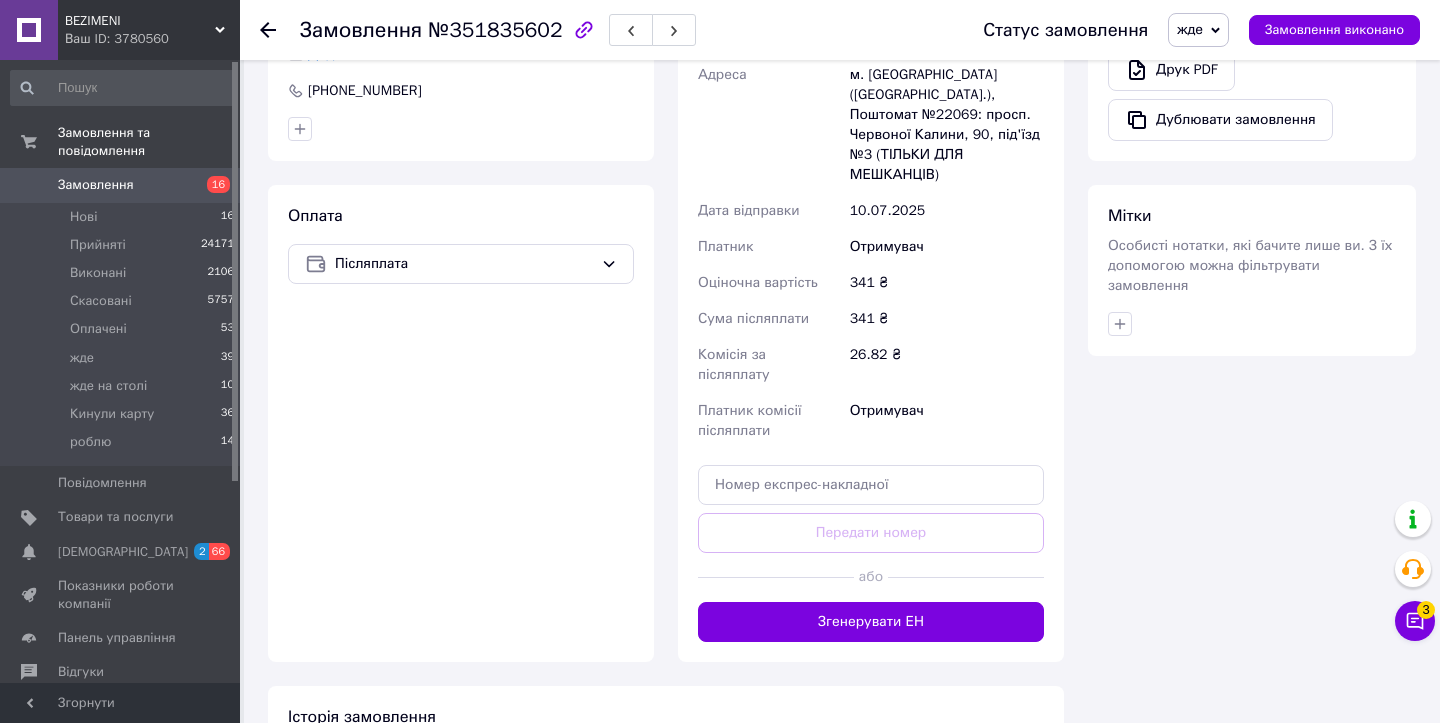 scroll, scrollTop: 1078, scrollLeft: 0, axis: vertical 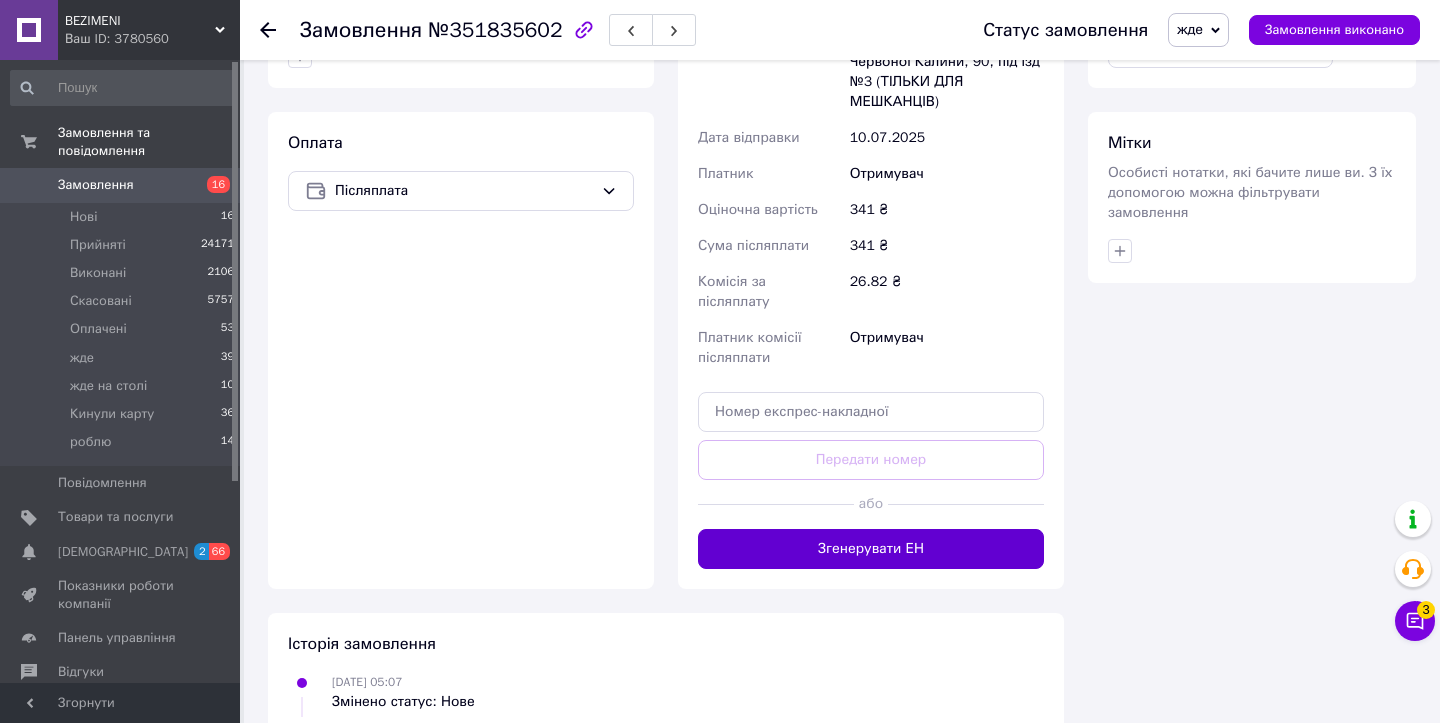 click on "Згенерувати ЕН" at bounding box center [871, 549] 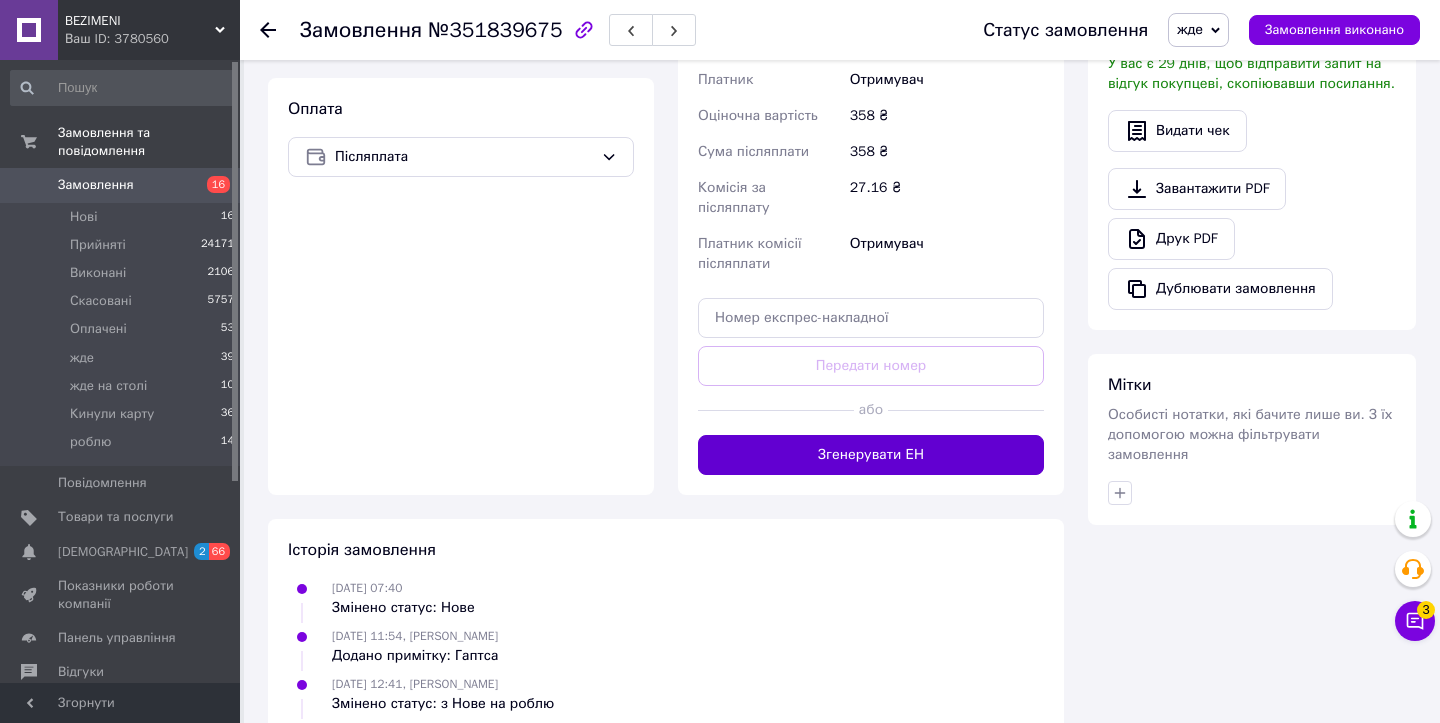 scroll, scrollTop: 919, scrollLeft: 0, axis: vertical 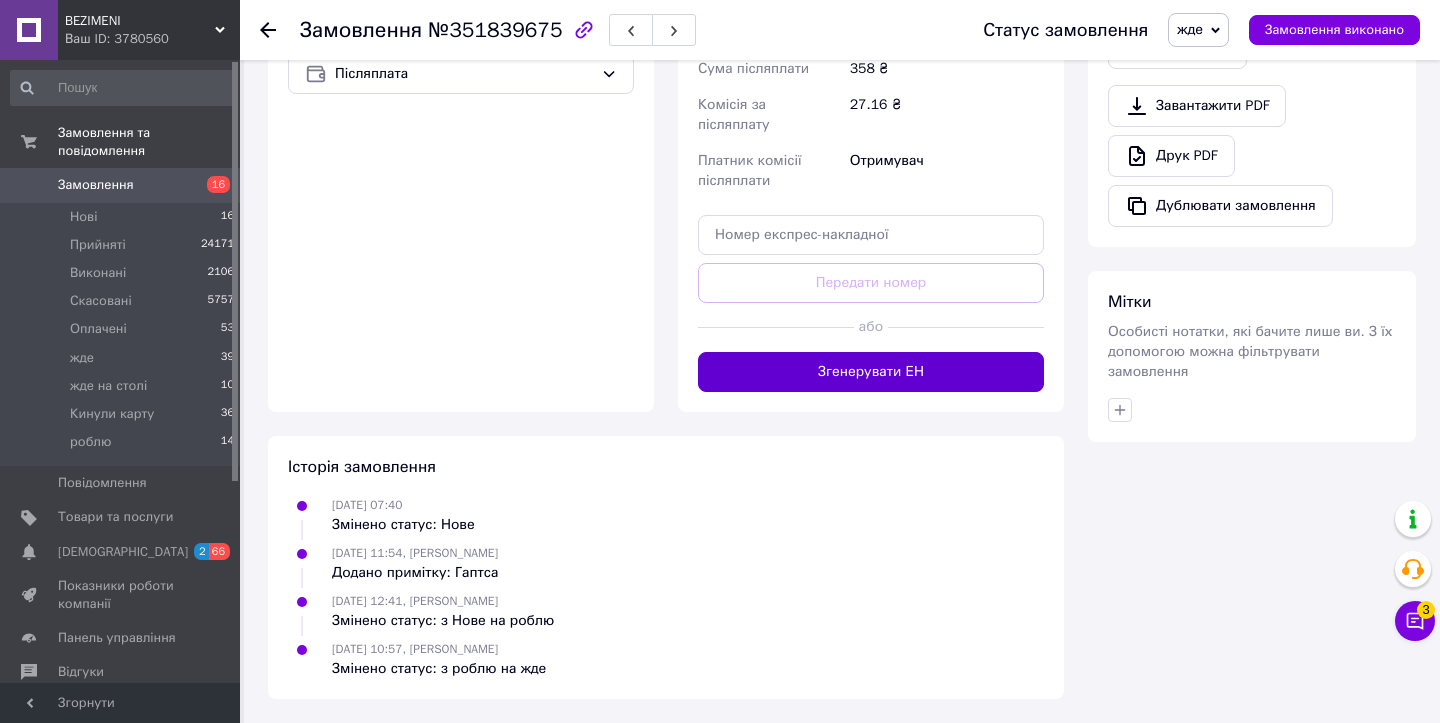 click on "Згенерувати ЕН" at bounding box center (871, 372) 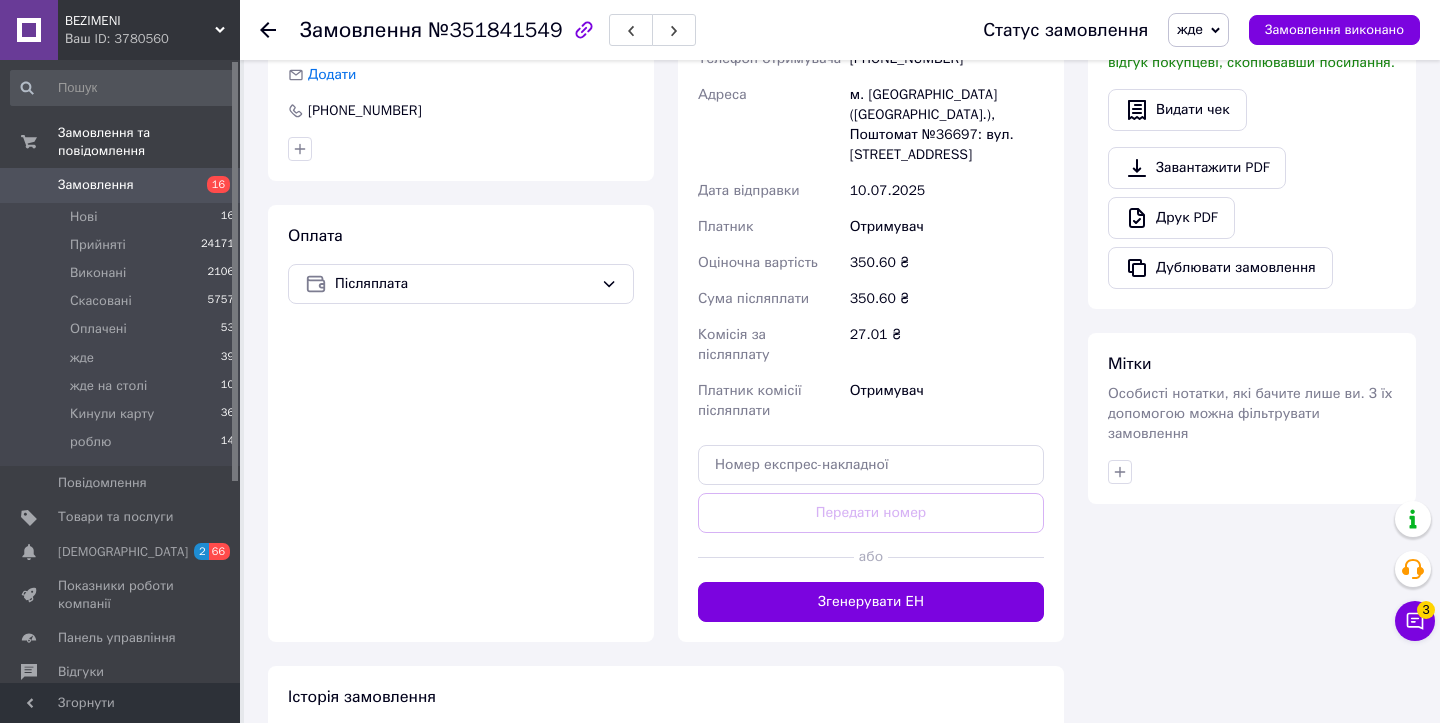 scroll, scrollTop: 1058, scrollLeft: 0, axis: vertical 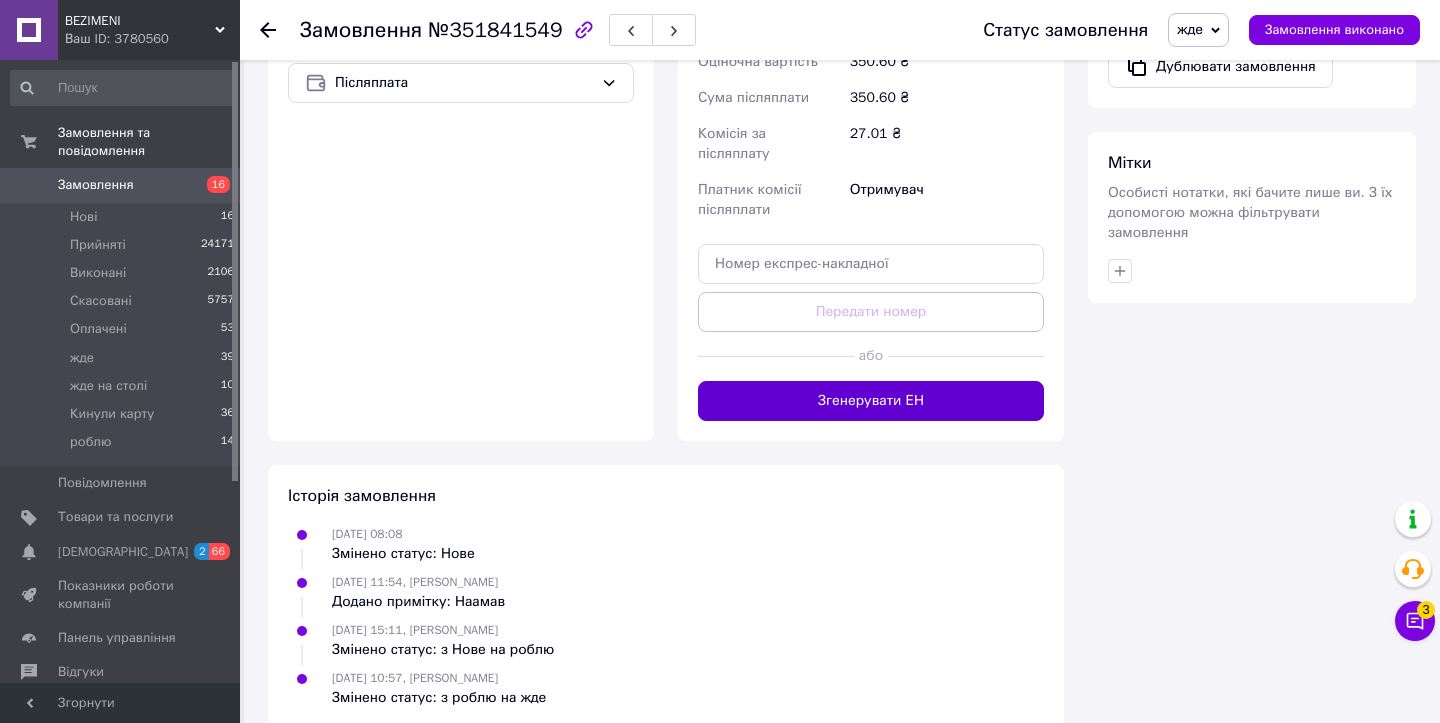 click on "Згенерувати ЕН" at bounding box center (871, 401) 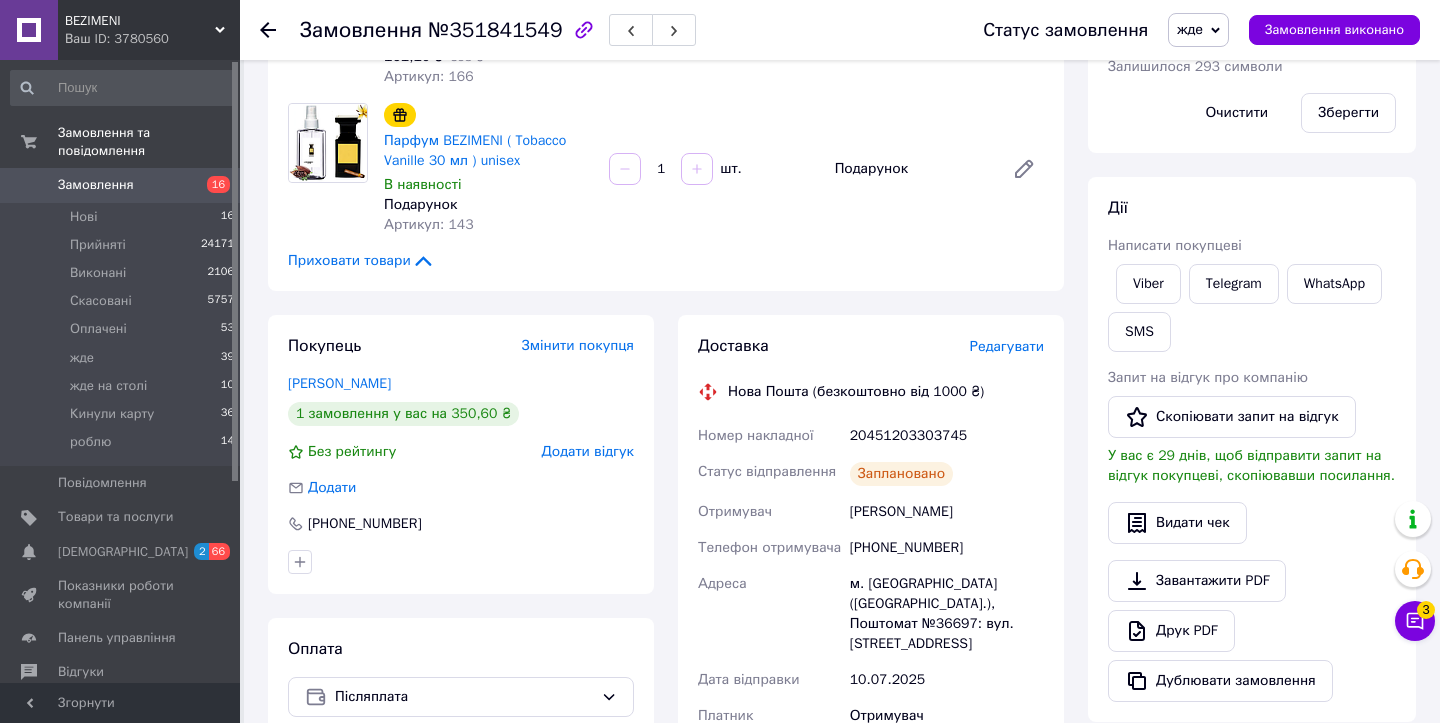 scroll, scrollTop: 426, scrollLeft: 0, axis: vertical 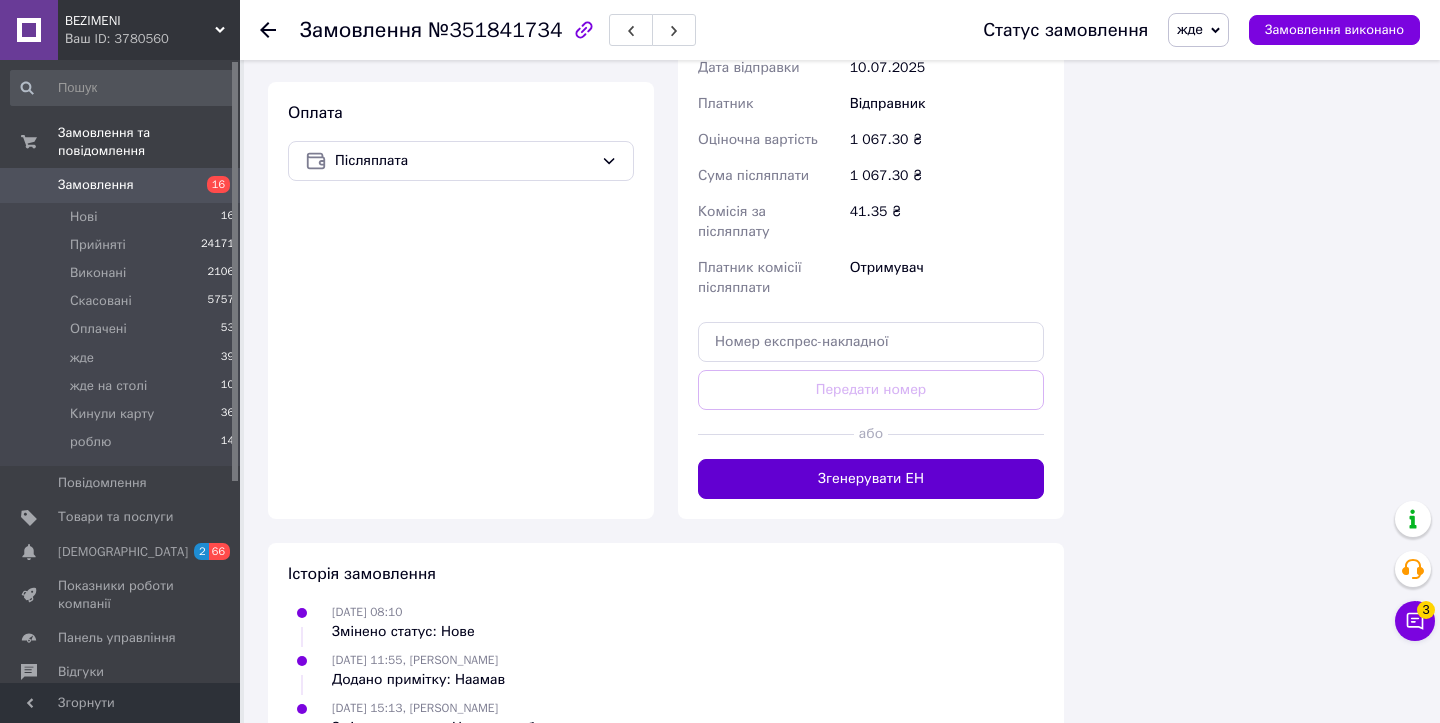 click on "Згенерувати ЕН" at bounding box center (871, 479) 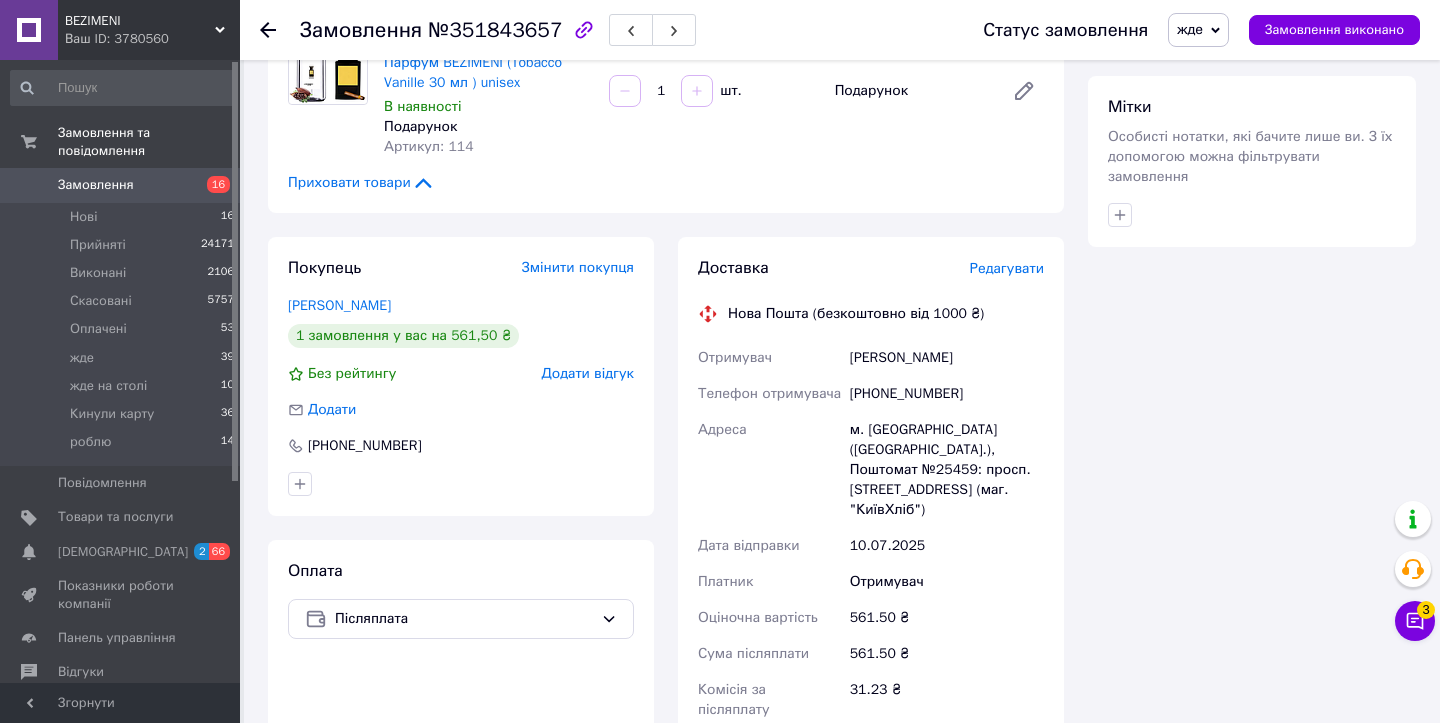 scroll, scrollTop: 1679, scrollLeft: 0, axis: vertical 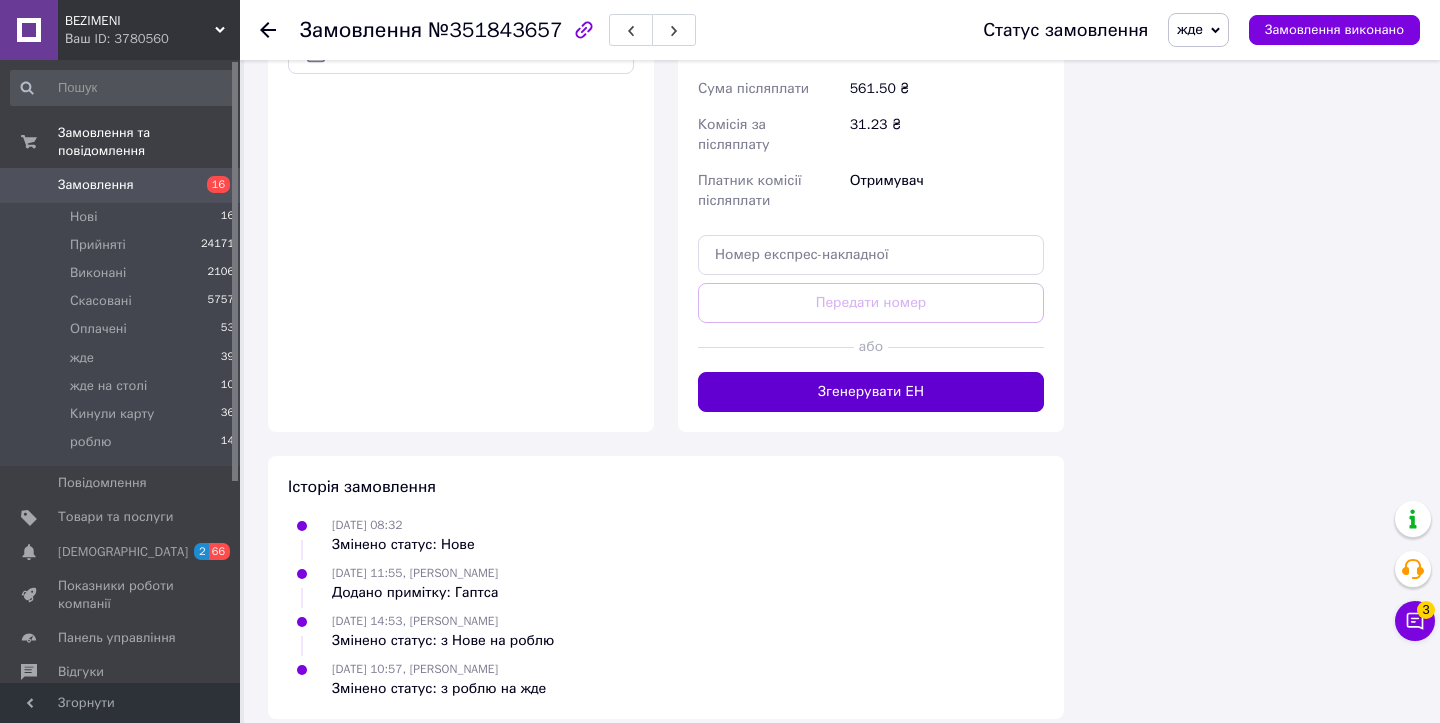 click on "Згенерувати ЕН" at bounding box center [871, 392] 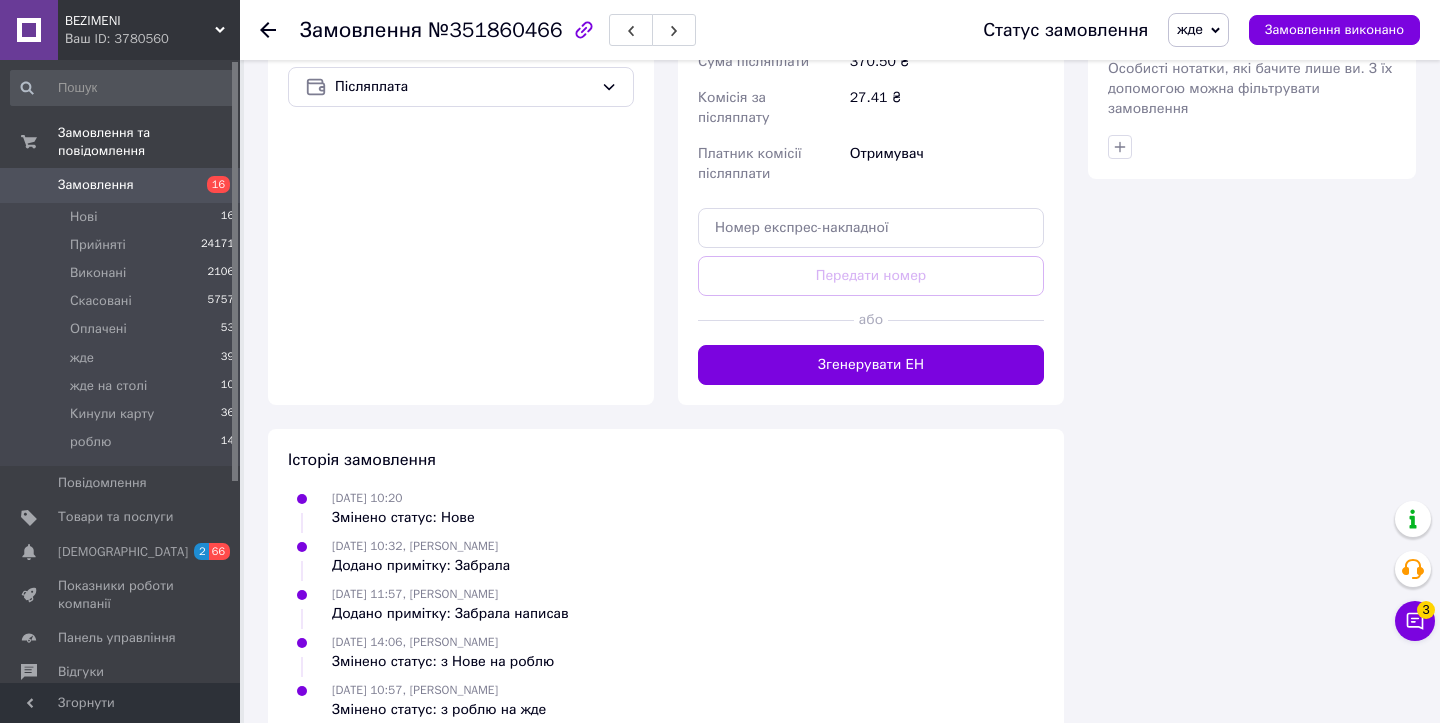 scroll, scrollTop: 1223, scrollLeft: 0, axis: vertical 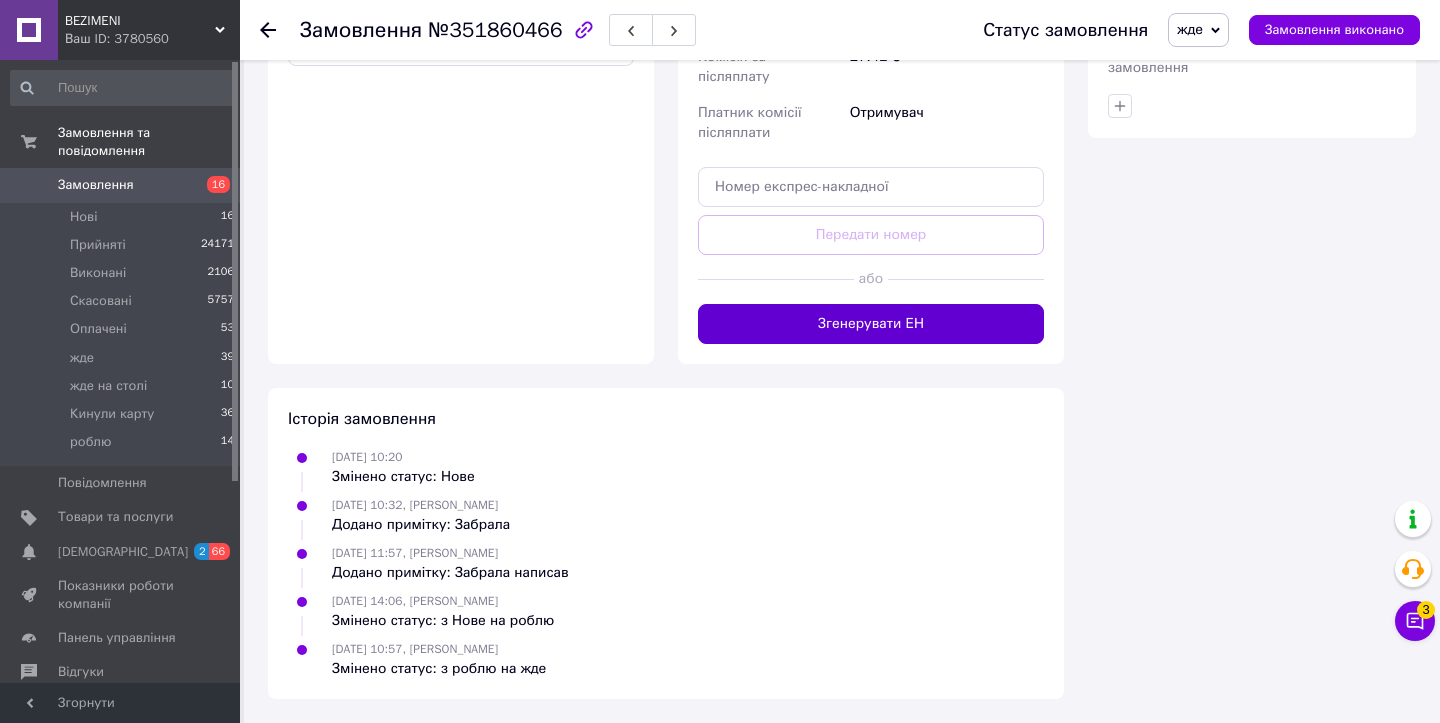 click on "Згенерувати ЕН" at bounding box center (871, 324) 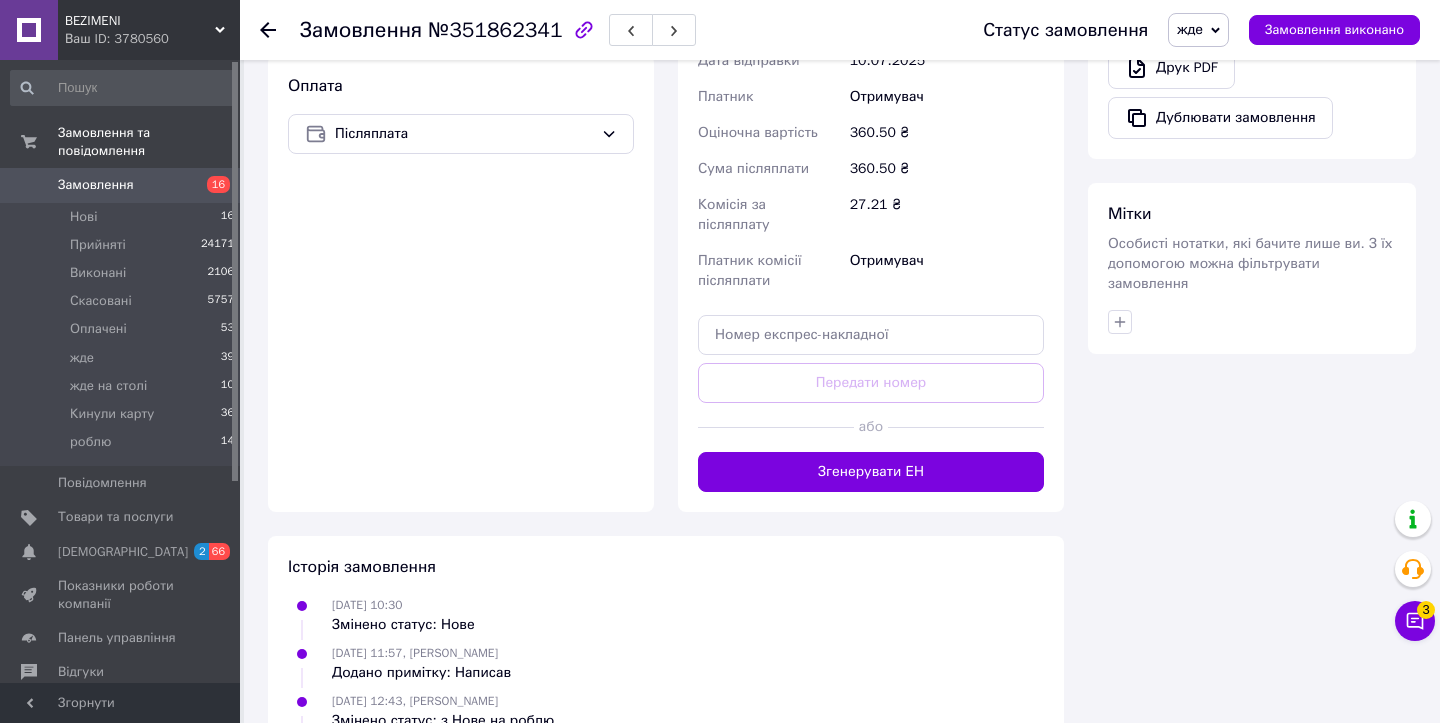 scroll, scrollTop: 1087, scrollLeft: 0, axis: vertical 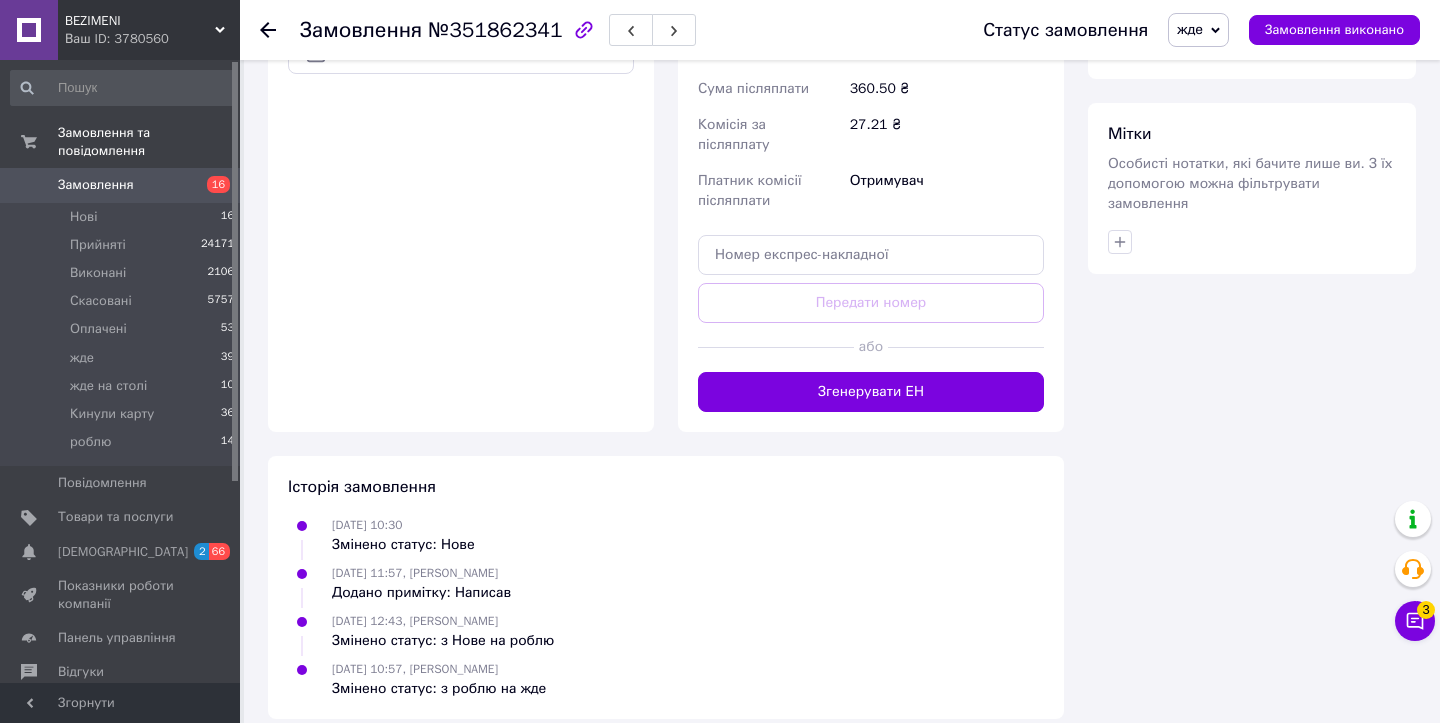 click on "Замовлення з сайту [DATE] 10:30 Товари в замовленні (3) Додати товар - 50% Парфуми BEZIMENI (Miss [PERSON_NAME] Blooming Bouquet 110 мл) жіночі В наявності 181,50 ₴   363 ₴ Артикул: 14 1   шт. 181,50 ₴ - 50% Парфуми BEZIMENI ( Mon Paris 110 мл) жіночі В наявності 179 ₴   358 ₴ Артикул: 5 1   шт. 179 ₴ Парфум BEZIMENI (Oui 30 мл ) жіночі В наявності Подарунок Артикул: 469 2   шт. Подарунок Приховати товари Покупець Змінити покупця [PERSON_NAME]  1 замовлення у вас на 360,50 ₴ Без рейтингу   Додати відгук Додати [PHONE_NUMBER] Оплата Післяплата Доставка Редагувати Нова Пошта (безкоштовно від 1000 ₴) Отримувач [PERSON_NAME] [PHONE_NUMBER] [DATE]" at bounding box center (666, -142) 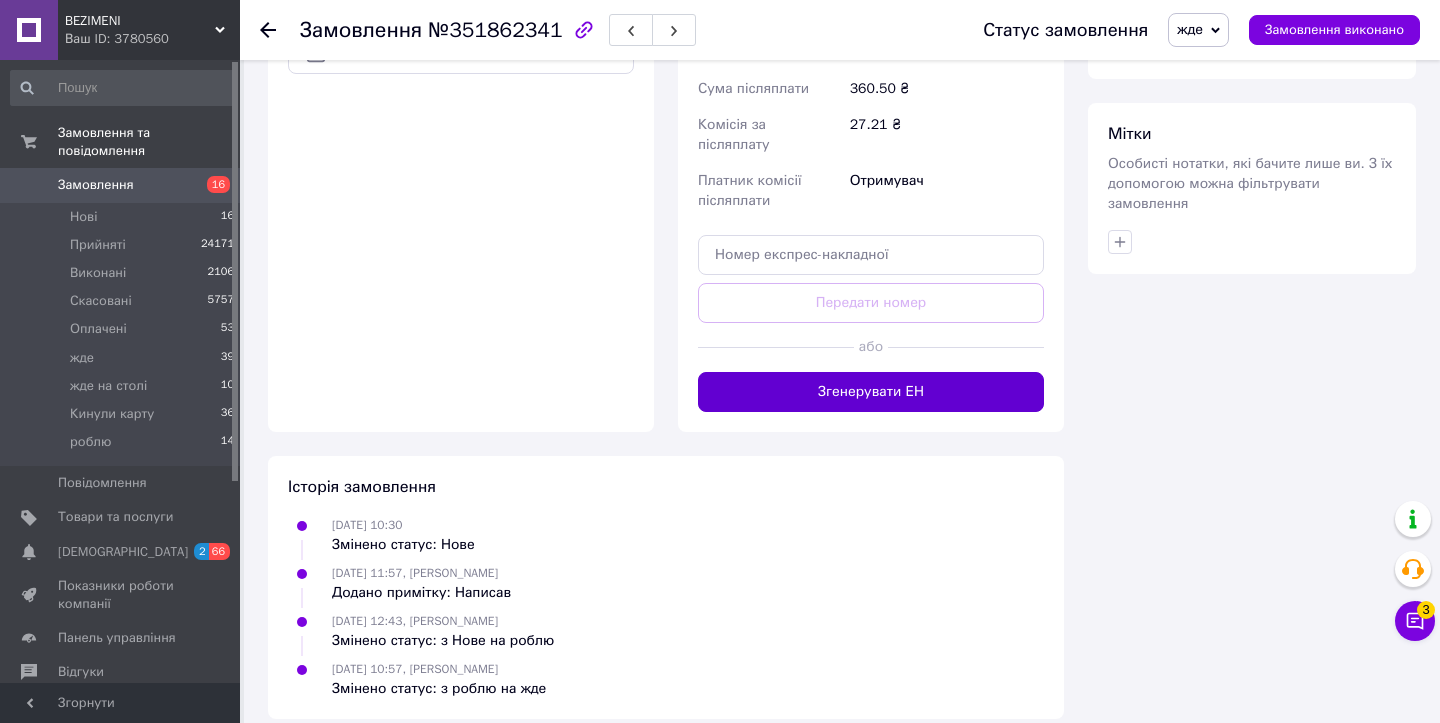 click on "Згенерувати ЕН" at bounding box center [871, 392] 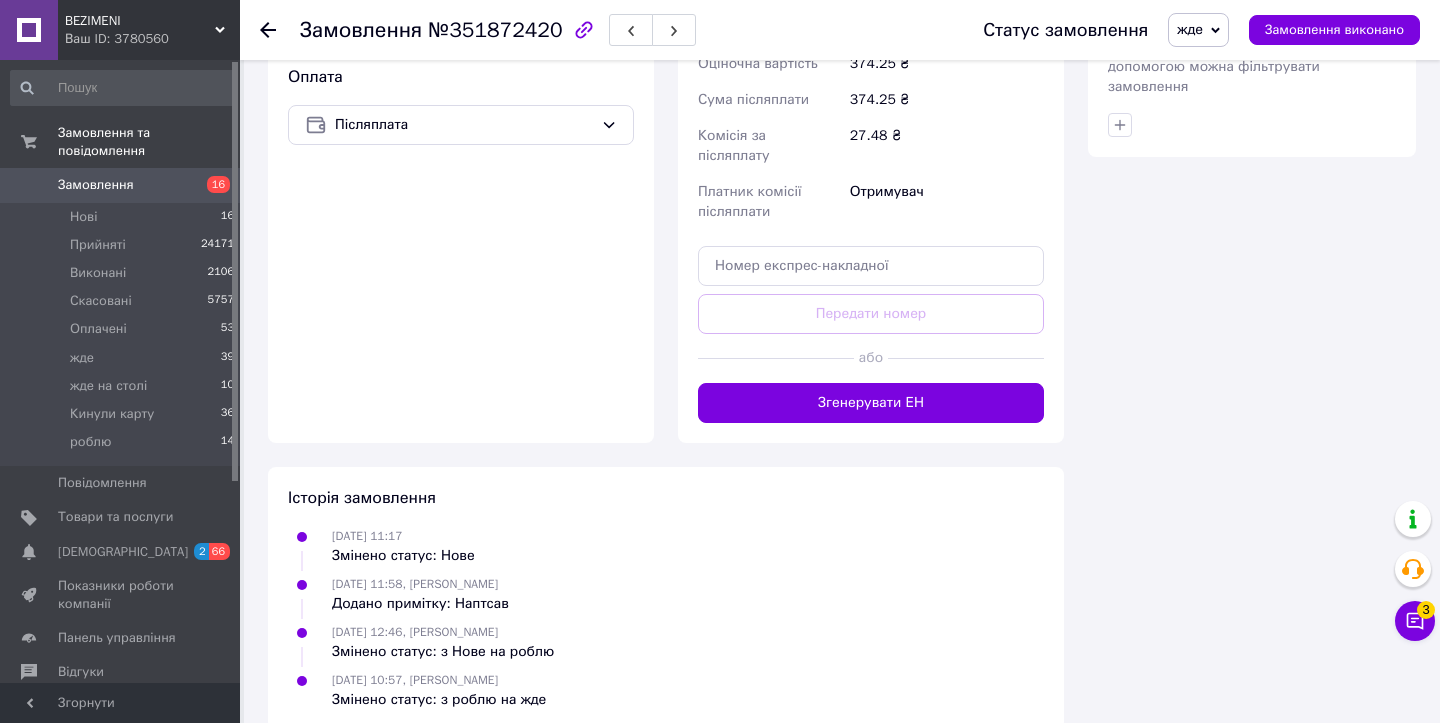 scroll, scrollTop: 1215, scrollLeft: 0, axis: vertical 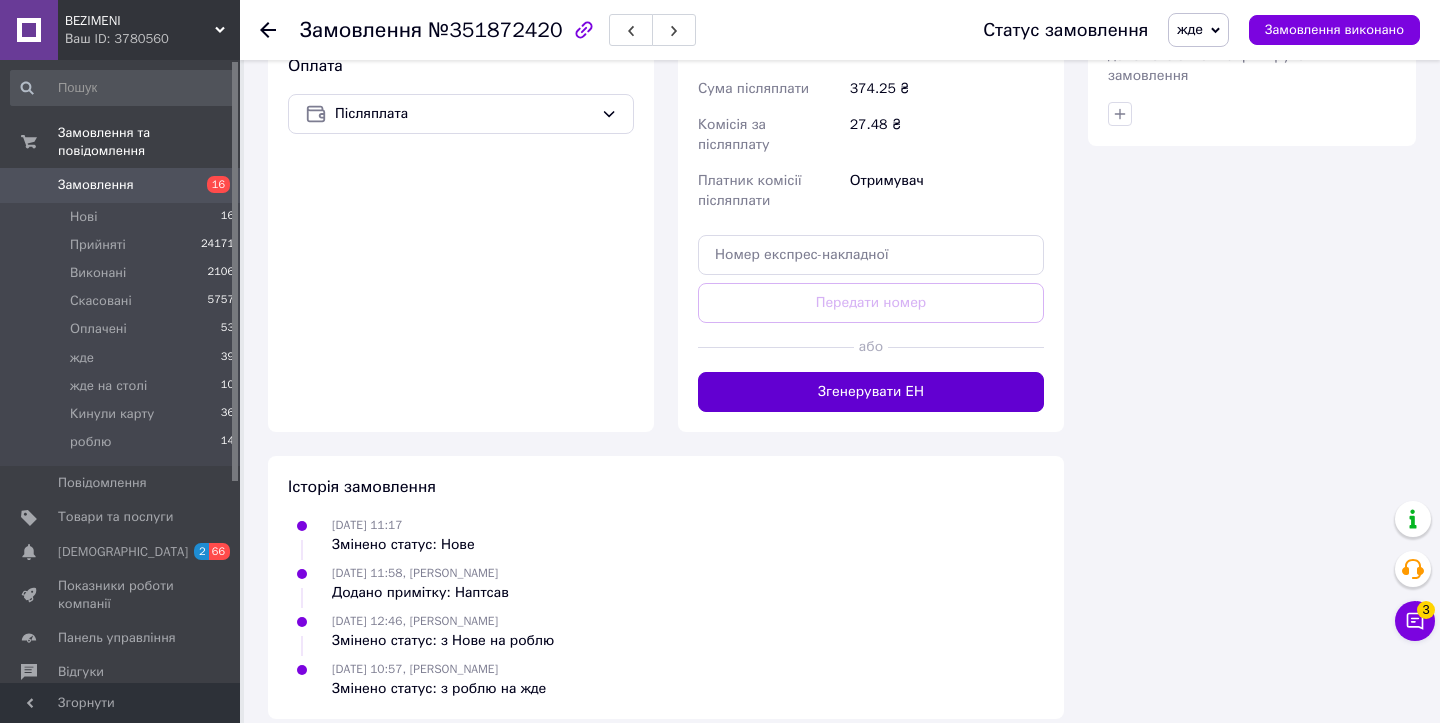 click on "Згенерувати ЕН" at bounding box center [871, 392] 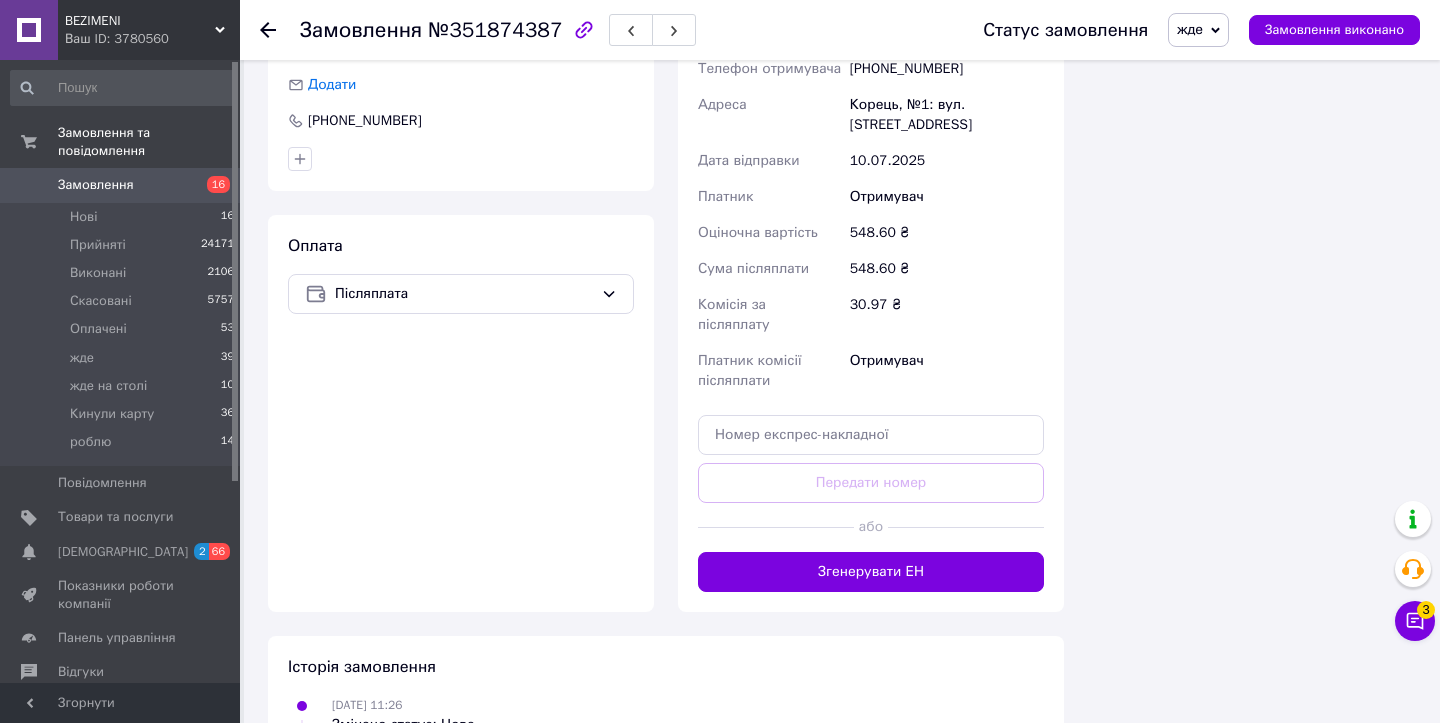 scroll, scrollTop: 1573, scrollLeft: 0, axis: vertical 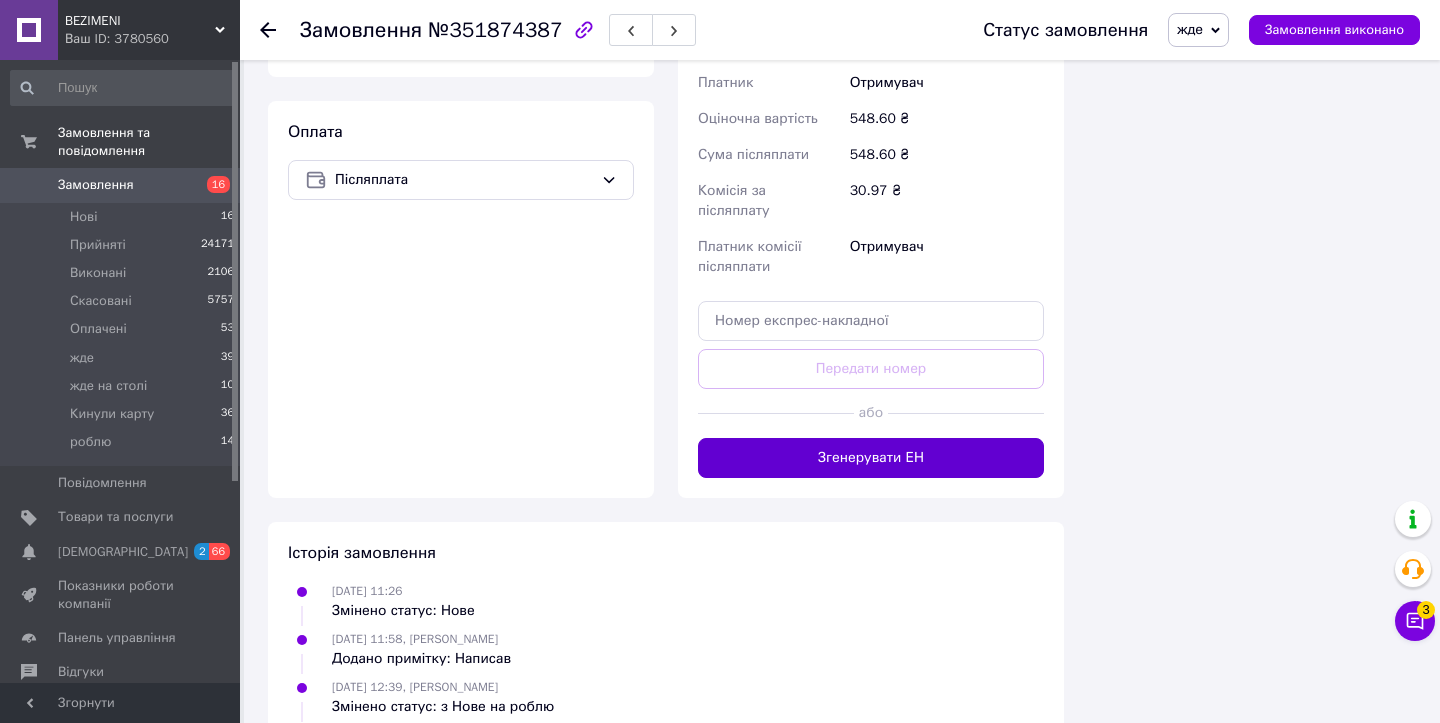 click on "Згенерувати ЕН" at bounding box center [871, 458] 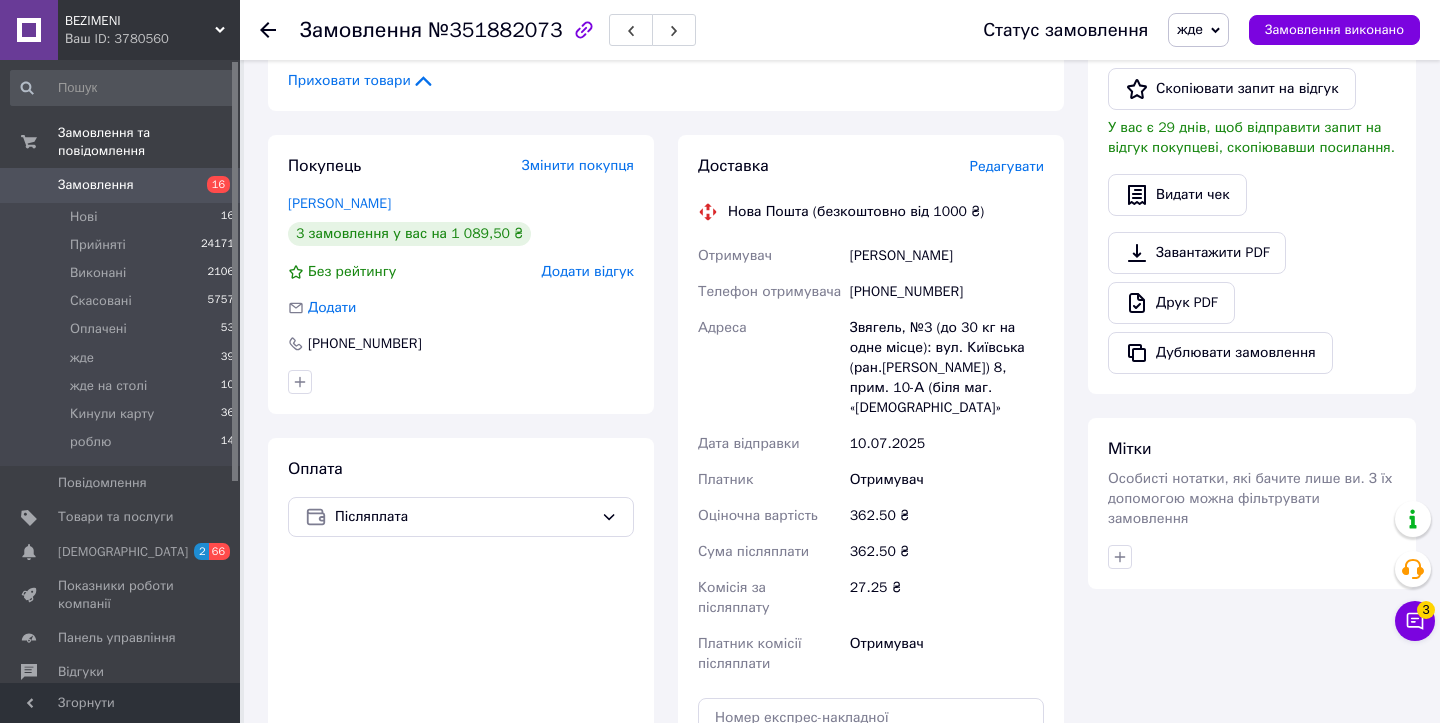 scroll, scrollTop: 1235, scrollLeft: 0, axis: vertical 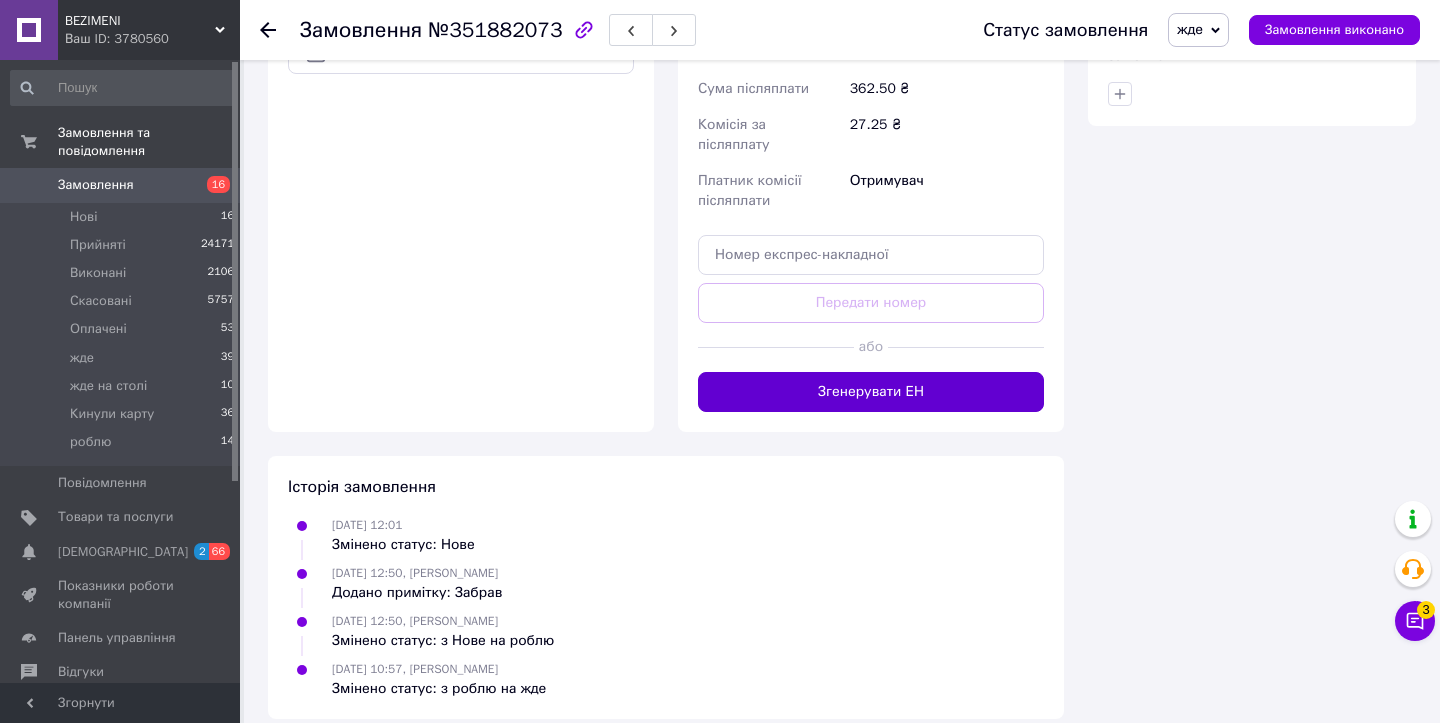 click on "Згенерувати ЕН" at bounding box center (871, 392) 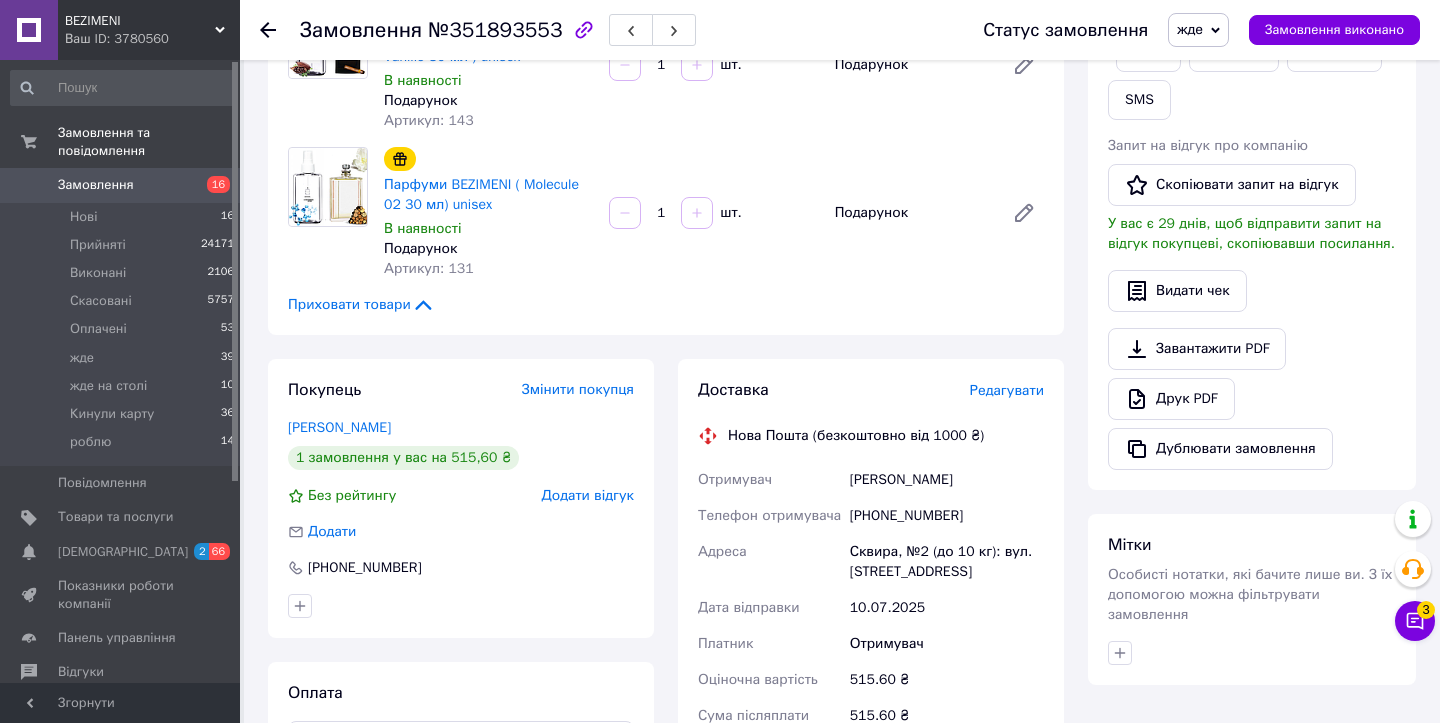 scroll, scrollTop: 1371, scrollLeft: 0, axis: vertical 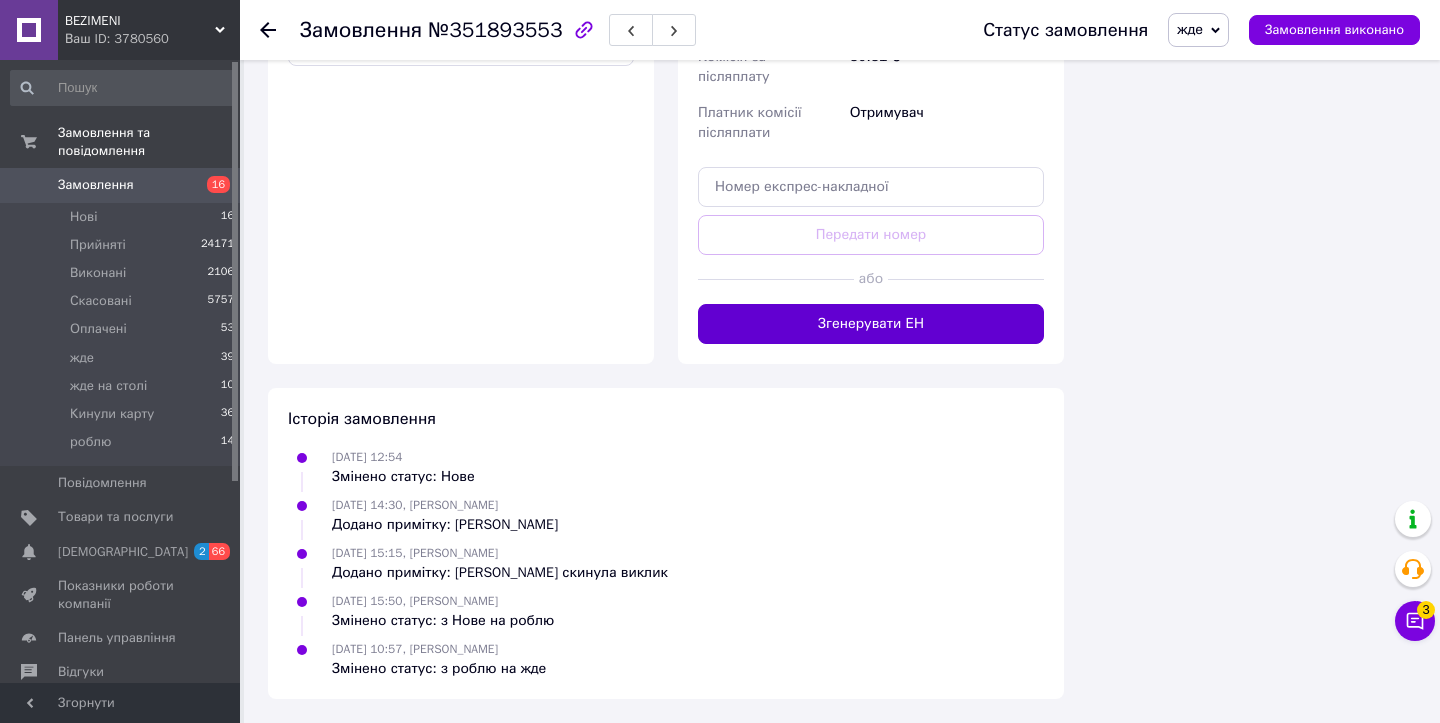 click on "Згенерувати ЕН" at bounding box center [871, 324] 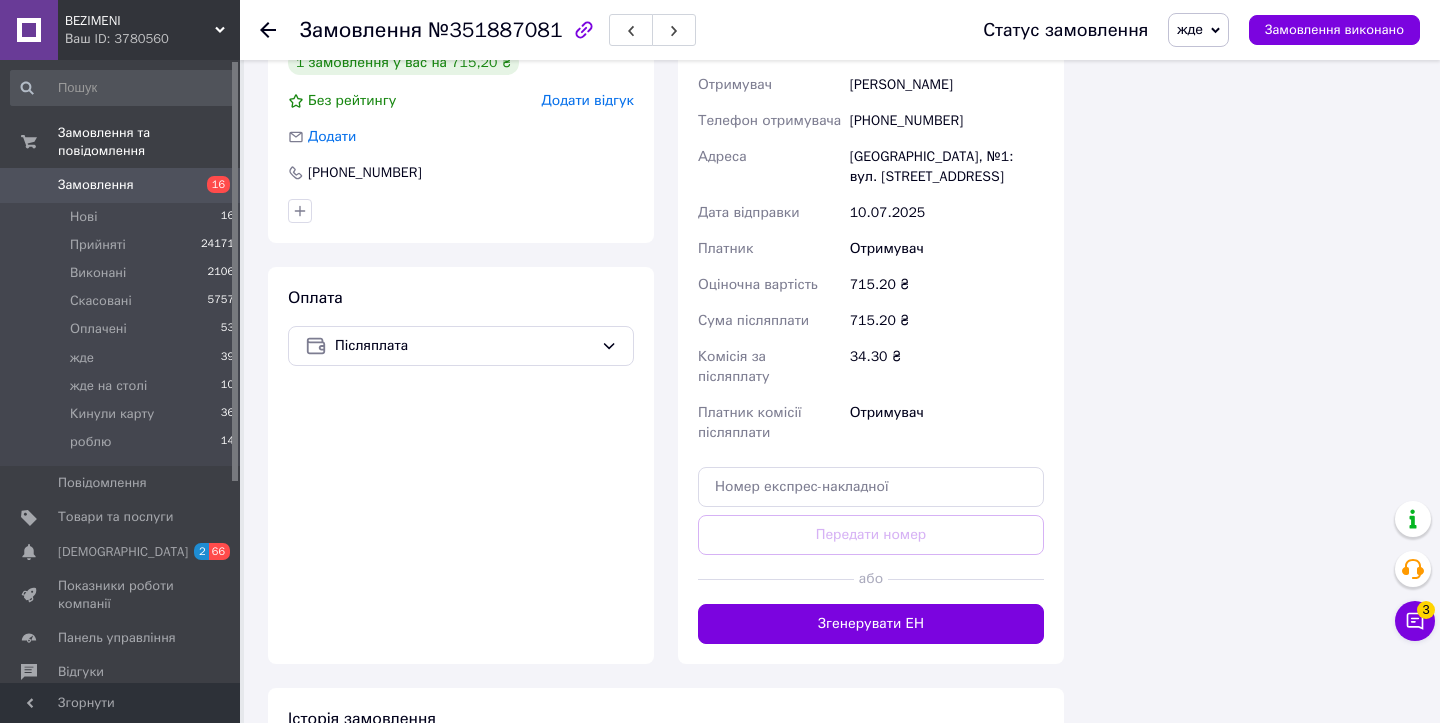 scroll, scrollTop: 1802, scrollLeft: 0, axis: vertical 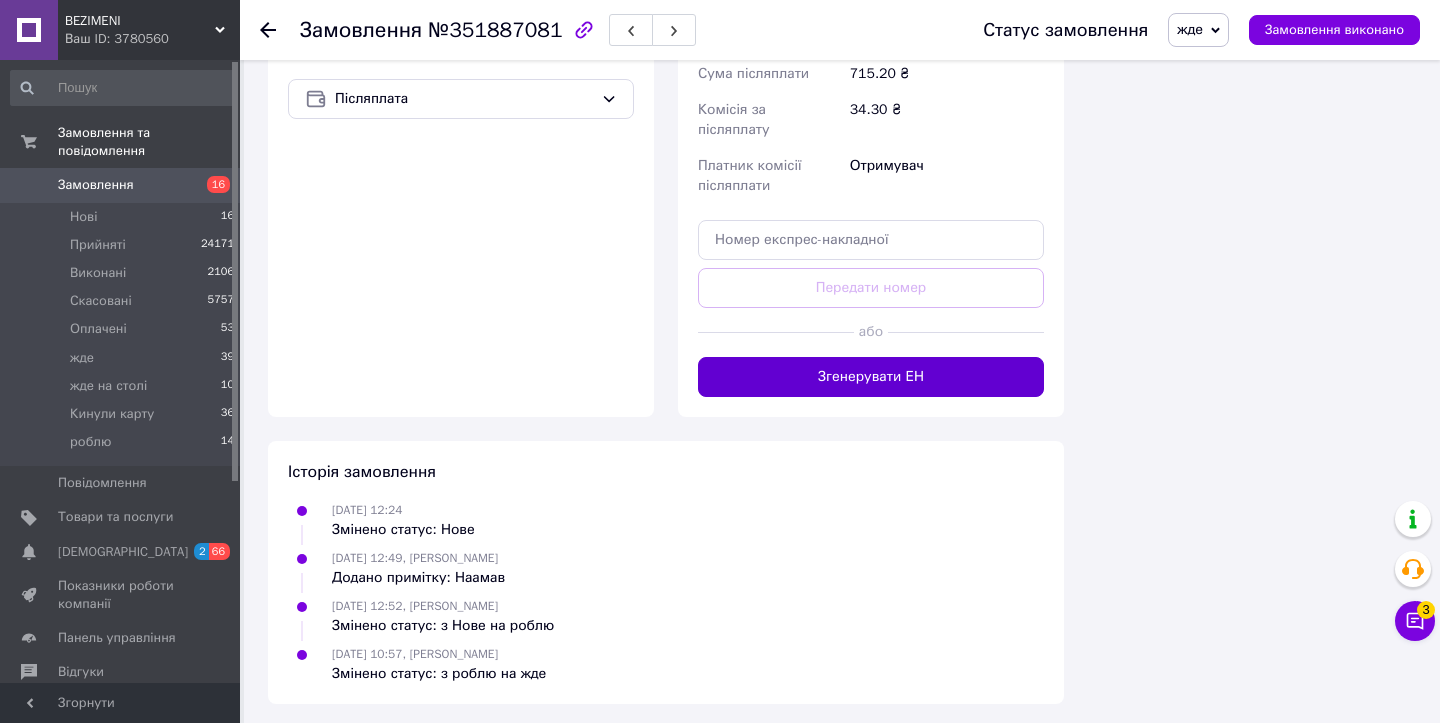 click on "Згенерувати ЕН" at bounding box center [871, 377] 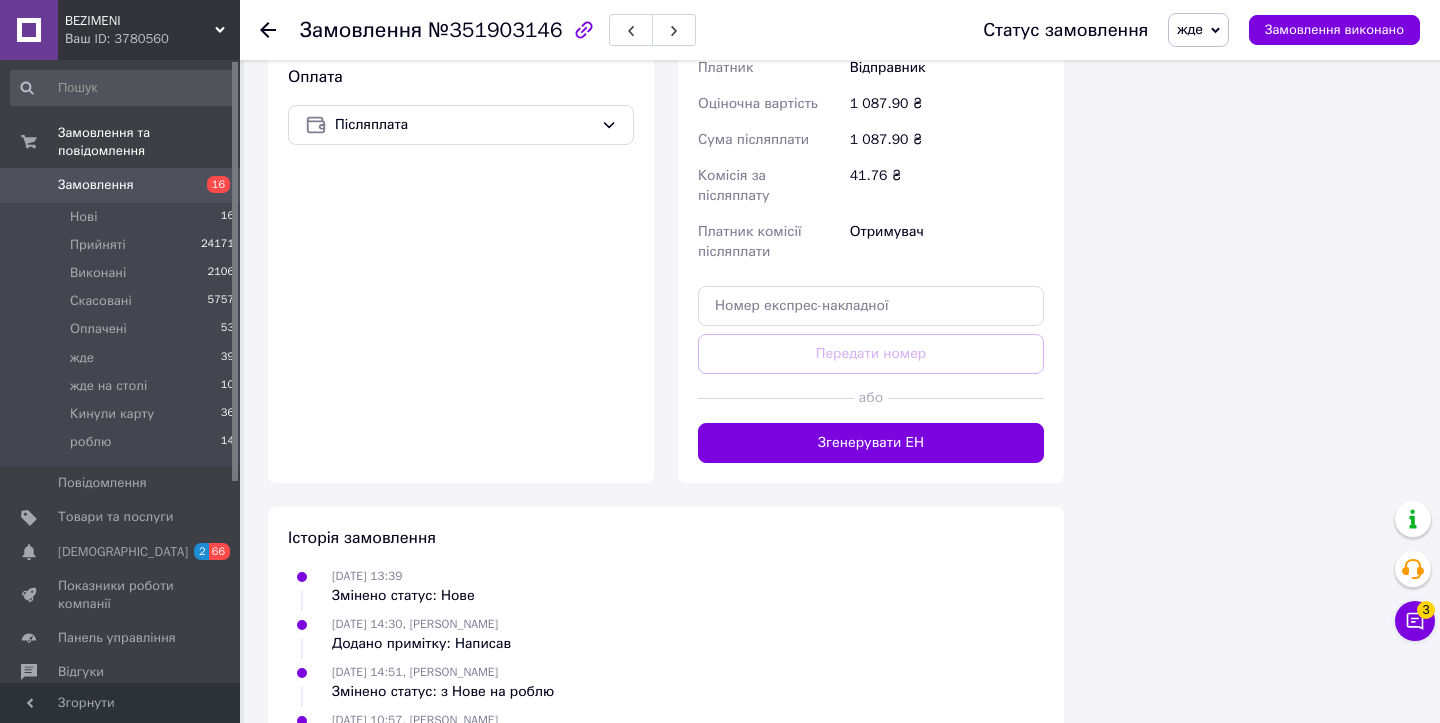 scroll, scrollTop: 2755, scrollLeft: 0, axis: vertical 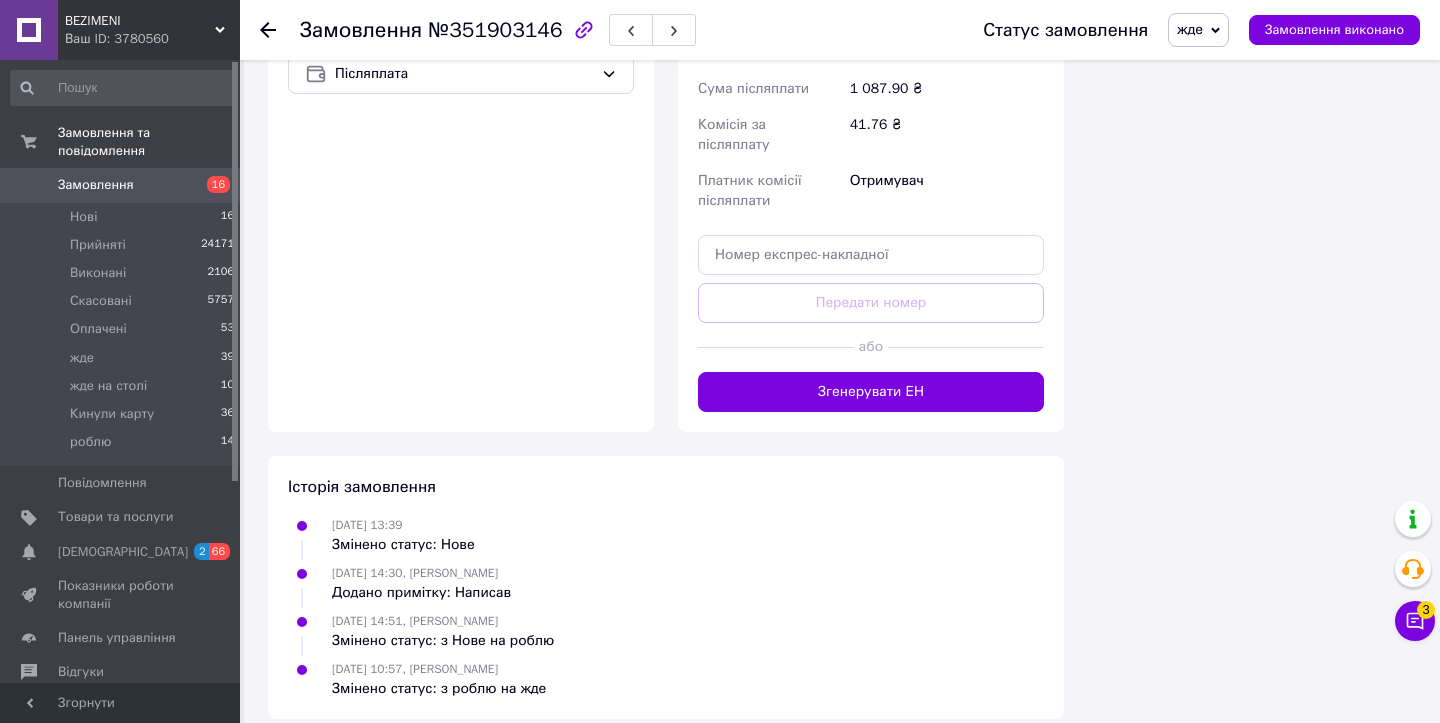 click on "Доставка Редагувати Нова Пошта (безкоштовно від 1000 ₴) Отримувач [PERSON_NAME] Телефон отримувача [PHONE_NUMBER] Адреса м. [GEOGRAPHIC_DATA] (Полтавська обл.), №17 (до 30 кг на одне місце): вул. Зіньківська, 21 Дата відправки [DATE] Платник Відправник Оціночна вартість 1 087.90 ₴ Сума післяплати 1 087.90 ₴ Комісія за післяплату 41.76 ₴ Платник комісії післяплати Отримувач Передати номер або Згенерувати ЕН Платник Відправник Отримувач Прізвище отримувача [PERSON_NAME] Ім'я отримувача [PERSON_NAME] батькові отримувача Телефон отримувача [PHONE_NUMBER] Тип доставки У відділенні Кур'єром 1087.9 <" at bounding box center (871, 62) 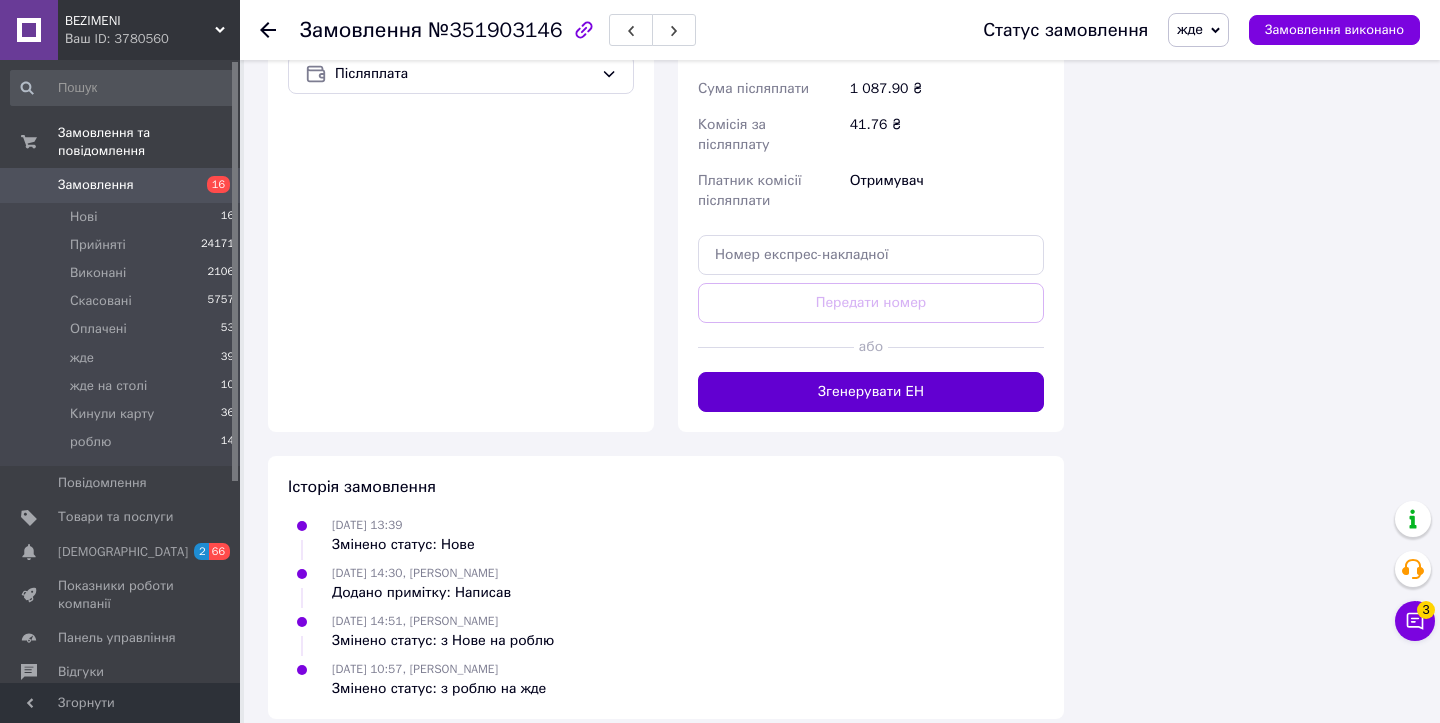 click on "Згенерувати ЕН" at bounding box center (871, 392) 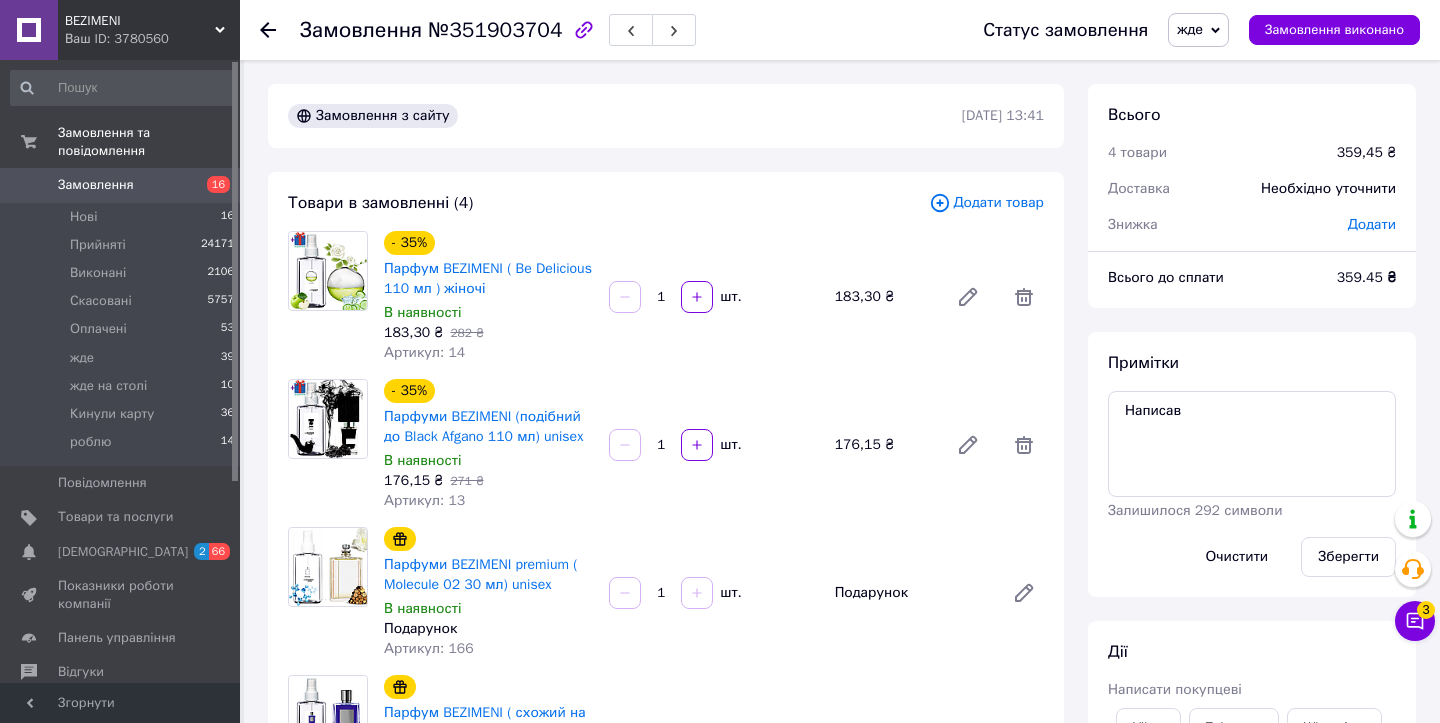 scroll, scrollTop: 1235, scrollLeft: 0, axis: vertical 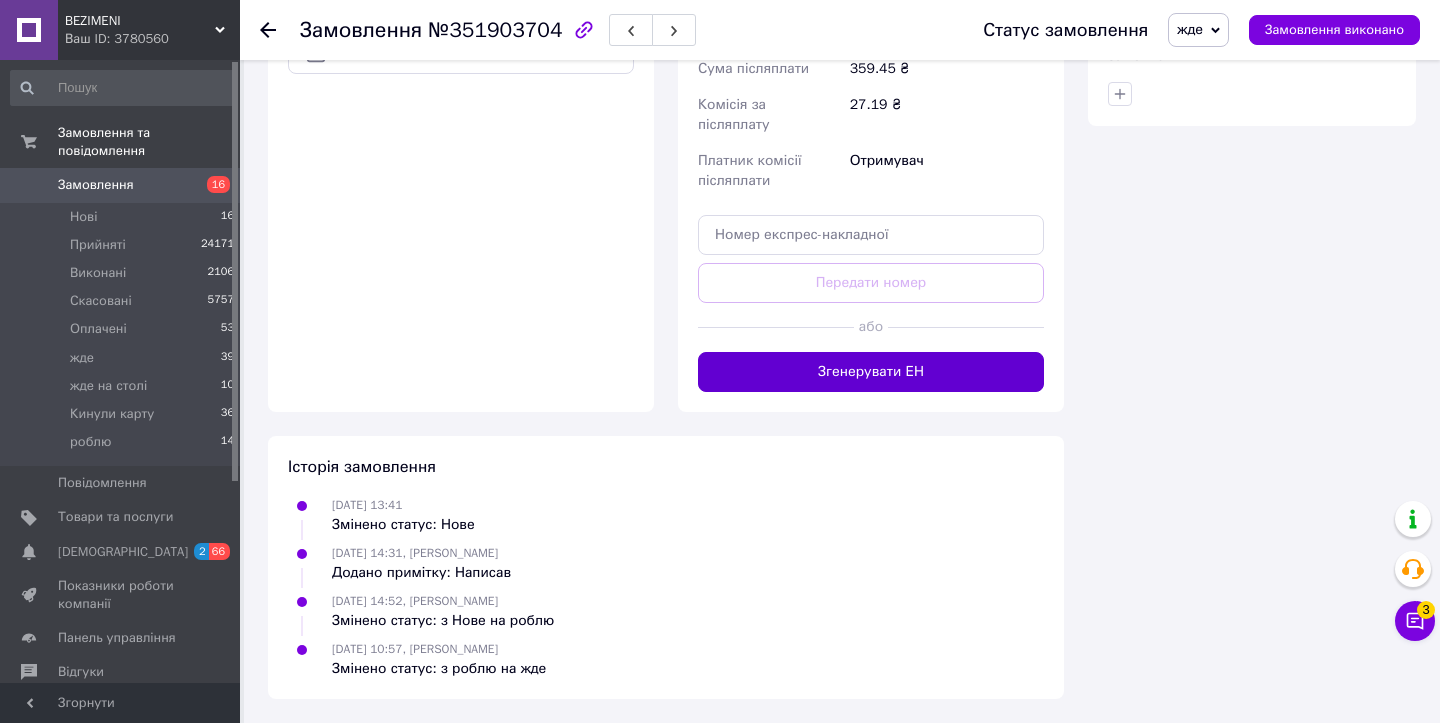 click on "Згенерувати ЕН" at bounding box center [871, 372] 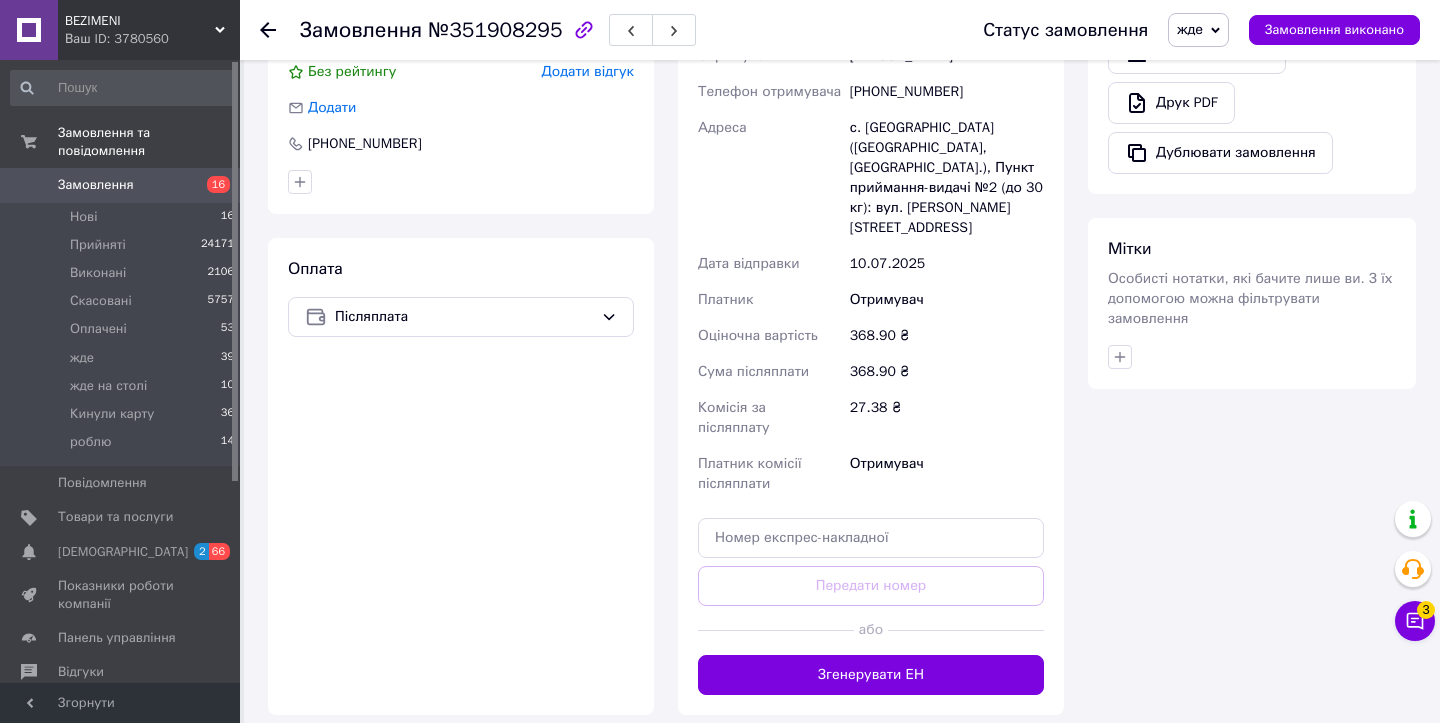 scroll, scrollTop: 1126, scrollLeft: 0, axis: vertical 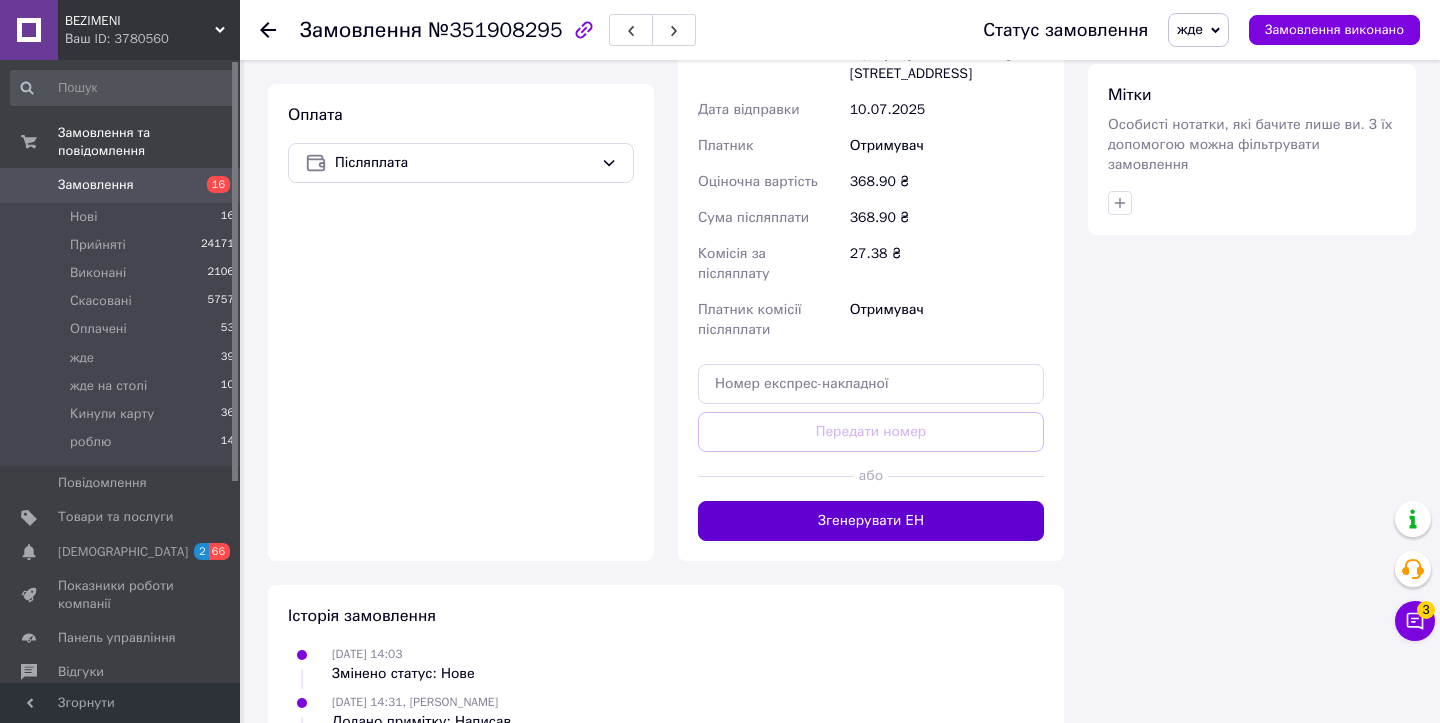 click on "Згенерувати ЕН" at bounding box center [871, 521] 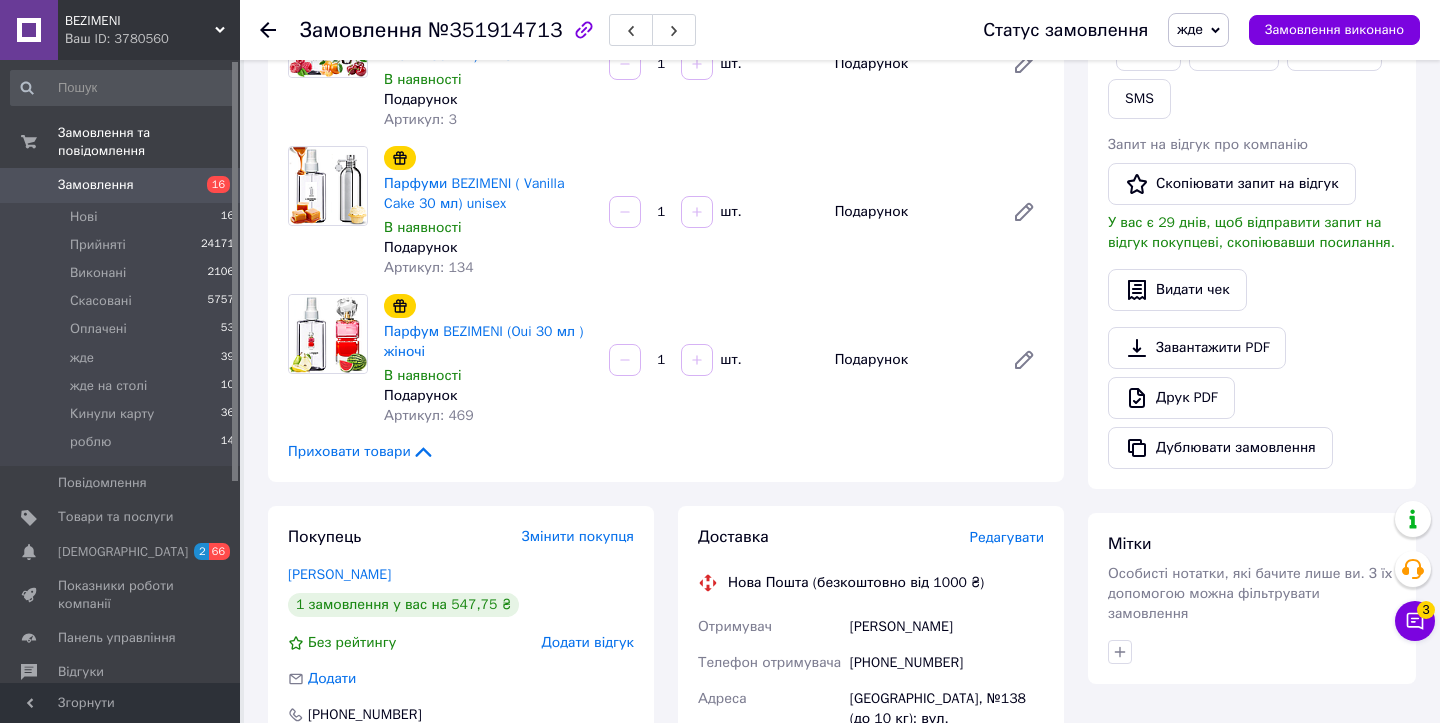 scroll, scrollTop: 1169, scrollLeft: 0, axis: vertical 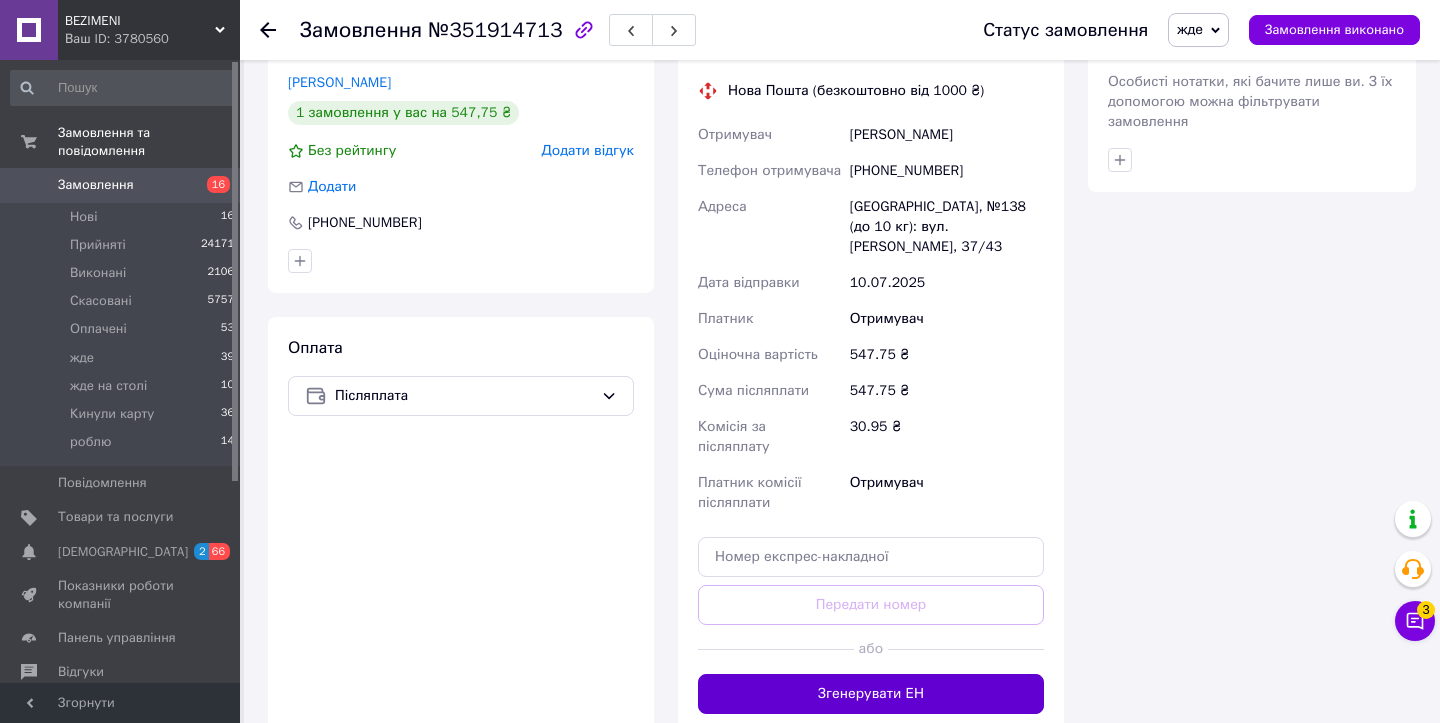 click on "Згенерувати ЕН" at bounding box center (871, 694) 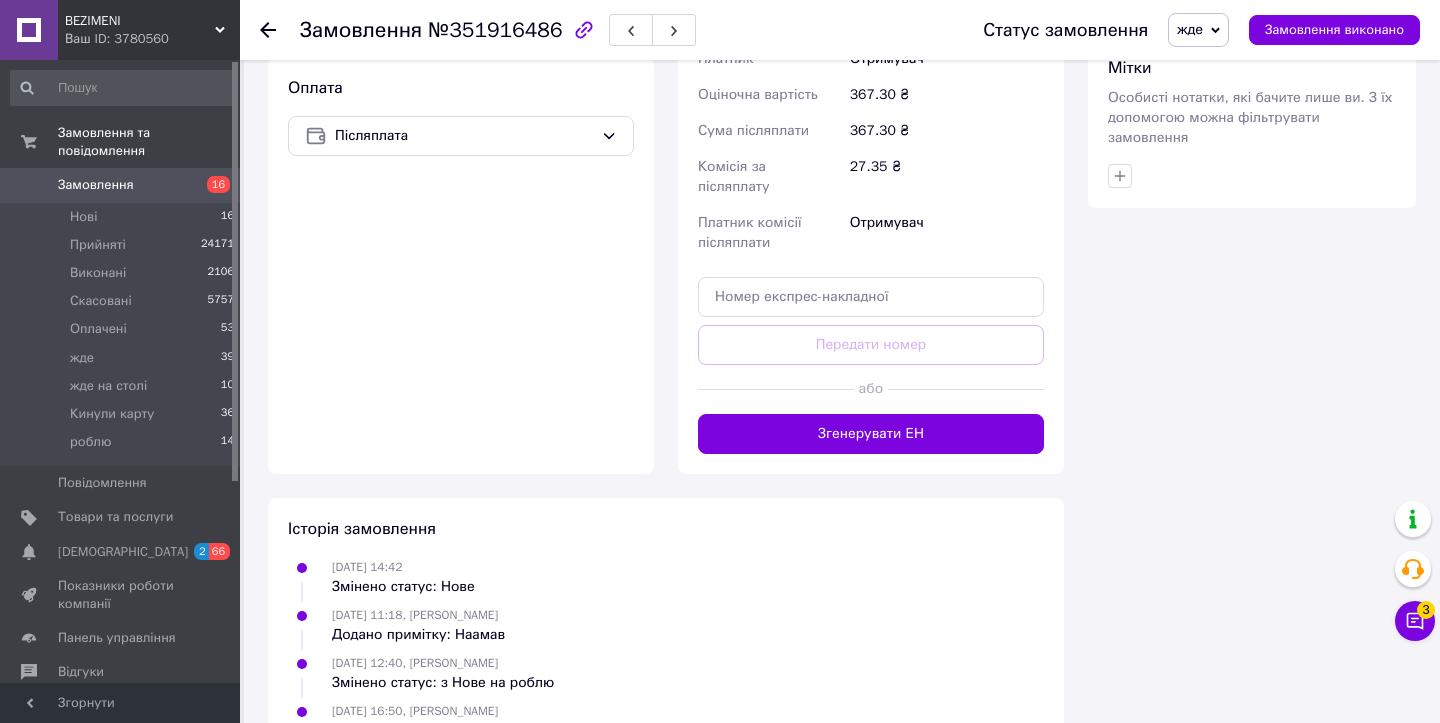 scroll, scrollTop: 1180, scrollLeft: 0, axis: vertical 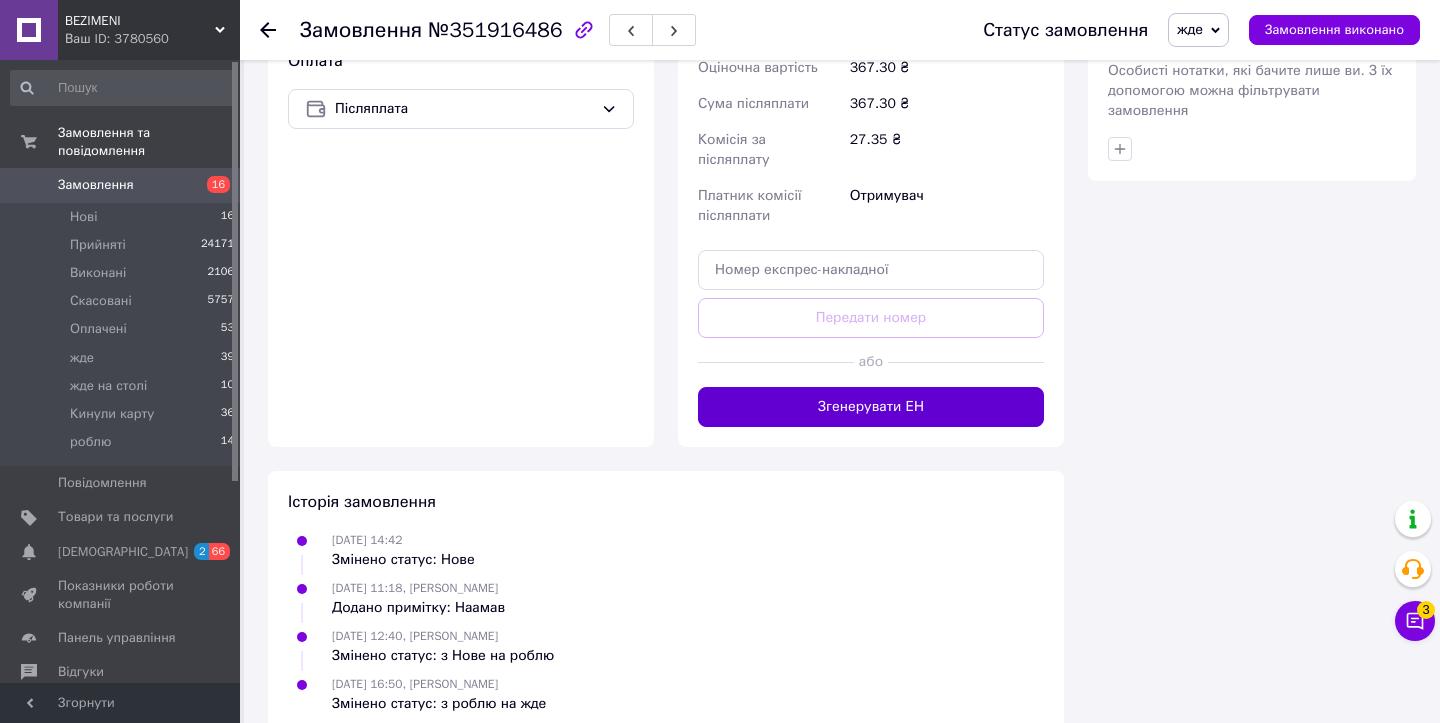 click on "Згенерувати ЕН" at bounding box center (871, 407) 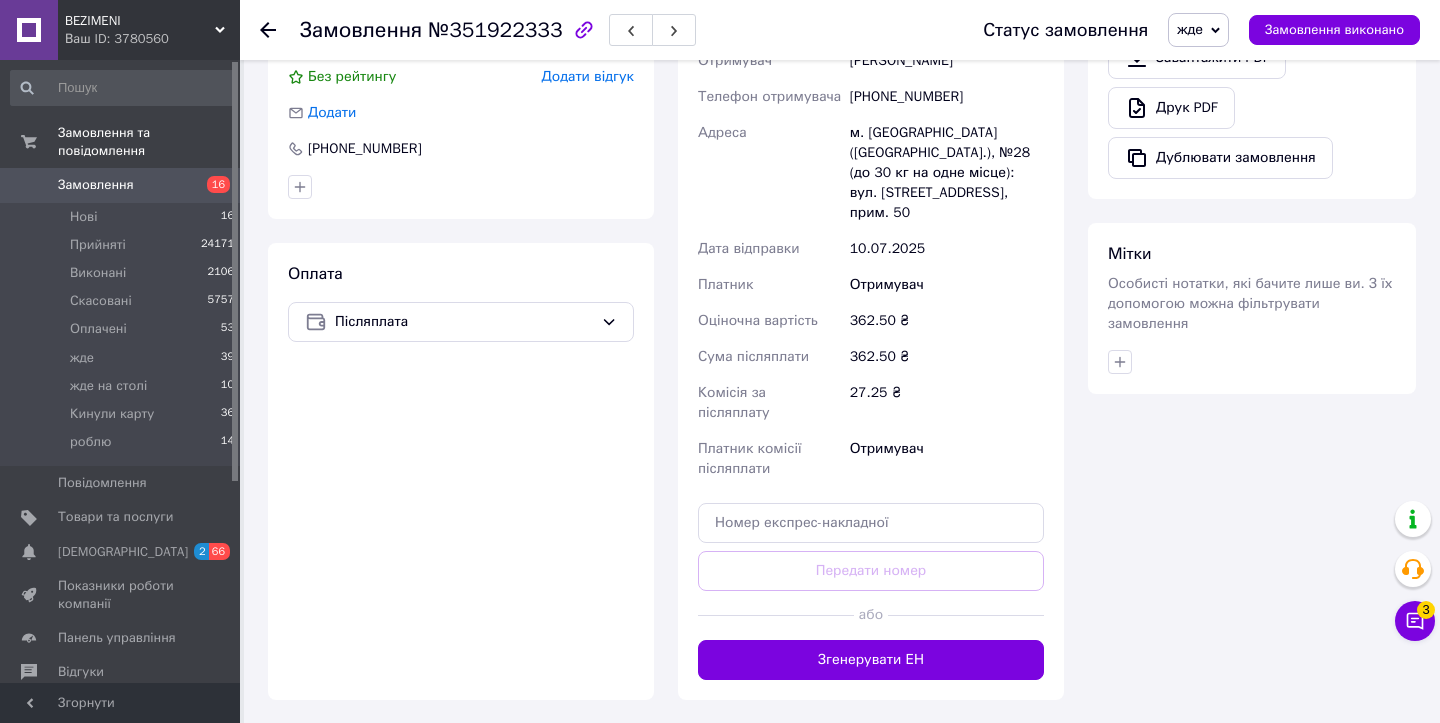 scroll, scrollTop: 1255, scrollLeft: 0, axis: vertical 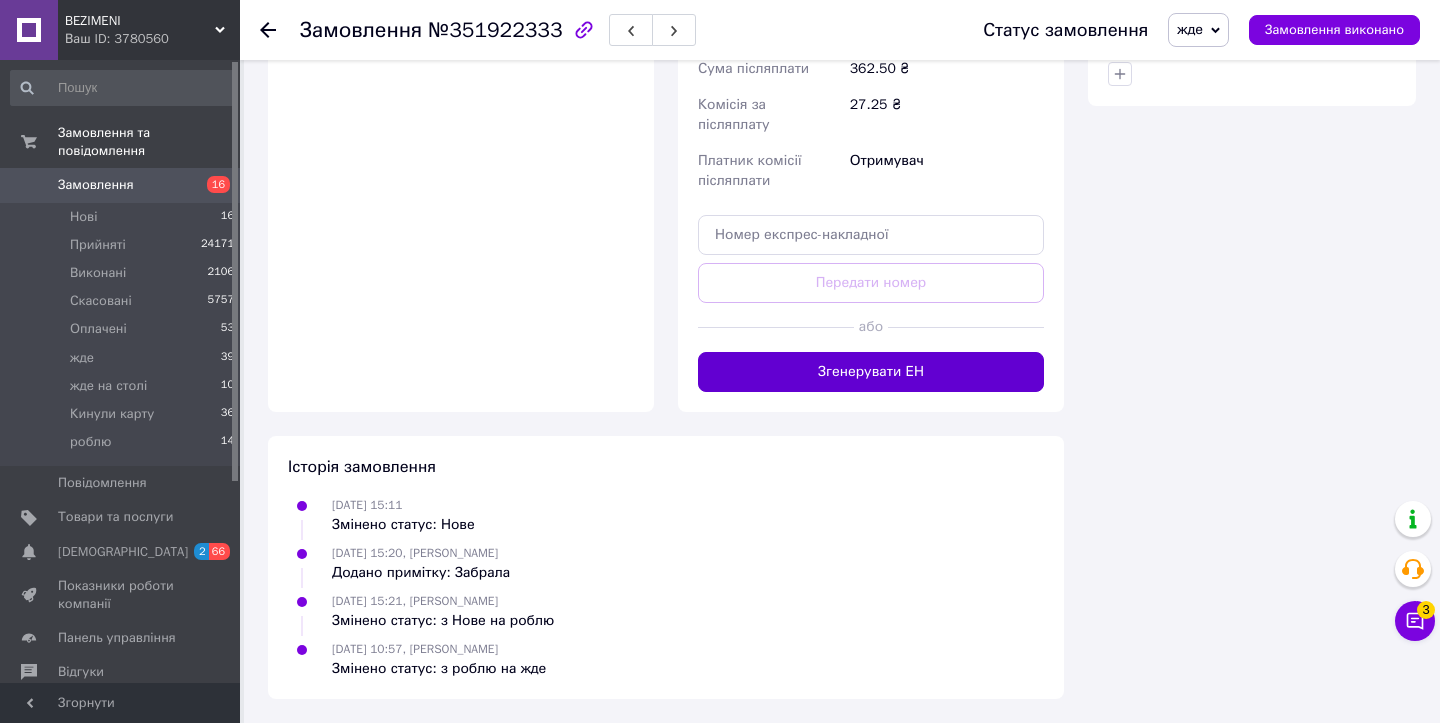 click on "Згенерувати ЕН" at bounding box center [871, 372] 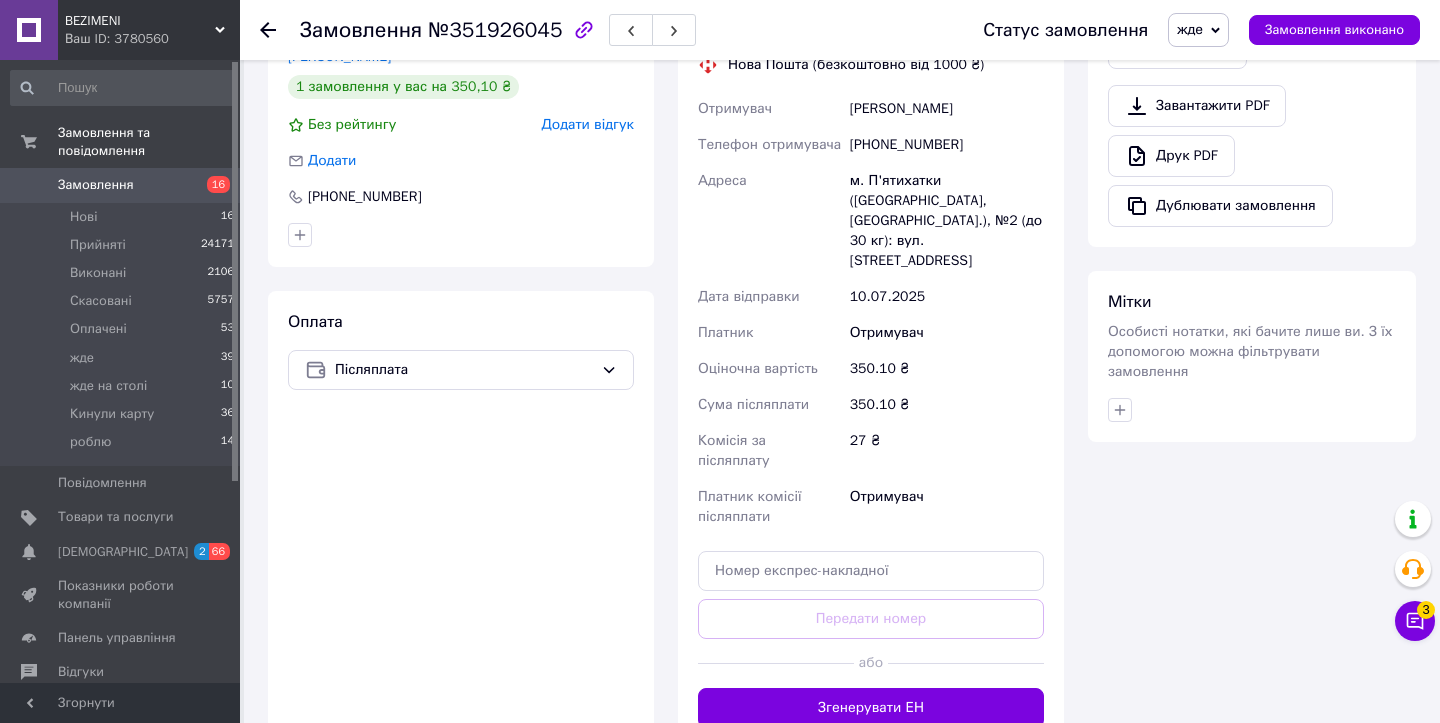 scroll, scrollTop: 1235, scrollLeft: 0, axis: vertical 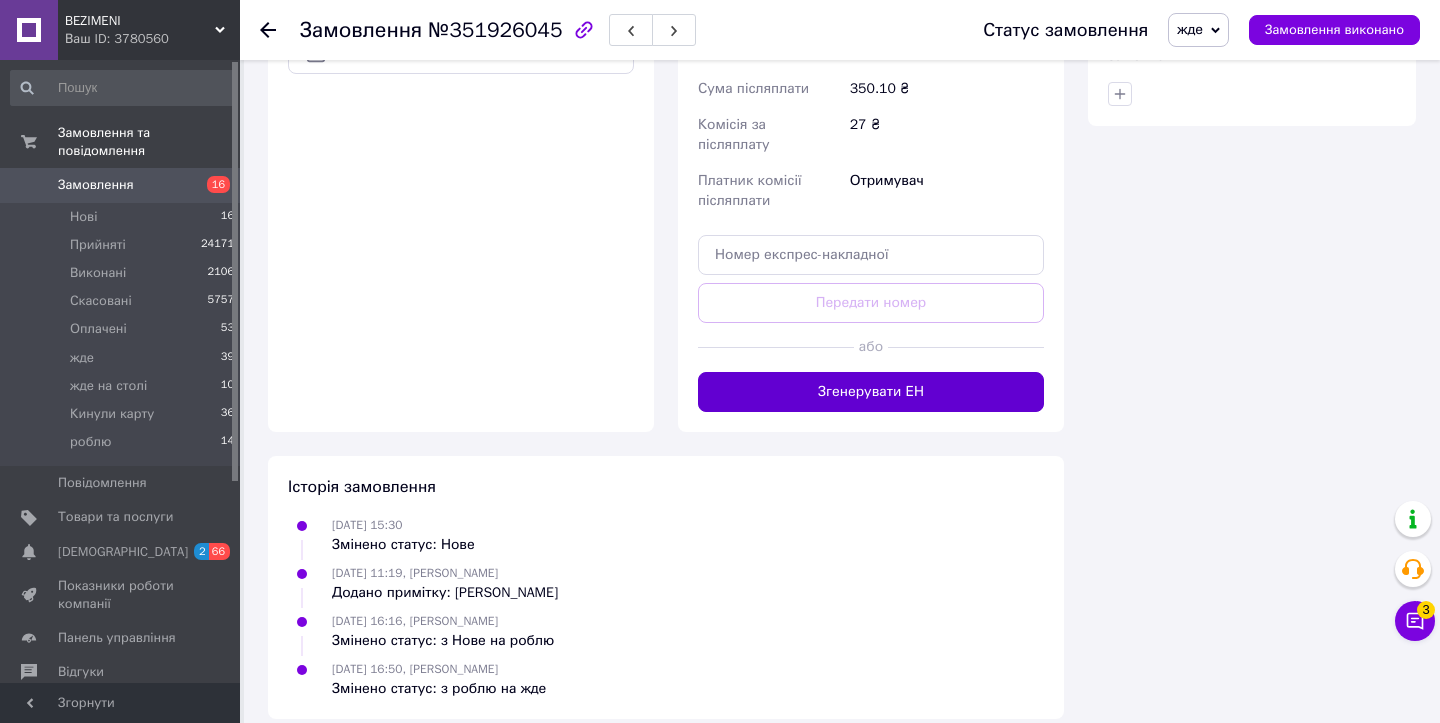 click on "Згенерувати ЕН" at bounding box center [871, 392] 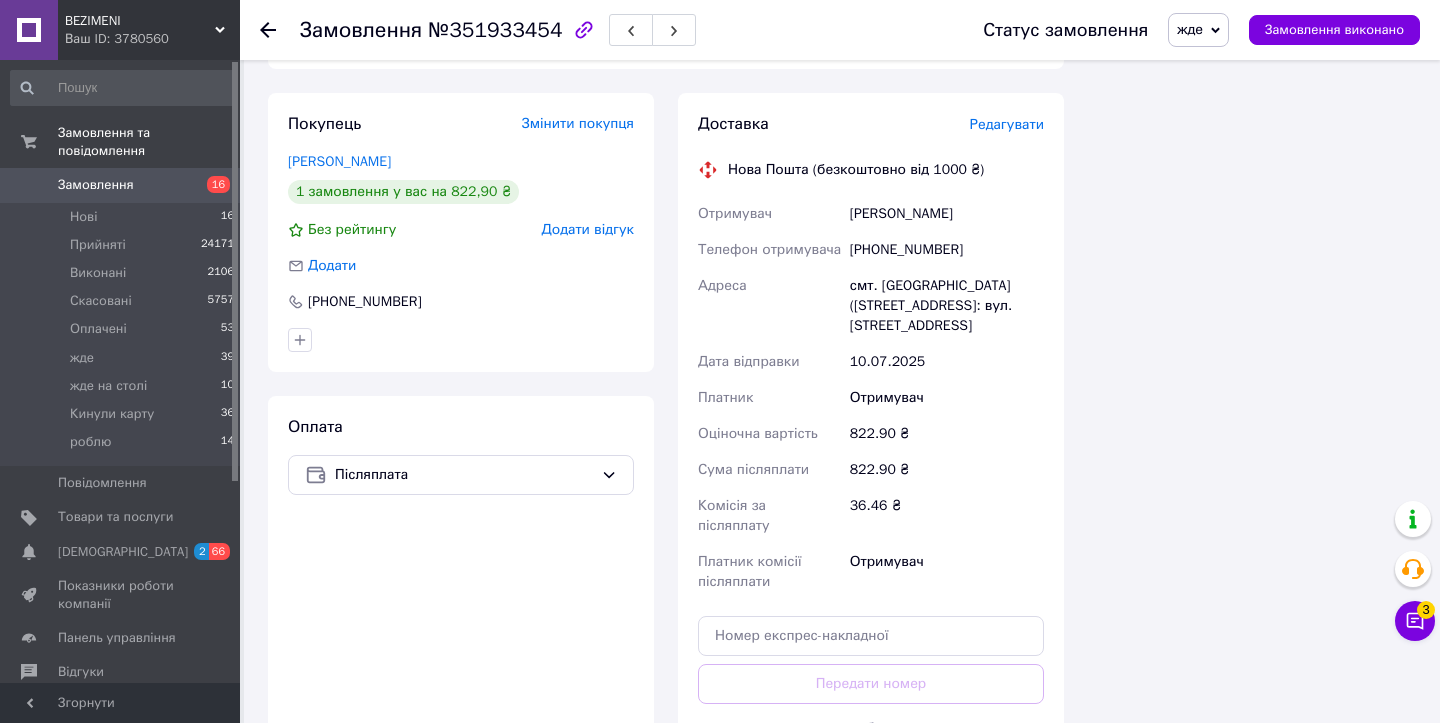 scroll, scrollTop: 1577, scrollLeft: 0, axis: vertical 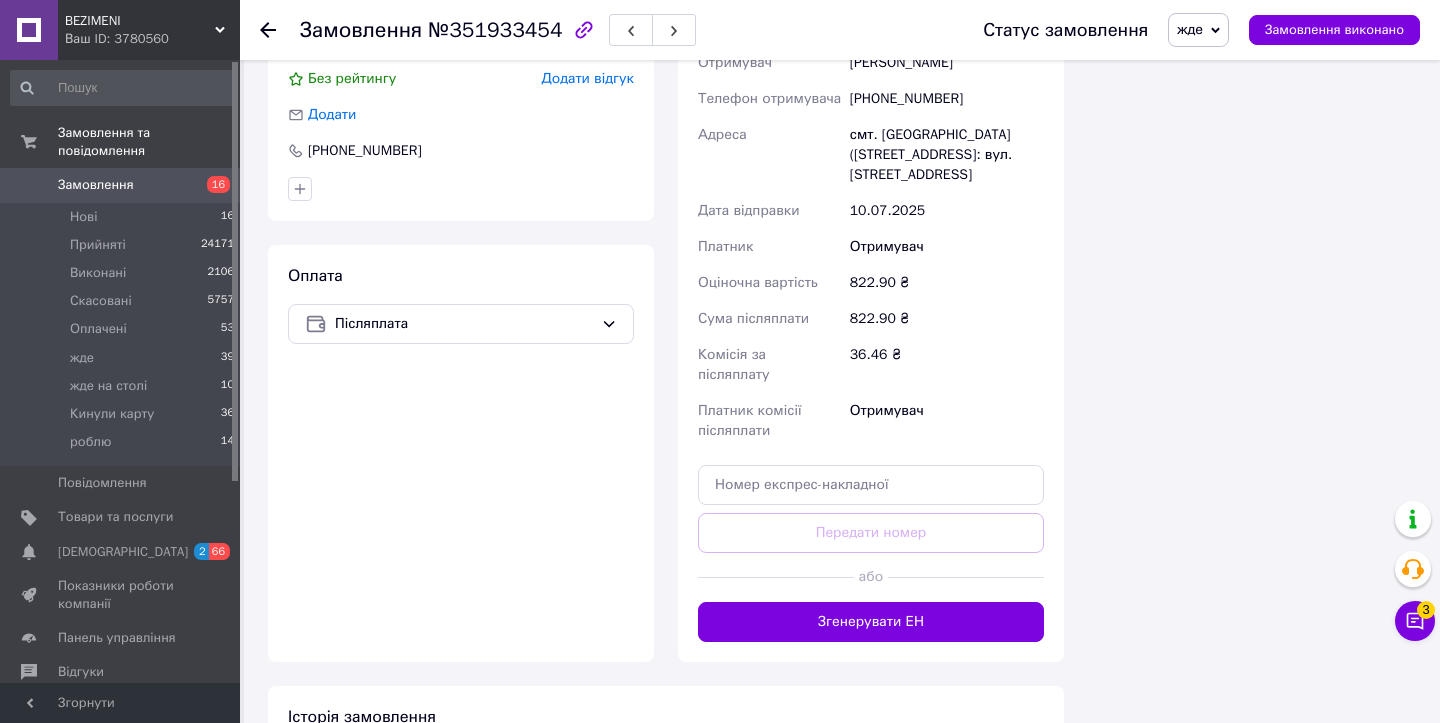 click on "Доставка Редагувати Нова Пошта (безкоштовно від 1000 ₴) Отримувач Сергіївна [PERSON_NAME] Телефон отримувача [PHONE_NUMBER] [GEOGRAPHIC_DATA] смт. [GEOGRAPHIC_DATA] ([STREET_ADDRESS]: вул. [GEOGRAPHIC_DATA], 60 Дата відправки [DATE] Платник Отримувач Оціночна вартість 822.90 ₴ Сума післяплати 822.90 ₴ Комісія за післяплату 36.46 ₴ Платник комісії післяплати Отримувач Передати номер або Згенерувати ЕН Платник Отримувач Відправник Прізвище отримувача Сергіївна Ім'я отримувача [PERSON_NAME] батькові отримувача Телефон отримувача [PHONE_NUMBER] Тип доставки У відділенні Кур'єром В поштоматі Місто Відділення Вантаж 822.9 <" at bounding box center (871, 302) 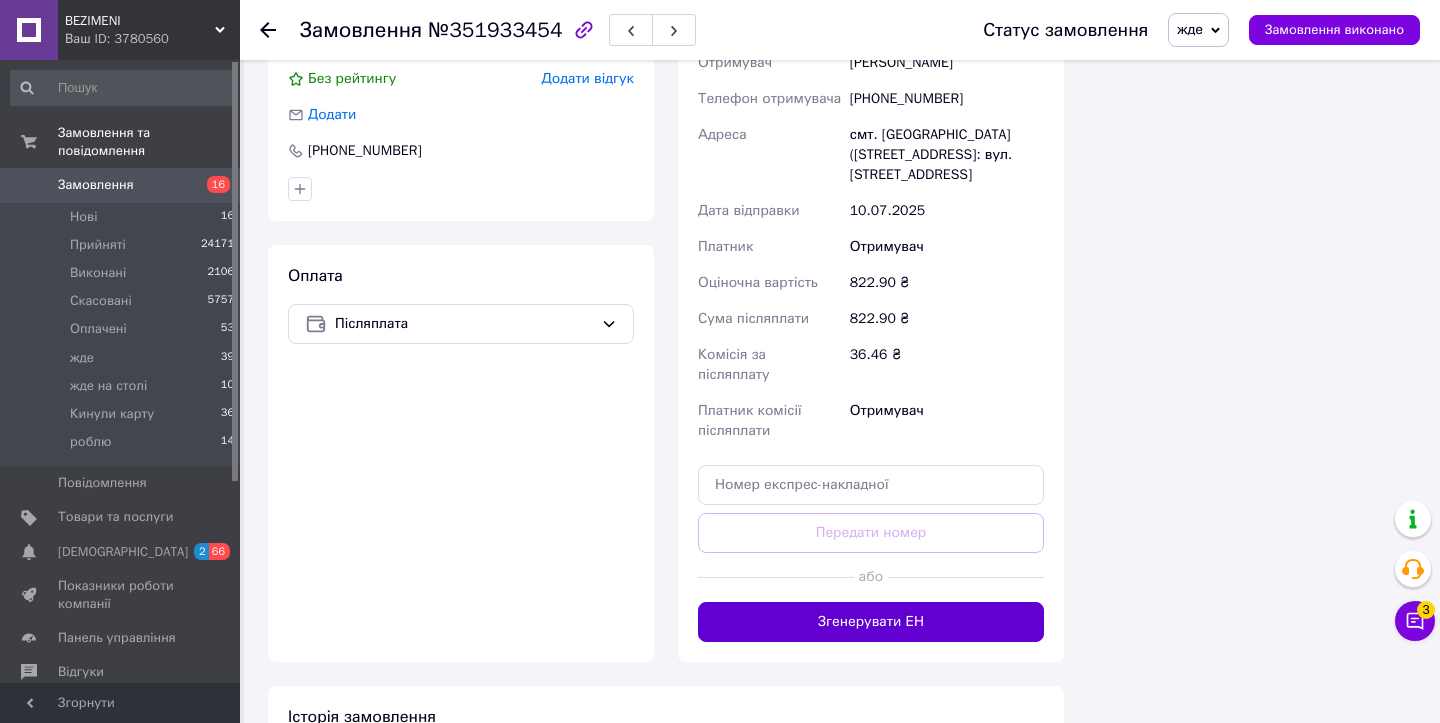 click on "Згенерувати ЕН" at bounding box center (871, 622) 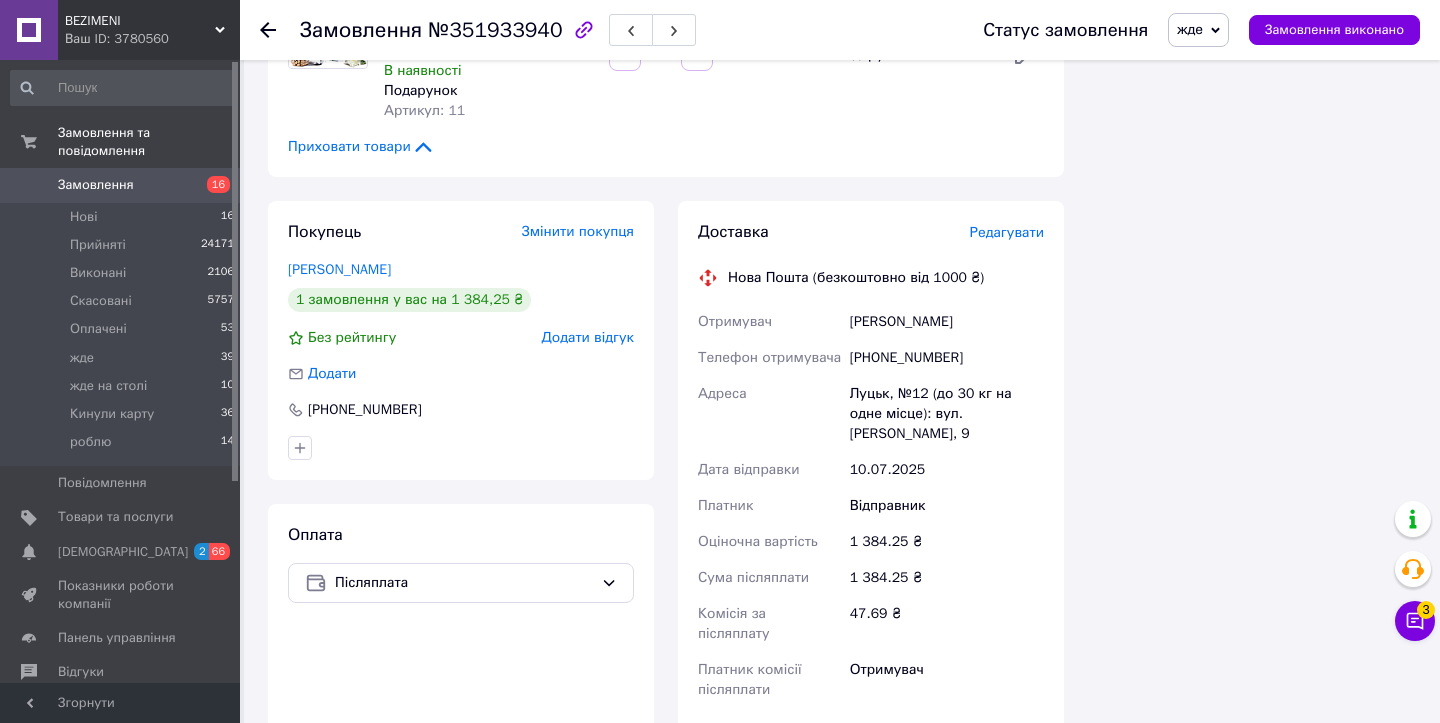 scroll, scrollTop: 2433, scrollLeft: 0, axis: vertical 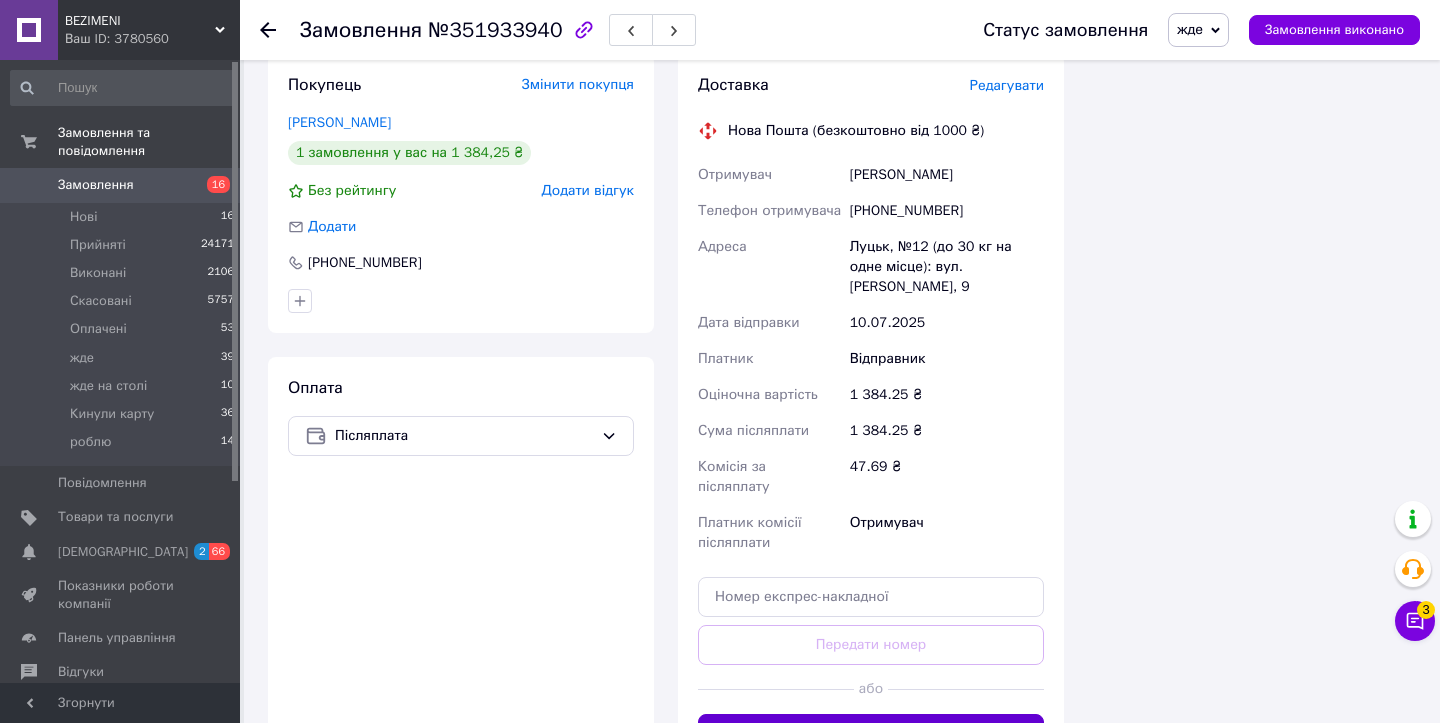 click on "Згенерувати ЕН" at bounding box center (871, 734) 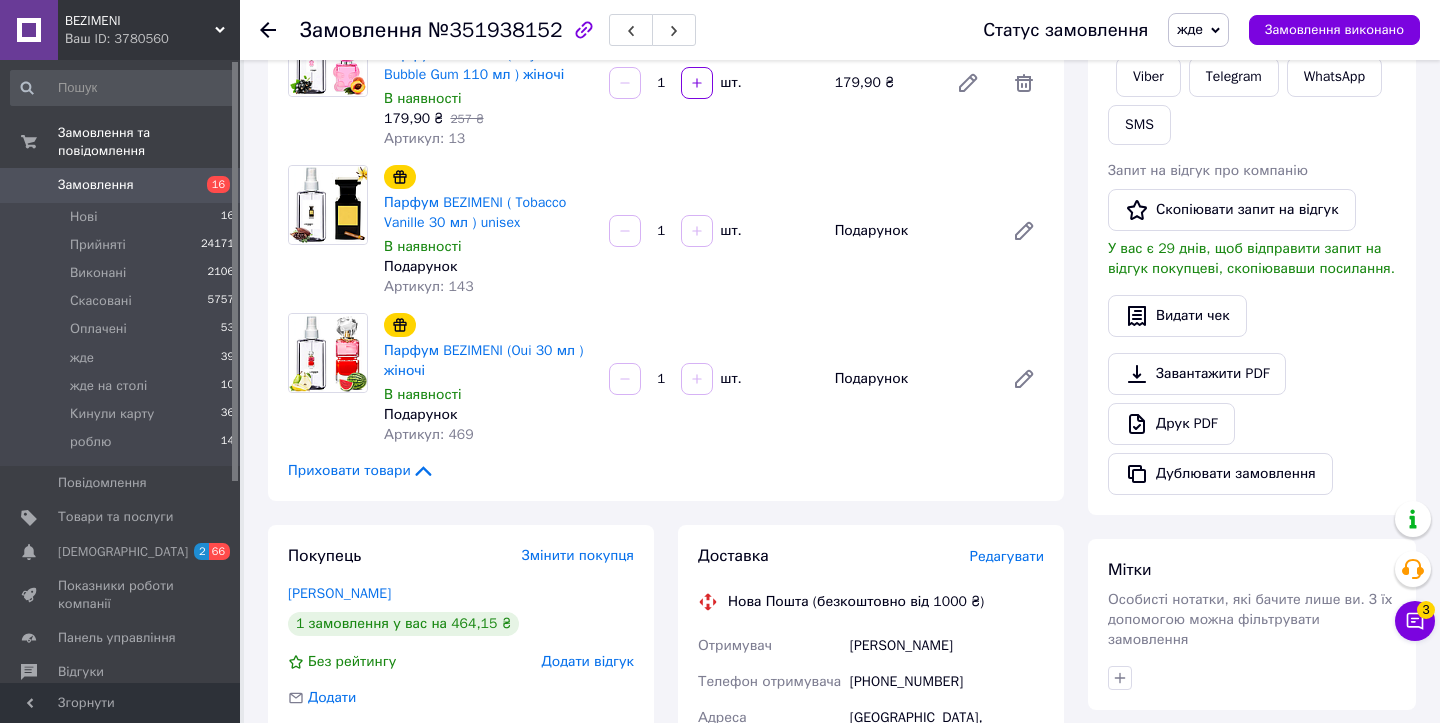 scroll, scrollTop: 1147, scrollLeft: 0, axis: vertical 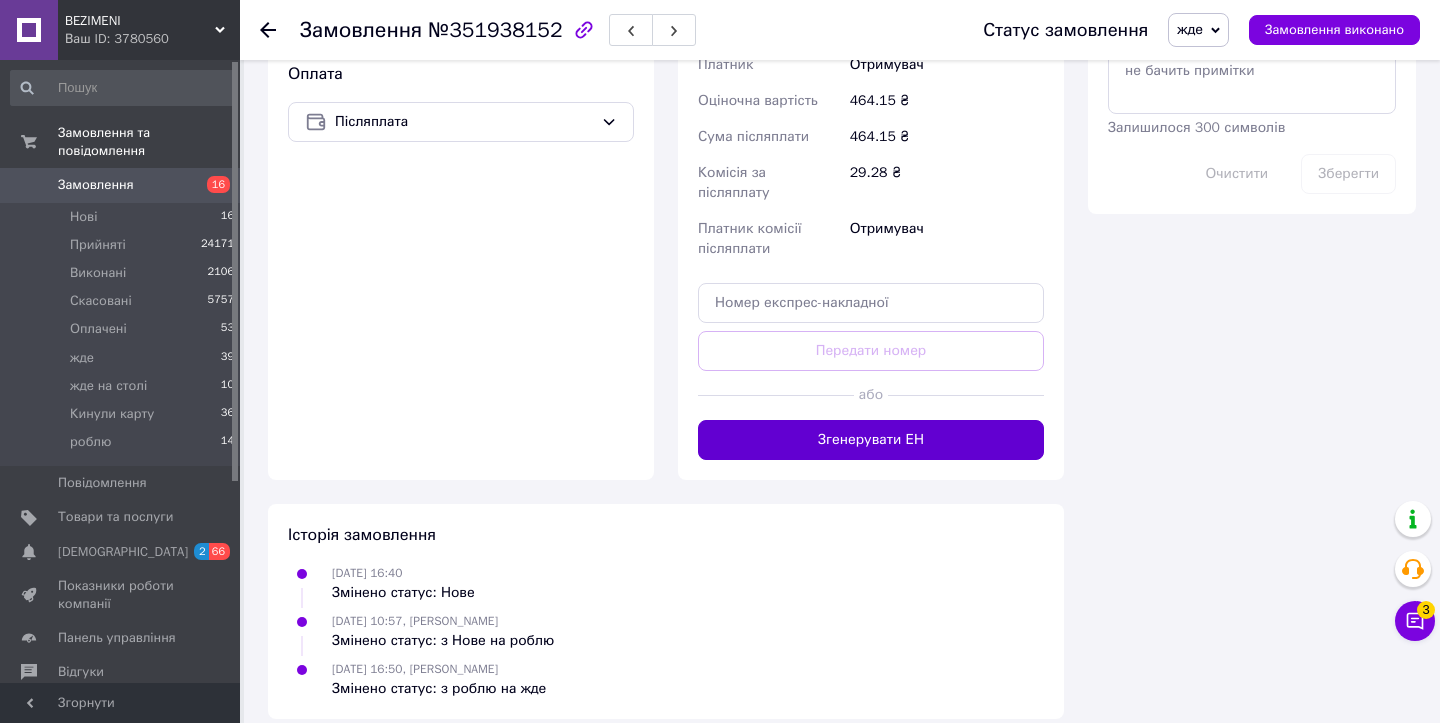 click on "Згенерувати ЕН" at bounding box center [871, 440] 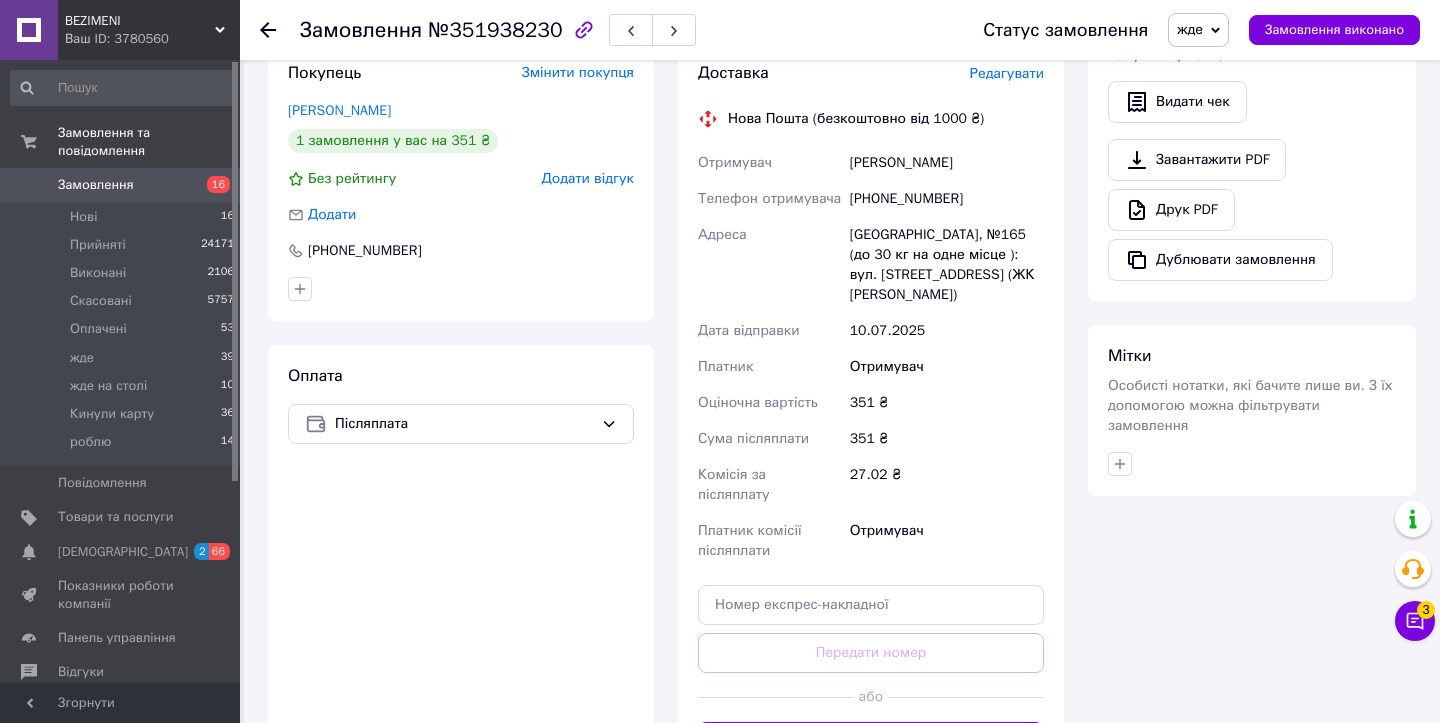 scroll, scrollTop: 1215, scrollLeft: 0, axis: vertical 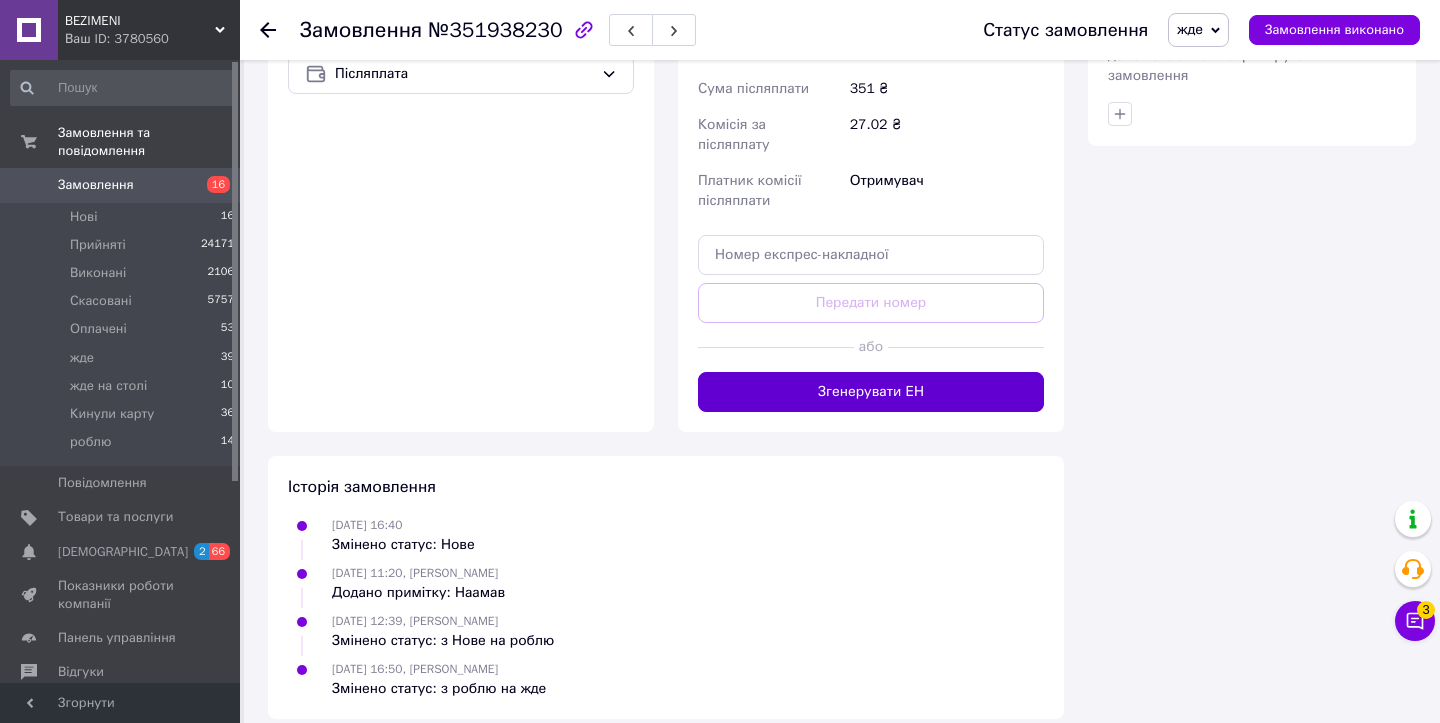 click on "Згенерувати ЕН" at bounding box center (871, 392) 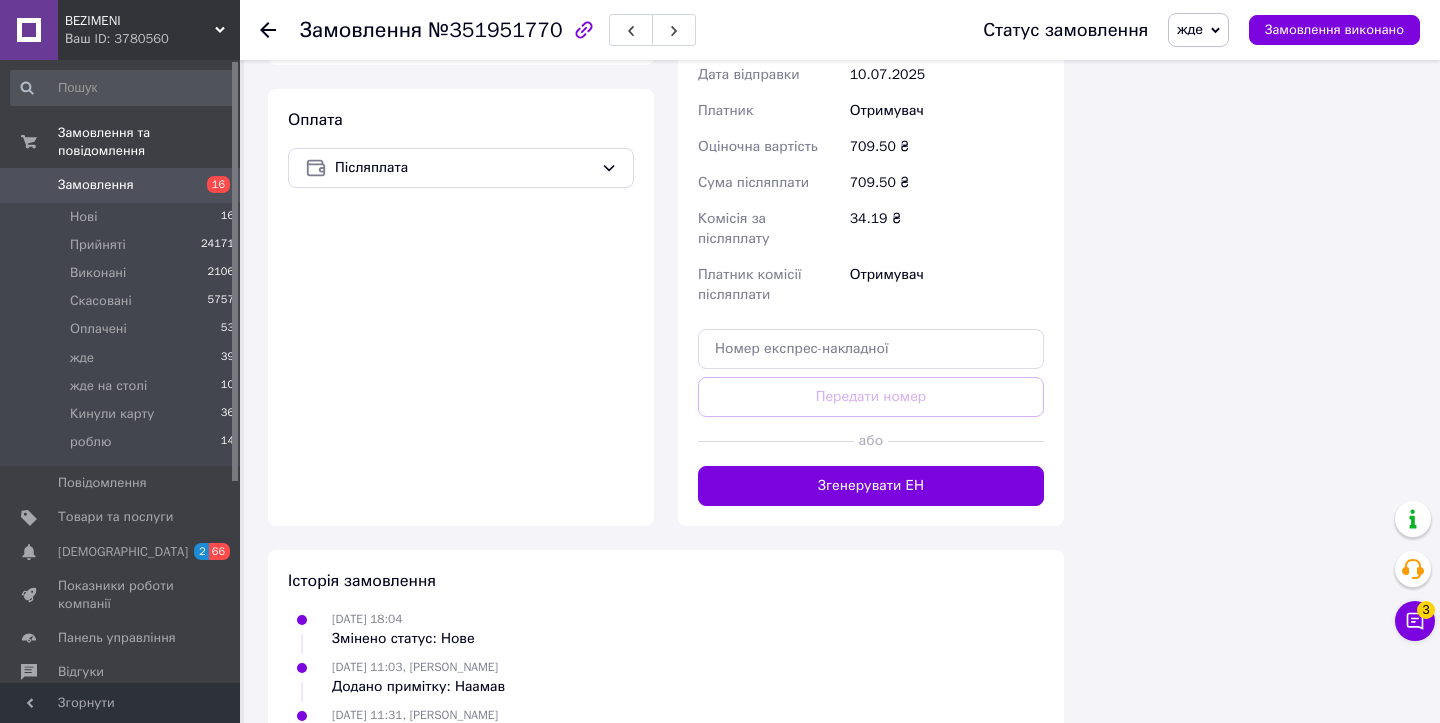 scroll, scrollTop: 1755, scrollLeft: 0, axis: vertical 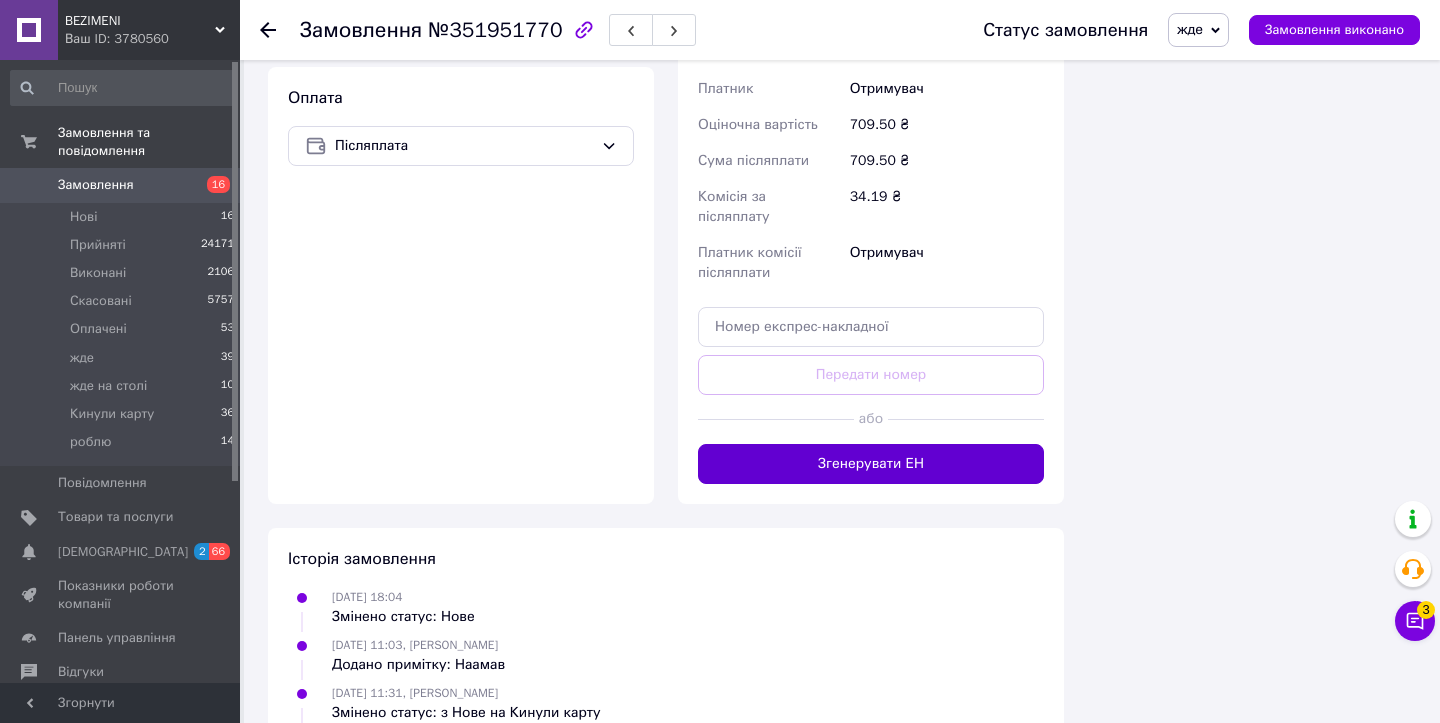 click on "Згенерувати ЕН" at bounding box center (871, 464) 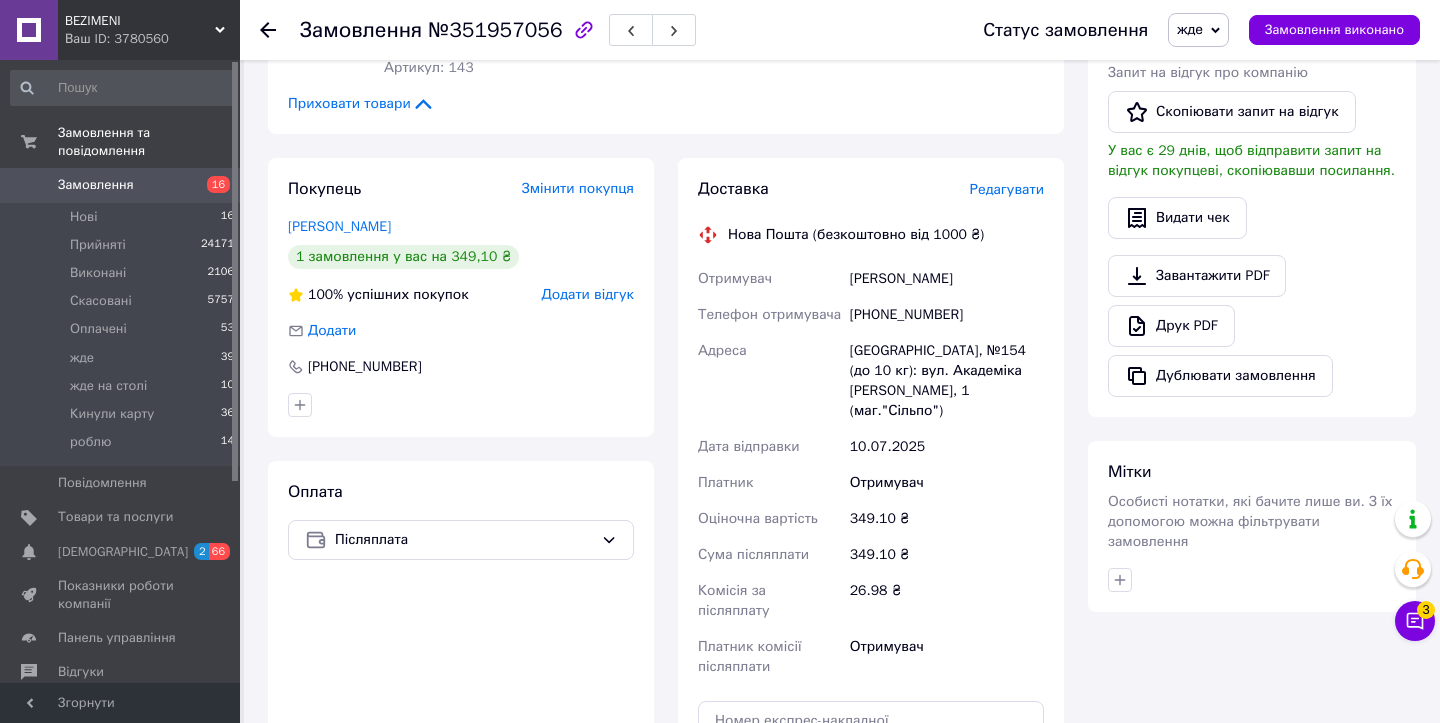 scroll, scrollTop: 1195, scrollLeft: 0, axis: vertical 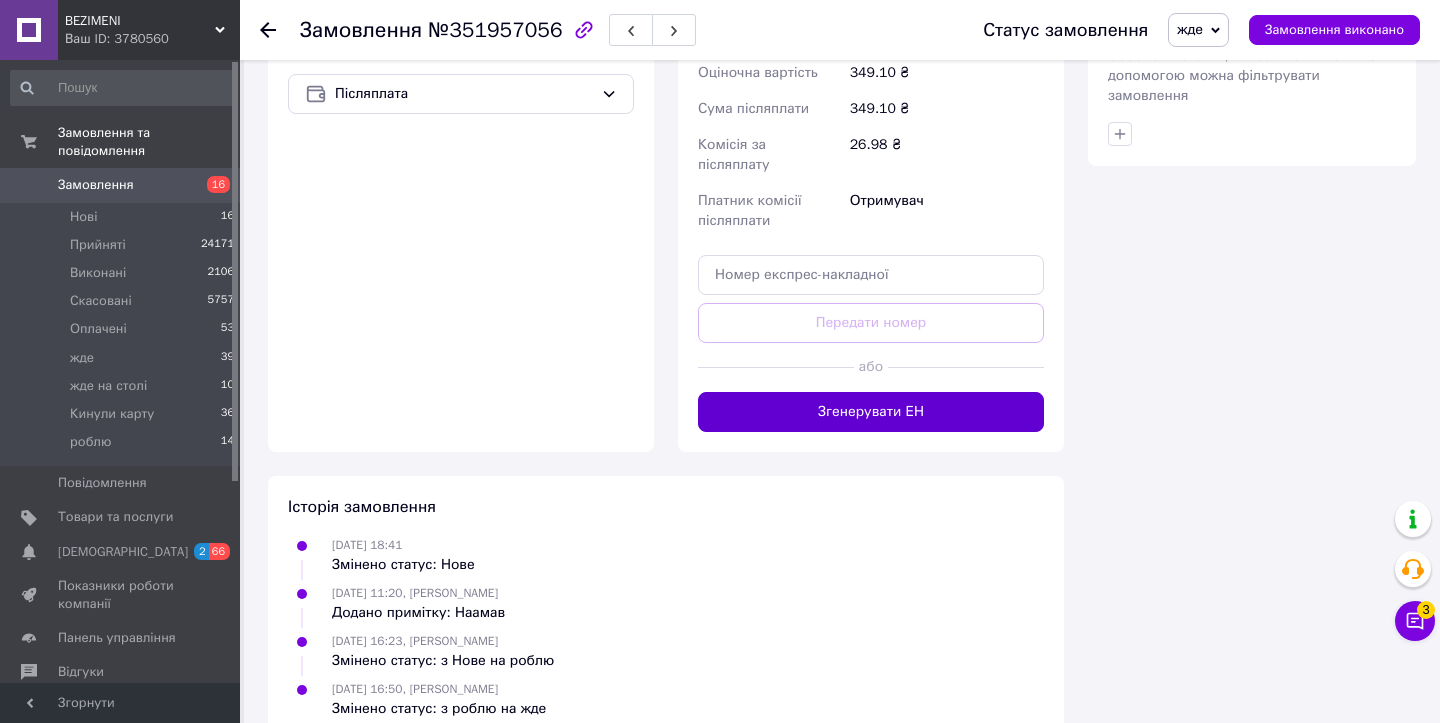 click on "Згенерувати ЕН" at bounding box center (871, 412) 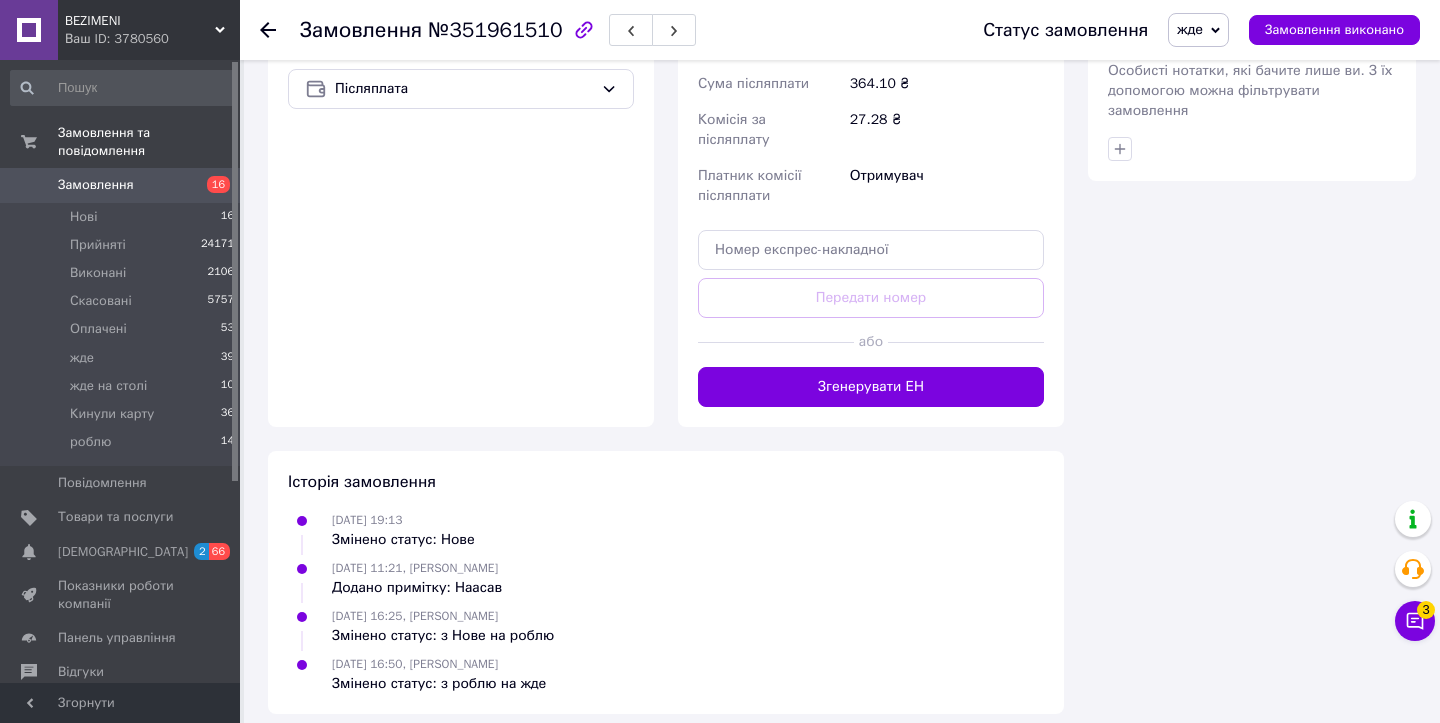 scroll, scrollTop: 1195, scrollLeft: 0, axis: vertical 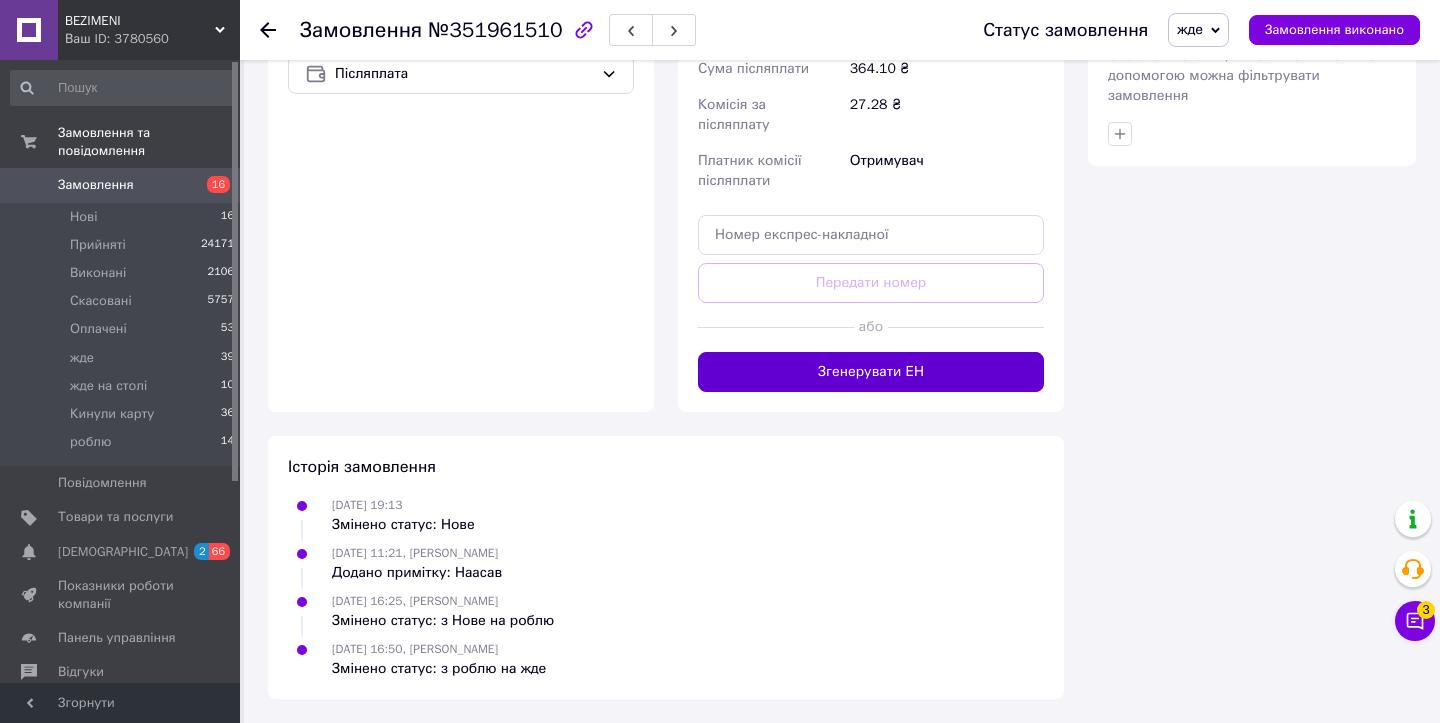 click on "Згенерувати ЕН" at bounding box center (871, 372) 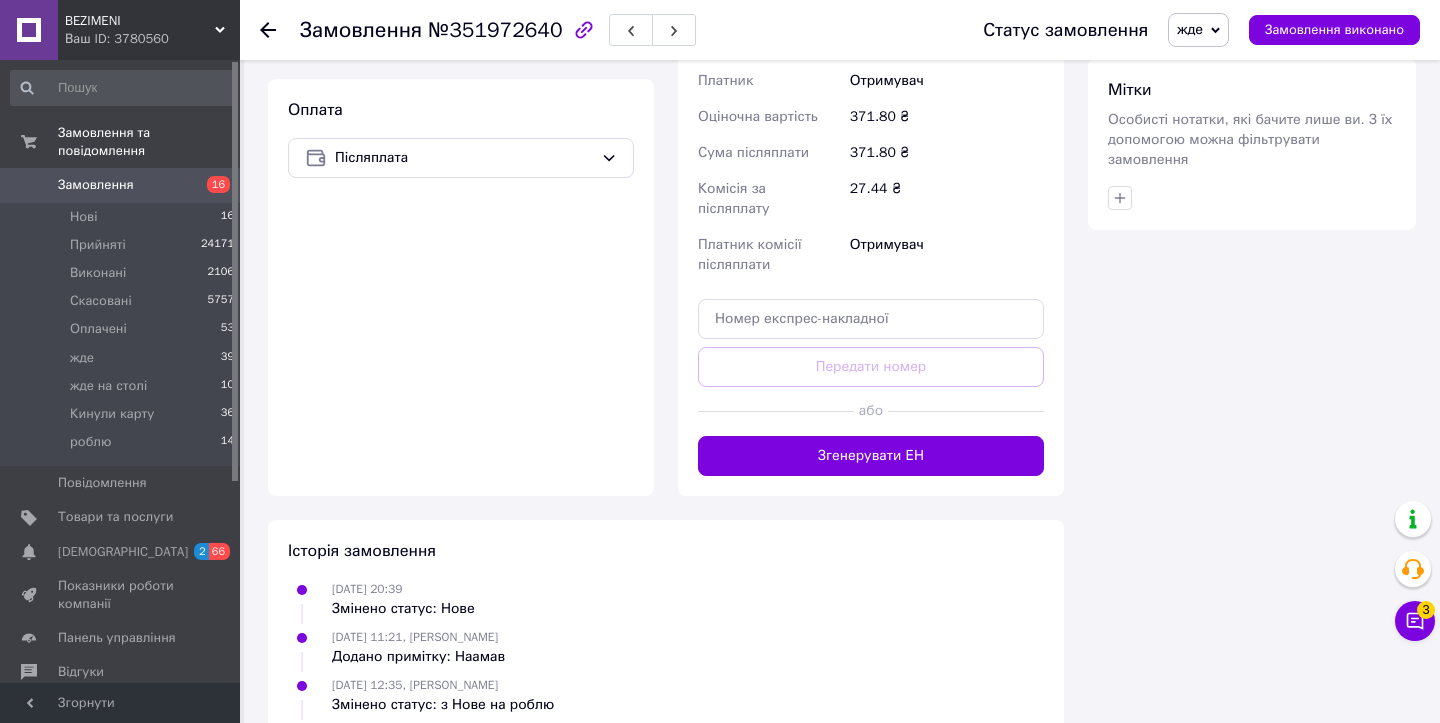 scroll, scrollTop: 1195, scrollLeft: 0, axis: vertical 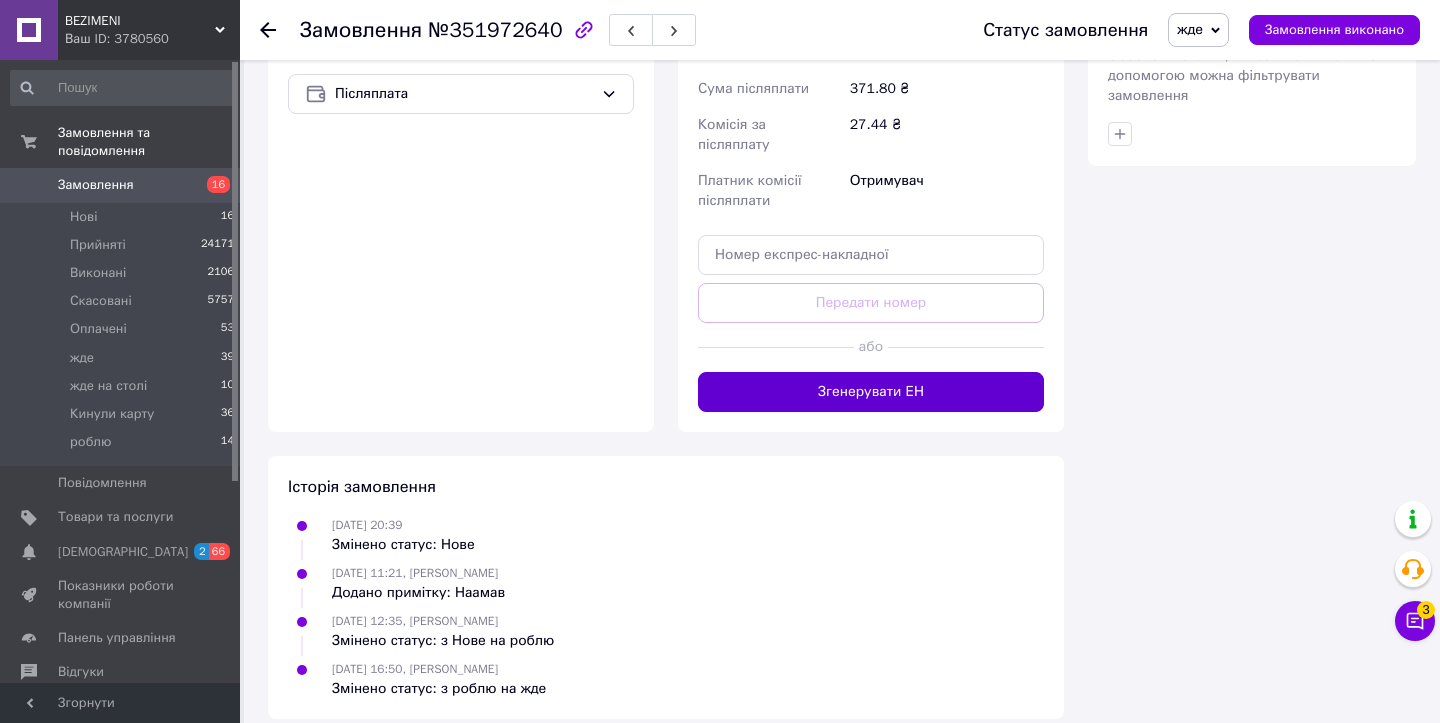 click on "Згенерувати ЕН" at bounding box center [871, 392] 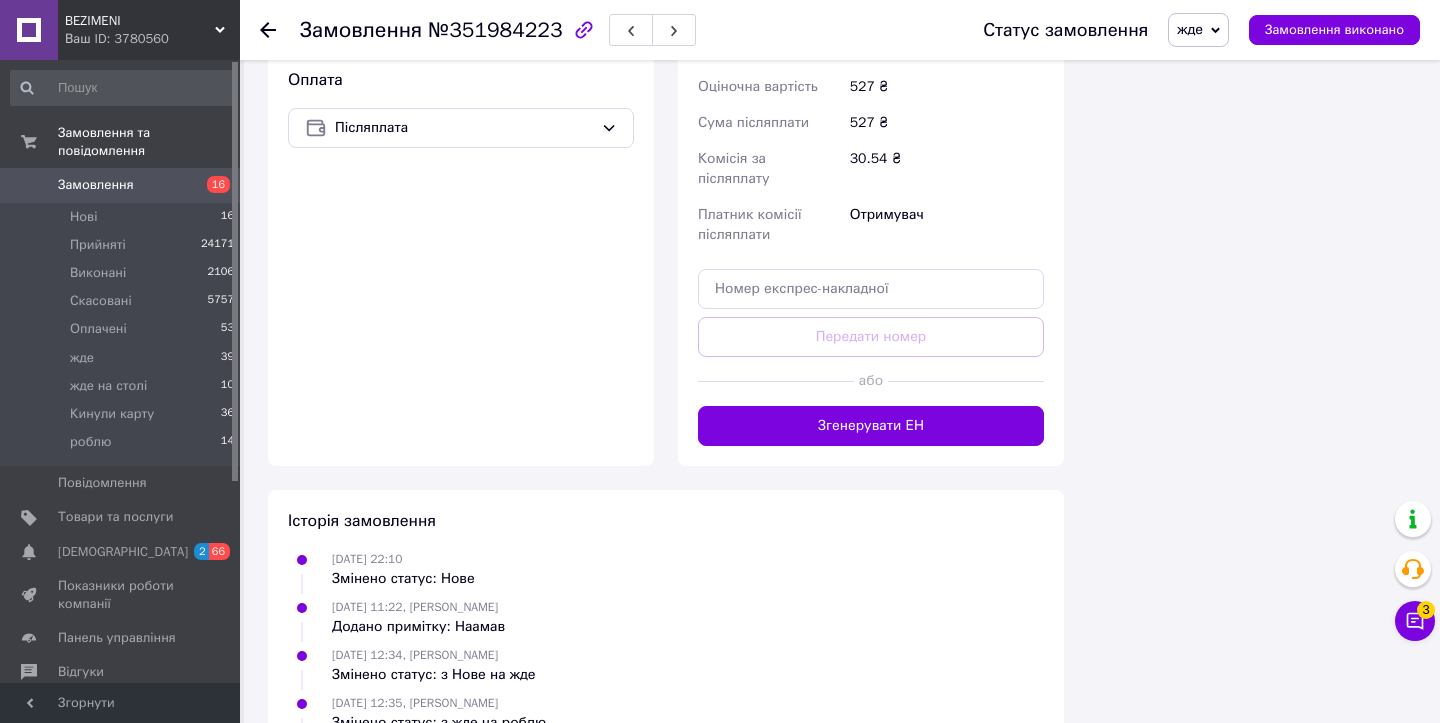 scroll, scrollTop: 1539, scrollLeft: 0, axis: vertical 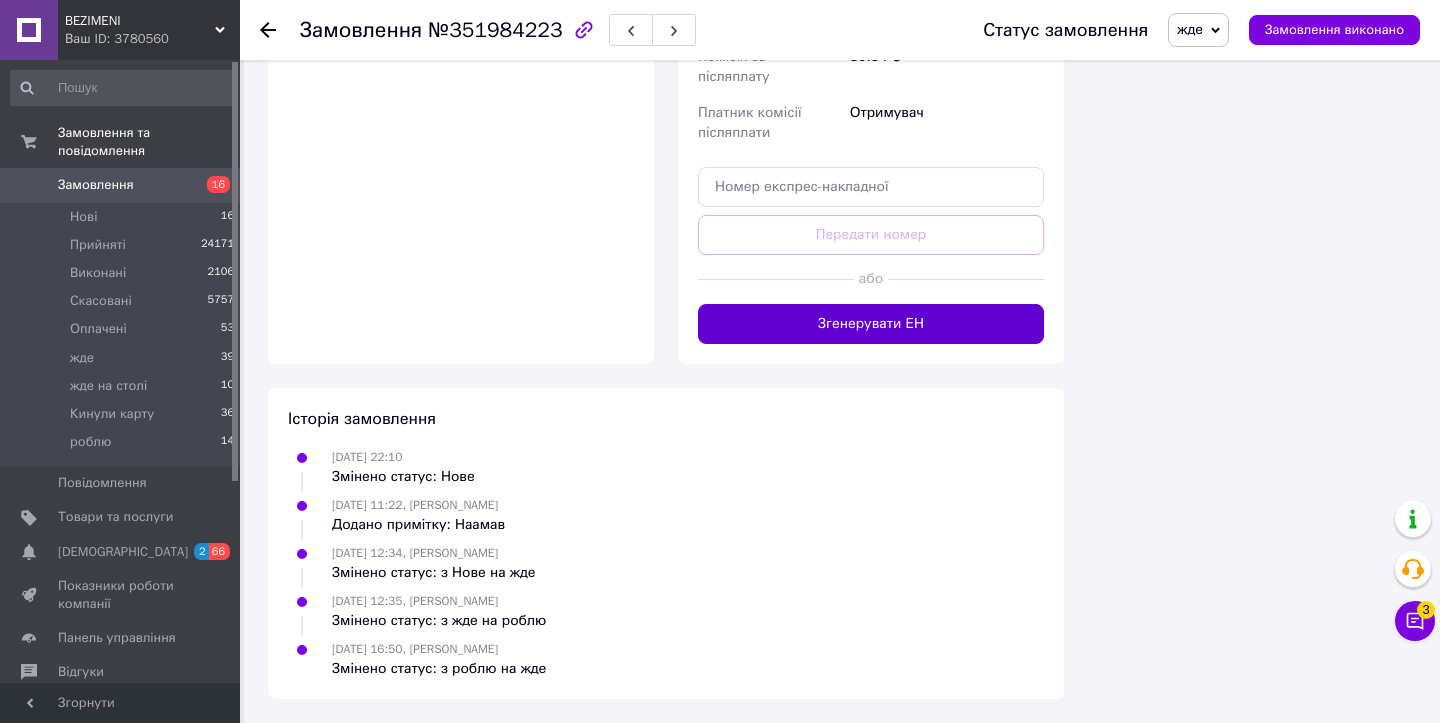 click on "Згенерувати ЕН" at bounding box center (871, 324) 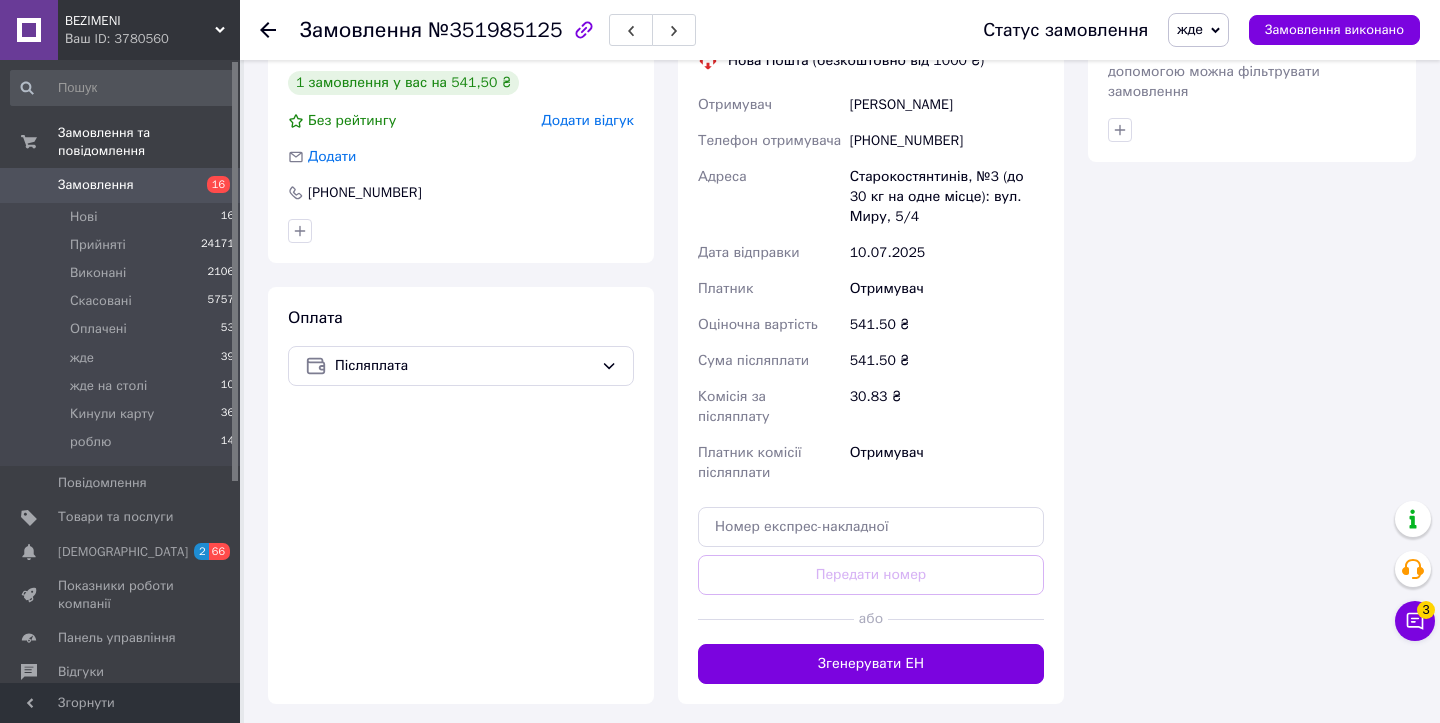 scroll, scrollTop: 1491, scrollLeft: 0, axis: vertical 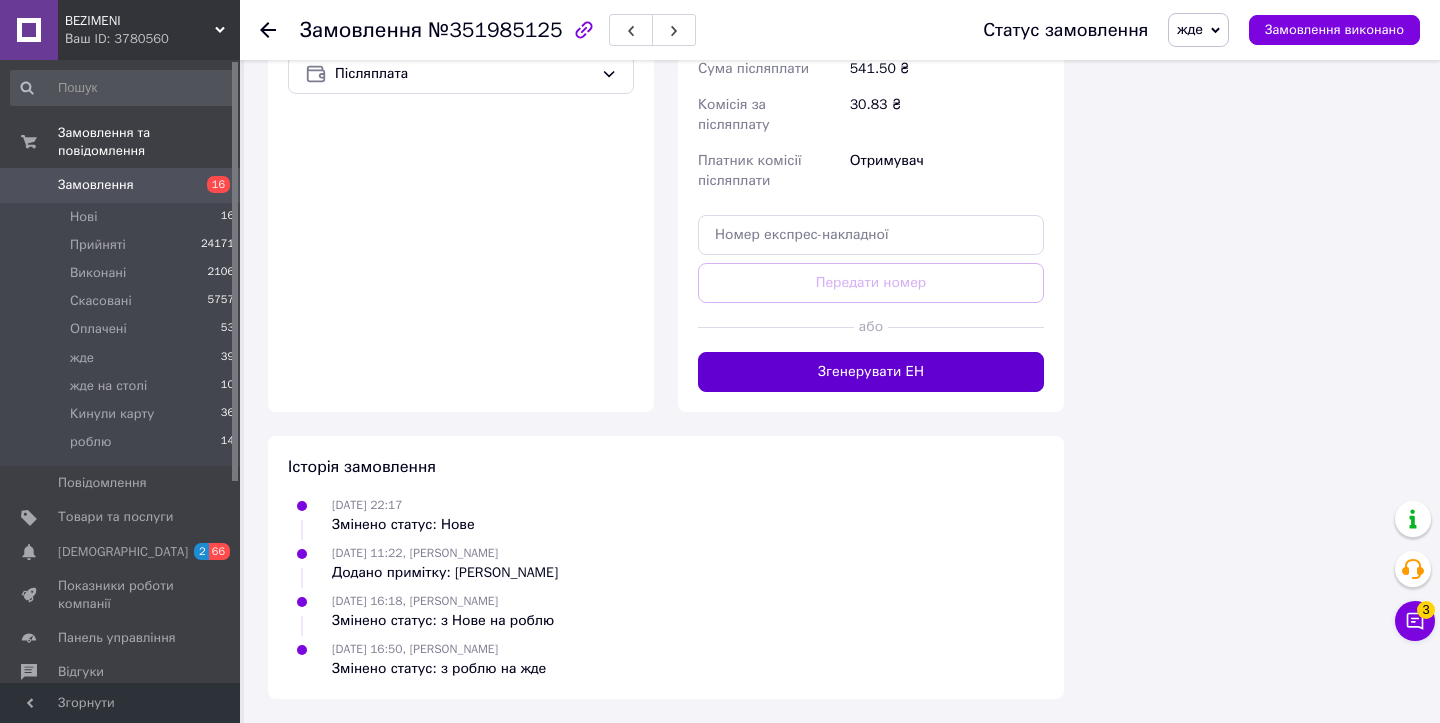 click on "Згенерувати ЕН" at bounding box center (871, 372) 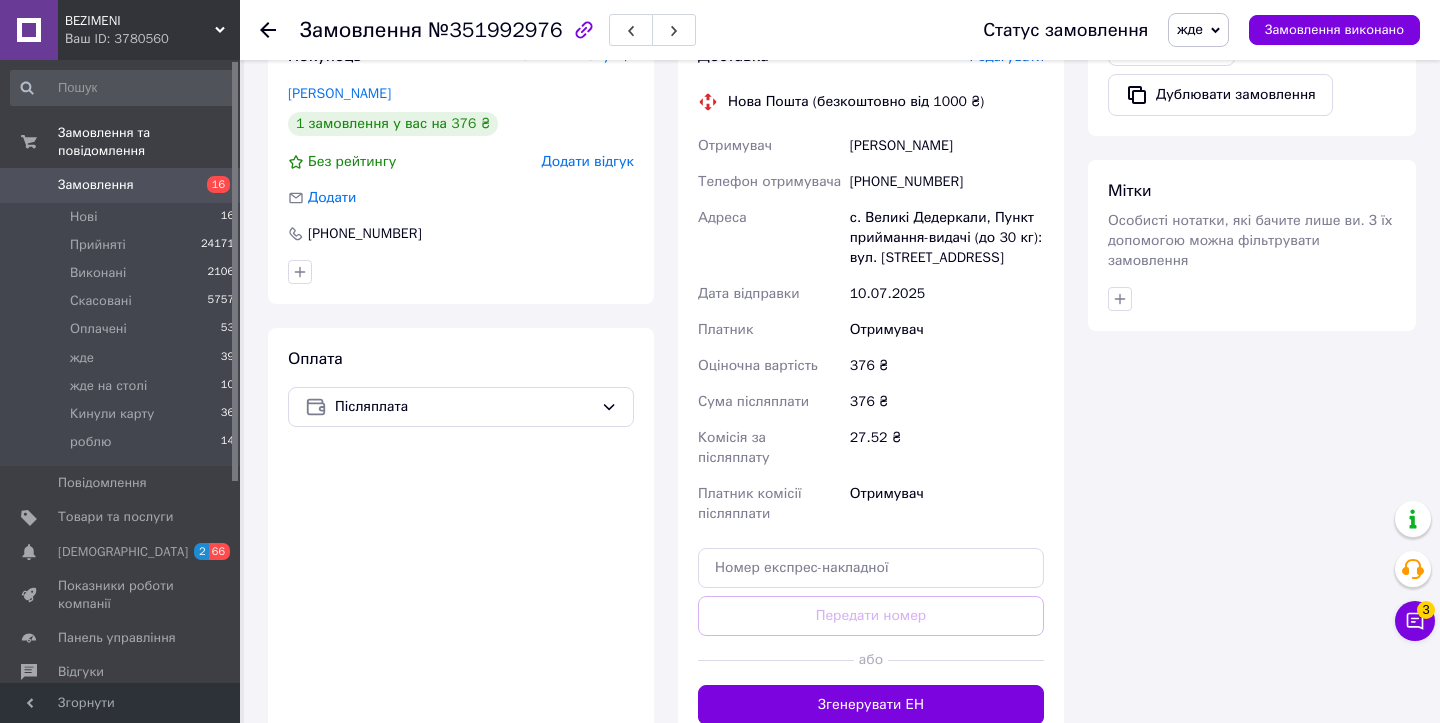 scroll, scrollTop: 1363, scrollLeft: 0, axis: vertical 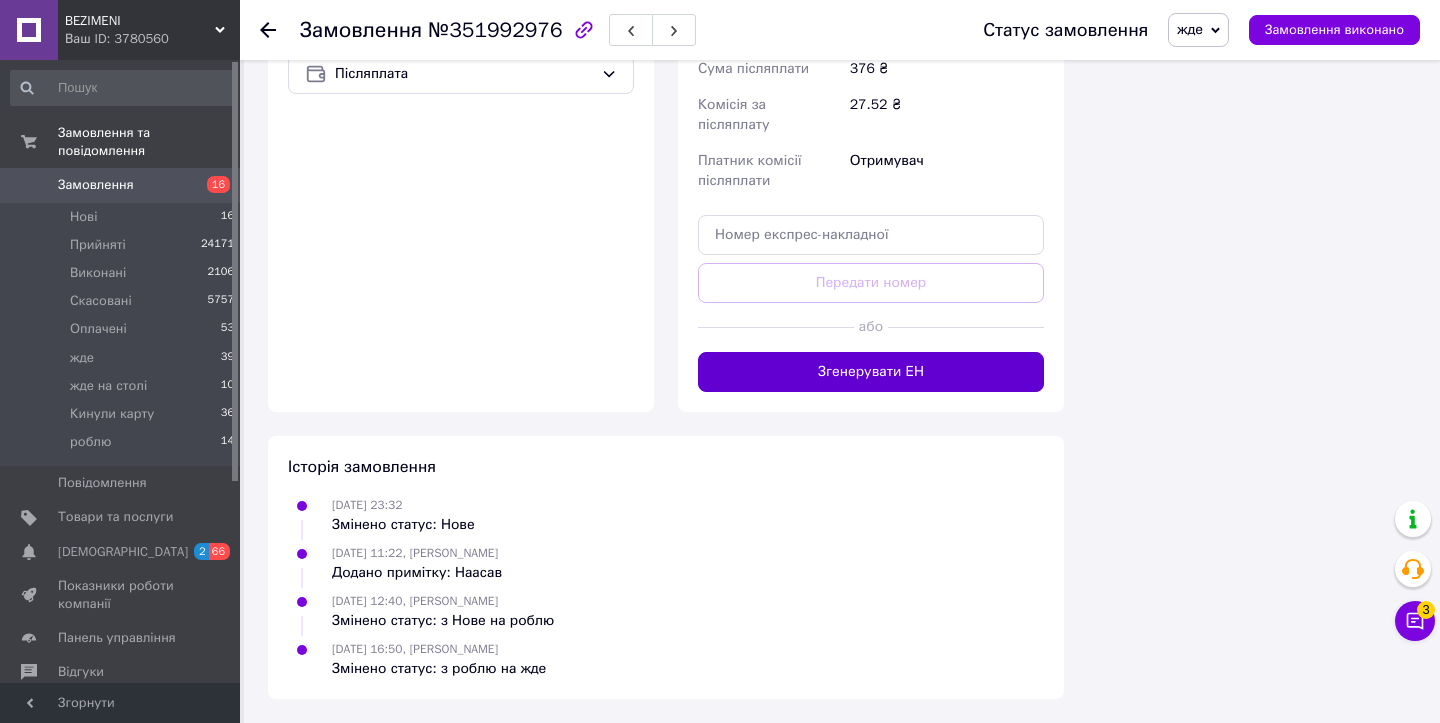 click on "Згенерувати ЕН" at bounding box center [871, 372] 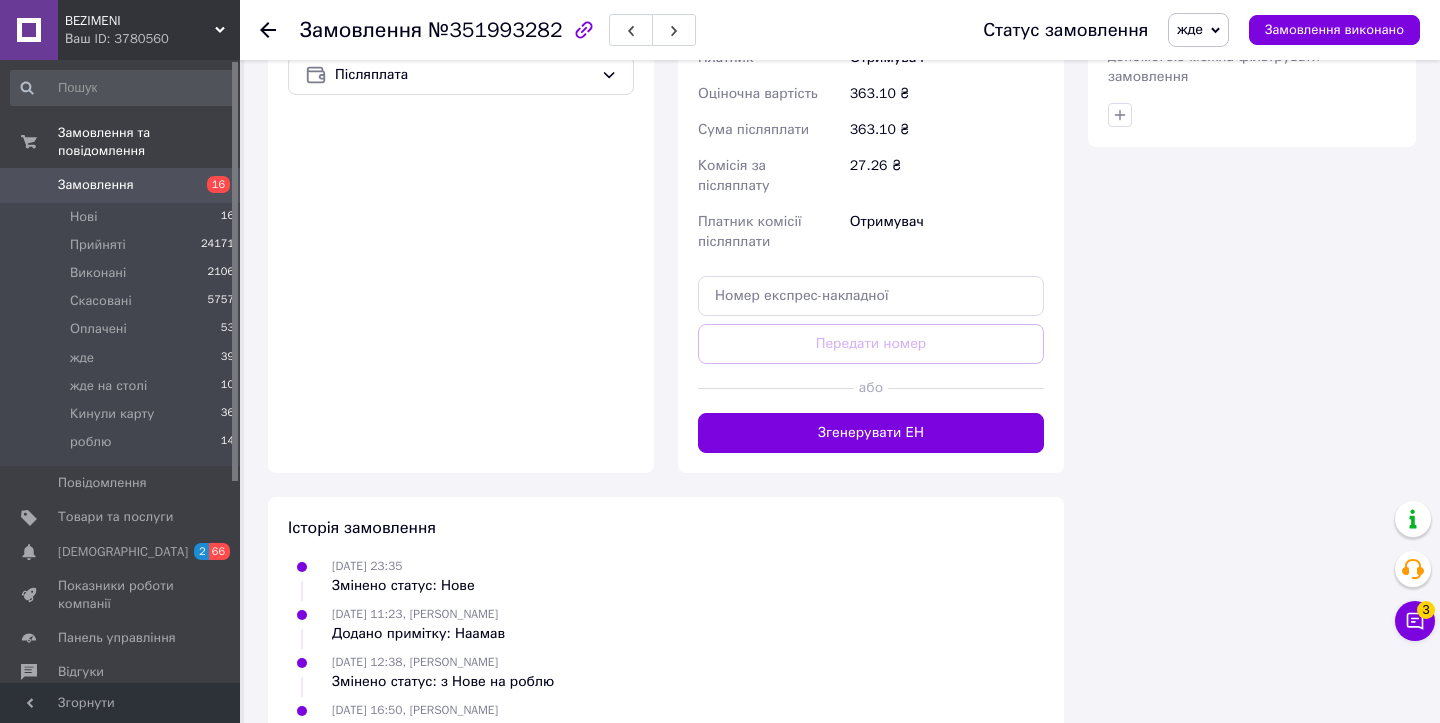 scroll, scrollTop: 1235, scrollLeft: 0, axis: vertical 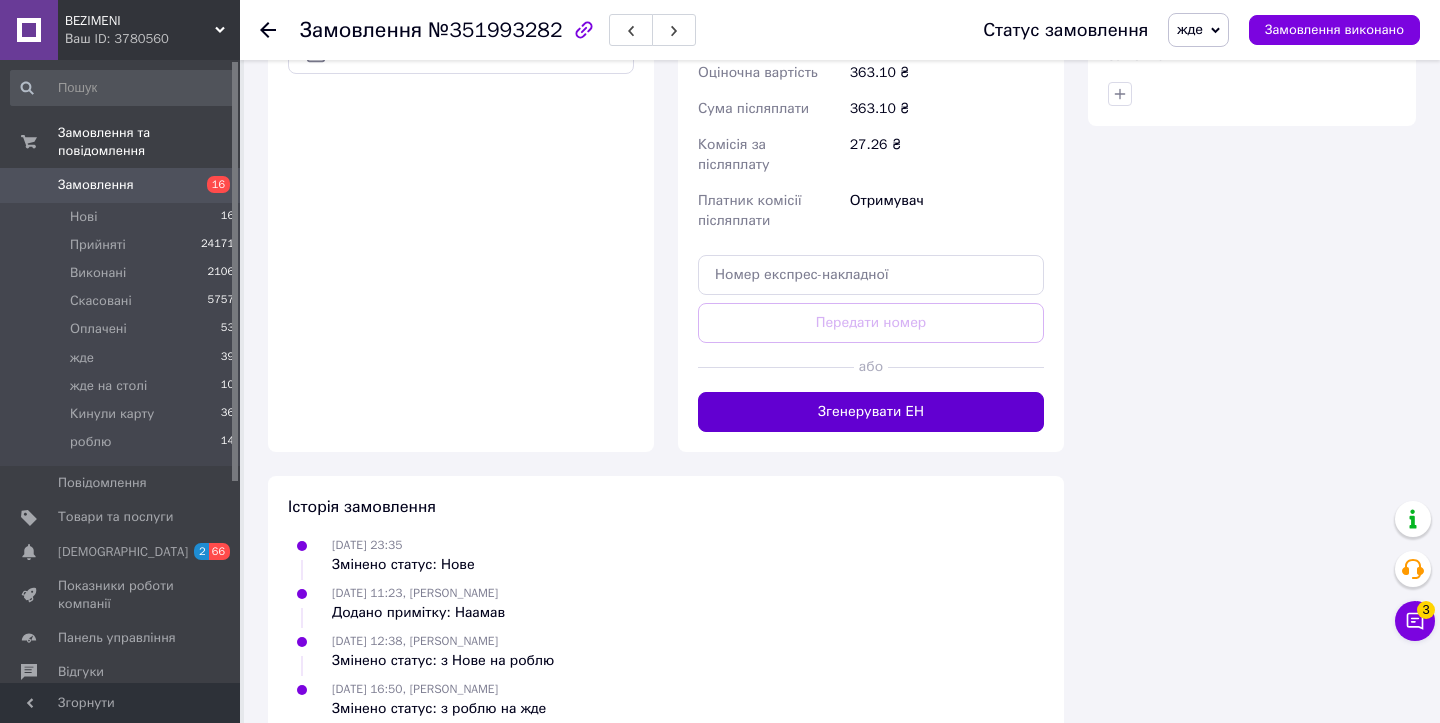 click on "Згенерувати ЕН" at bounding box center [871, 412] 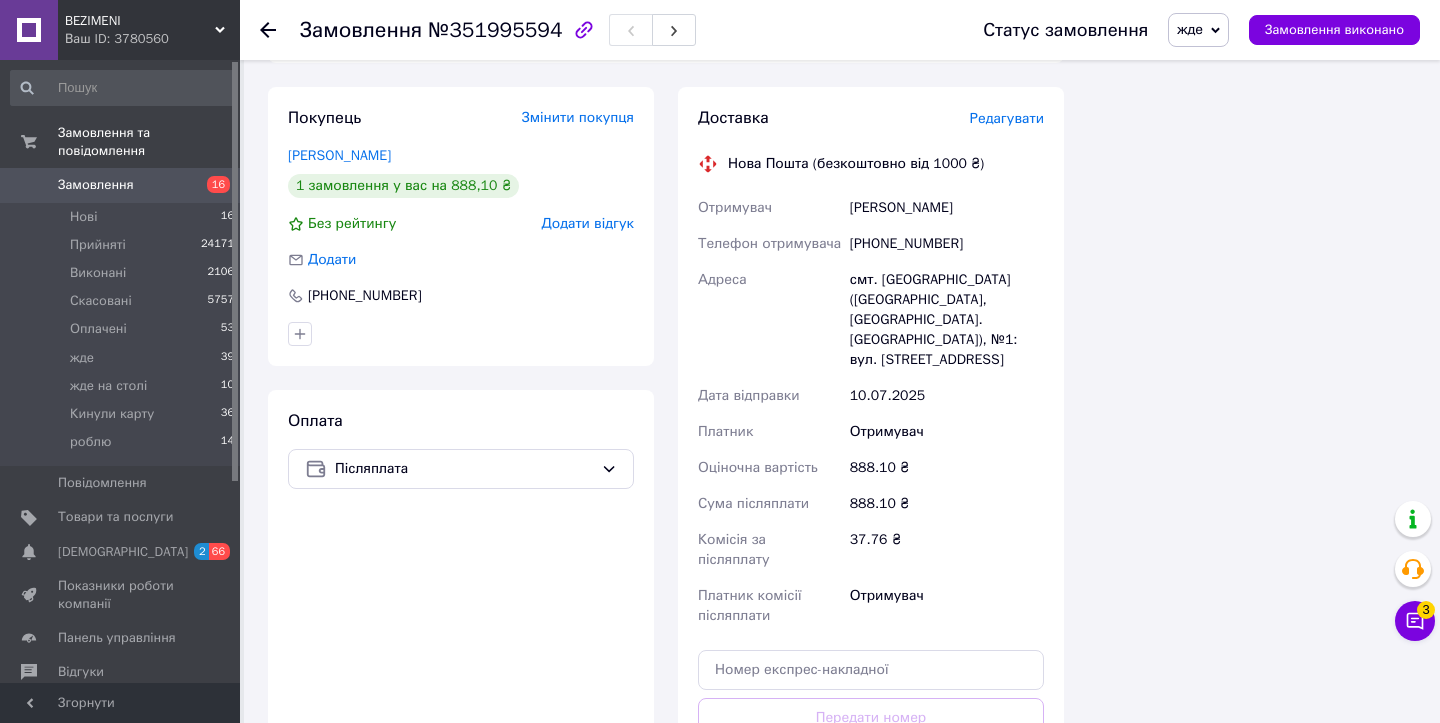 scroll, scrollTop: 1826, scrollLeft: 0, axis: vertical 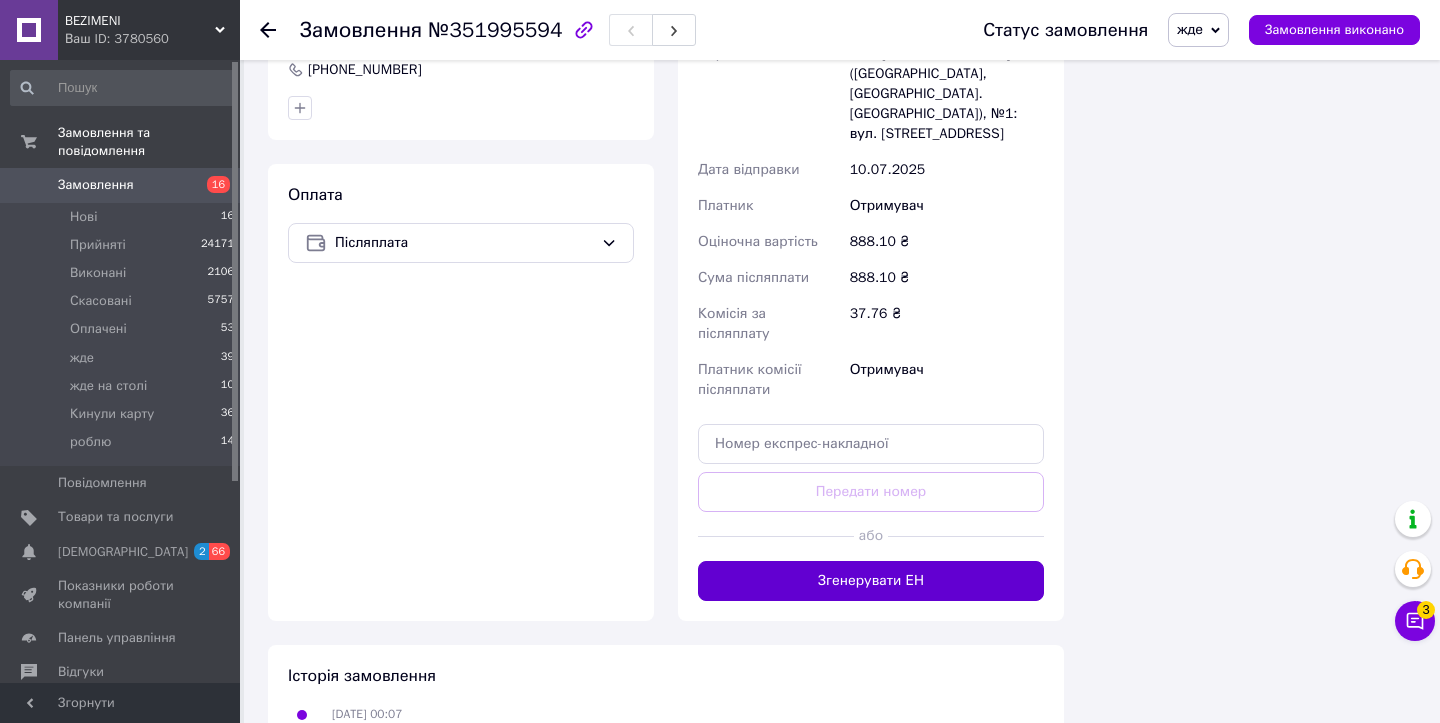 click on "Згенерувати ЕН" at bounding box center [871, 581] 